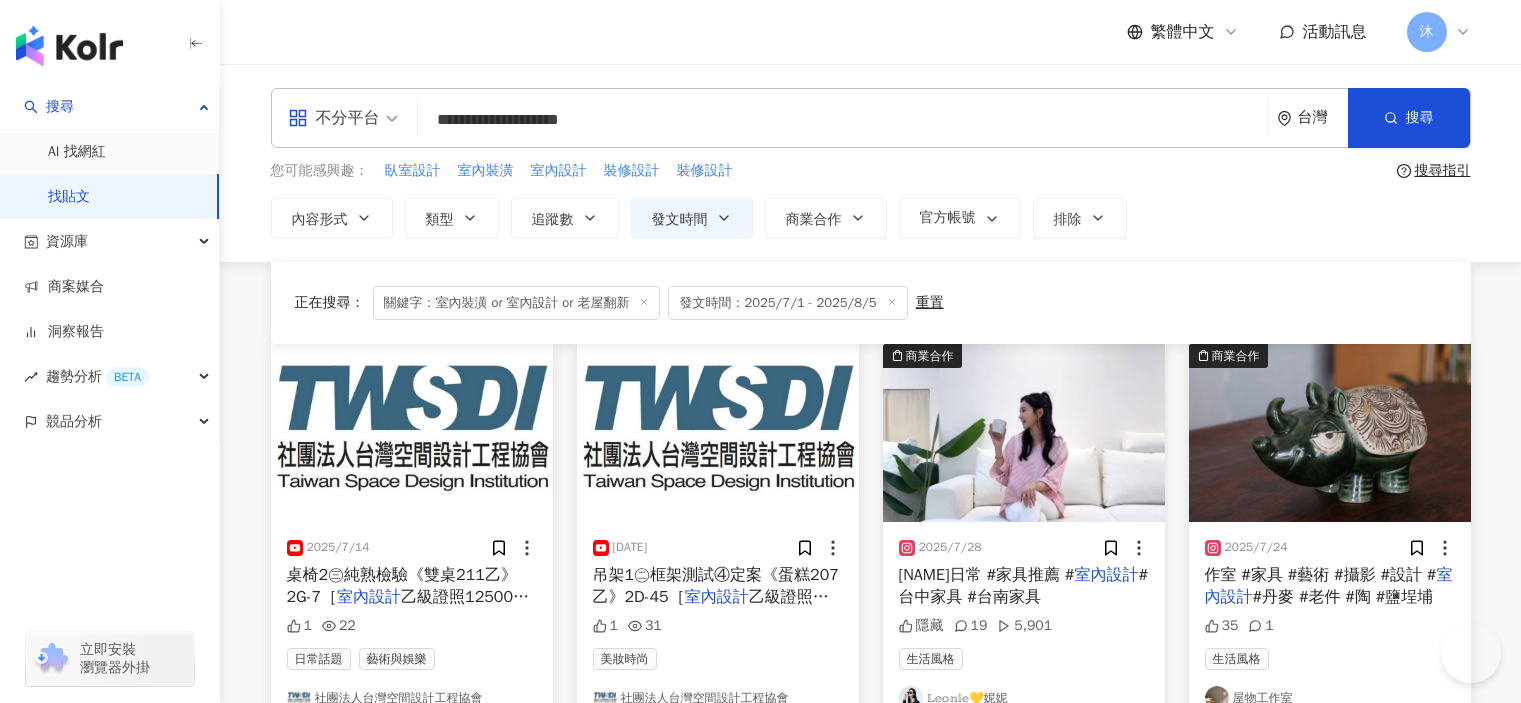 scroll, scrollTop: 280, scrollLeft: 0, axis: vertical 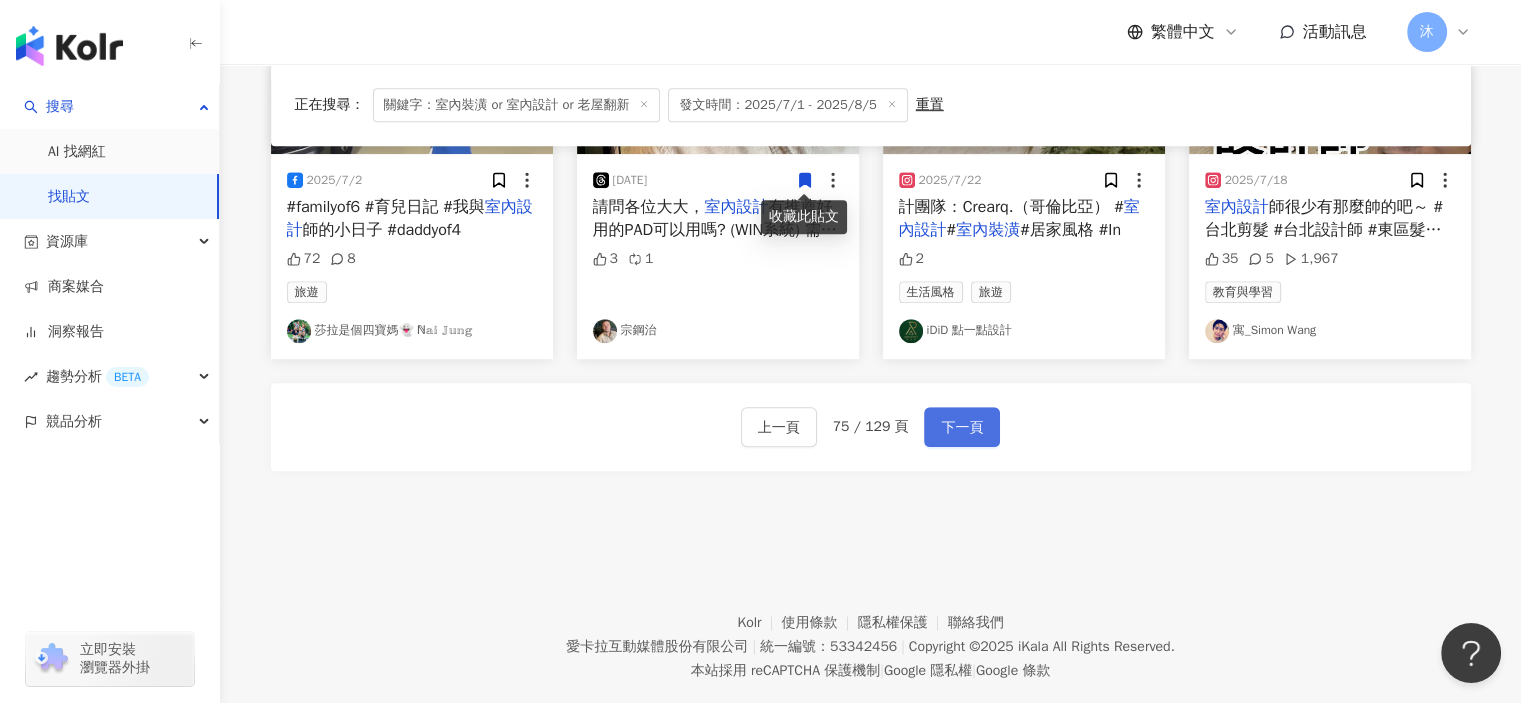 click on "下一頁" at bounding box center (962, 428) 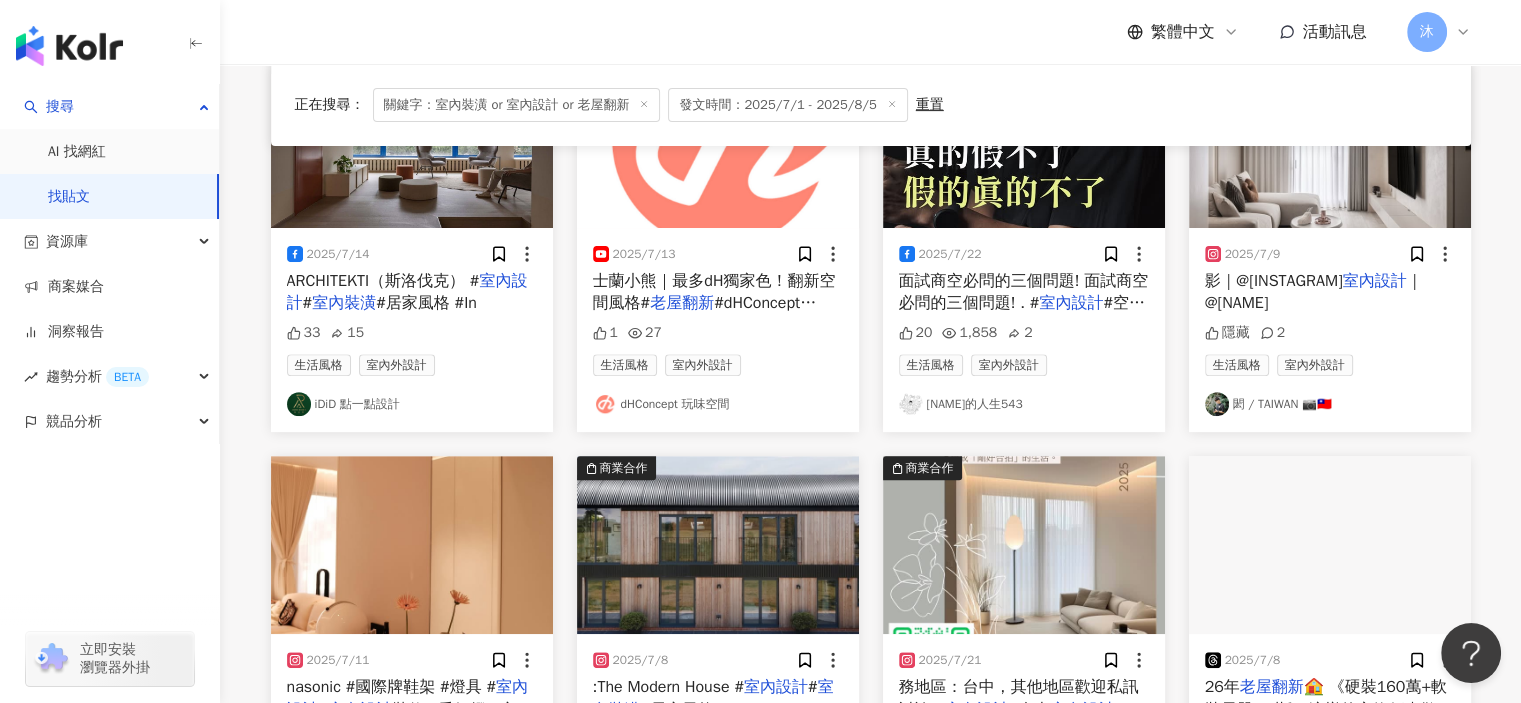scroll, scrollTop: 1217, scrollLeft: 0, axis: vertical 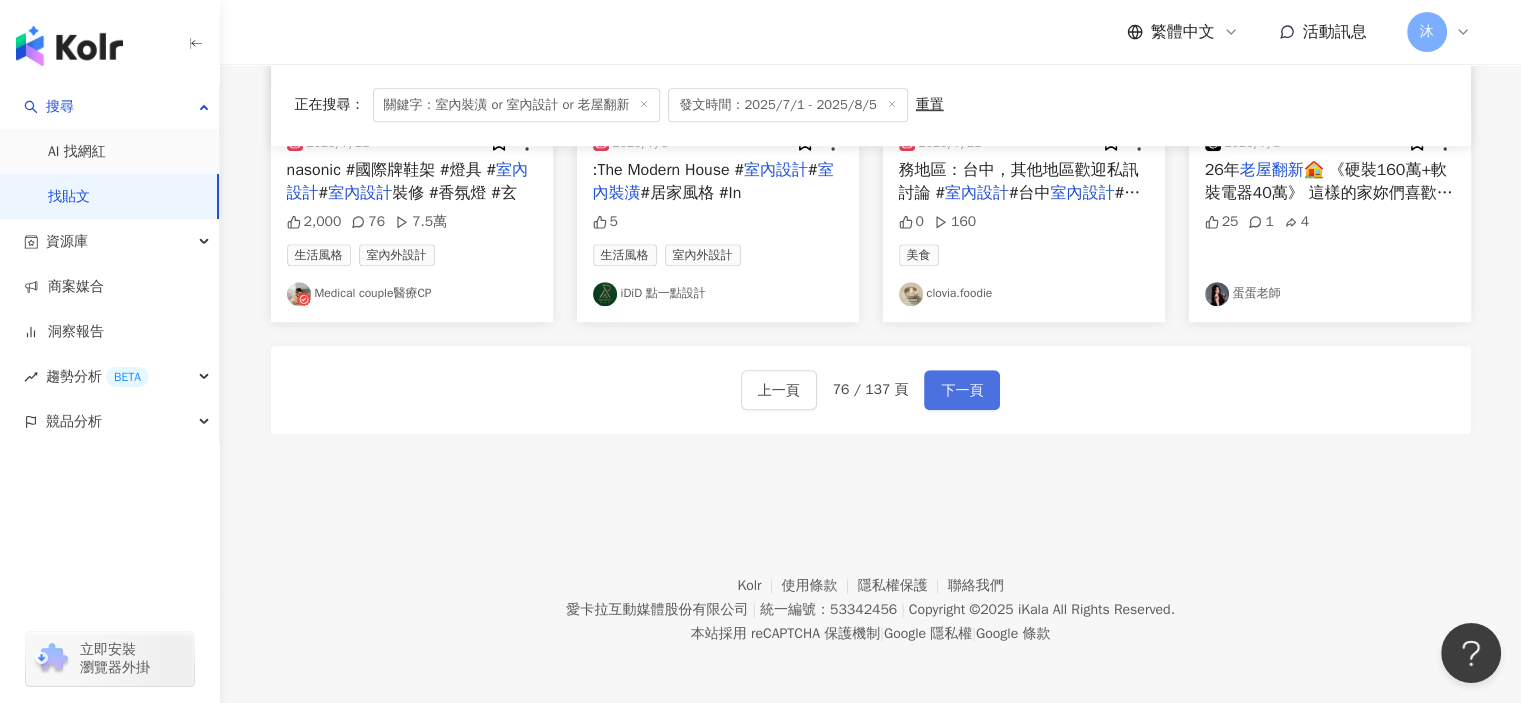 click on "下一頁" at bounding box center [962, 391] 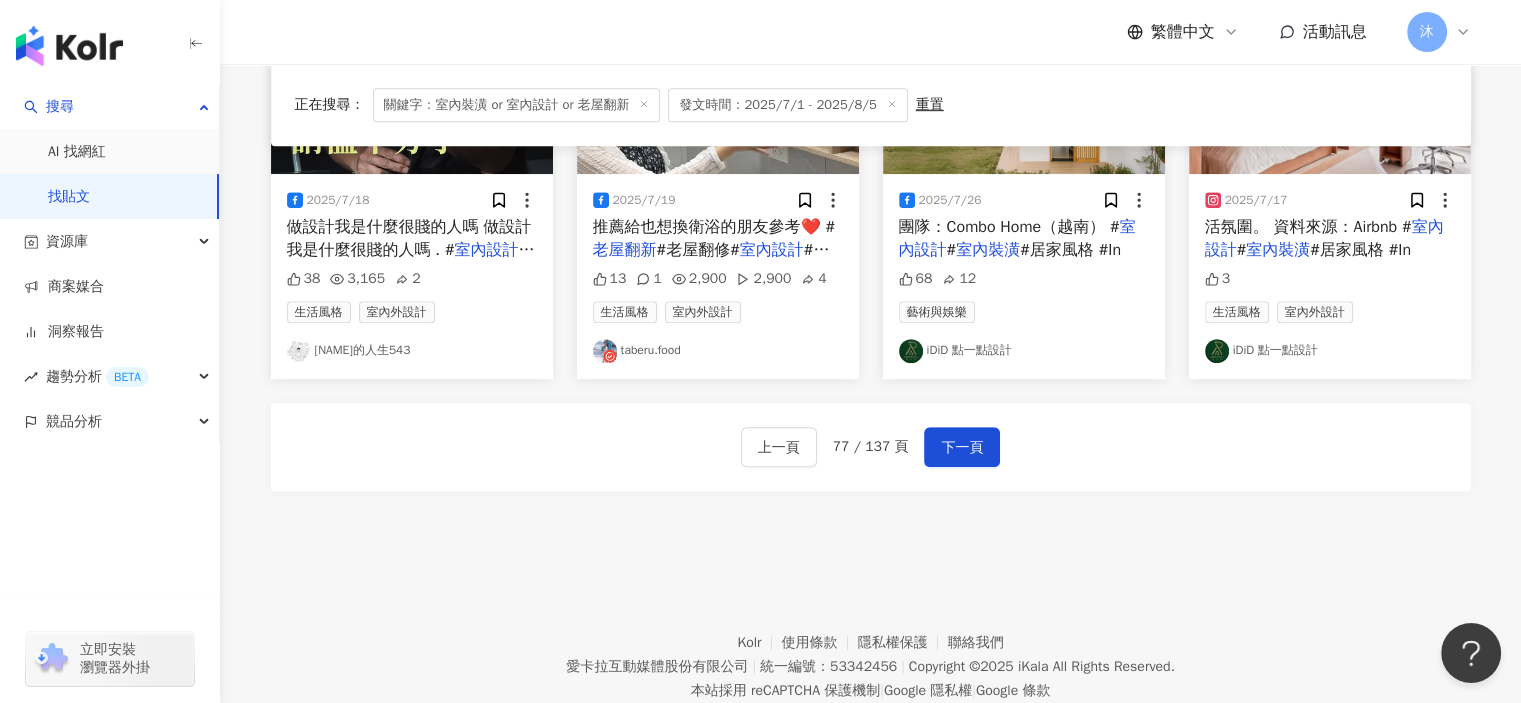scroll, scrollTop: 1217, scrollLeft: 0, axis: vertical 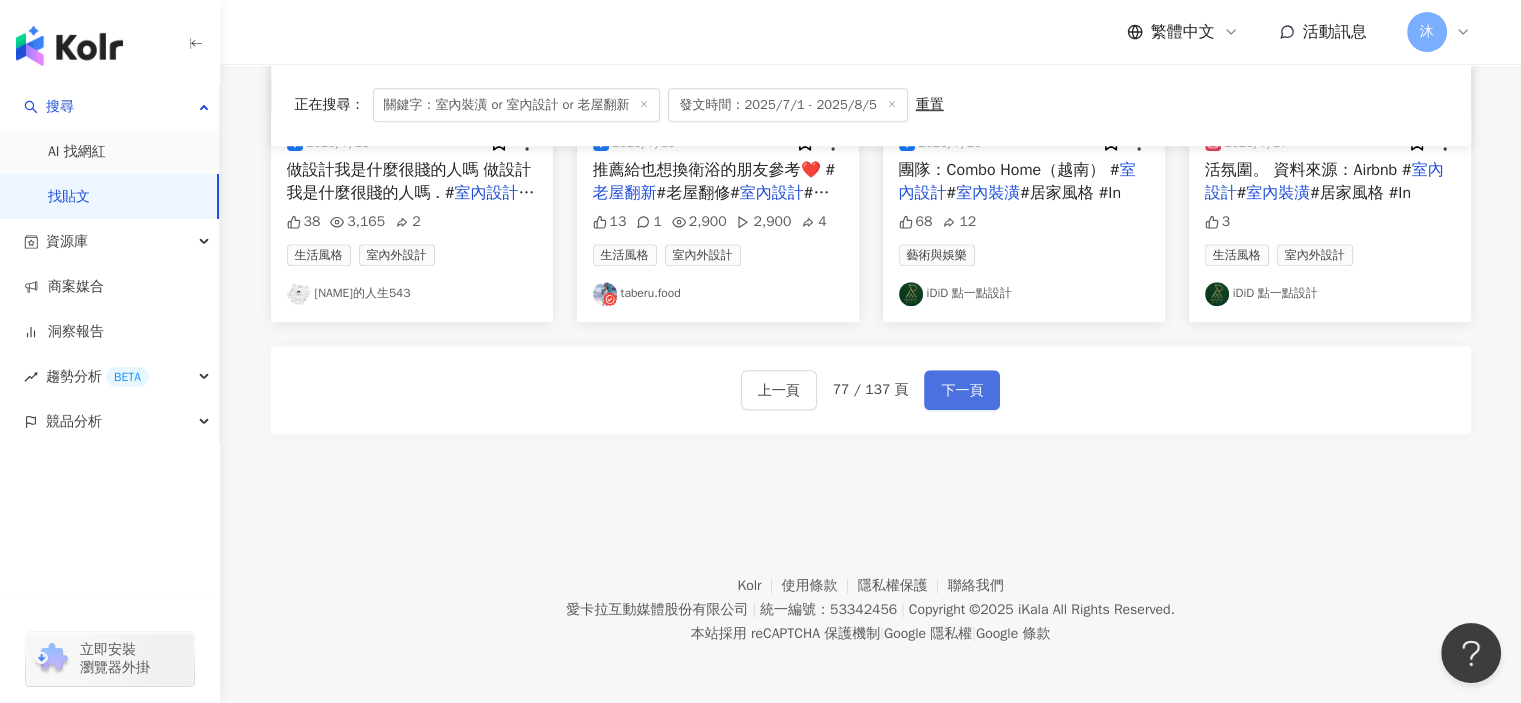 click on "下一頁" at bounding box center [962, 391] 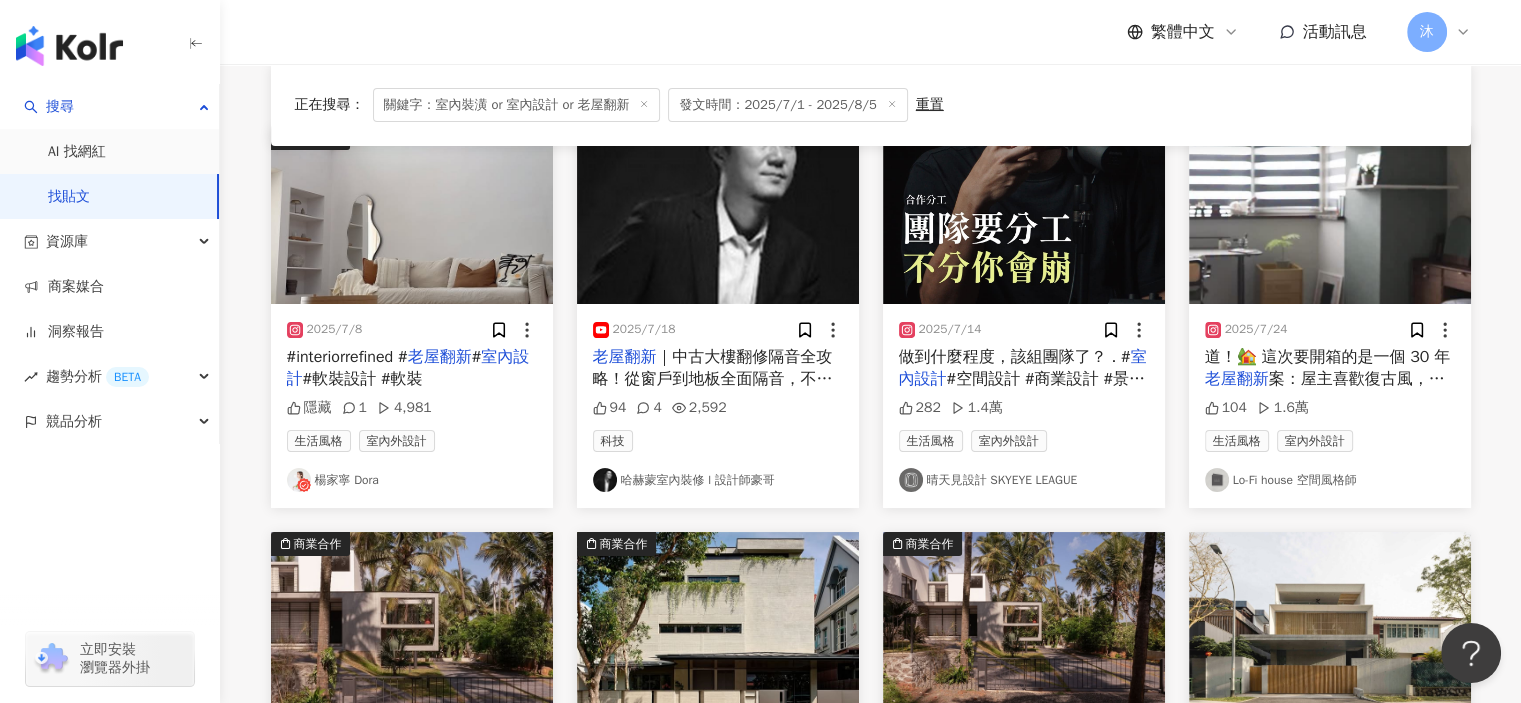 scroll, scrollTop: 217, scrollLeft: 0, axis: vertical 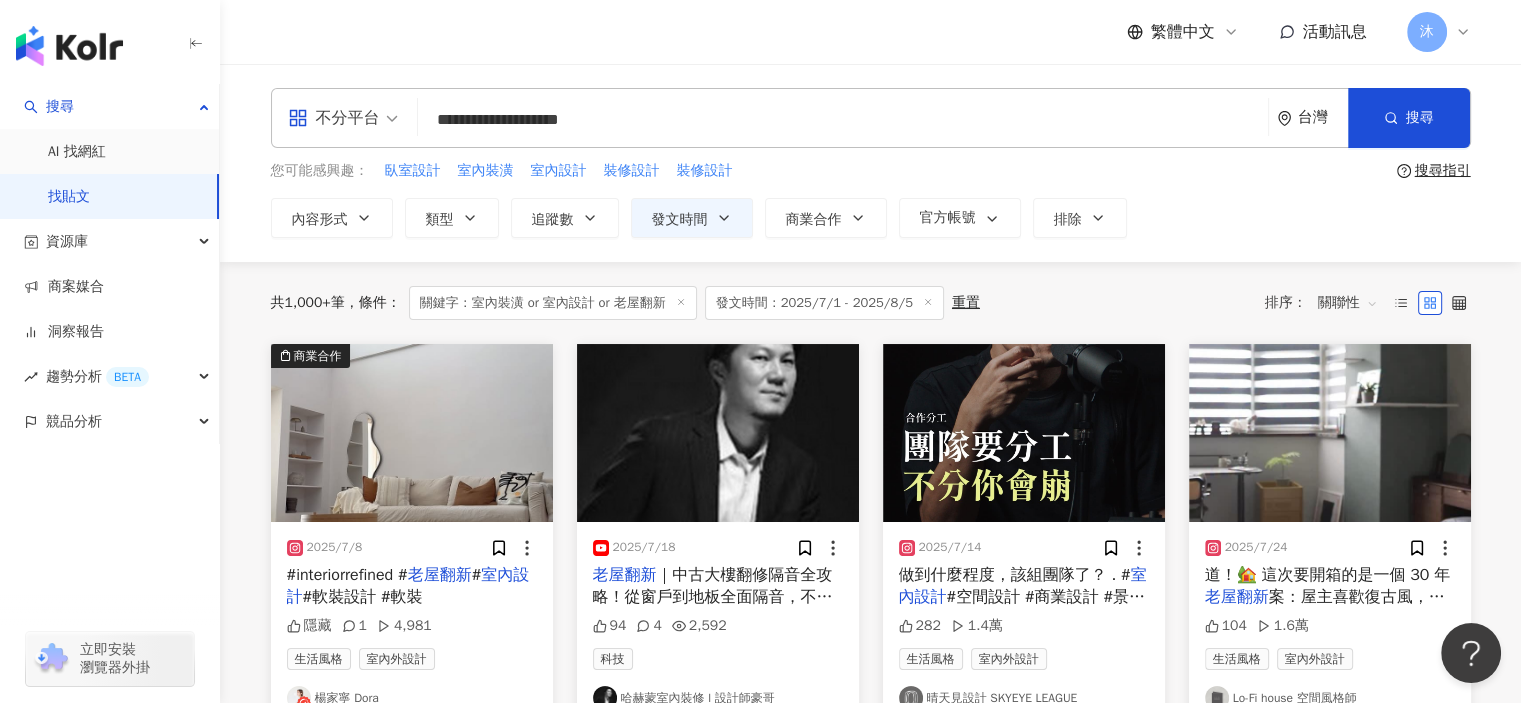click on "道！🏡
這次要開箱的是一個 30 年" at bounding box center (1328, 575) 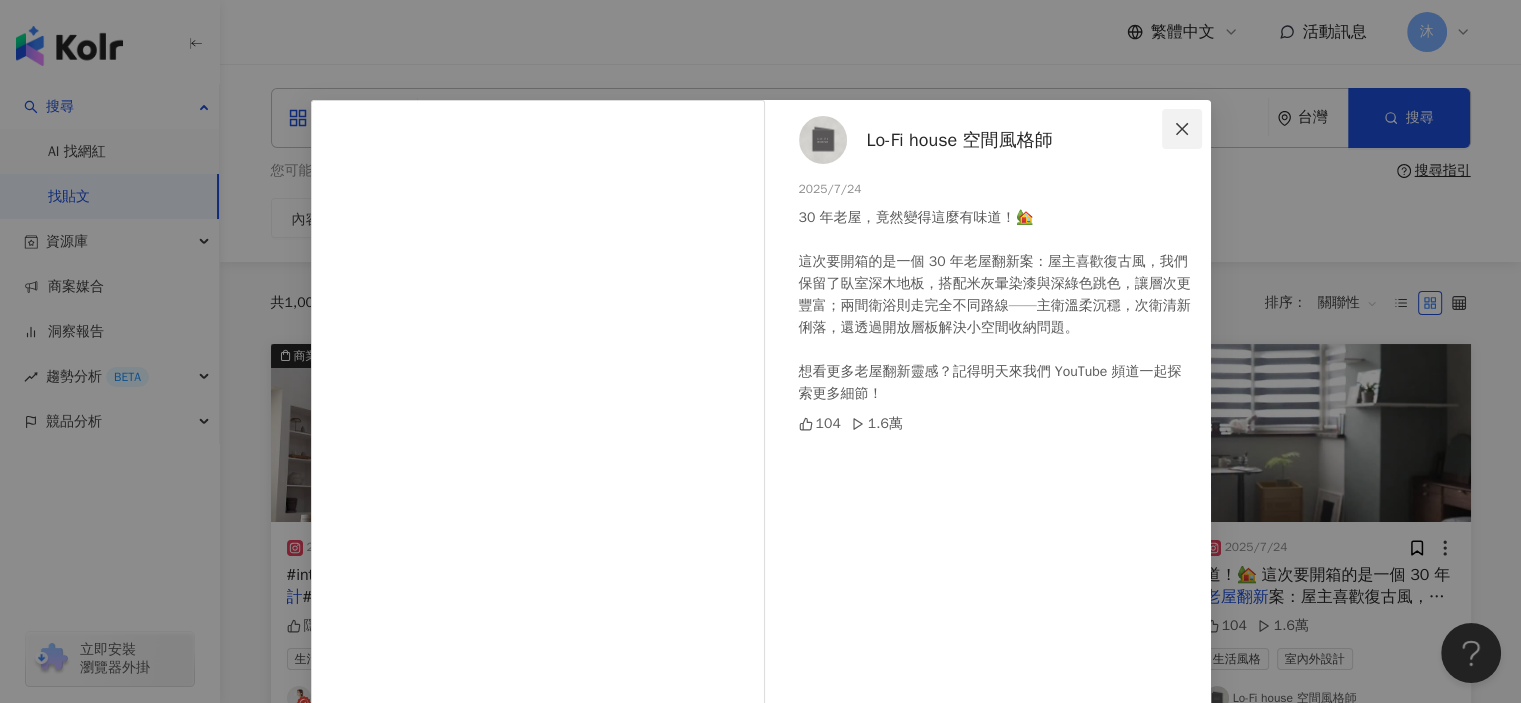 click 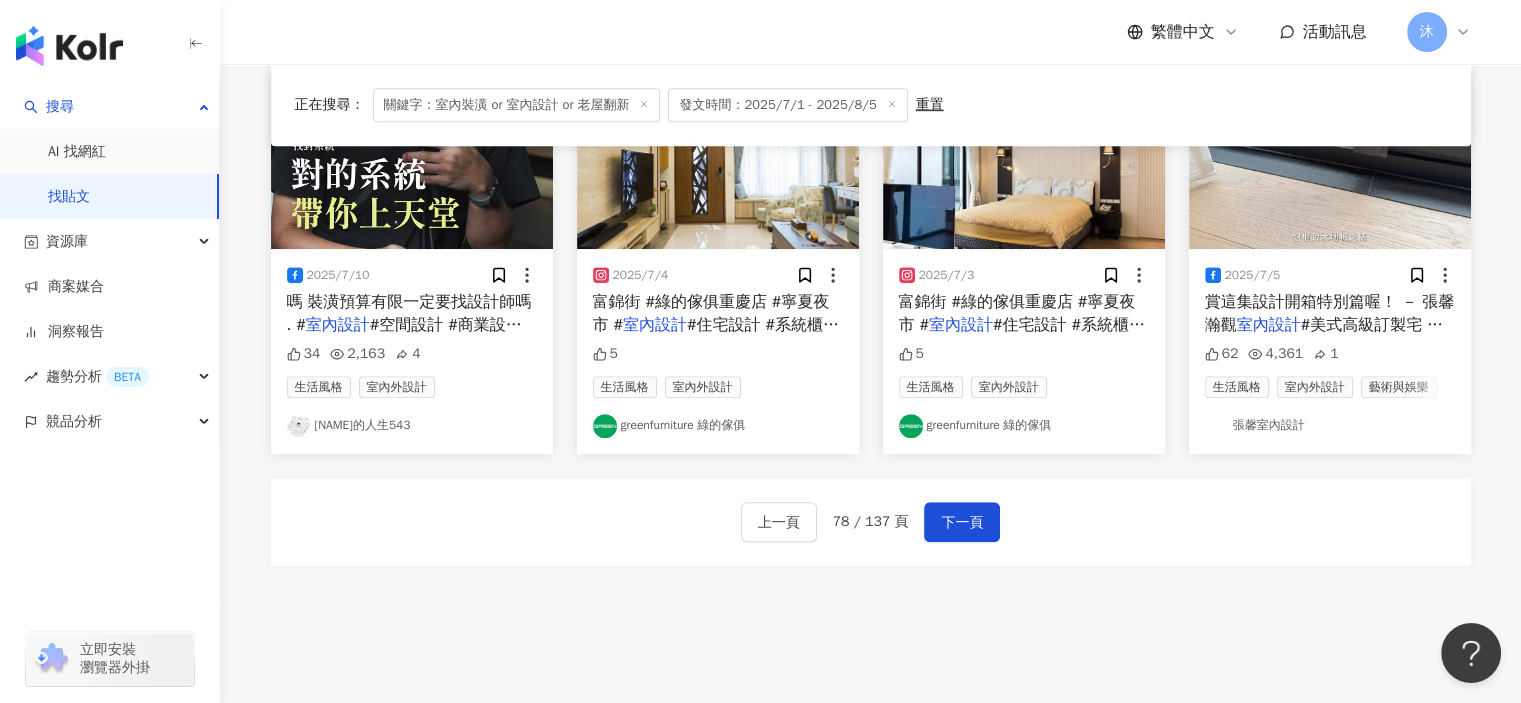 scroll, scrollTop: 1217, scrollLeft: 0, axis: vertical 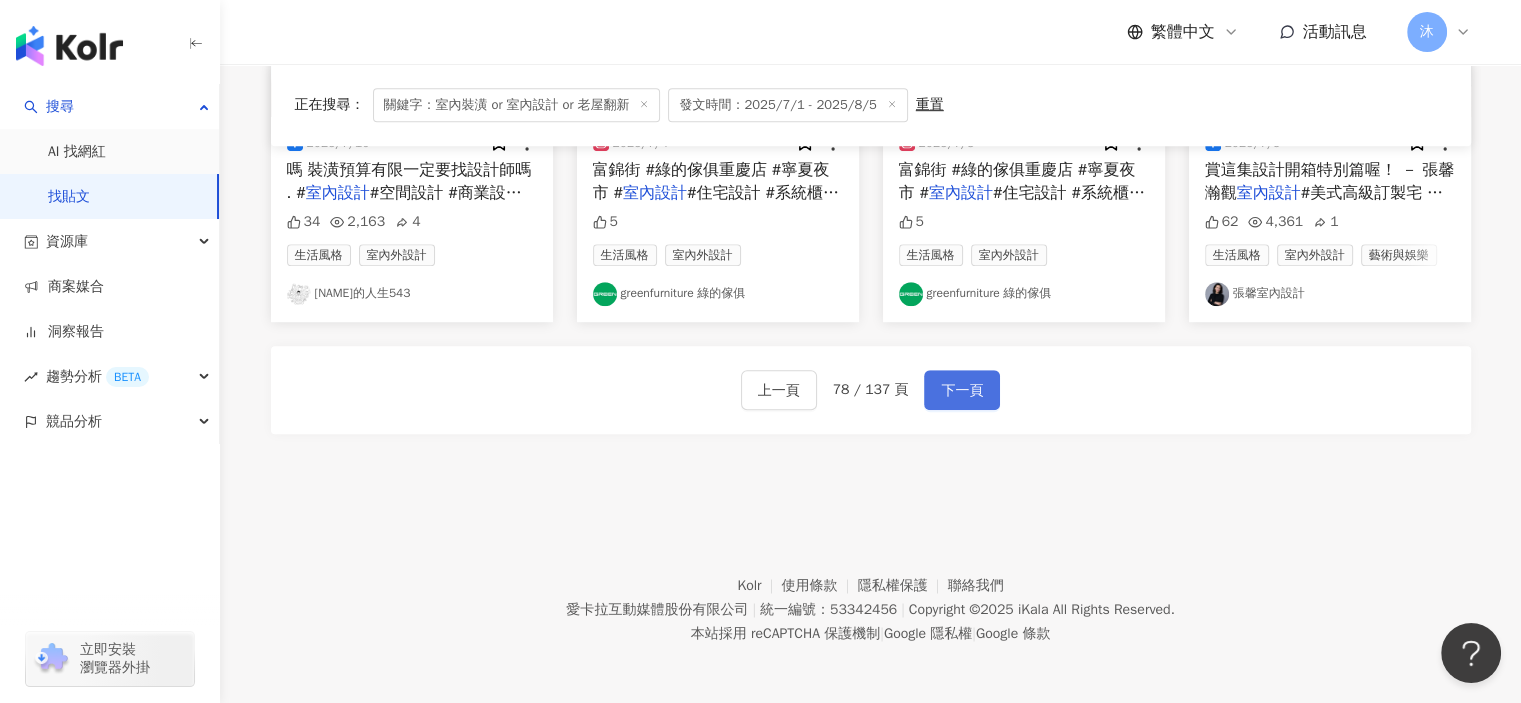 click on "下一頁" at bounding box center (962, 391) 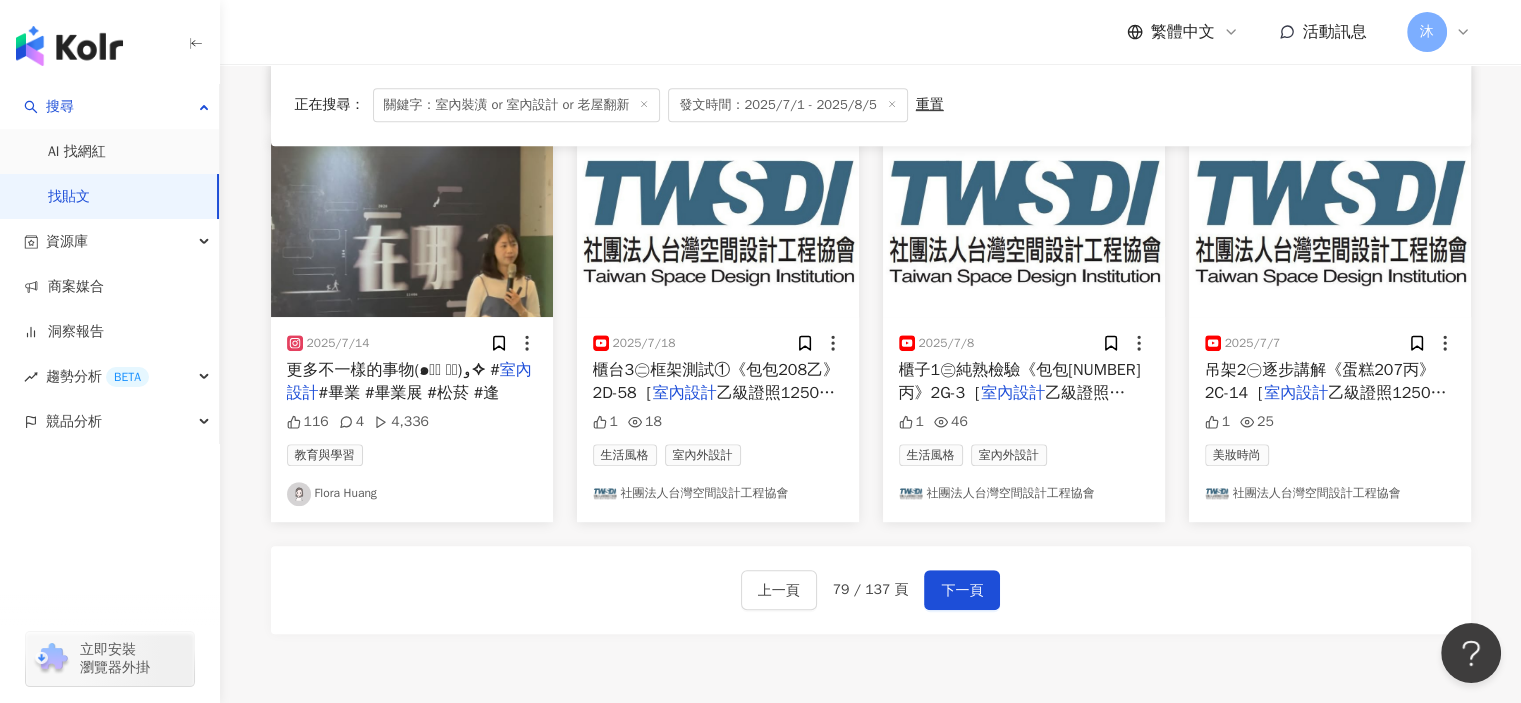 scroll, scrollTop: 1217, scrollLeft: 0, axis: vertical 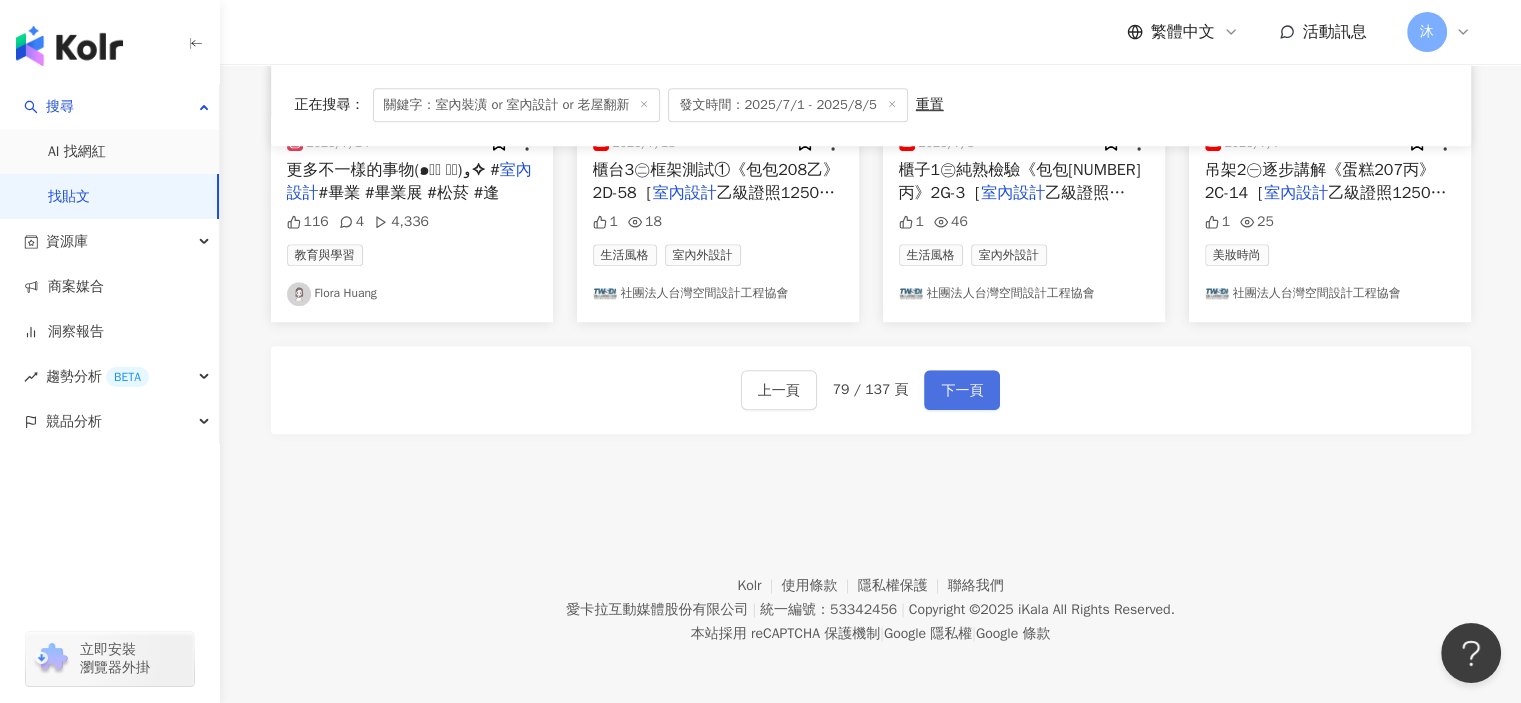 click on "下一頁" at bounding box center [962, 391] 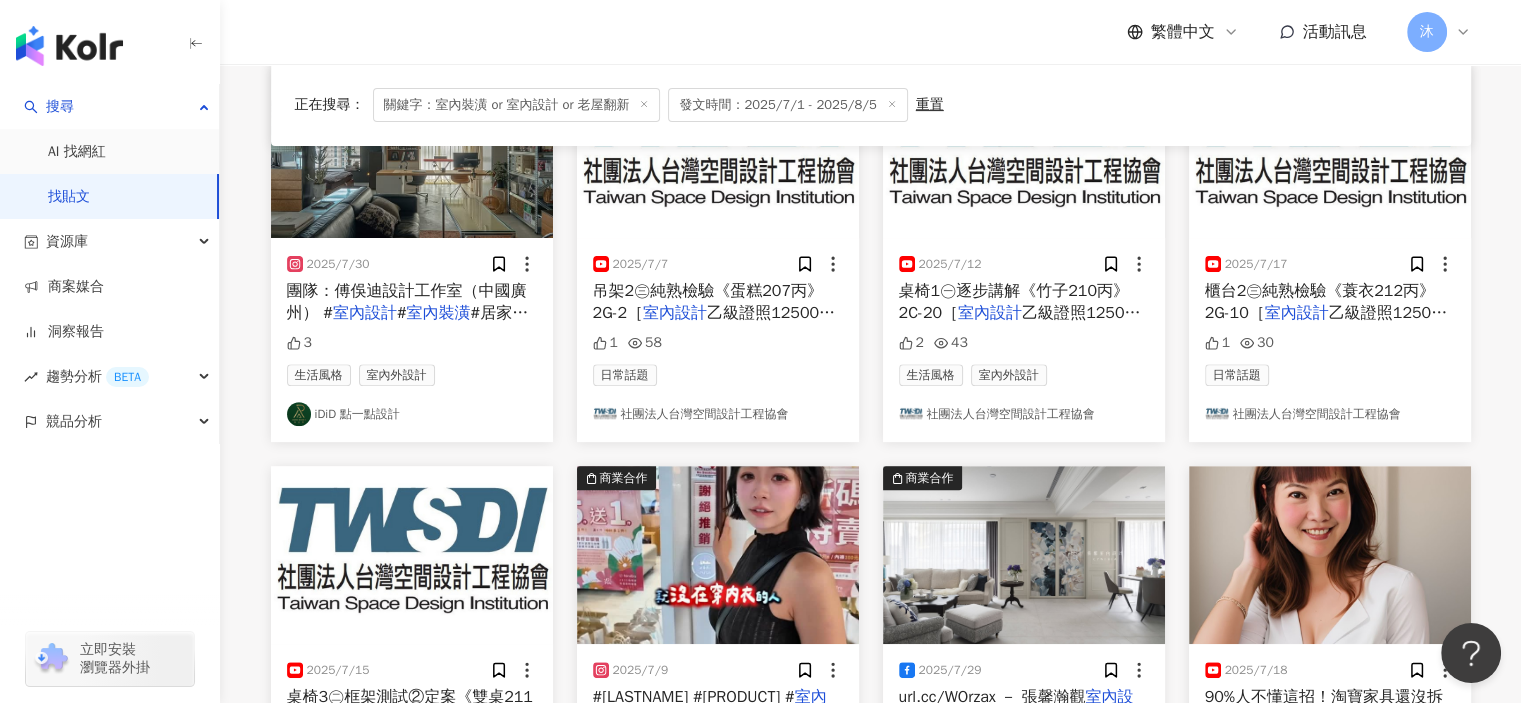 scroll, scrollTop: 1000, scrollLeft: 0, axis: vertical 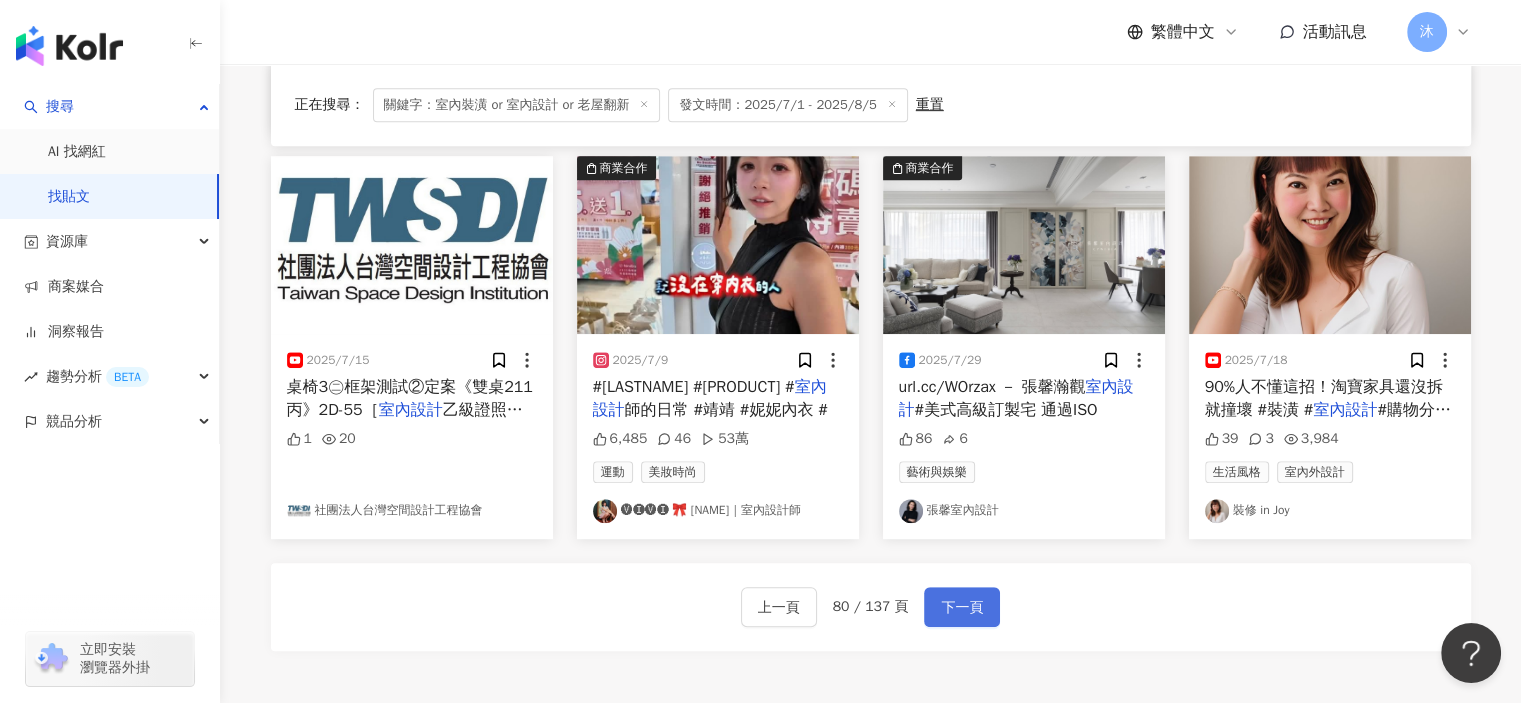 click on "下一頁" at bounding box center [962, 608] 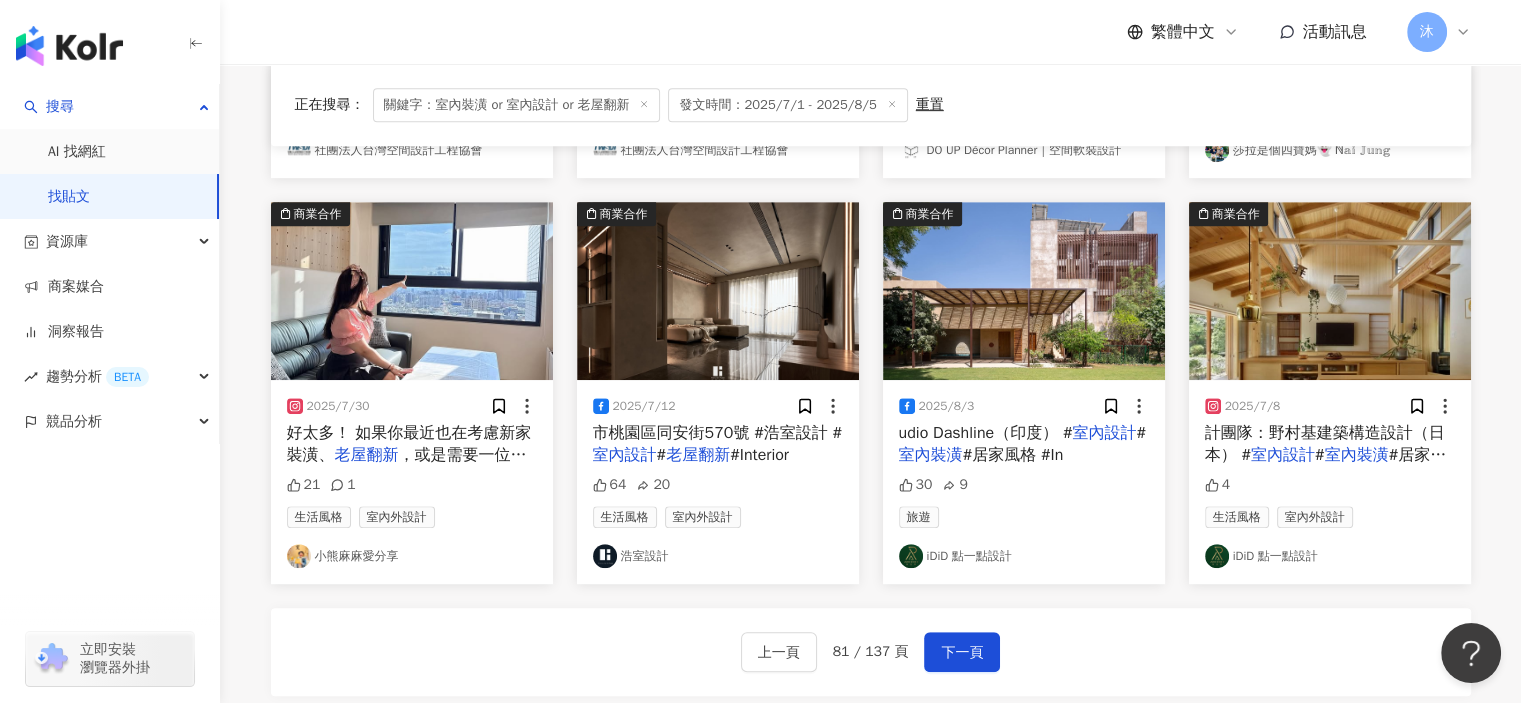 scroll, scrollTop: 1000, scrollLeft: 0, axis: vertical 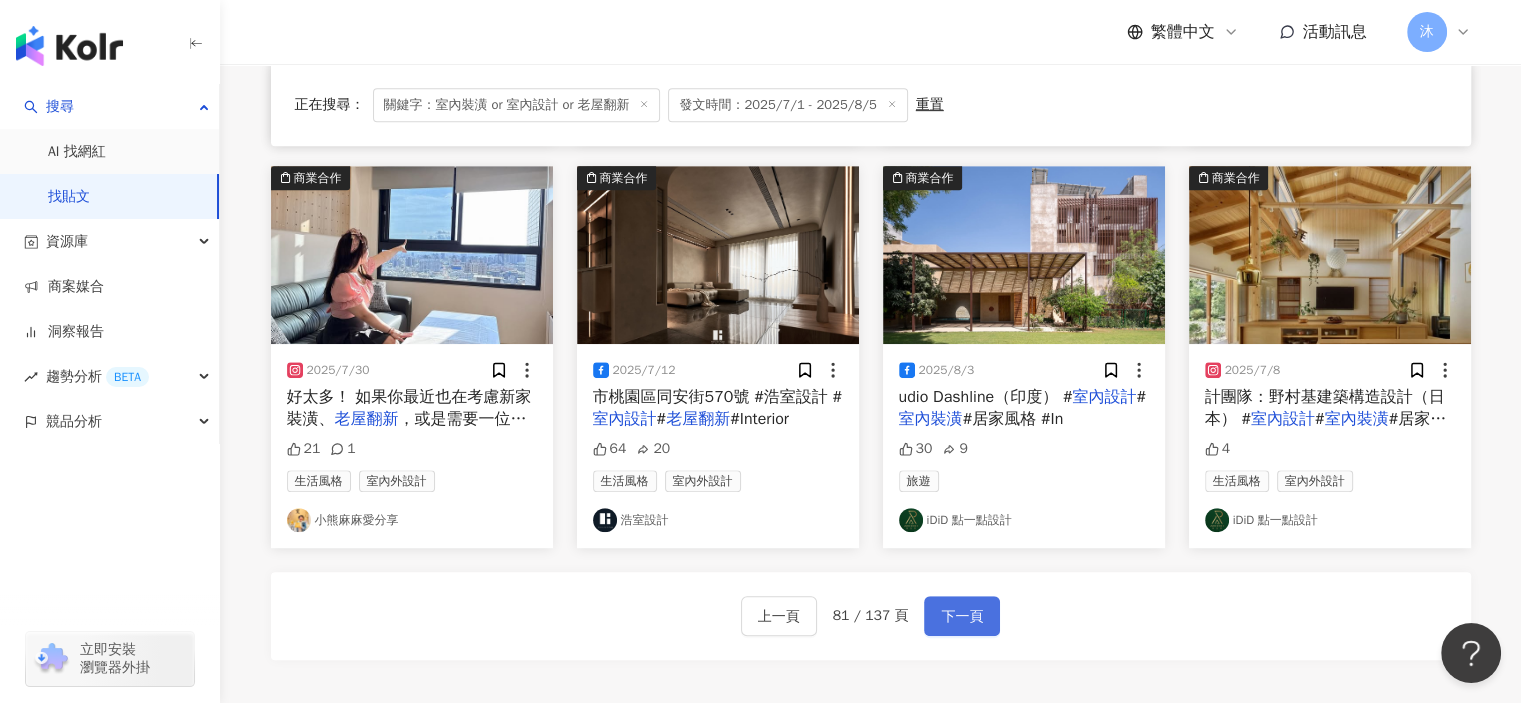 click on "下一頁" at bounding box center [962, 617] 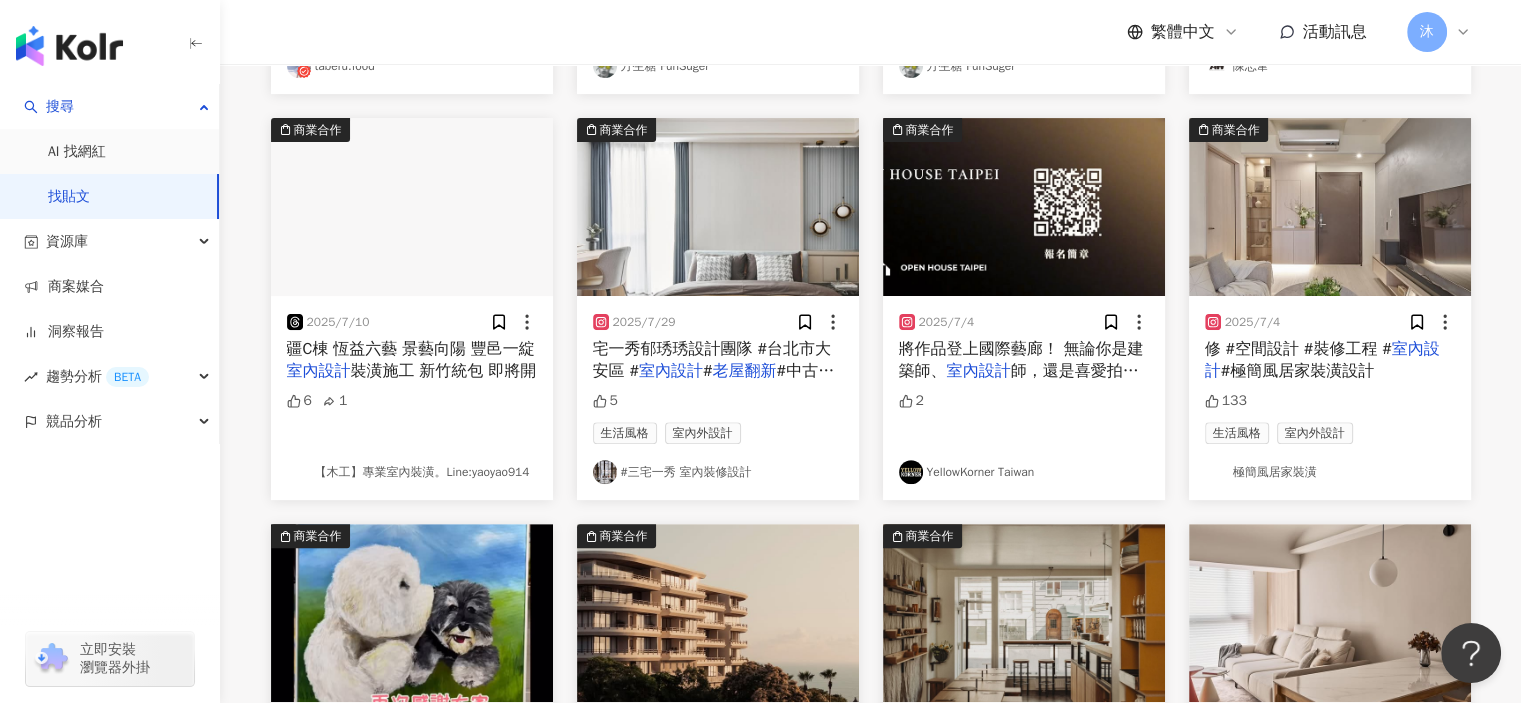 scroll, scrollTop: 1090, scrollLeft: 0, axis: vertical 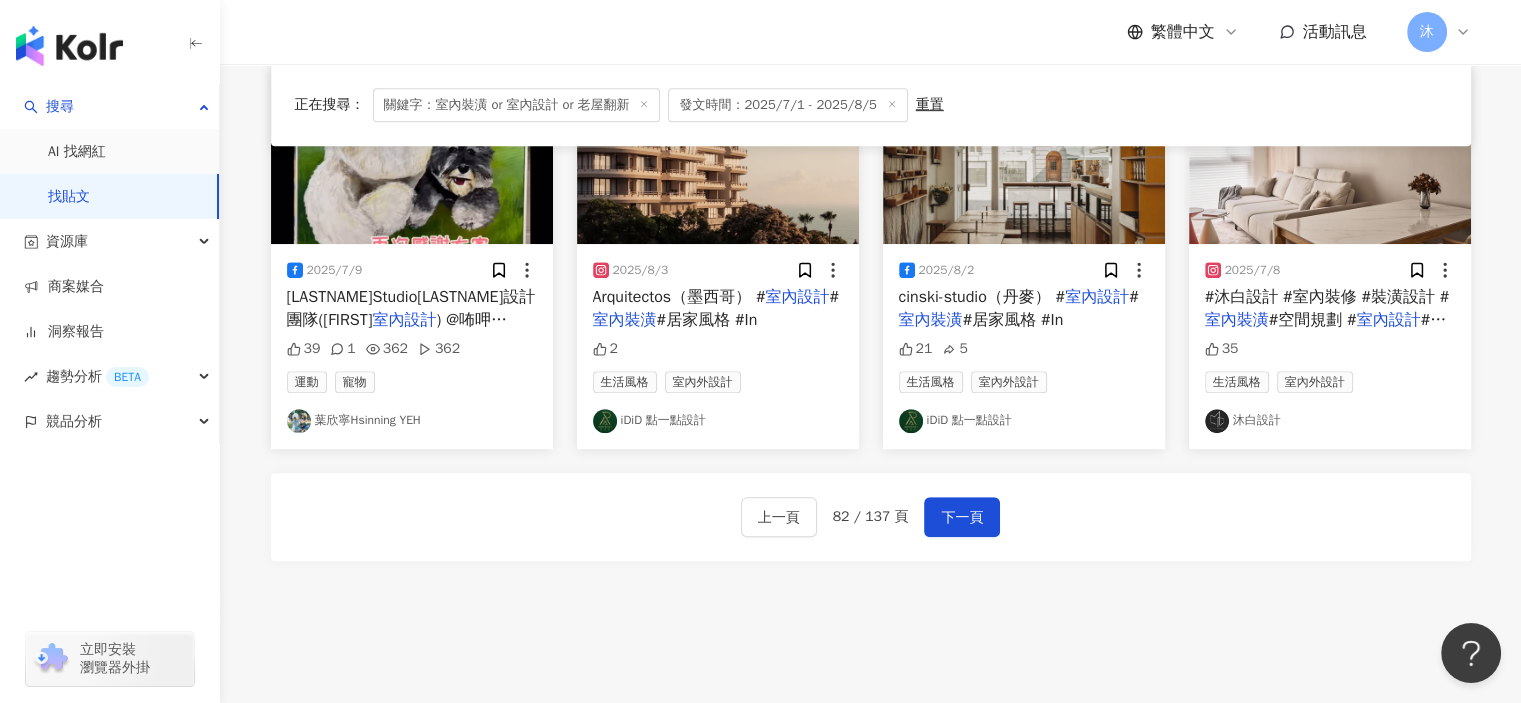 click on "沐白設計" at bounding box center (1330, 421) 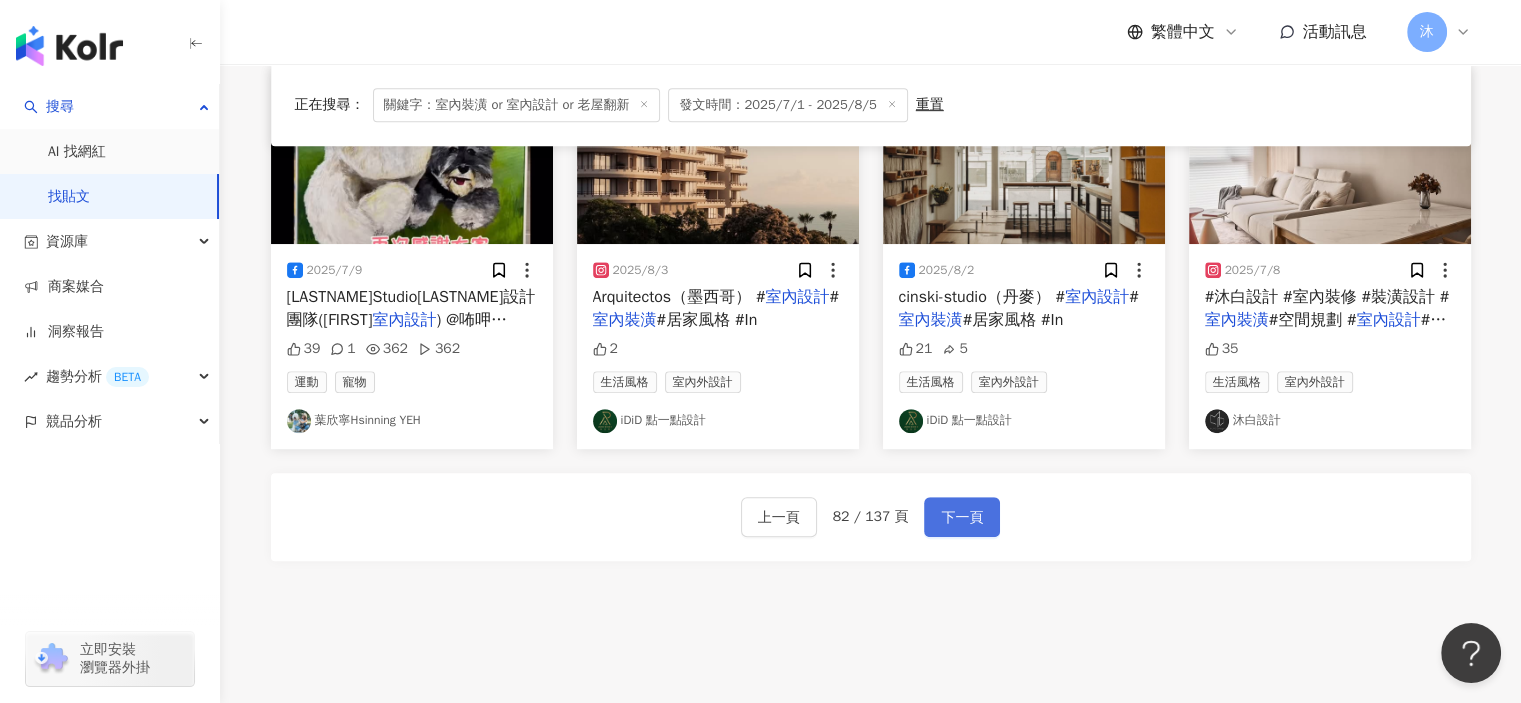 click on "下一頁" at bounding box center (962, 517) 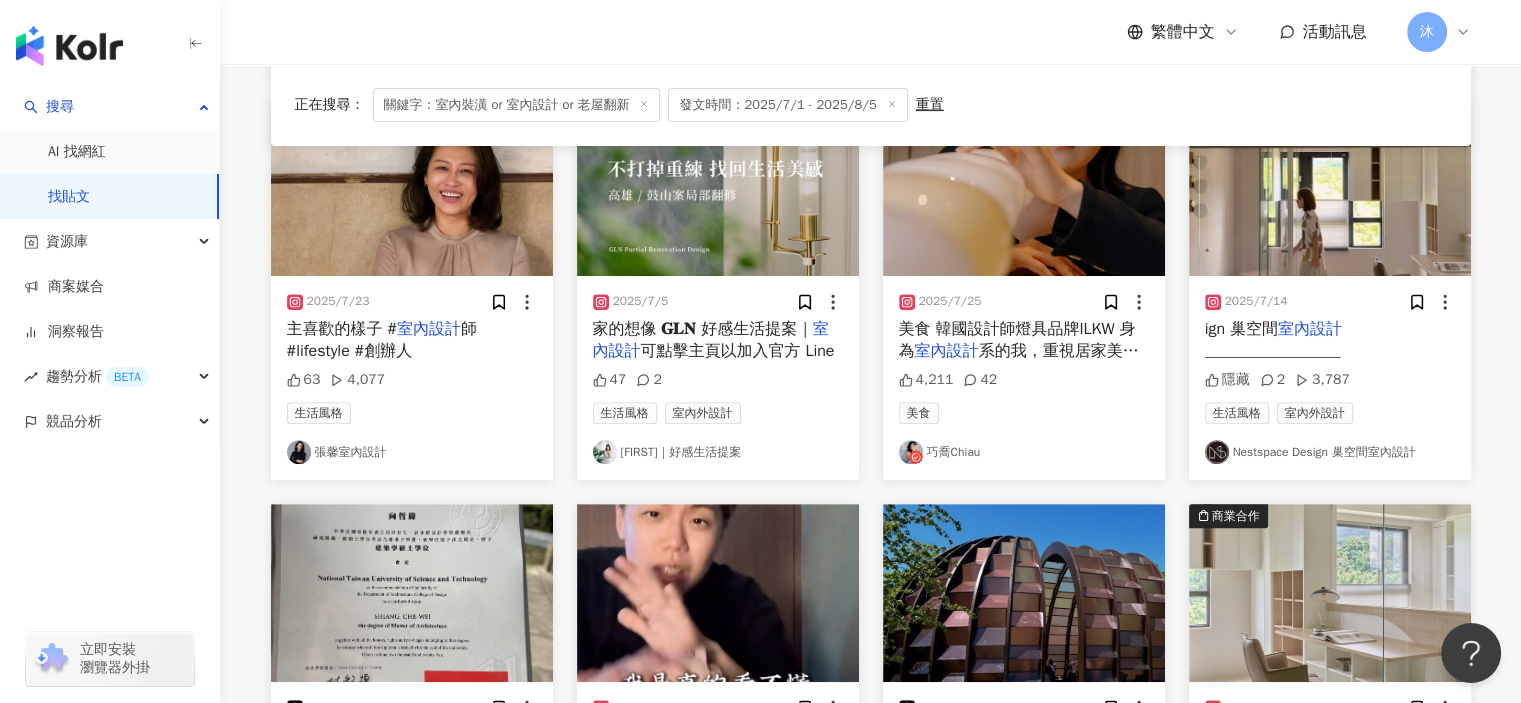 scroll, scrollTop: 1000, scrollLeft: 0, axis: vertical 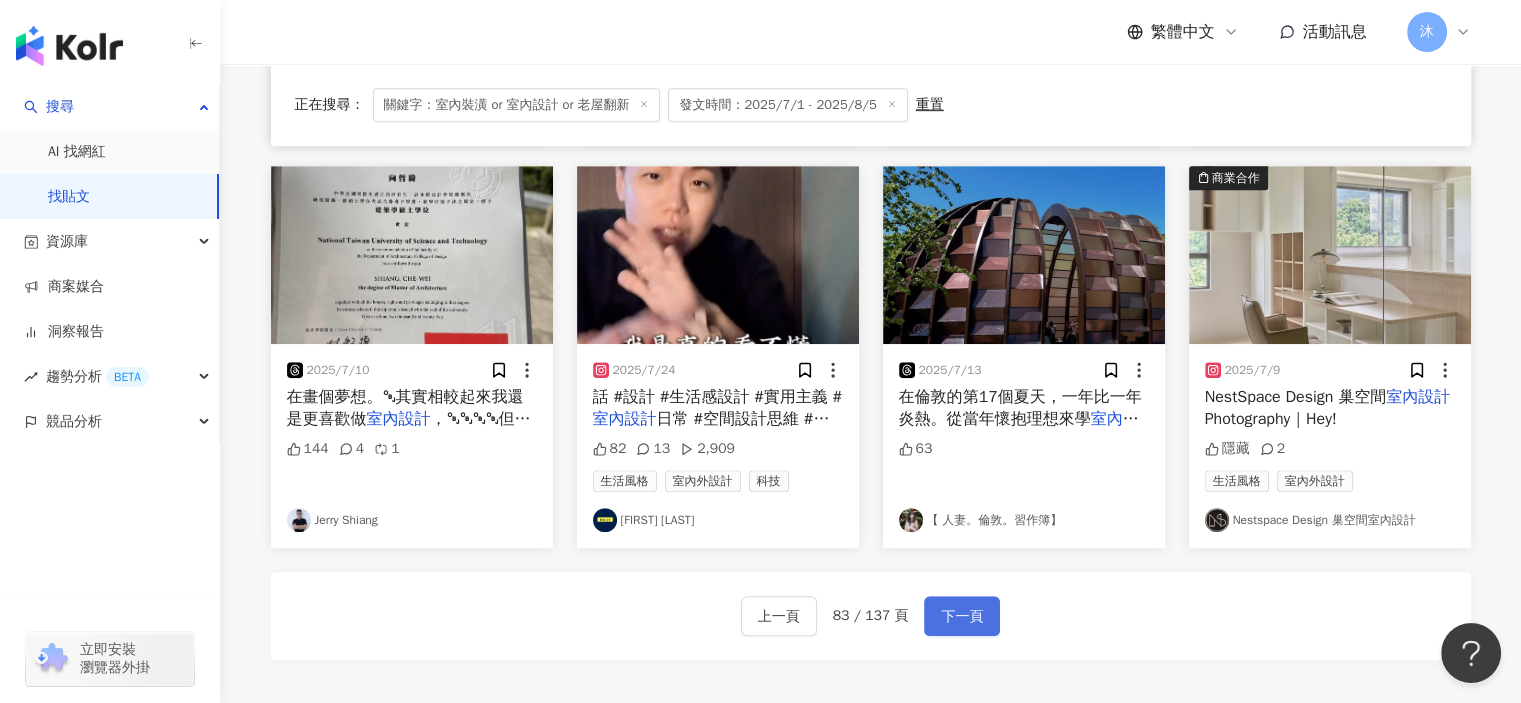 click on "下一頁" at bounding box center [962, 616] 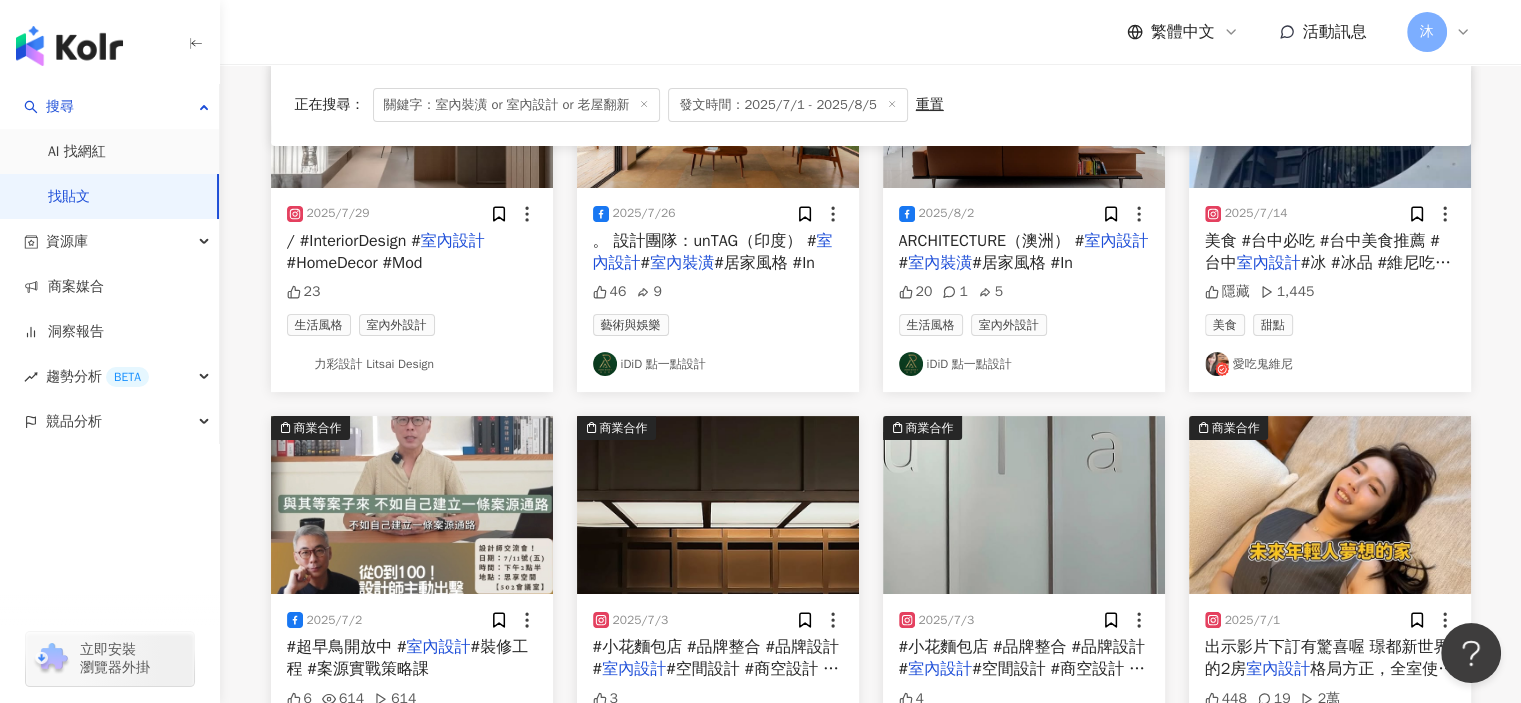 scroll, scrollTop: 1090, scrollLeft: 0, axis: vertical 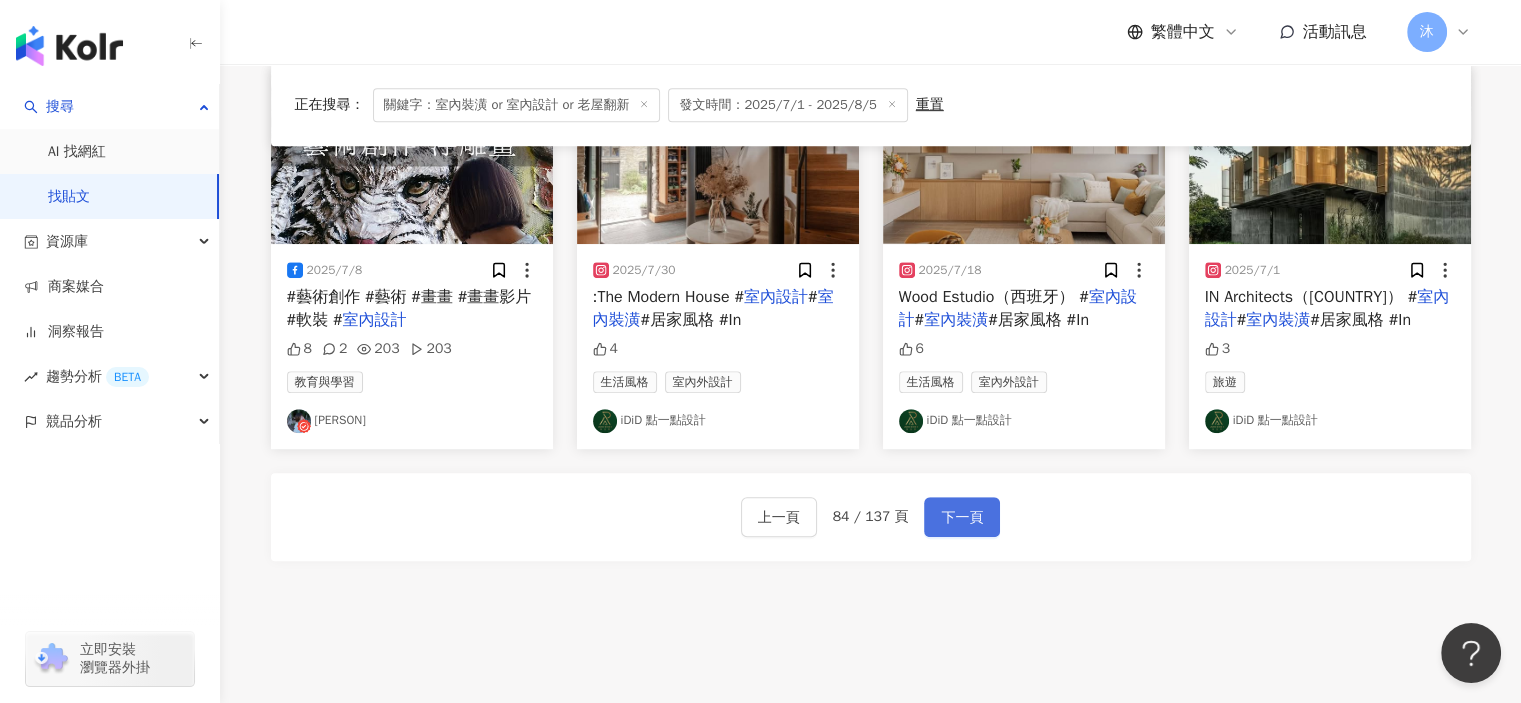 click on "下一頁" at bounding box center [962, 518] 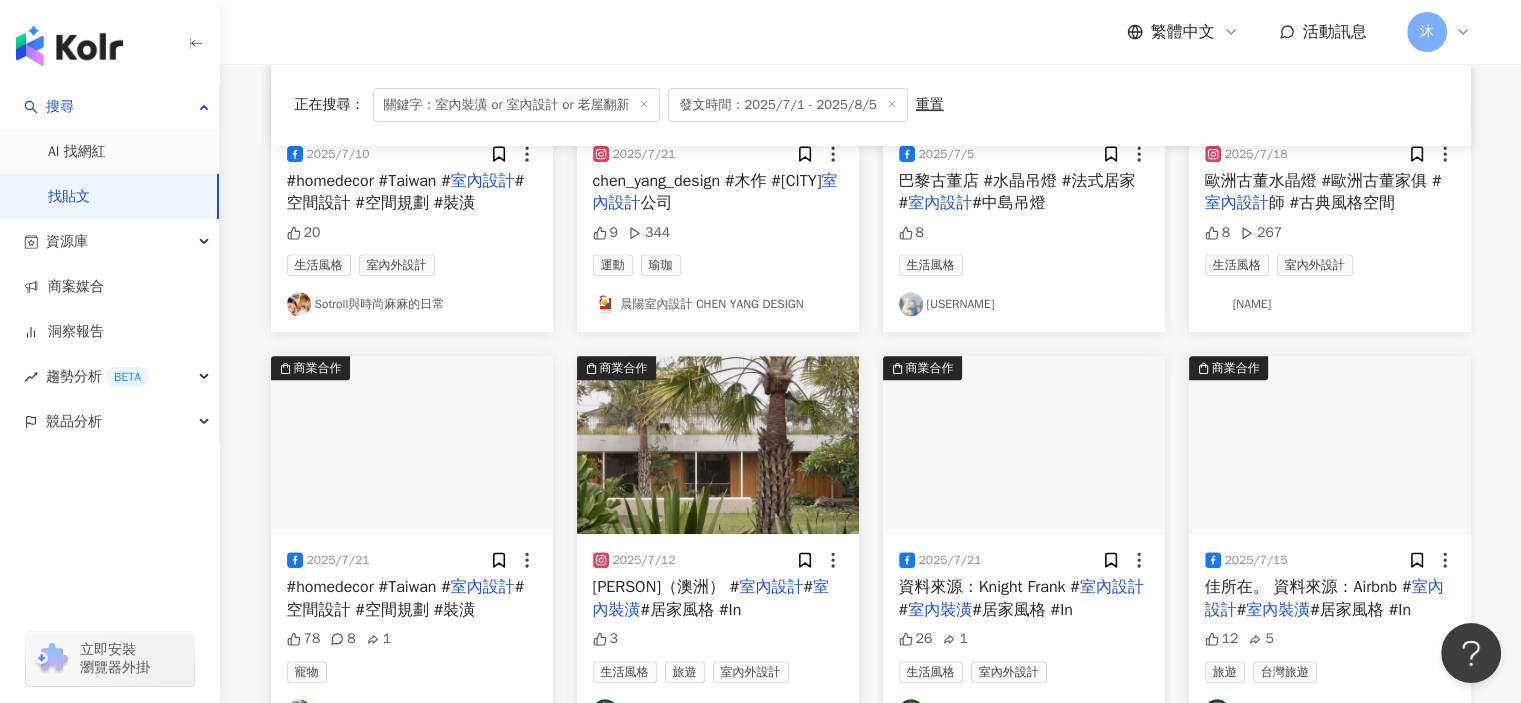 scroll, scrollTop: 1100, scrollLeft: 0, axis: vertical 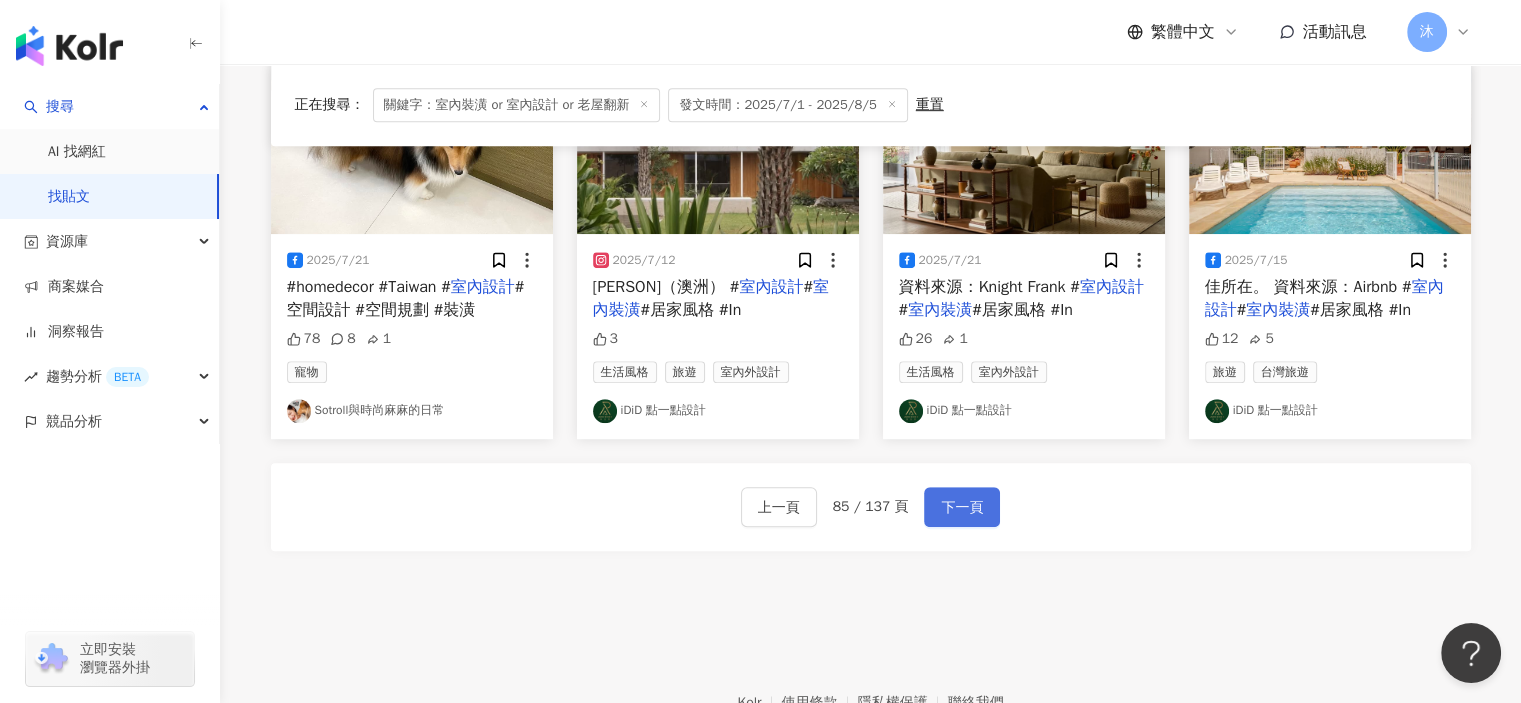 click on "下一頁" at bounding box center [962, 508] 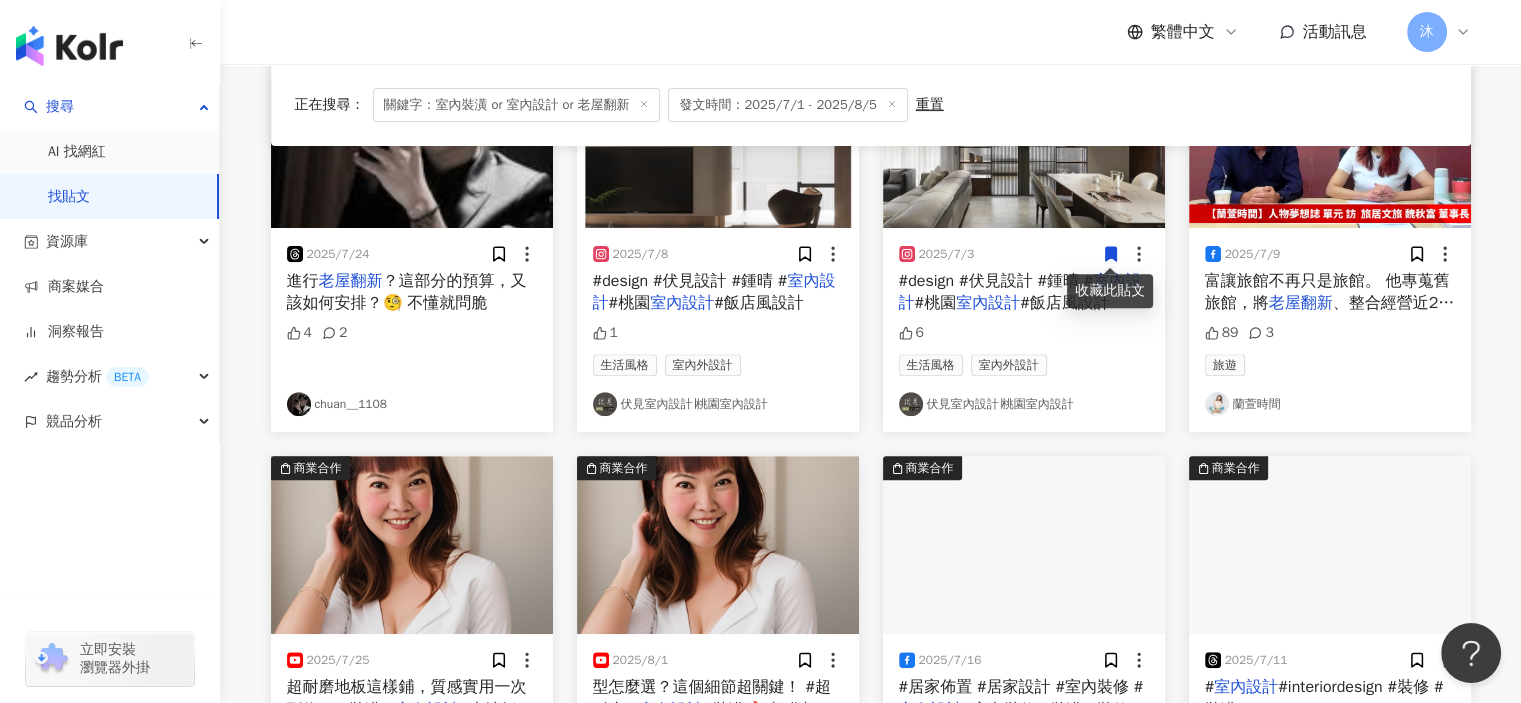 scroll, scrollTop: 1217, scrollLeft: 0, axis: vertical 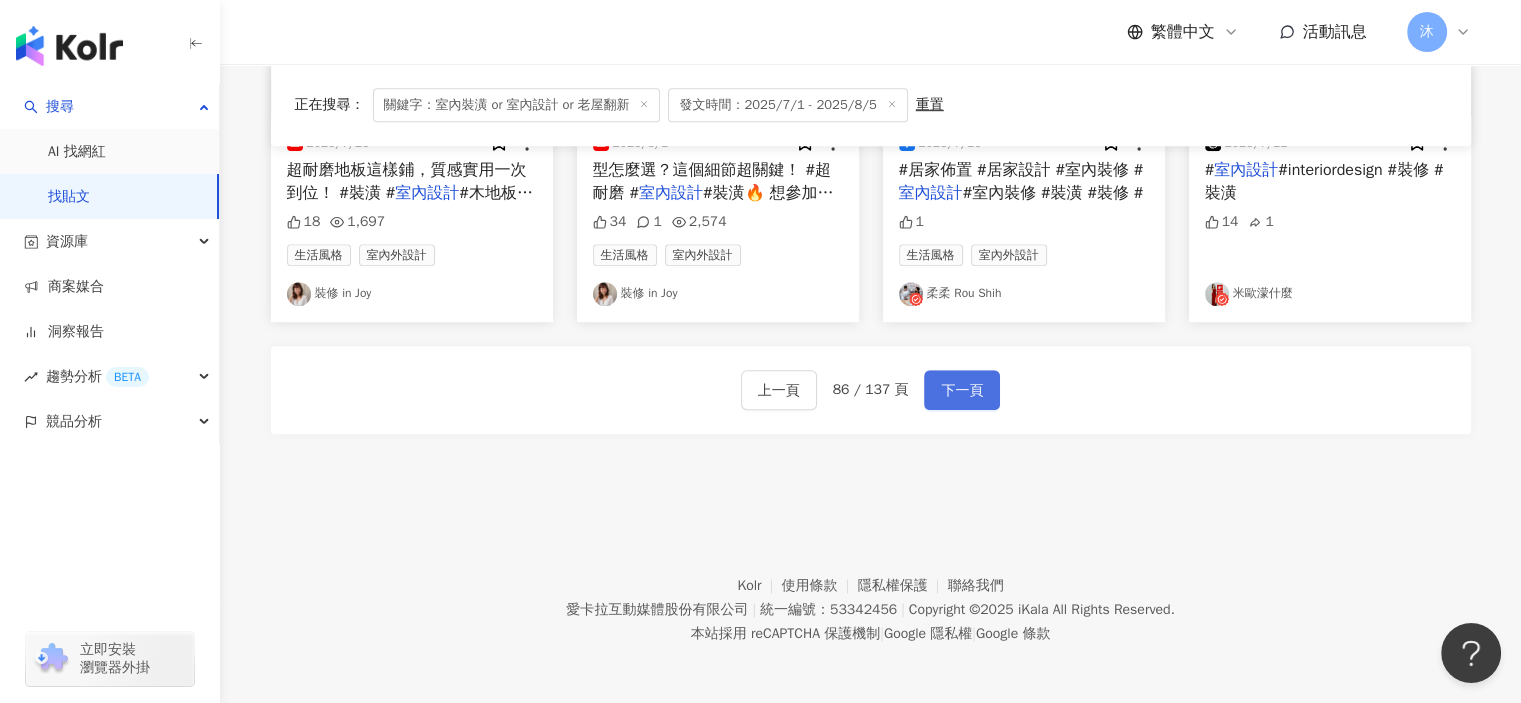 click on "下一頁" at bounding box center (962, 391) 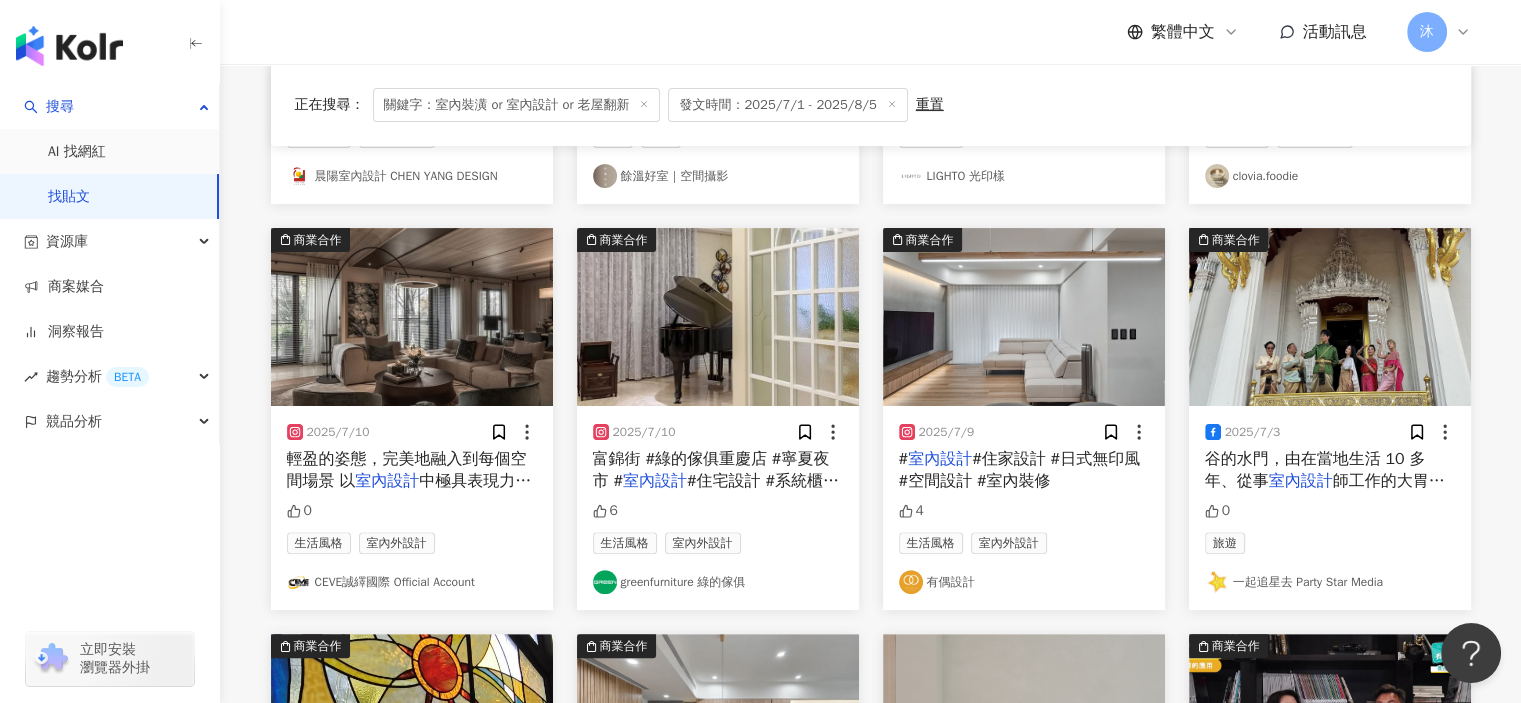 scroll, scrollTop: 517, scrollLeft: 0, axis: vertical 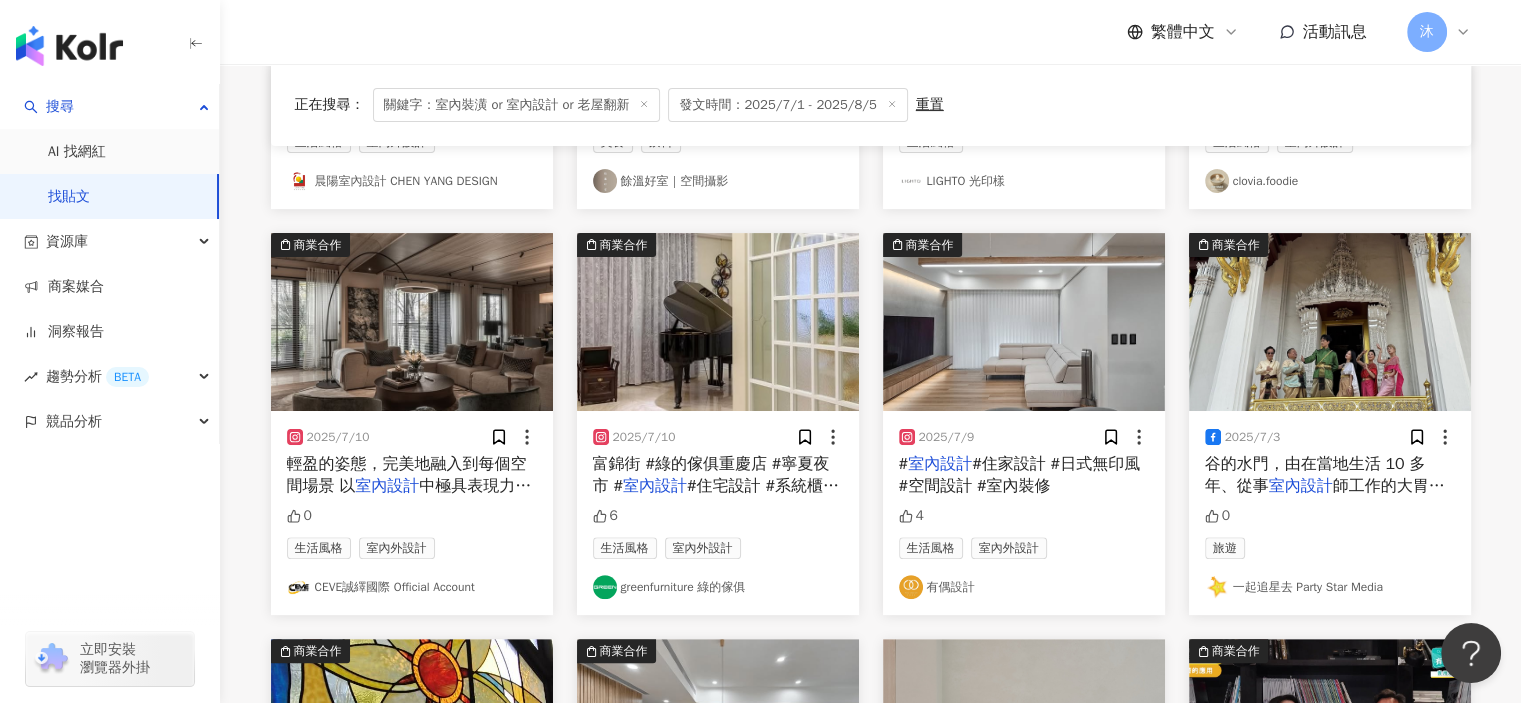 click on "CEVE誠繹國際 Official Account" at bounding box center (412, 587) 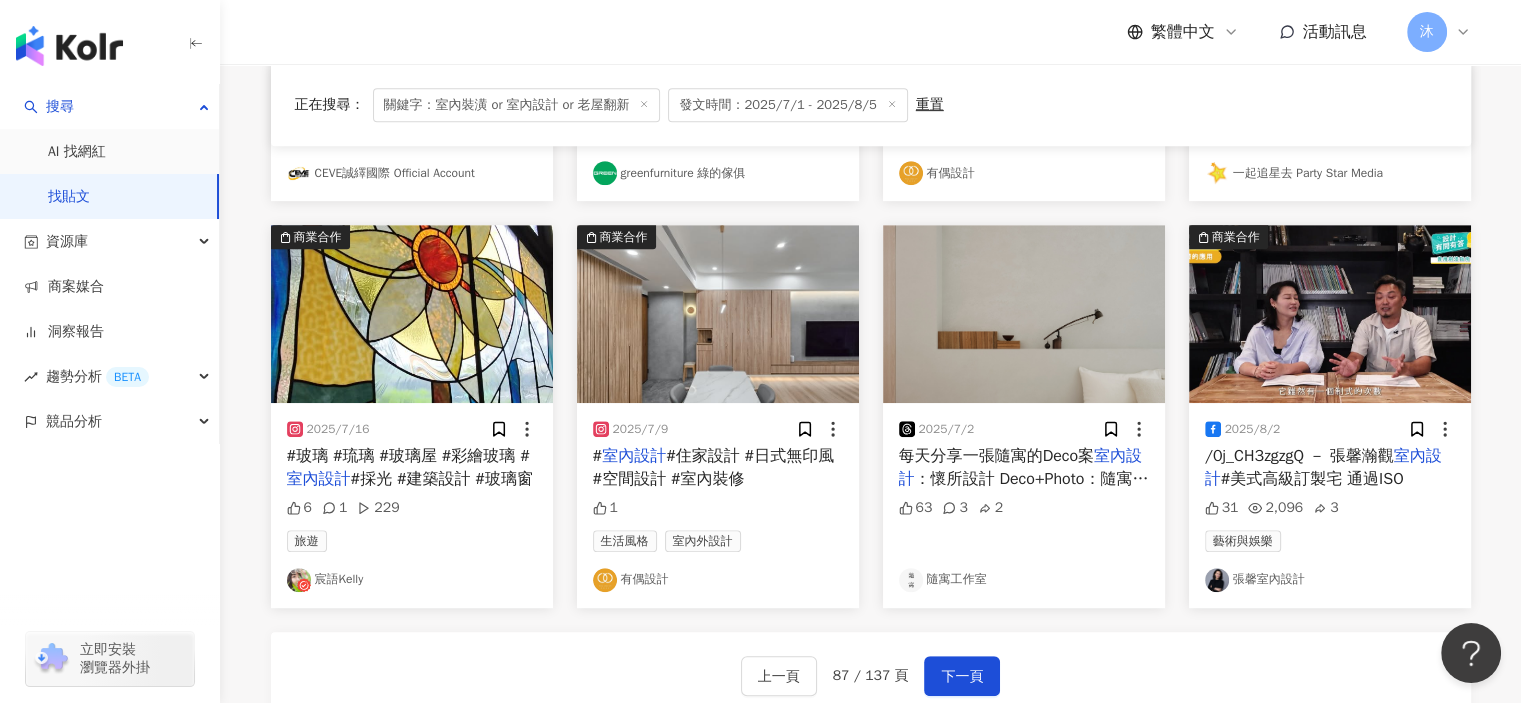scroll, scrollTop: 1217, scrollLeft: 0, axis: vertical 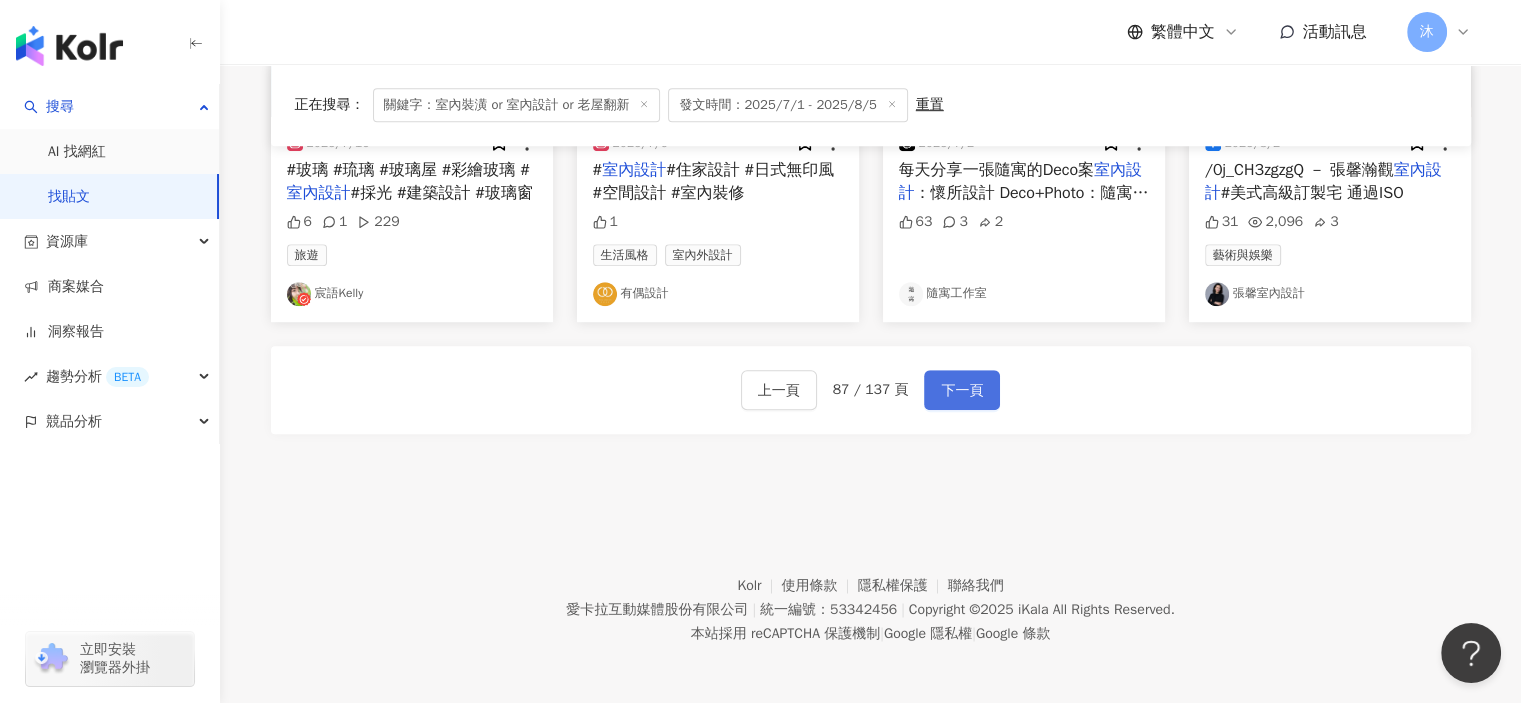 click on "下一頁" at bounding box center (962, 391) 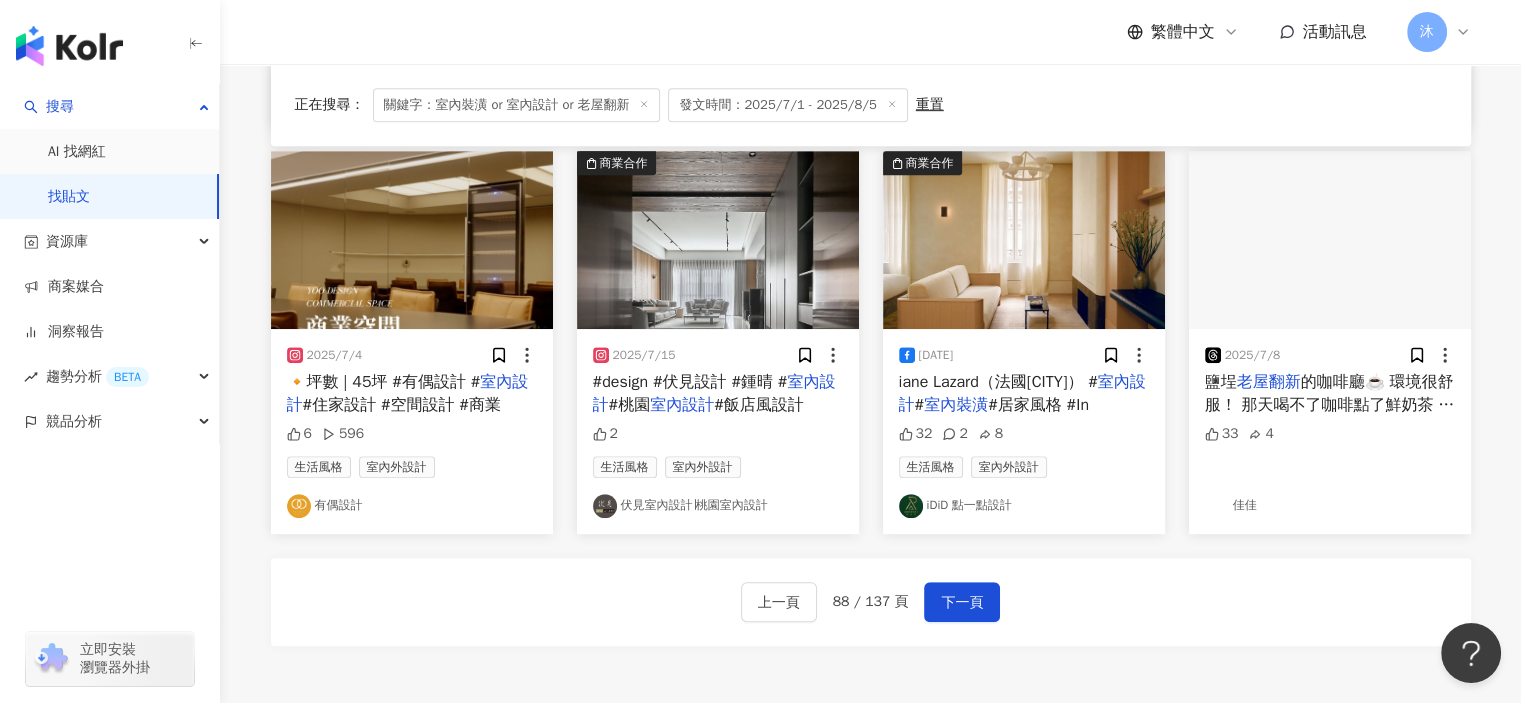 scroll, scrollTop: 1017, scrollLeft: 0, axis: vertical 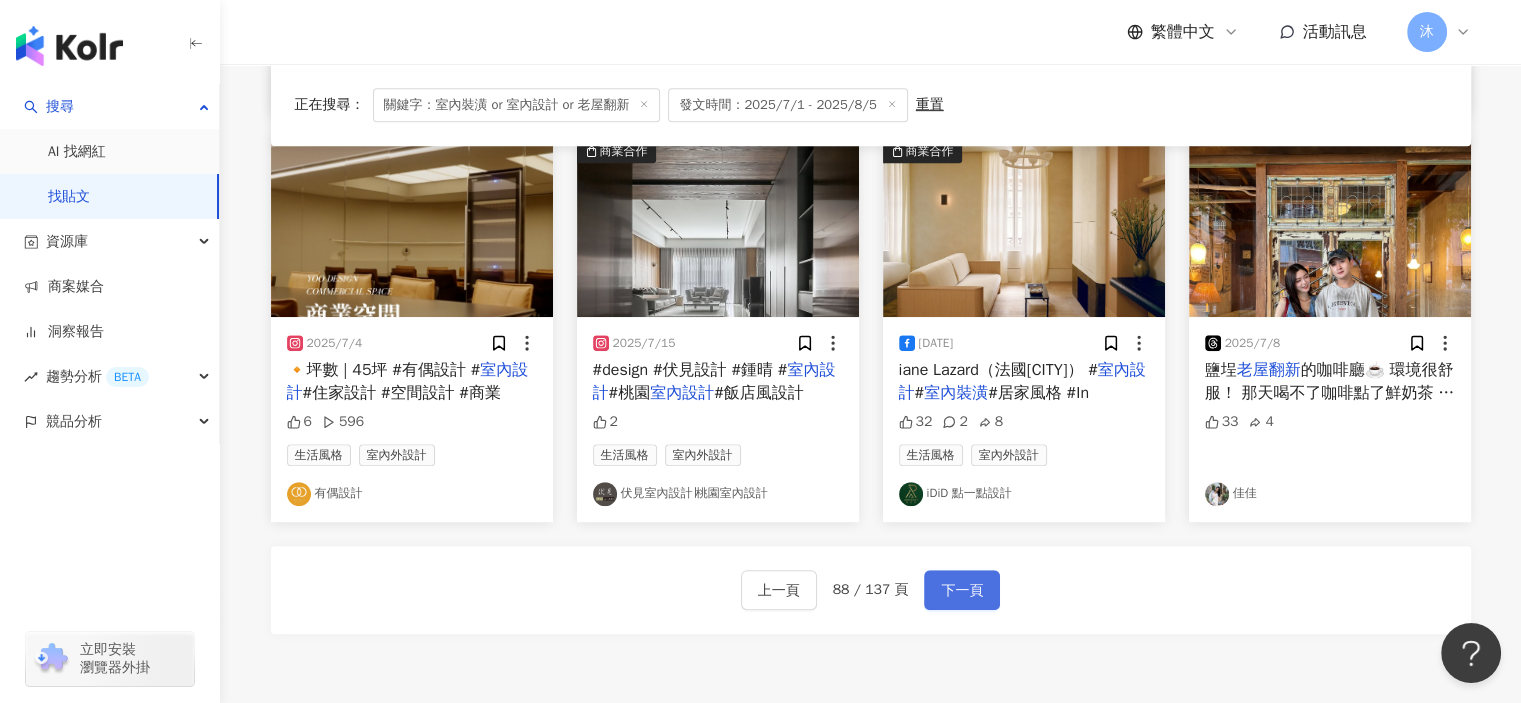 click on "下一頁" at bounding box center [962, 590] 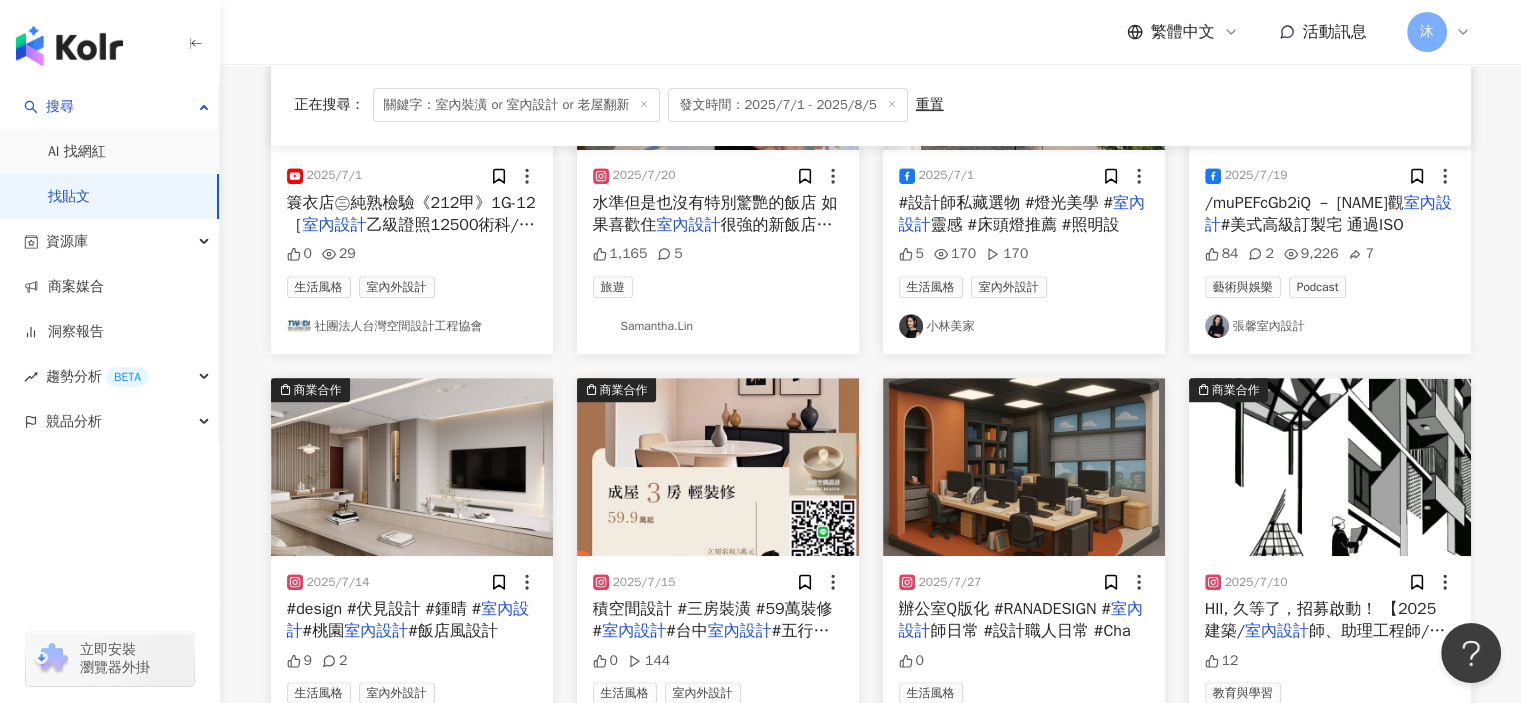 scroll, scrollTop: 1127, scrollLeft: 0, axis: vertical 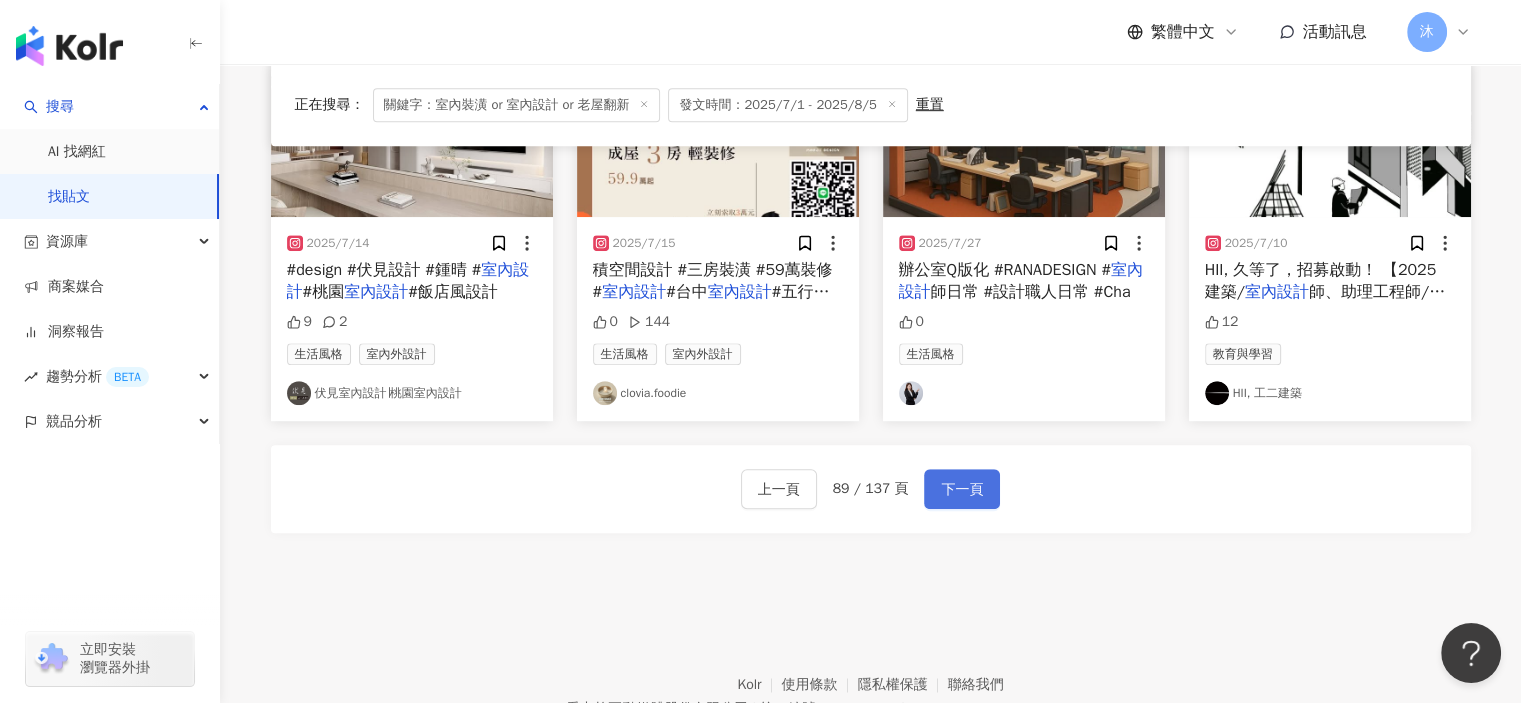 click on "下一頁" at bounding box center [962, 490] 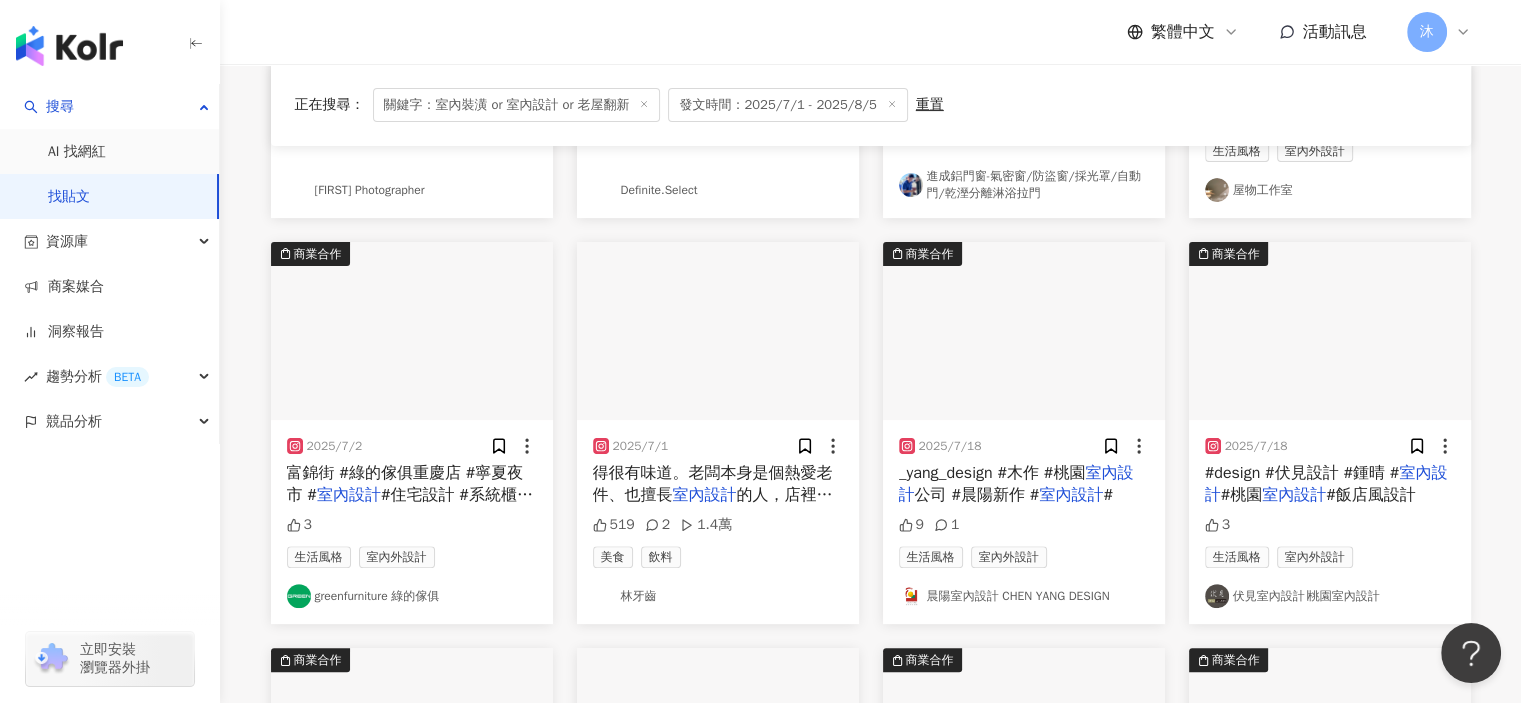 scroll, scrollTop: 227, scrollLeft: 0, axis: vertical 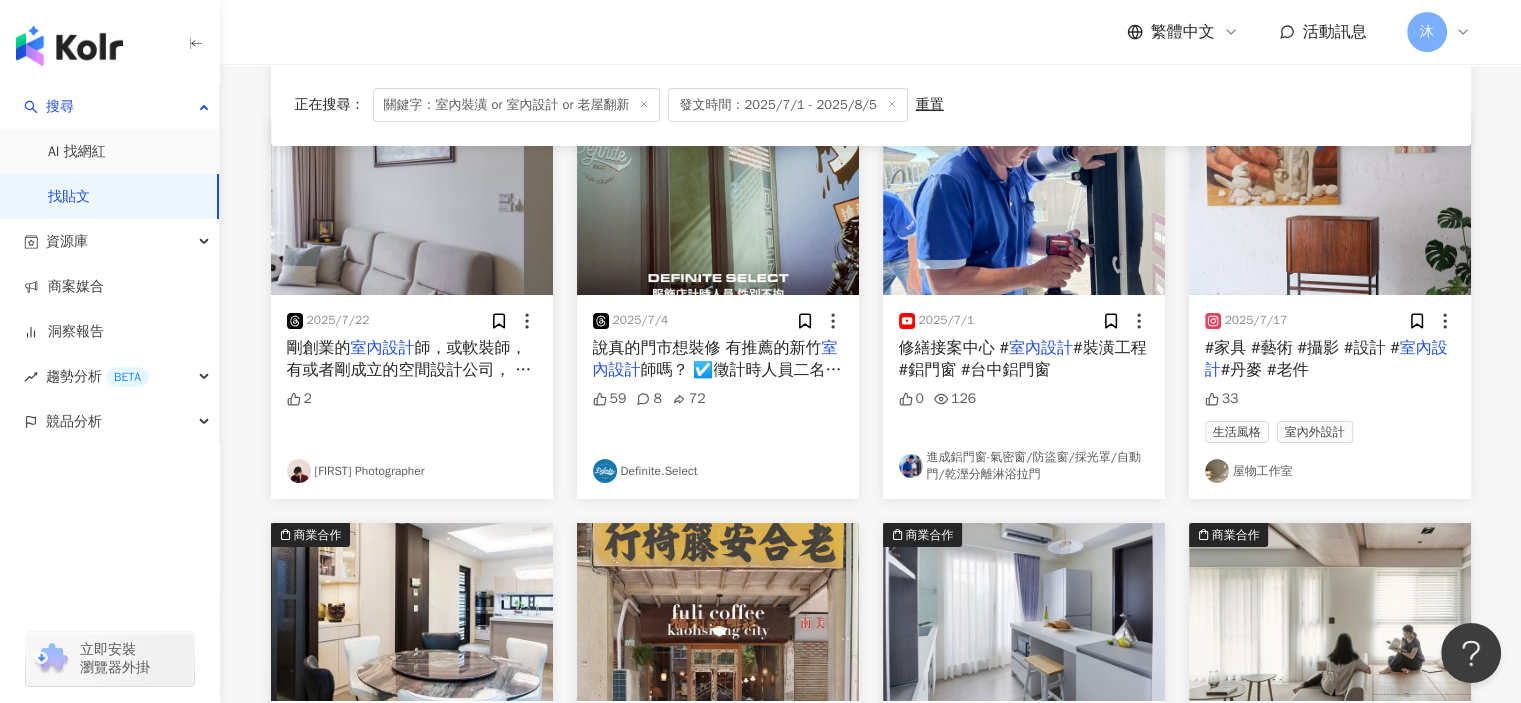 click on "周周 Taiwan Photographer" at bounding box center (412, 471) 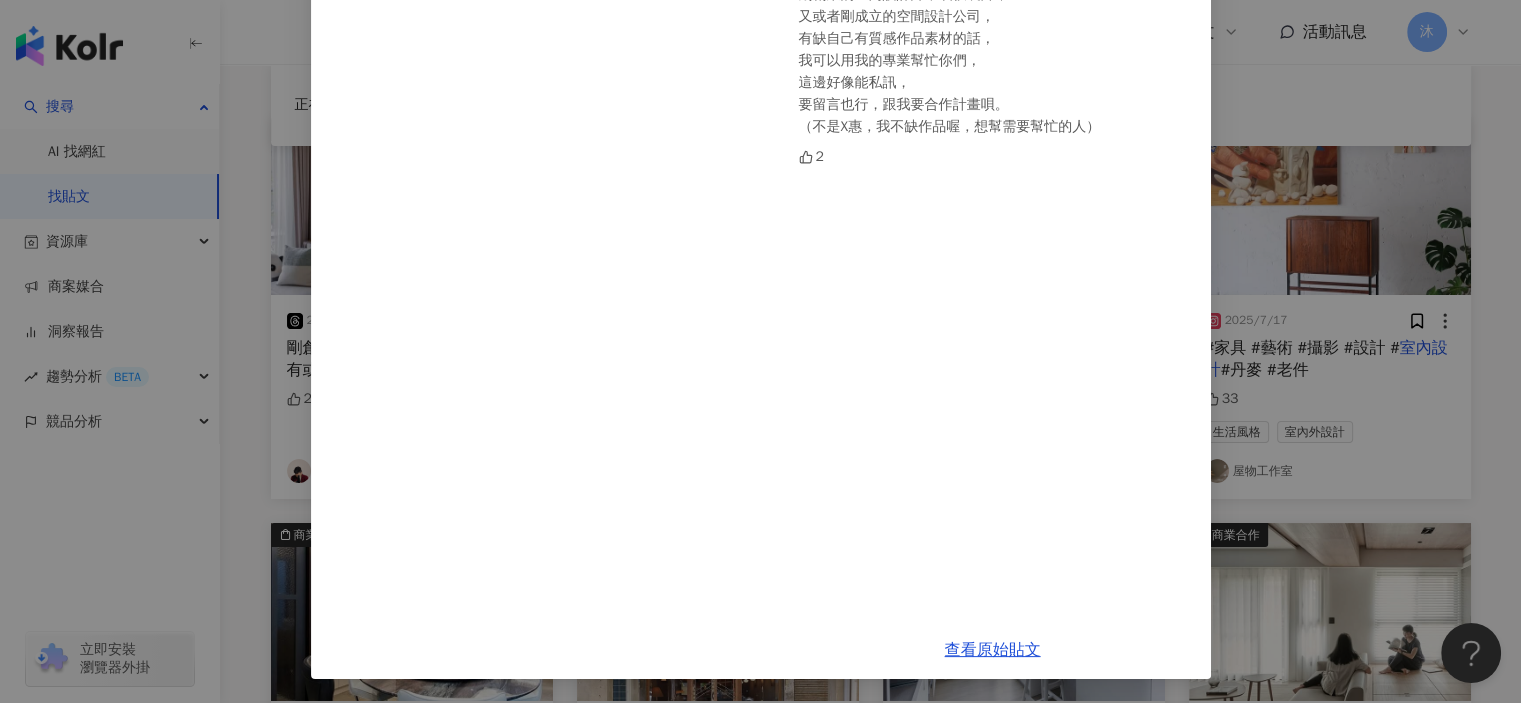 scroll, scrollTop: 0, scrollLeft: 0, axis: both 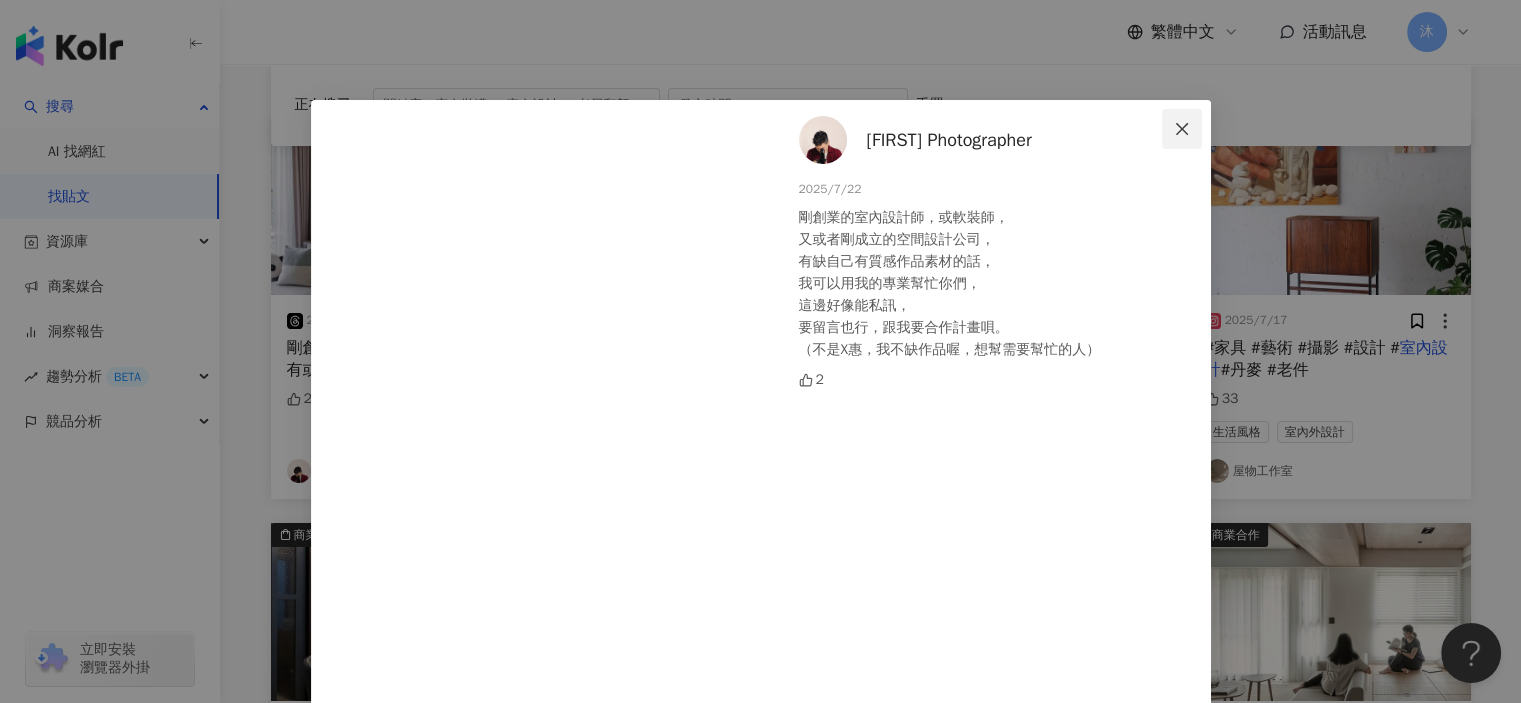 click at bounding box center [1182, 129] 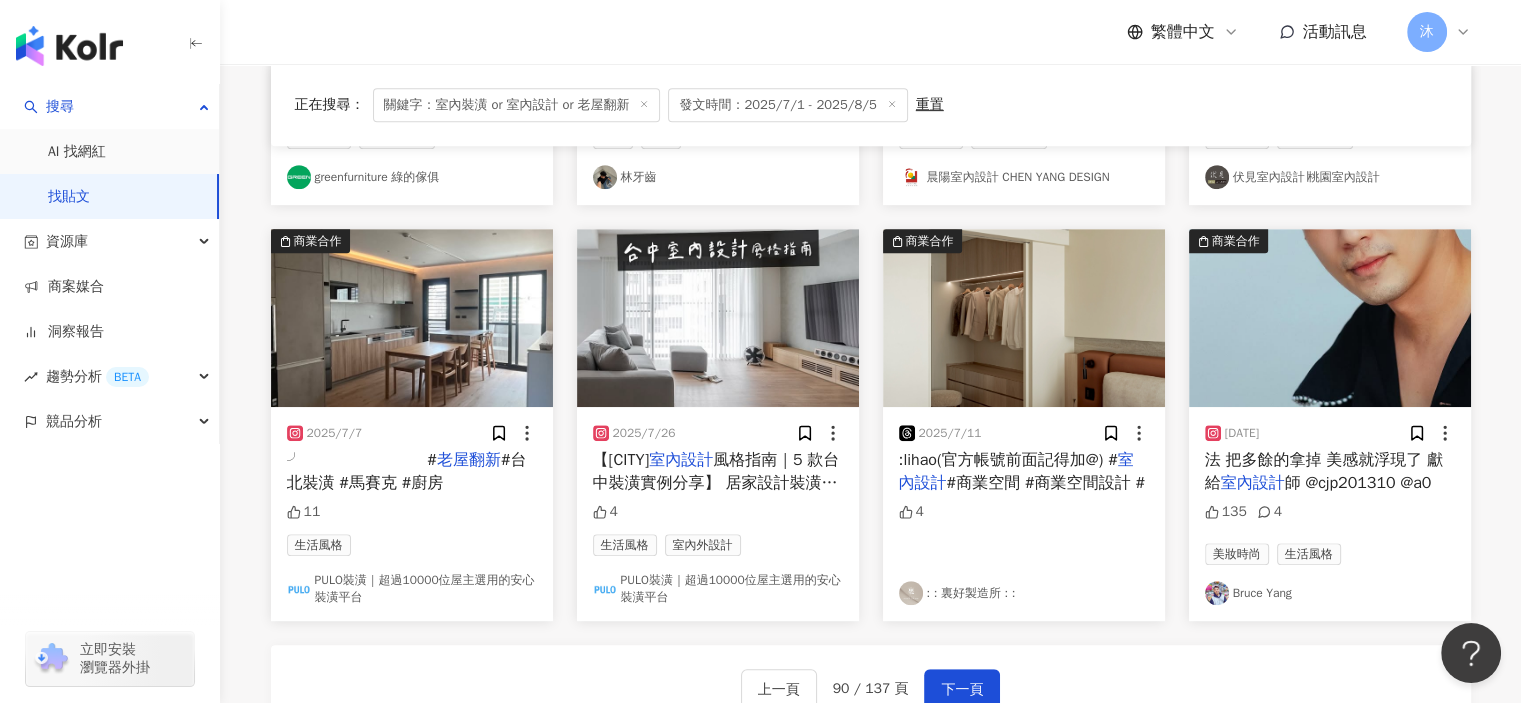 scroll, scrollTop: 1227, scrollLeft: 0, axis: vertical 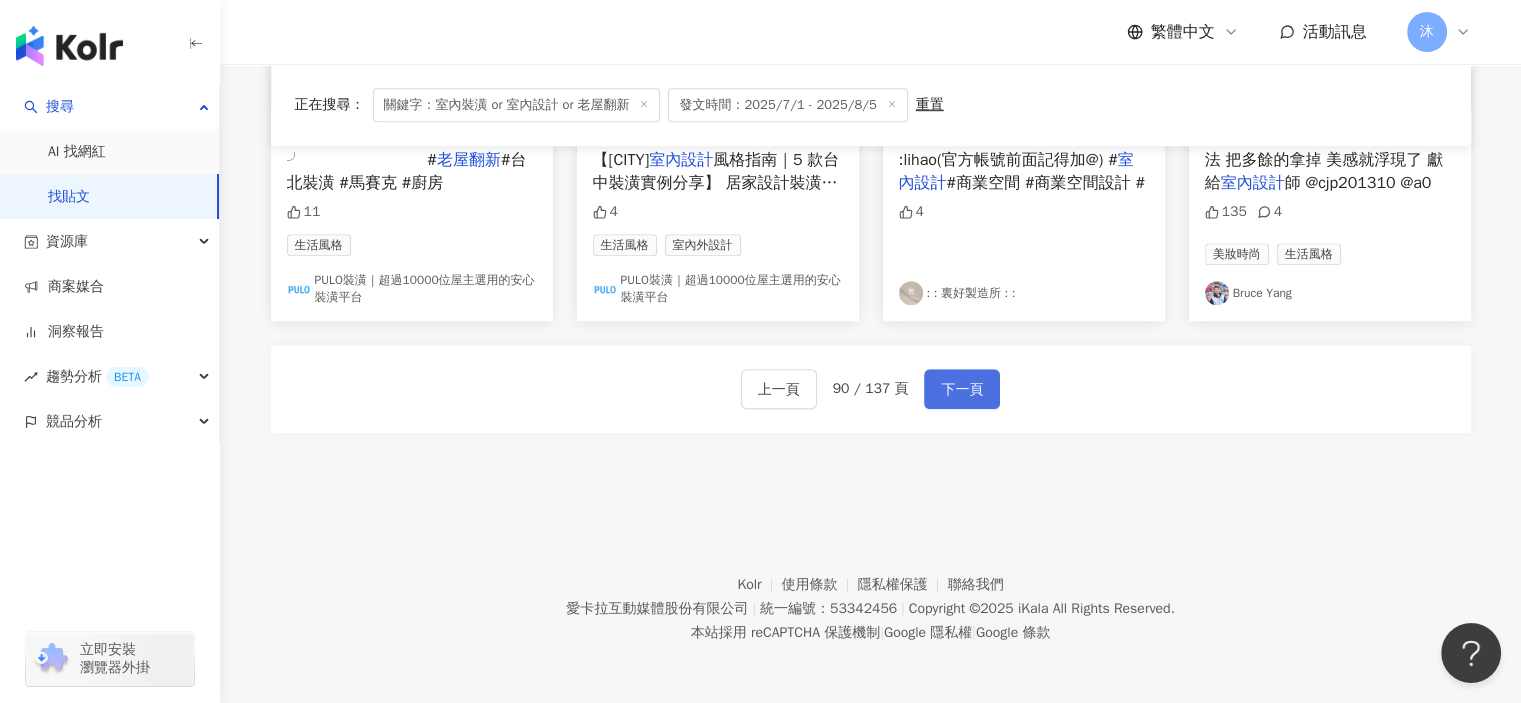 click on "下一頁" at bounding box center [962, 390] 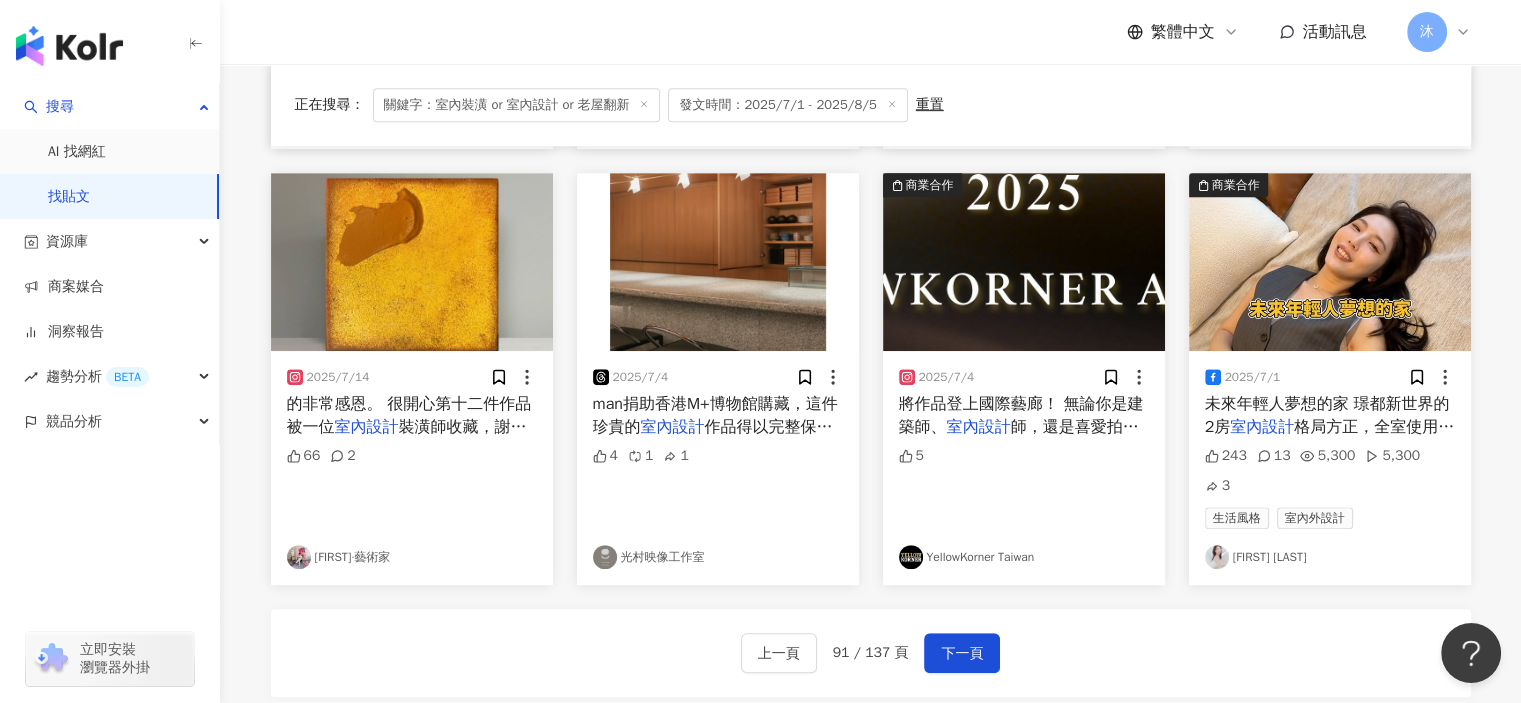 scroll, scrollTop: 1017, scrollLeft: 0, axis: vertical 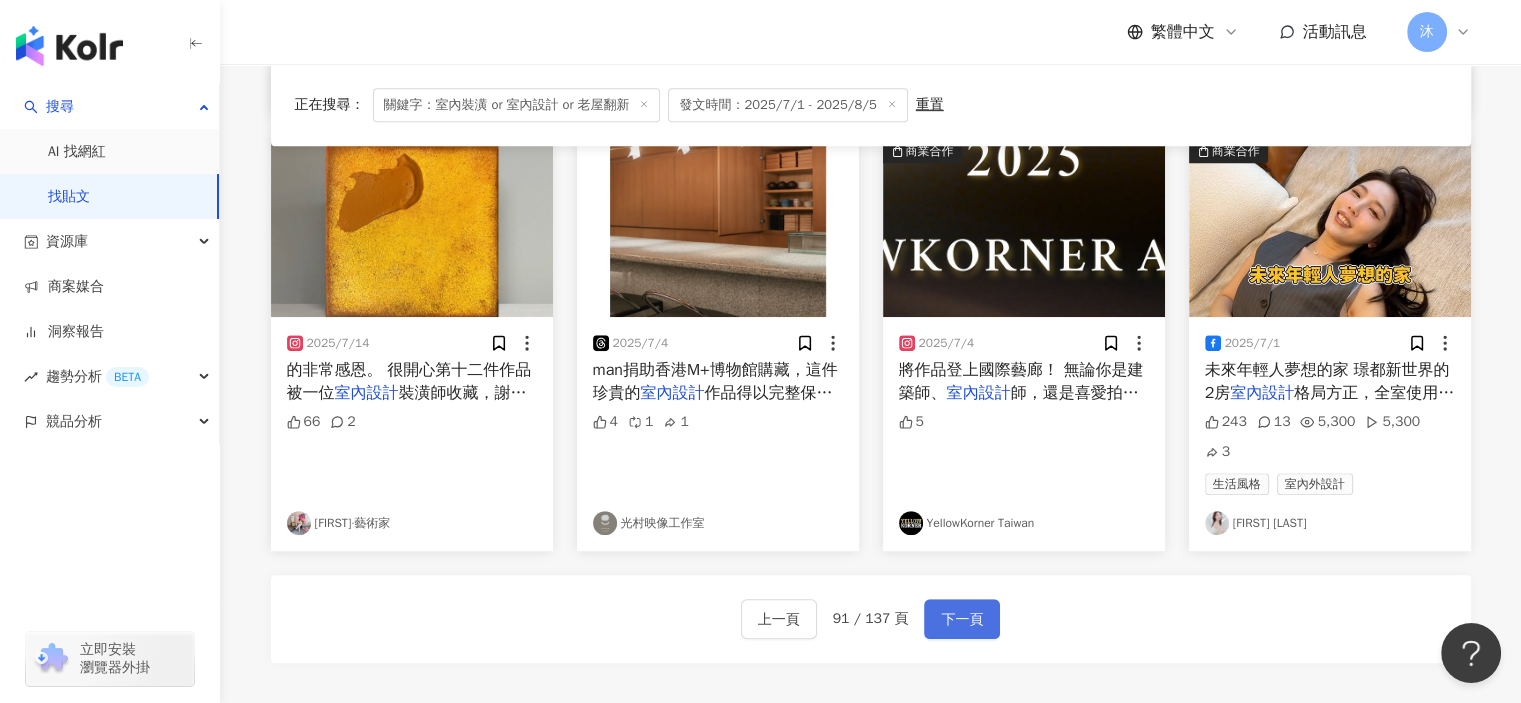 click on "下一頁" at bounding box center [962, 619] 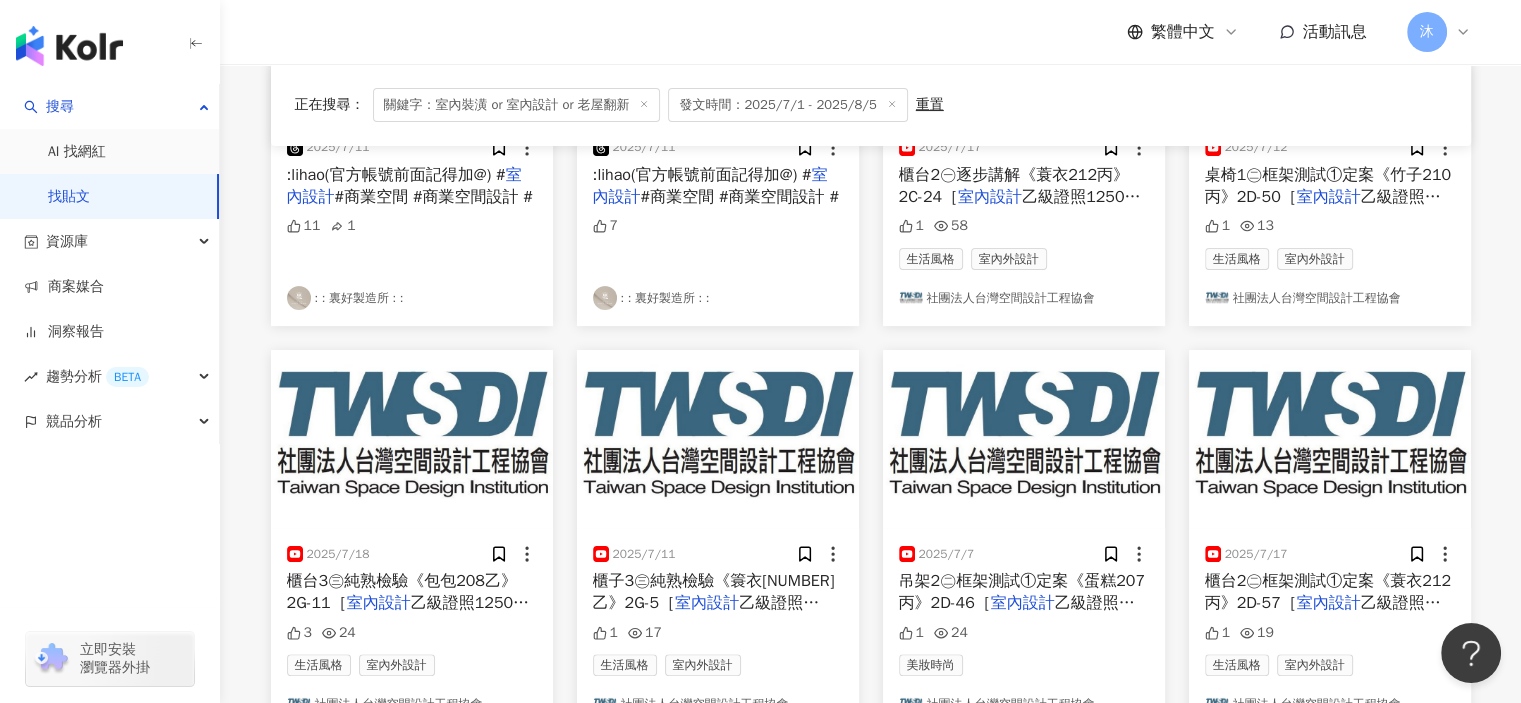 scroll, scrollTop: 1200, scrollLeft: 0, axis: vertical 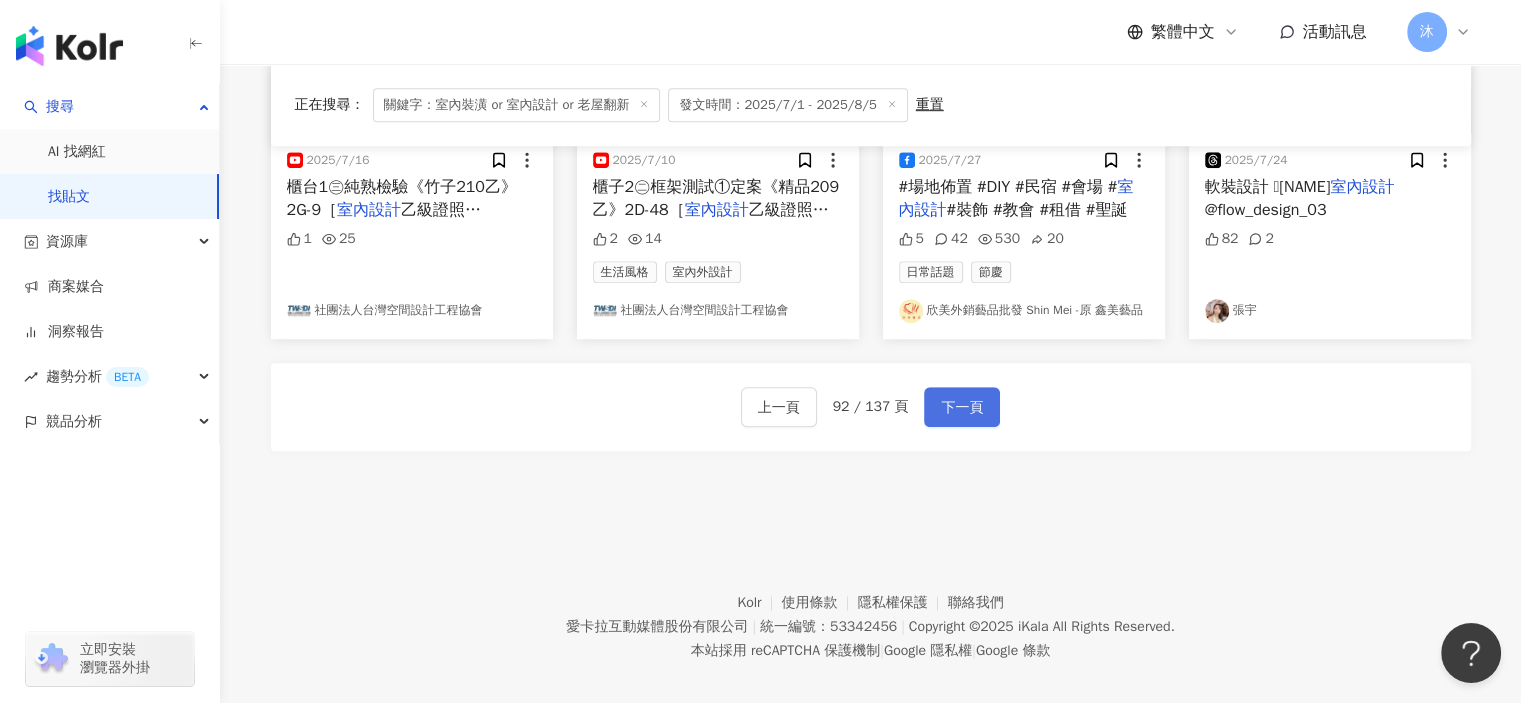click on "下一頁" at bounding box center [962, 407] 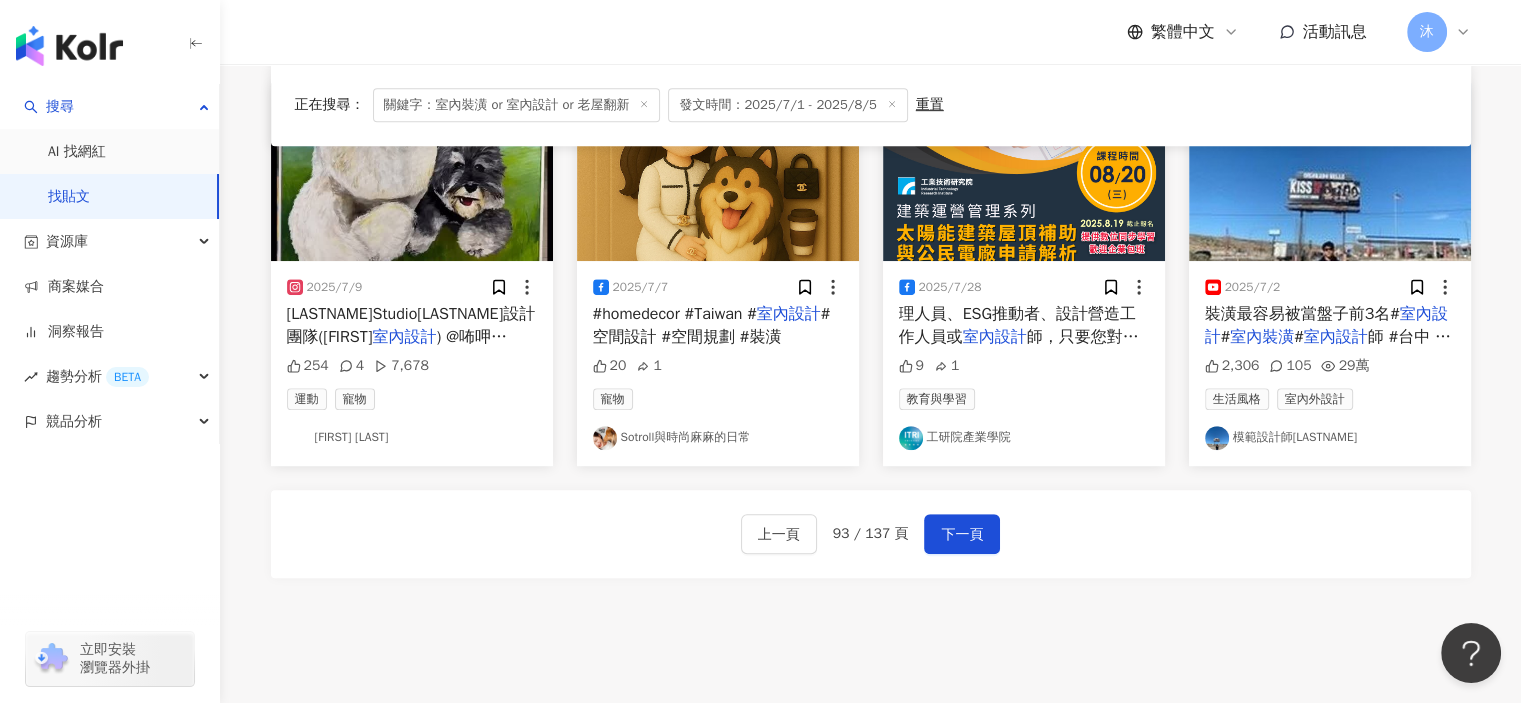 scroll, scrollTop: 1200, scrollLeft: 0, axis: vertical 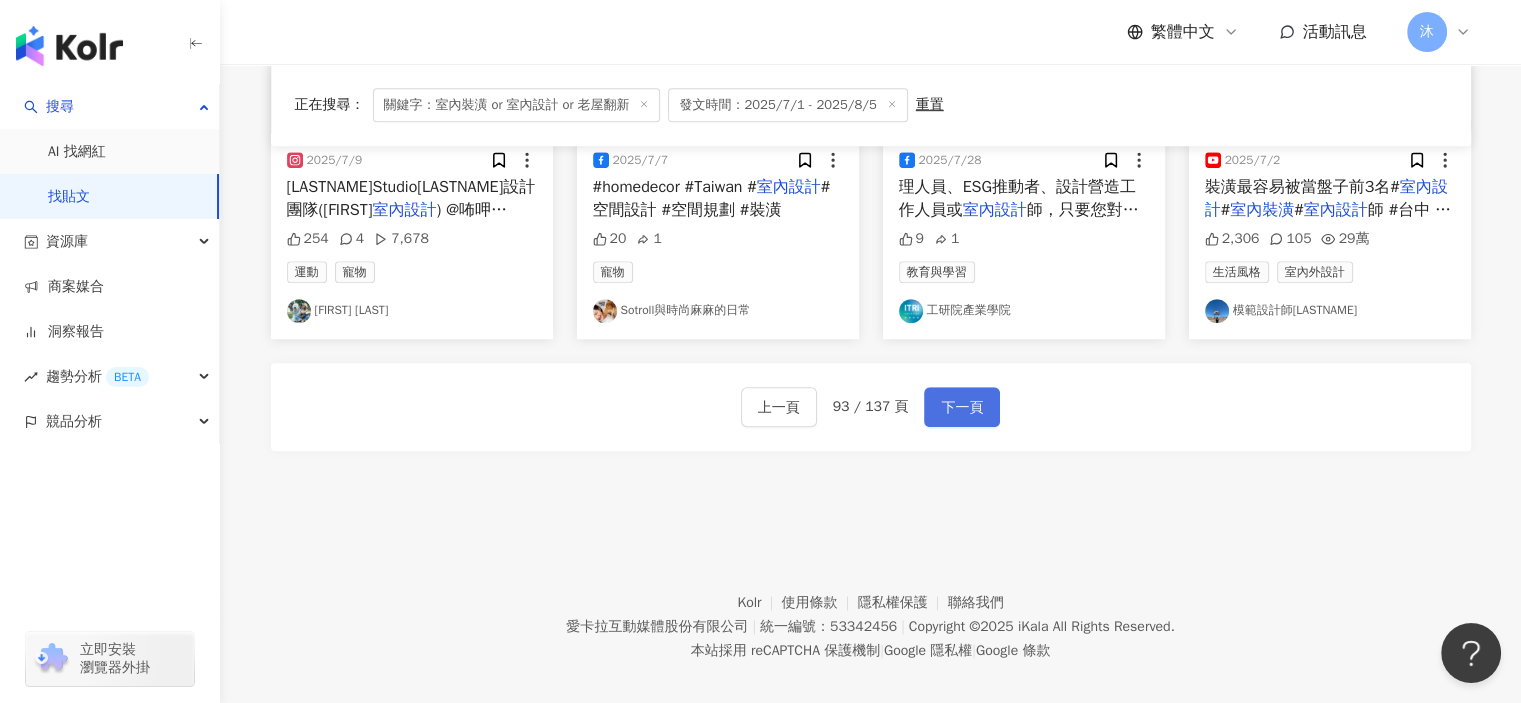 click on "下一頁" at bounding box center (962, 408) 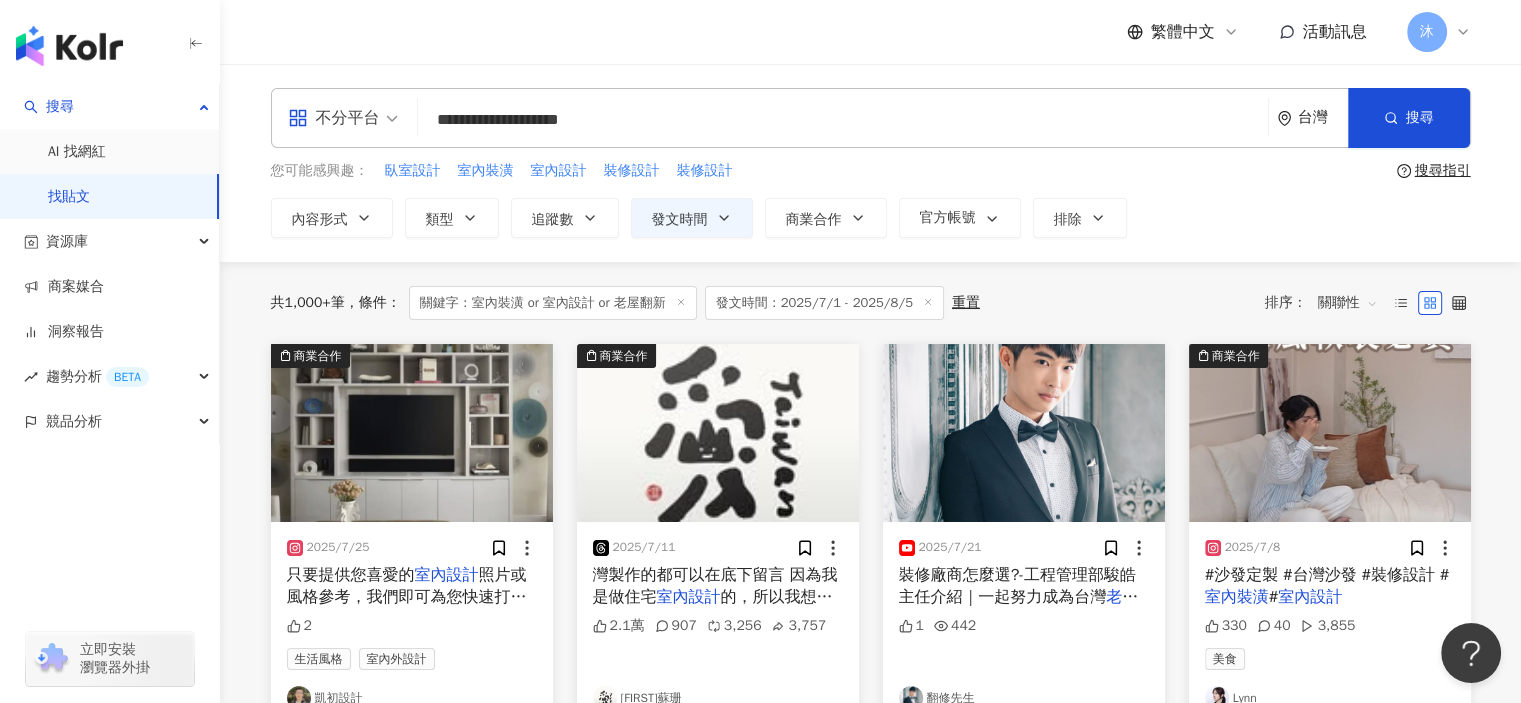scroll, scrollTop: 100, scrollLeft: 0, axis: vertical 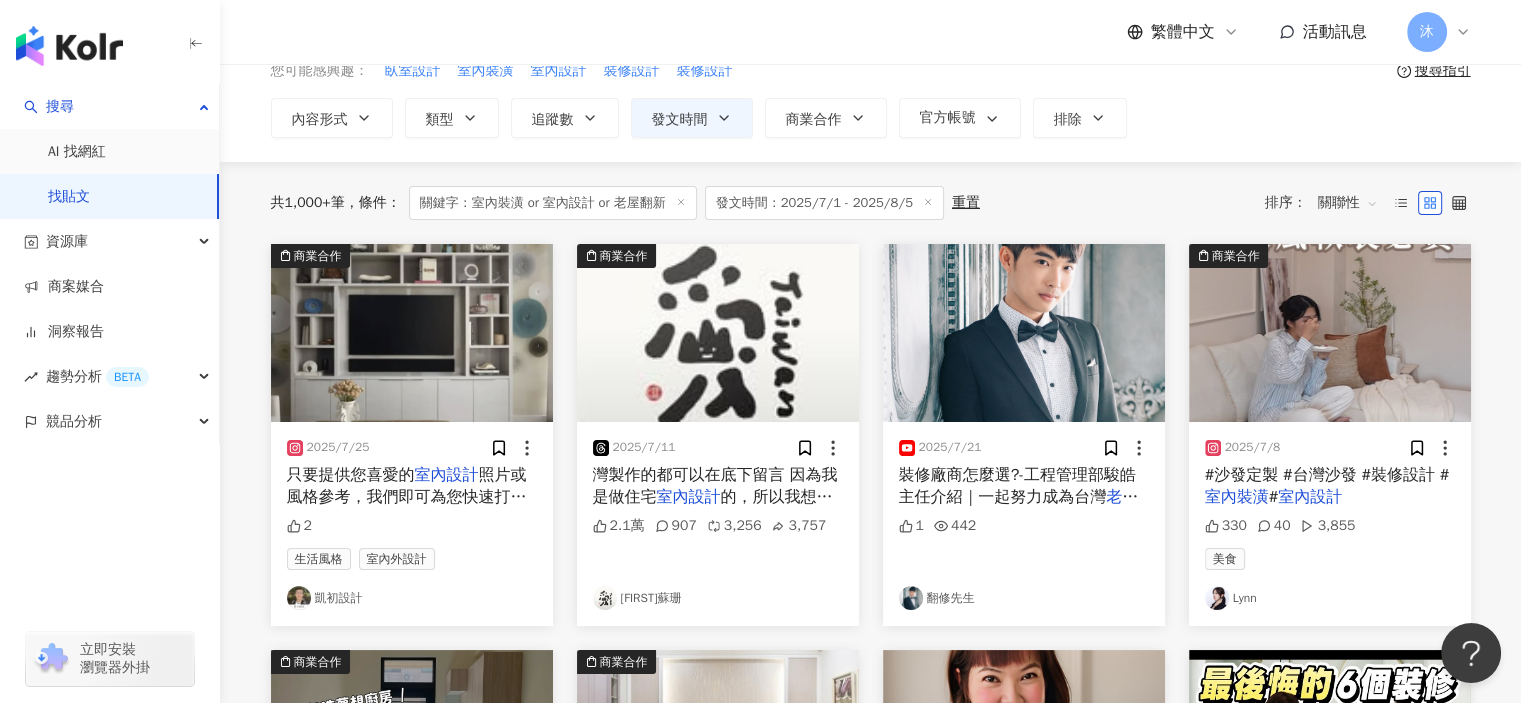 click on "裝修廠商怎麼選?-工程管理部駿皓主任介紹｜一起努力成為台灣" at bounding box center [1017, 486] 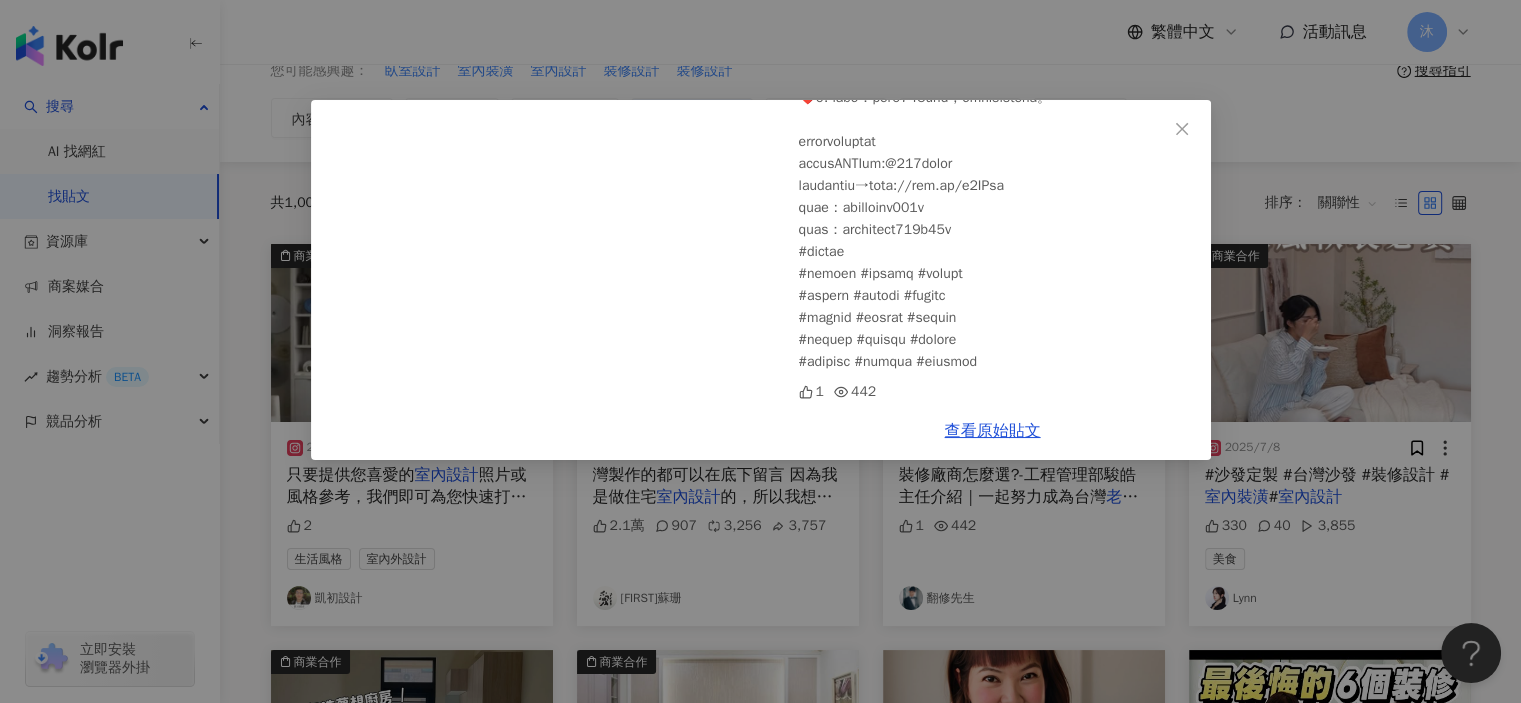 scroll, scrollTop: 585, scrollLeft: 0, axis: vertical 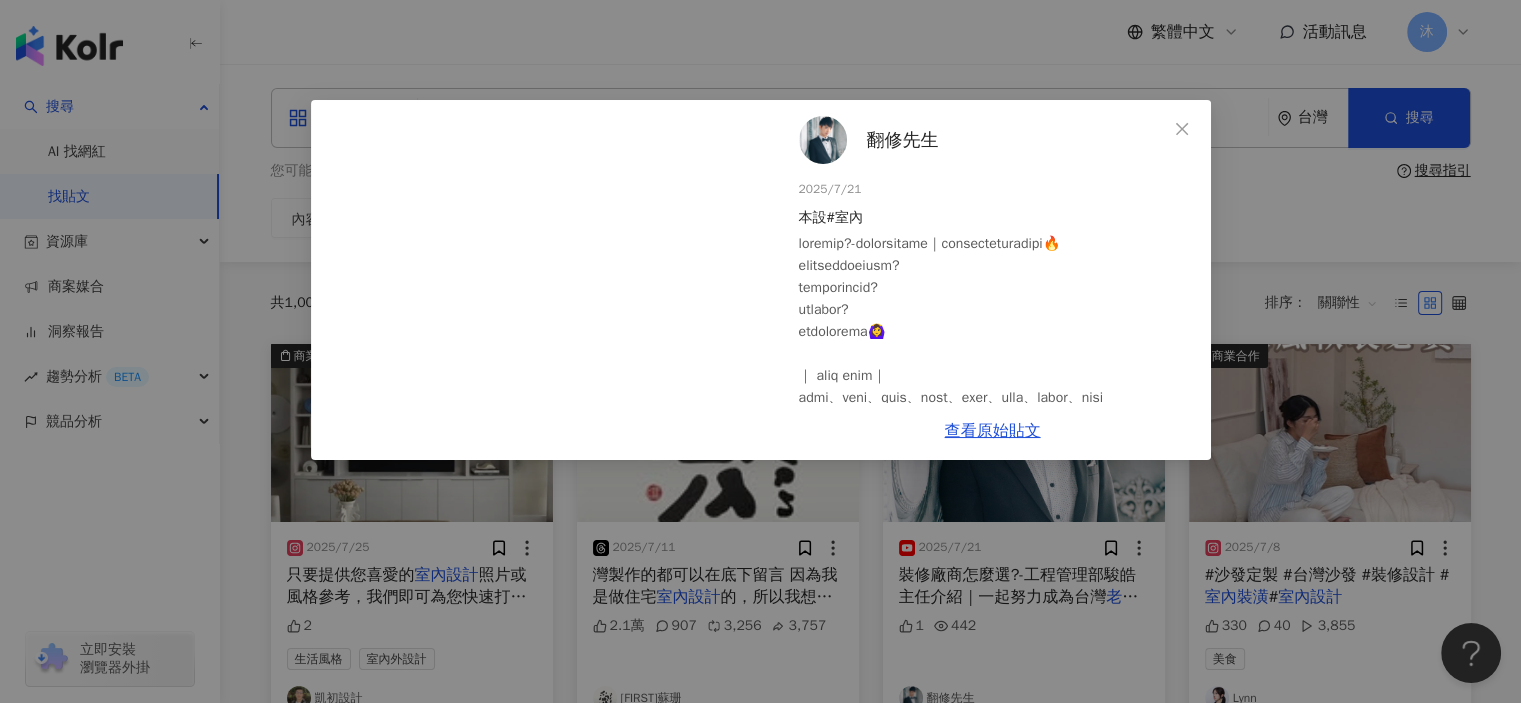 click on "翻修先生" at bounding box center [903, 140] 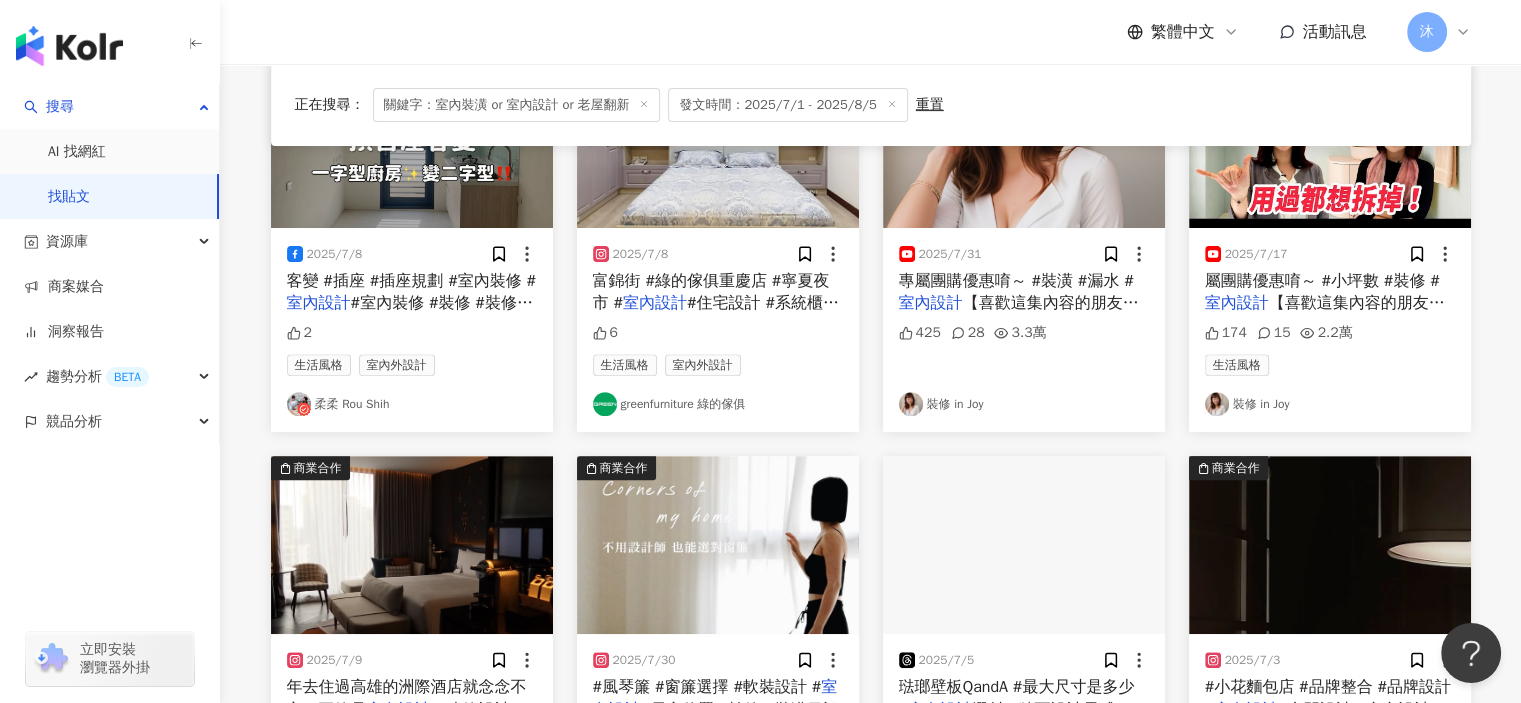 scroll, scrollTop: 1200, scrollLeft: 0, axis: vertical 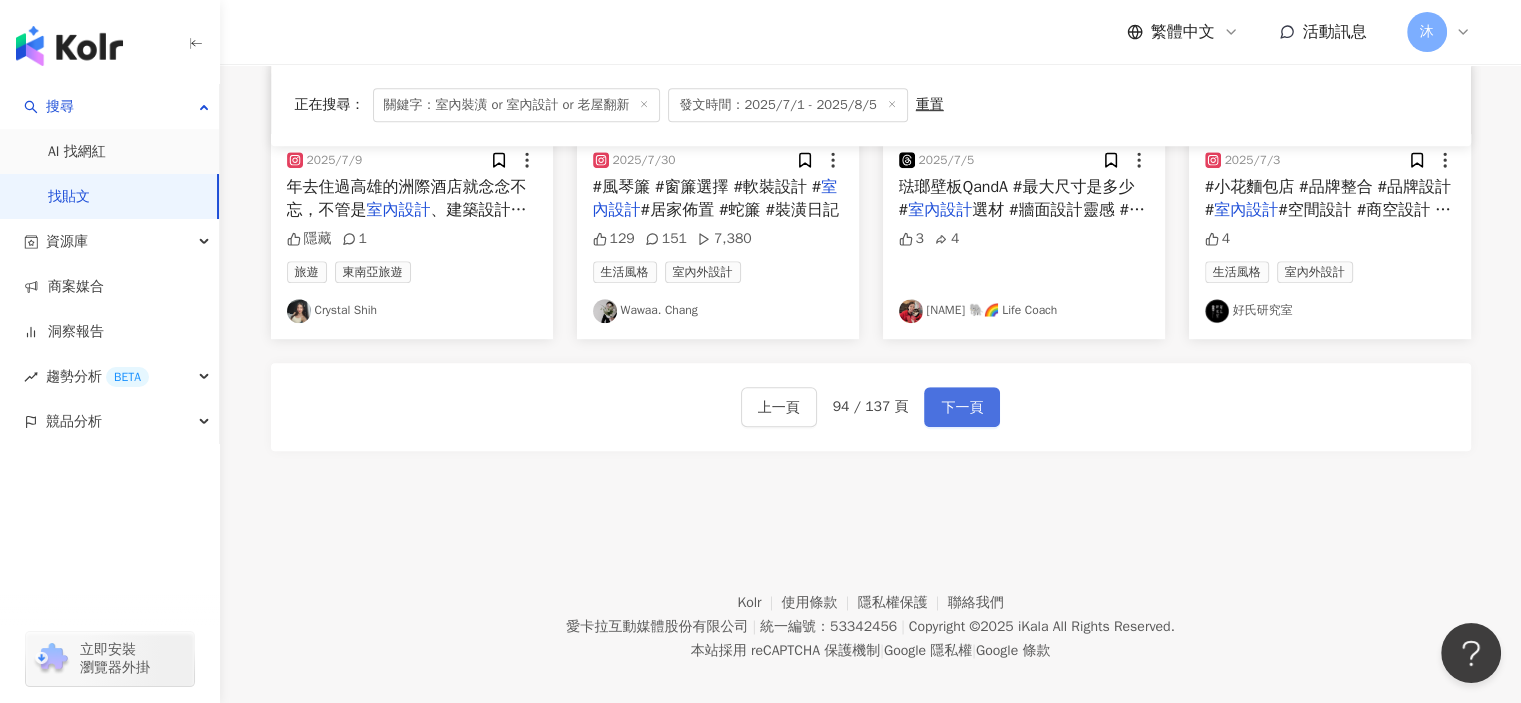 click on "下一頁" at bounding box center [962, 408] 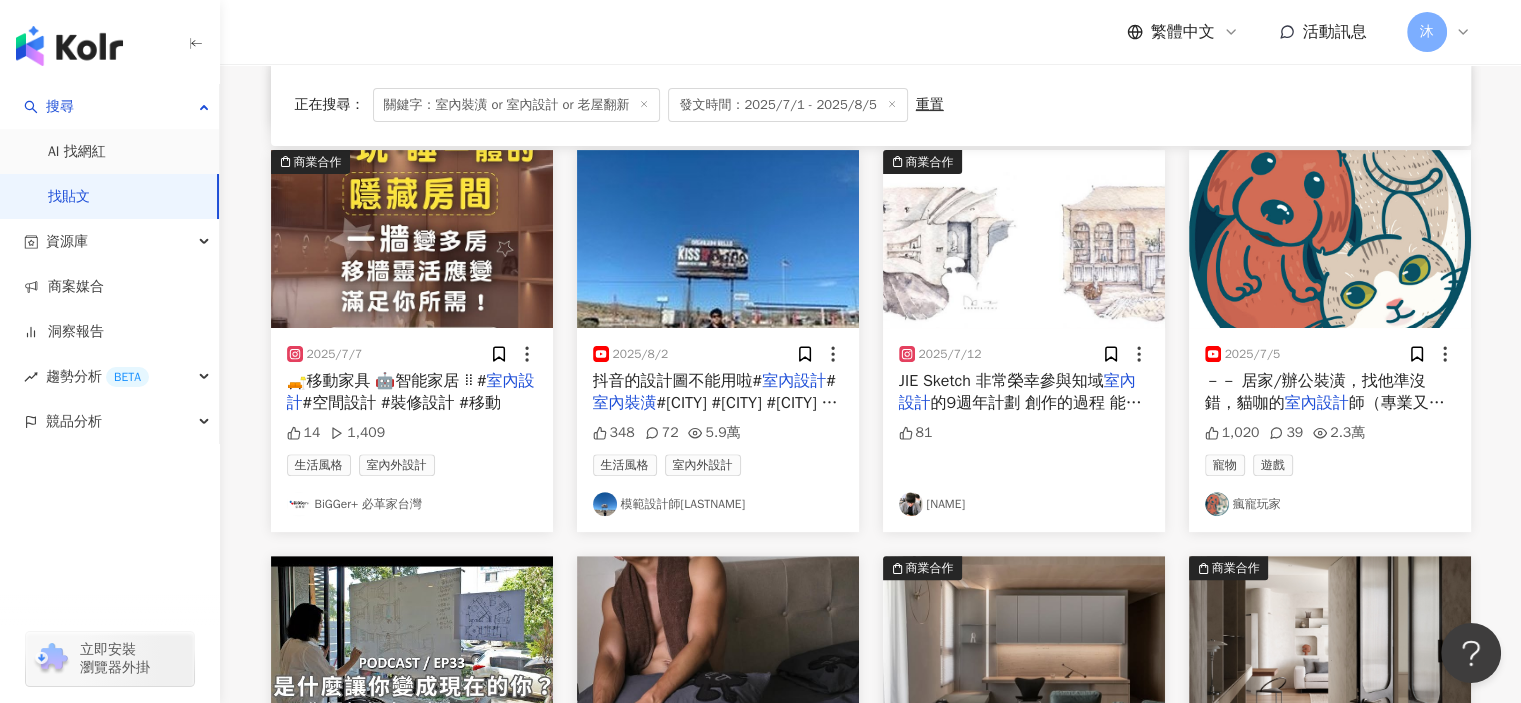 scroll, scrollTop: 1200, scrollLeft: 0, axis: vertical 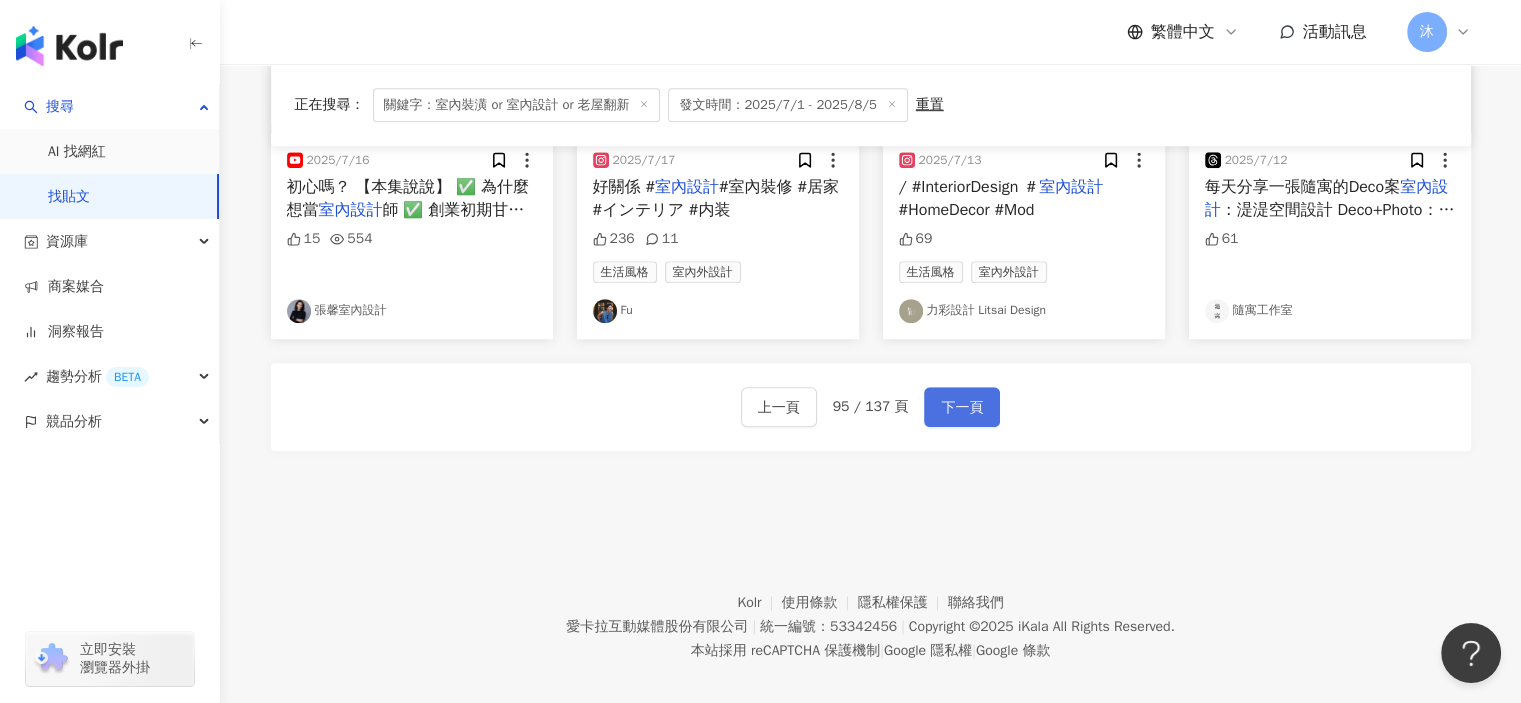 click on "下一頁" at bounding box center [962, 408] 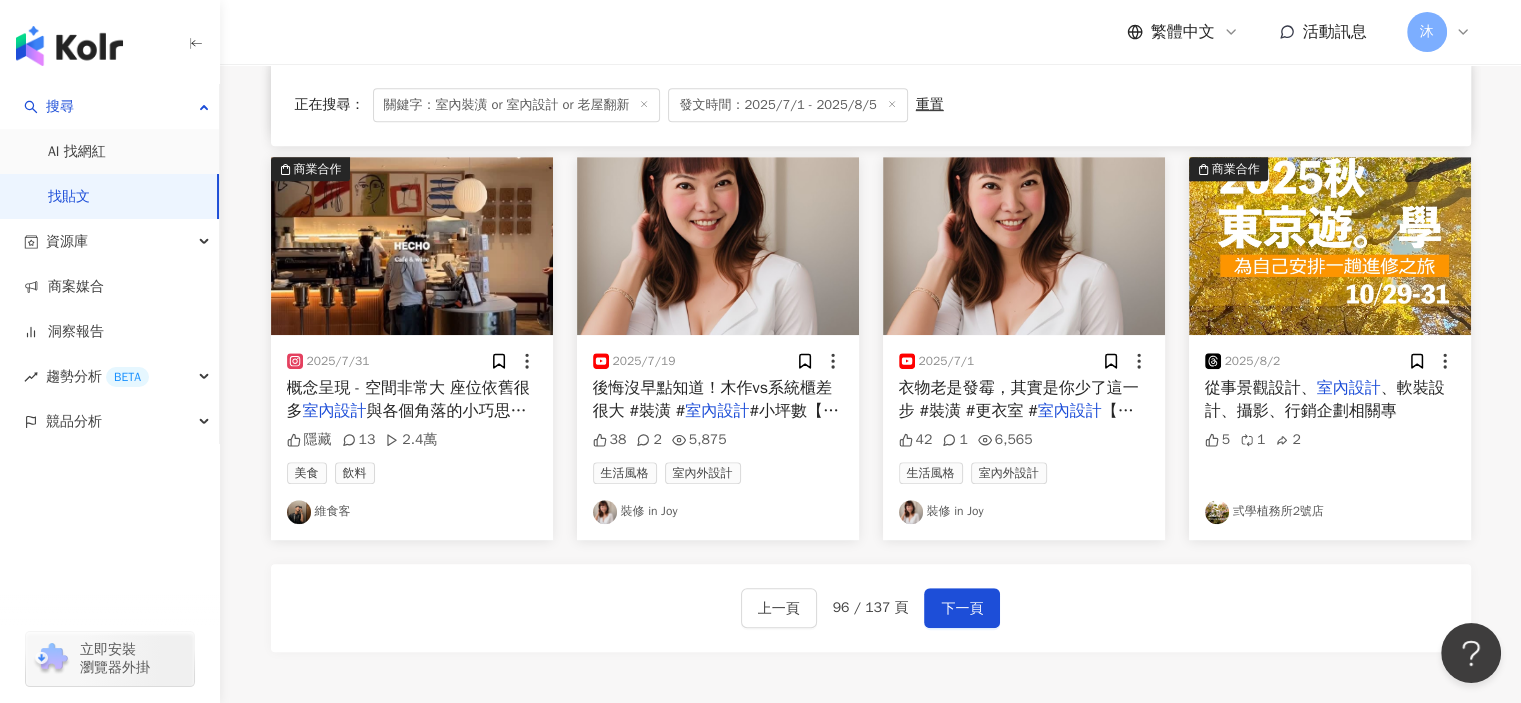 scroll, scrollTop: 1000, scrollLeft: 0, axis: vertical 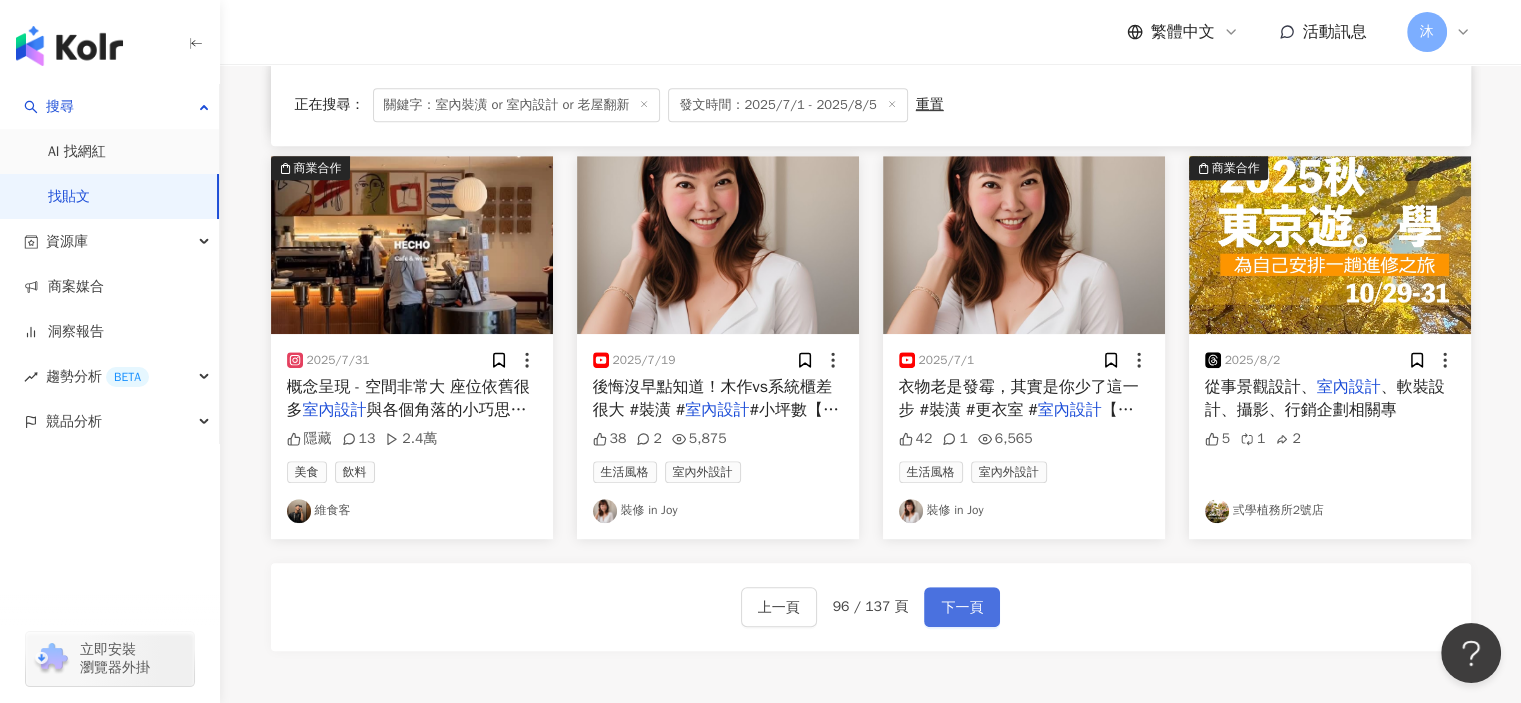 click on "下一頁" at bounding box center (962, 608) 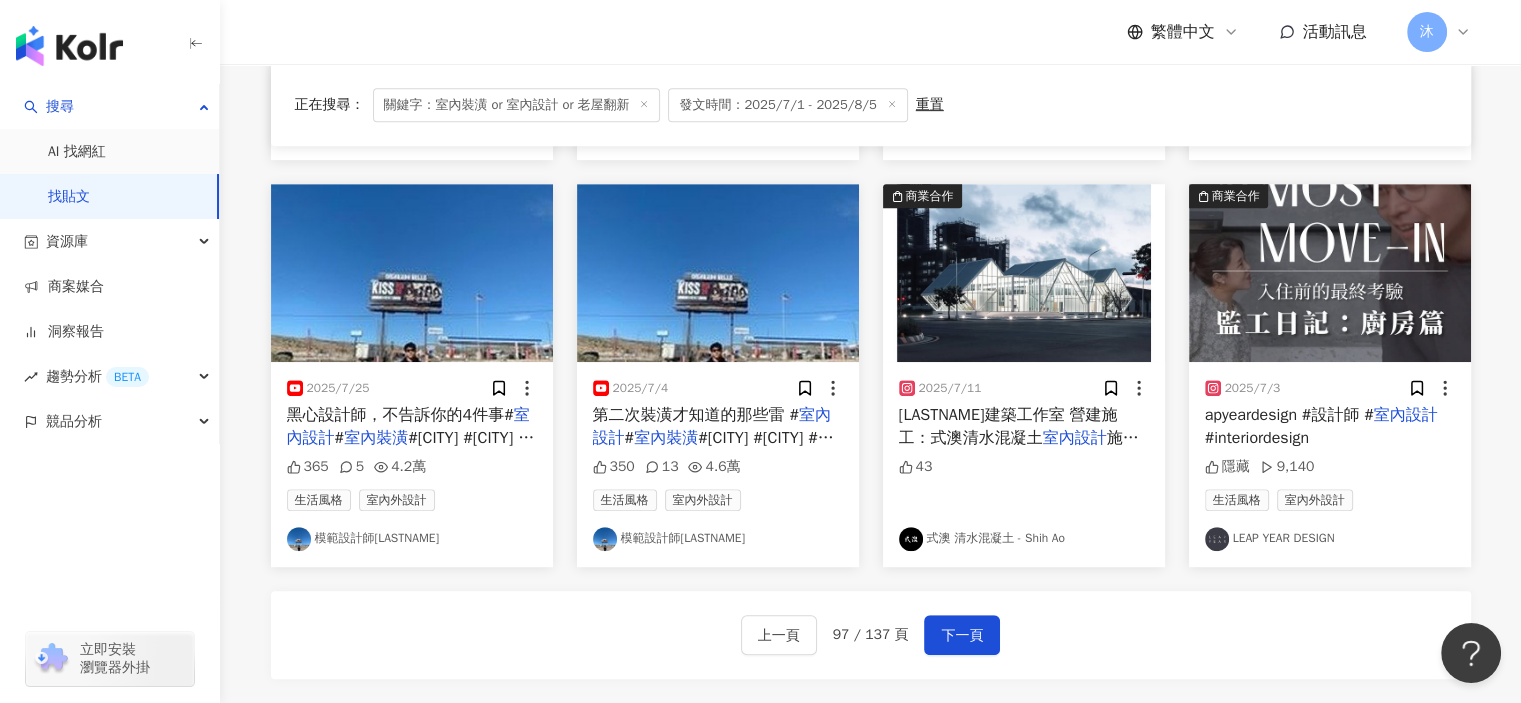 scroll, scrollTop: 1100, scrollLeft: 0, axis: vertical 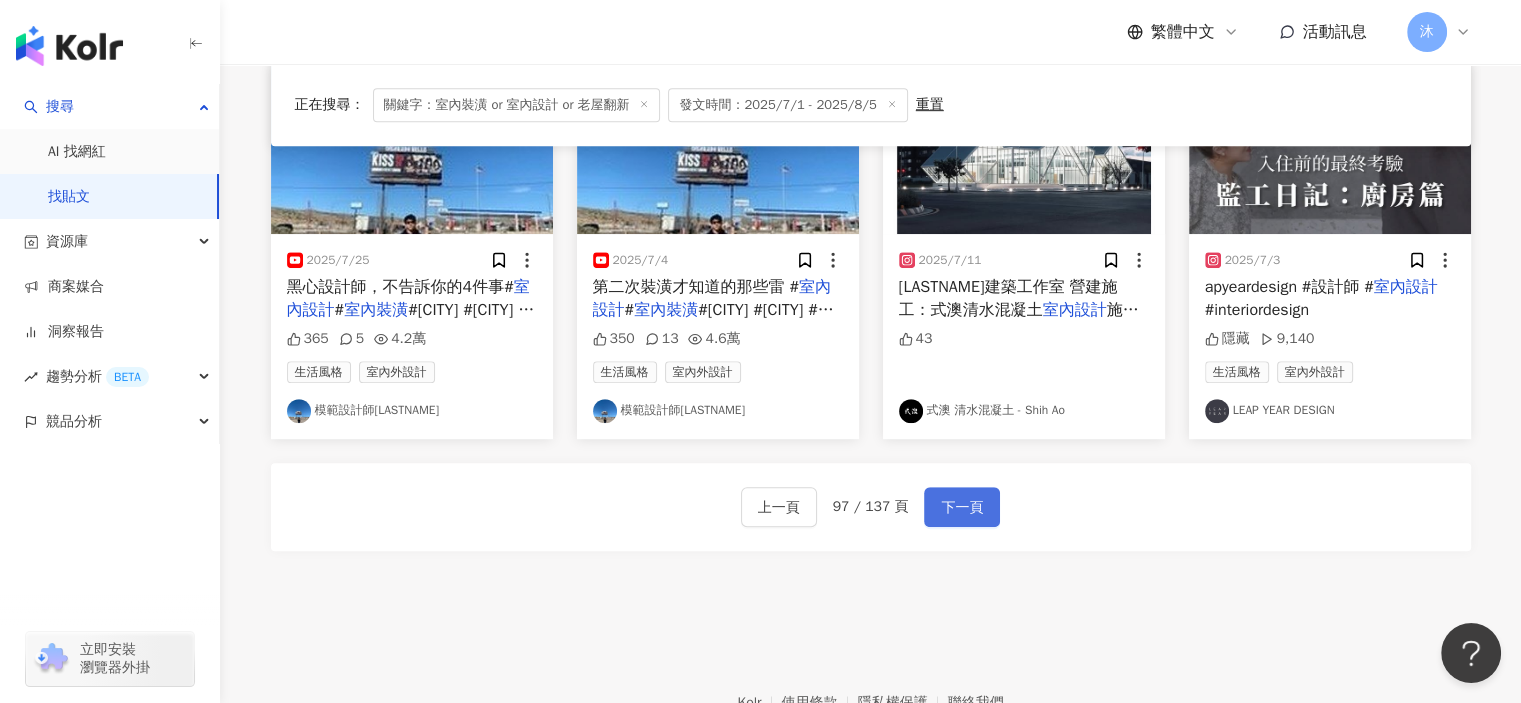 click on "下一頁" at bounding box center [962, 508] 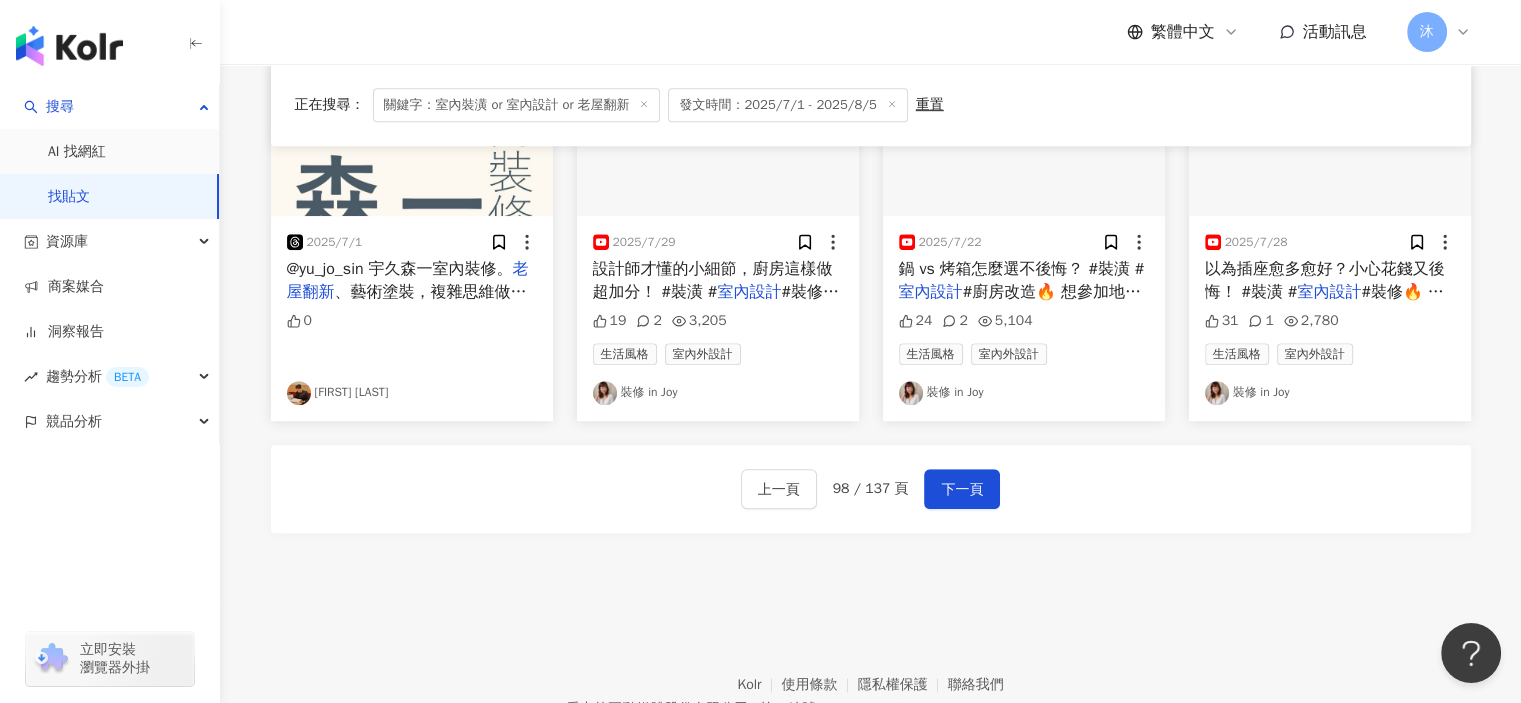 scroll, scrollTop: 1100, scrollLeft: 0, axis: vertical 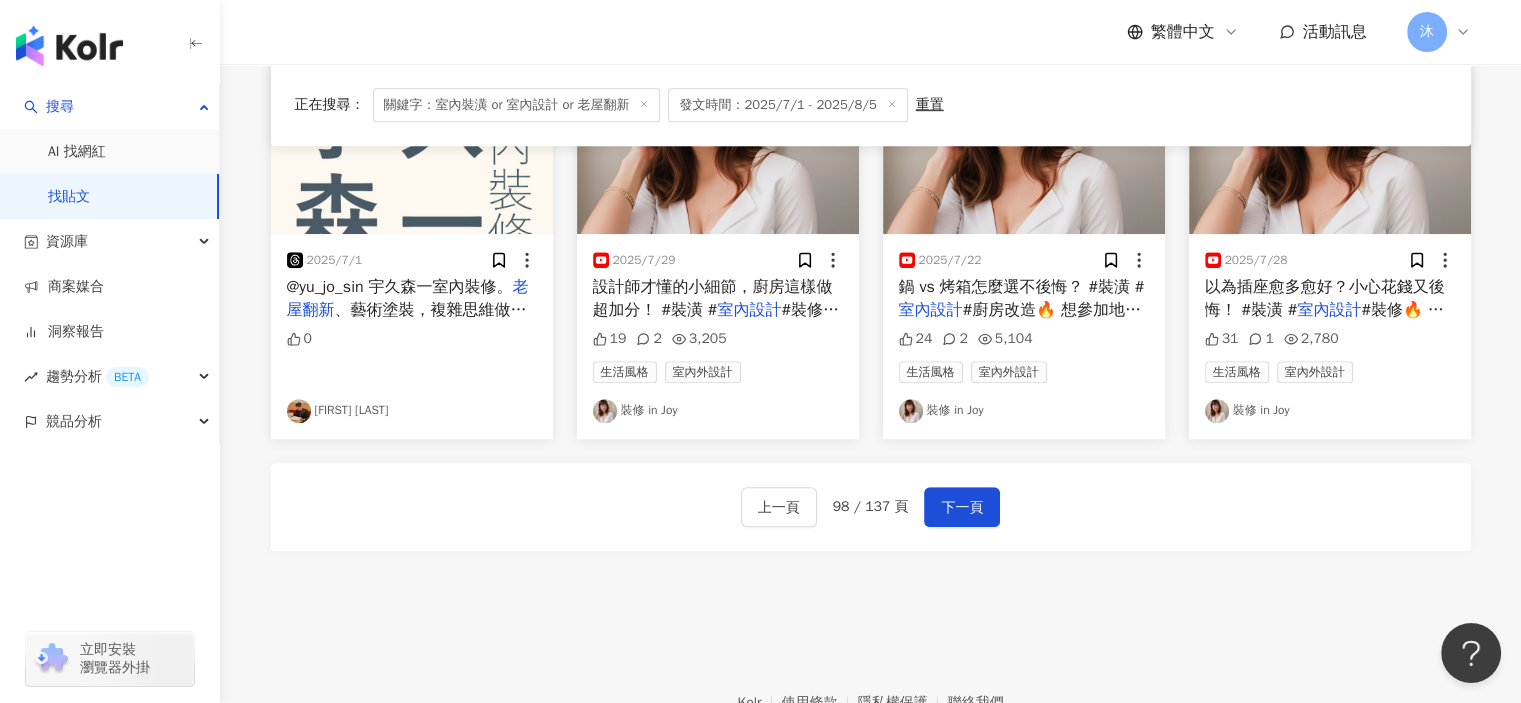 click on "曹煥頴  EDDIE" at bounding box center (412, 411) 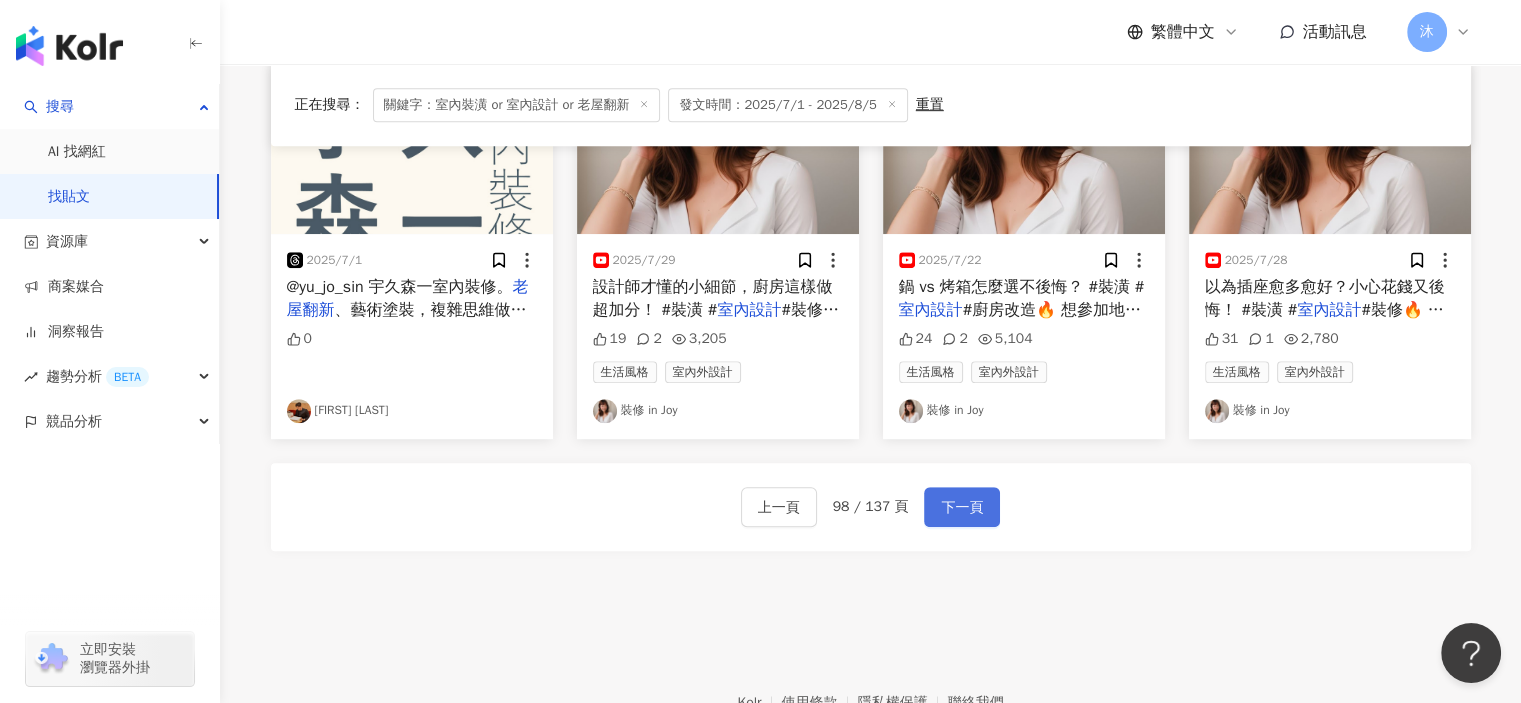 click on "下一頁" at bounding box center [962, 507] 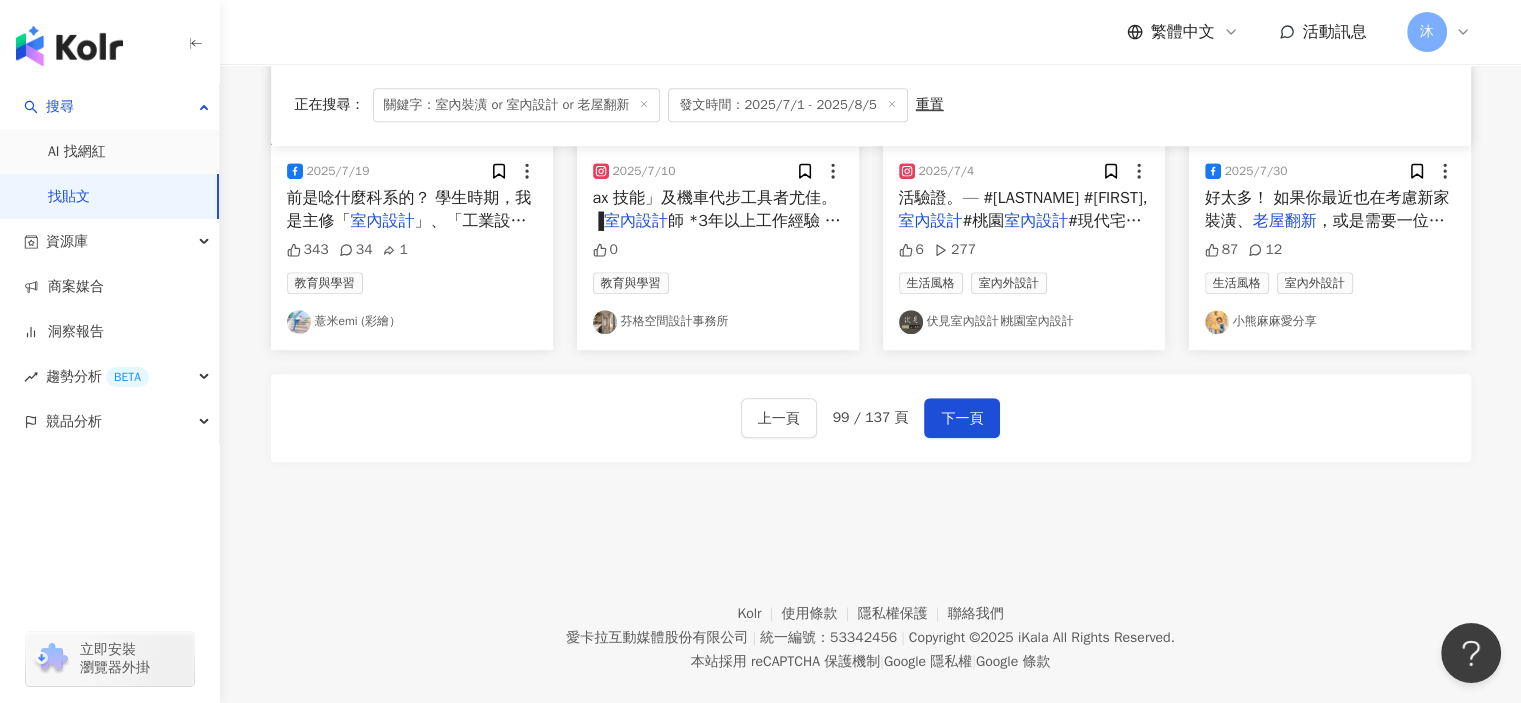 scroll, scrollTop: 1217, scrollLeft: 0, axis: vertical 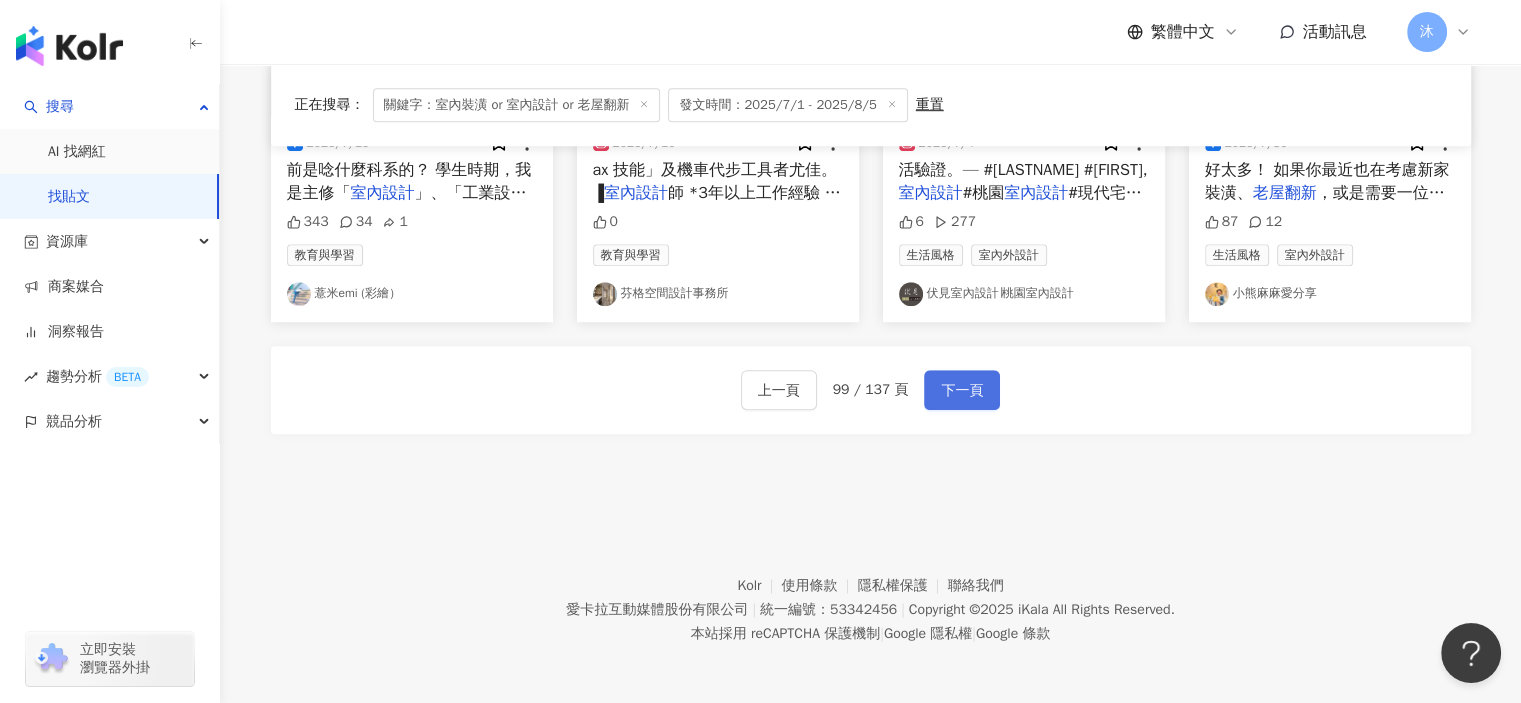 click on "下一頁" at bounding box center (962, 391) 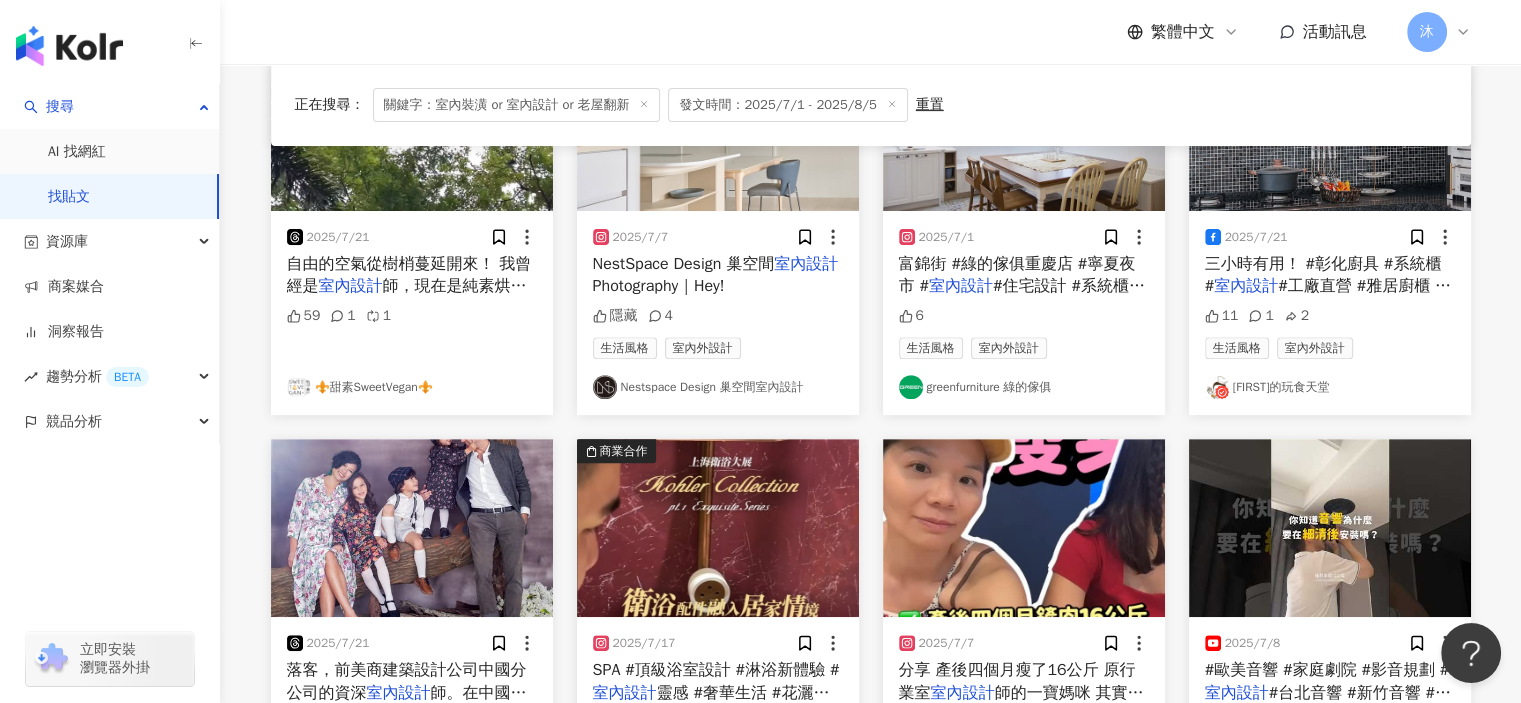 scroll, scrollTop: 1117, scrollLeft: 0, axis: vertical 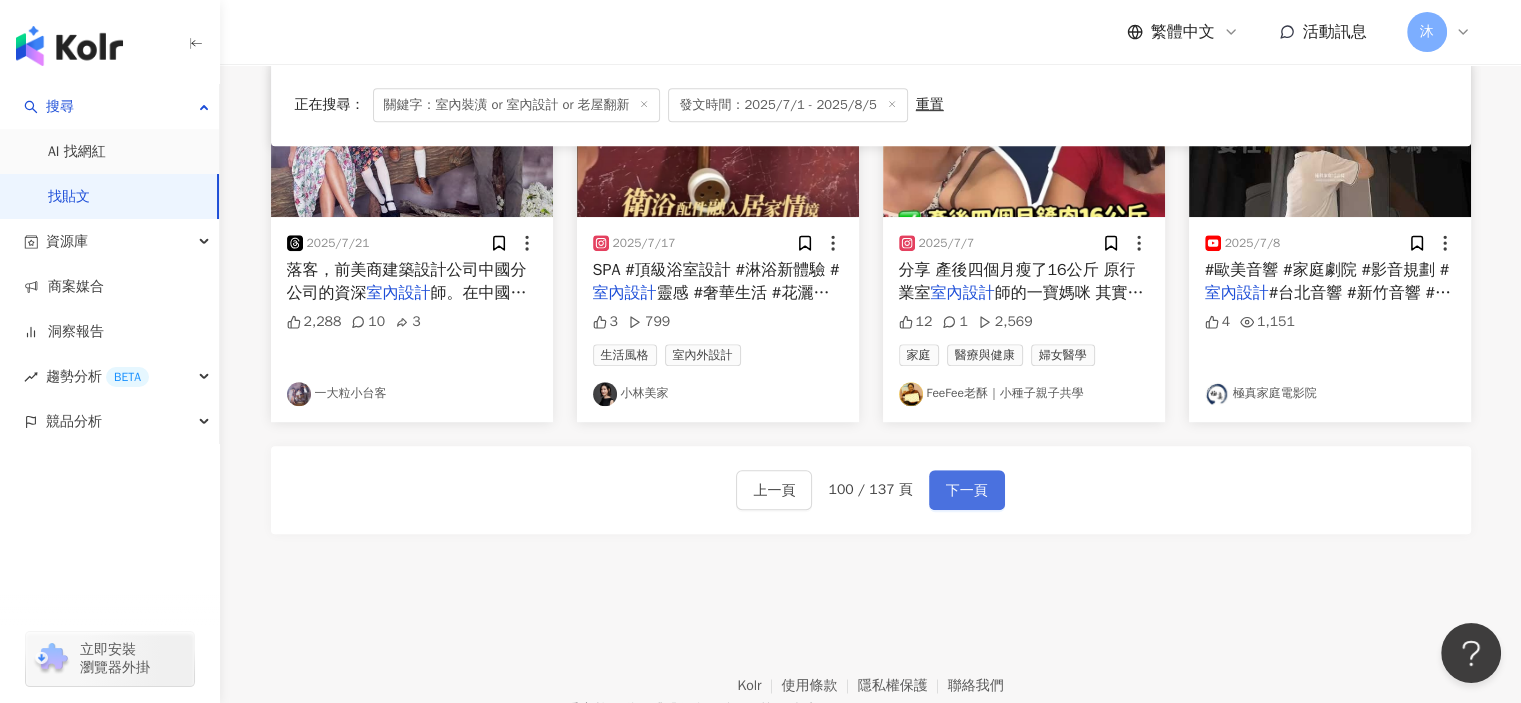 click on "下一頁" at bounding box center [967, 490] 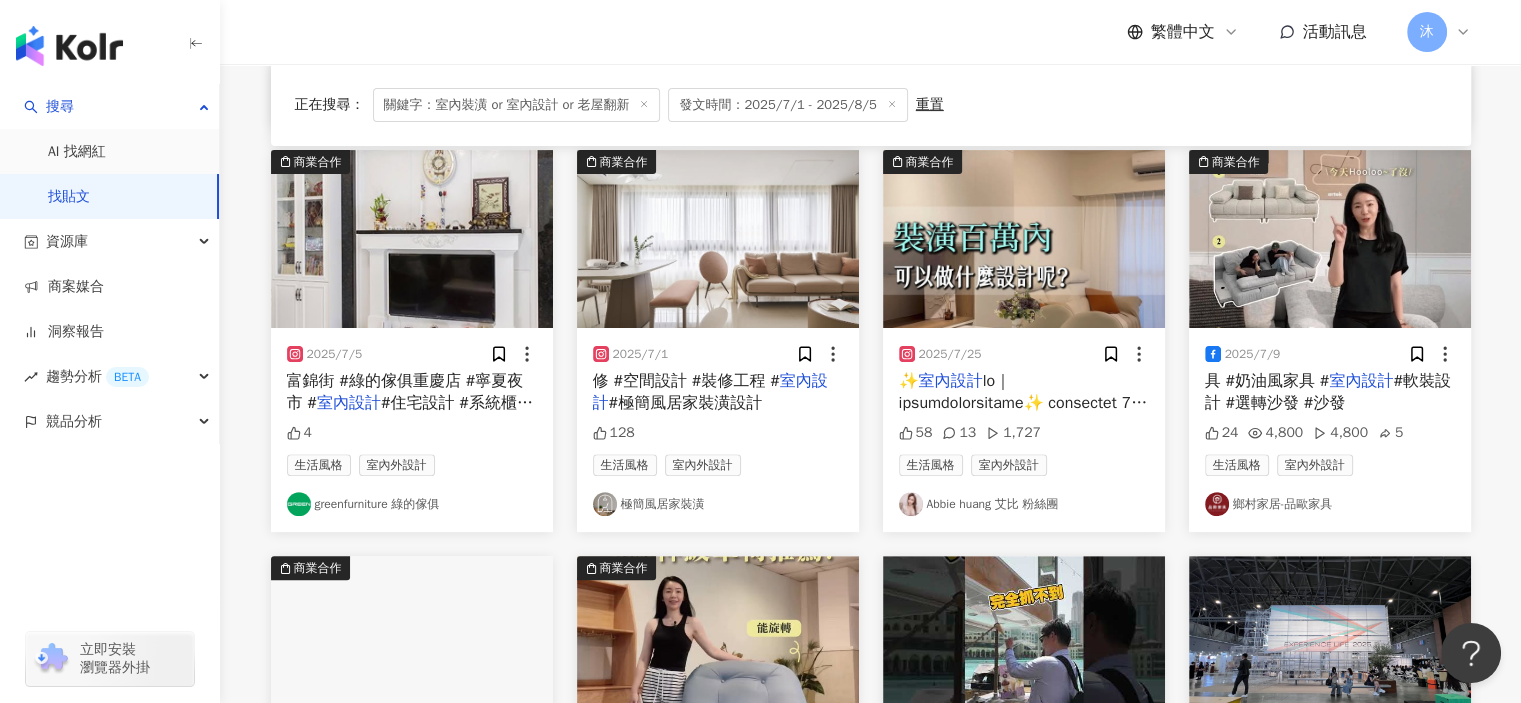 scroll, scrollTop: 1000, scrollLeft: 0, axis: vertical 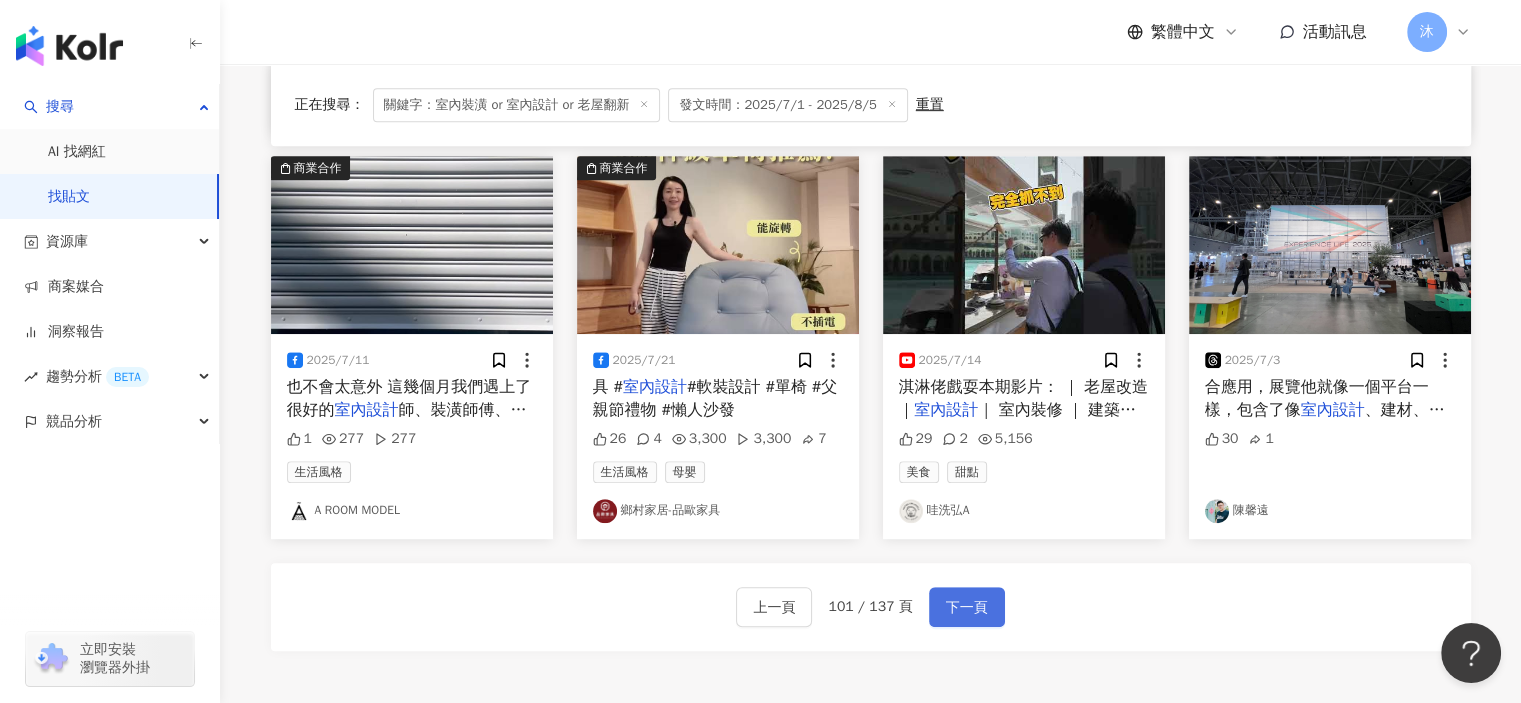 click on "下一頁" at bounding box center [967, 608] 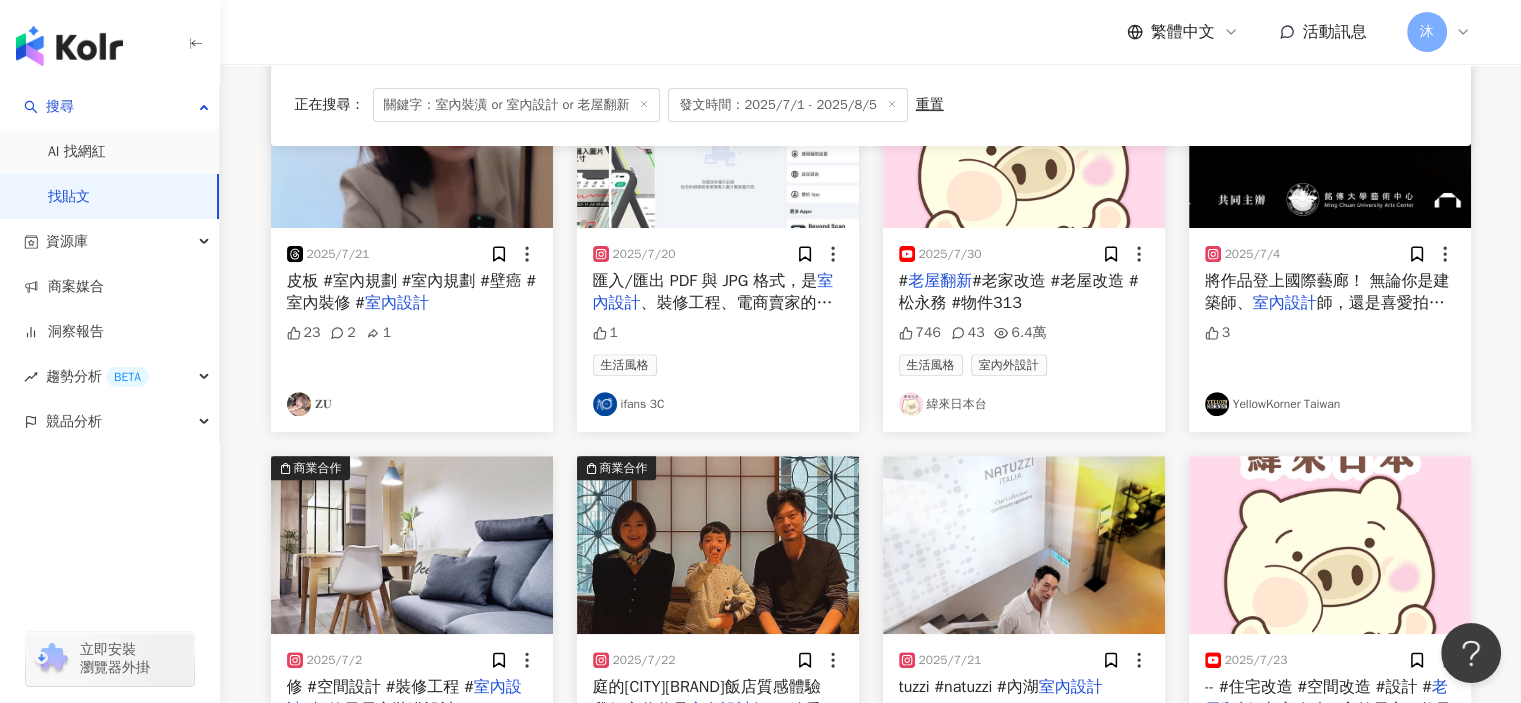scroll, scrollTop: 1100, scrollLeft: 0, axis: vertical 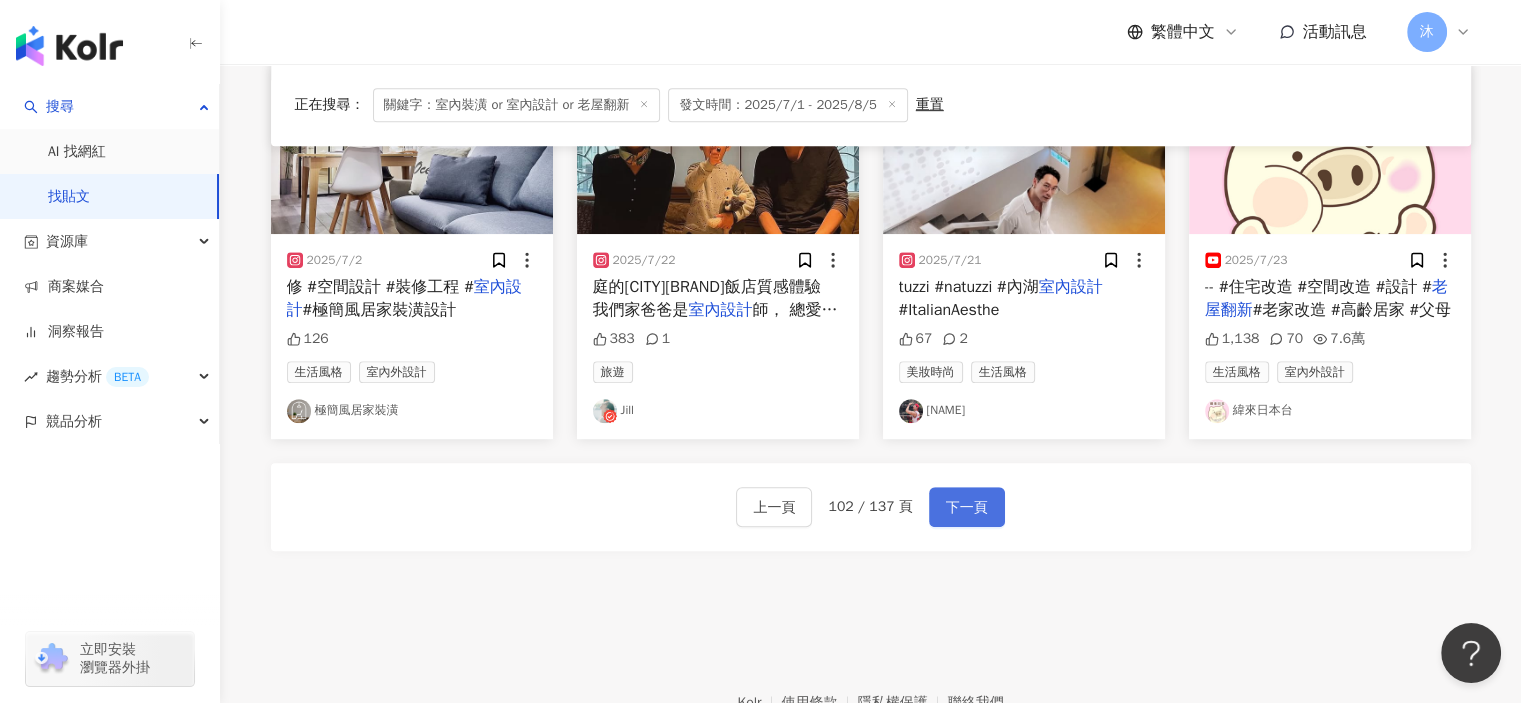 click on "下一頁" at bounding box center [967, 508] 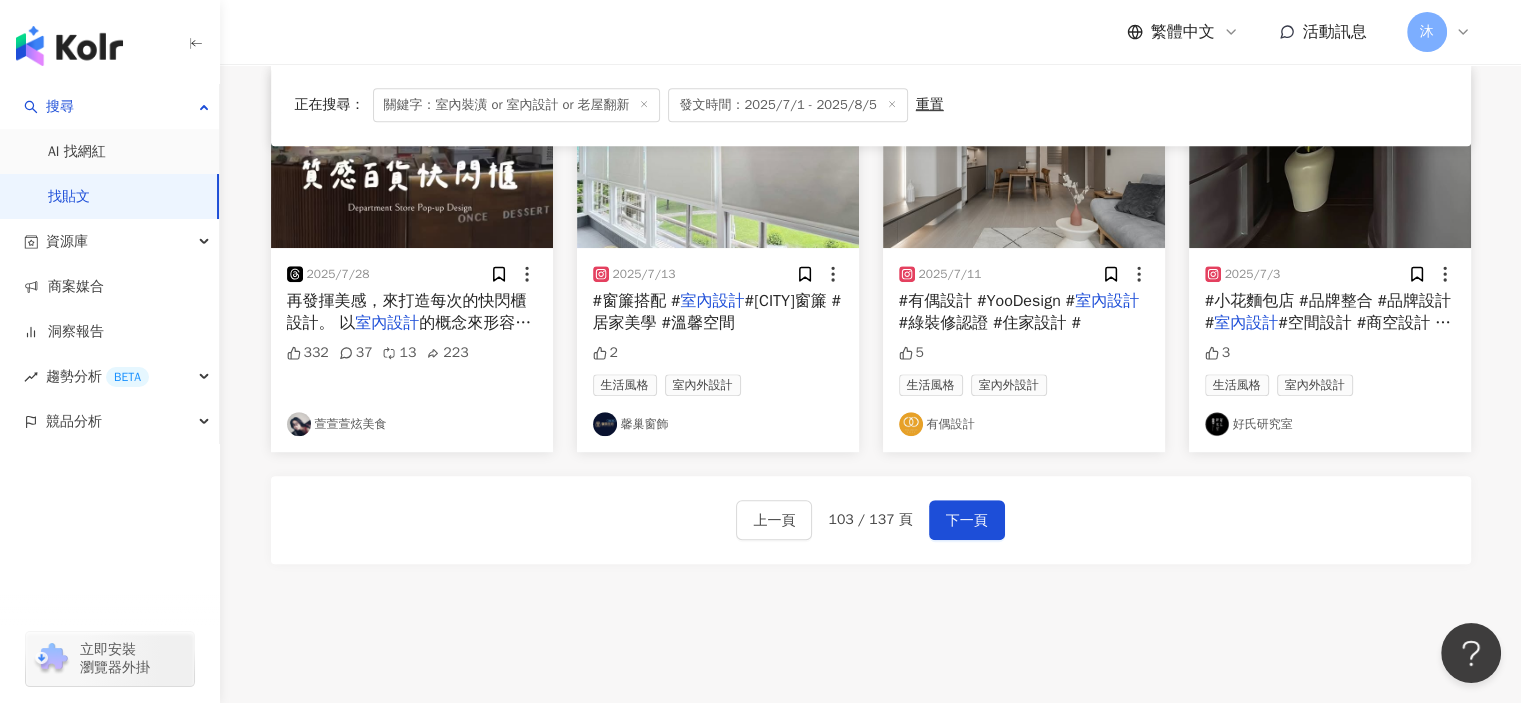 scroll, scrollTop: 1109, scrollLeft: 0, axis: vertical 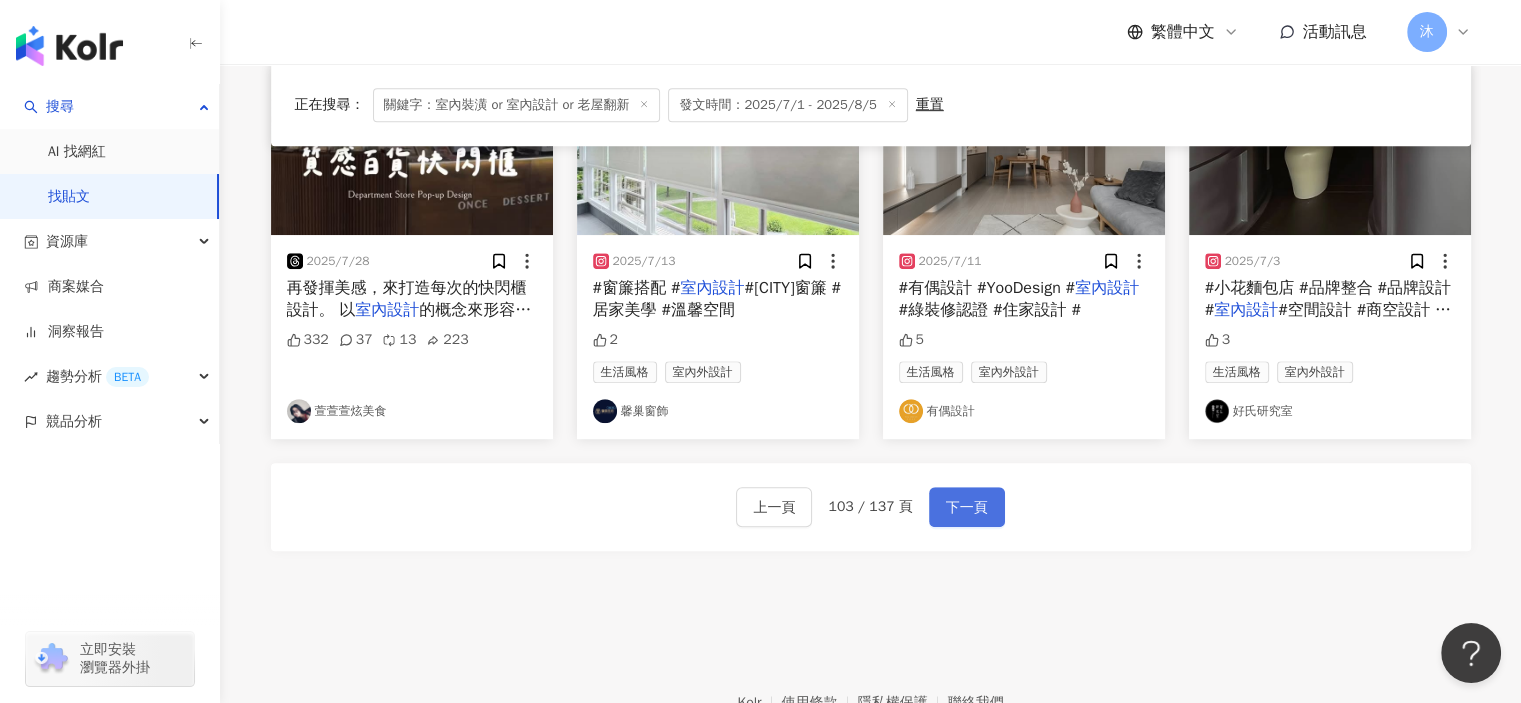 click on "下一頁" at bounding box center (967, 508) 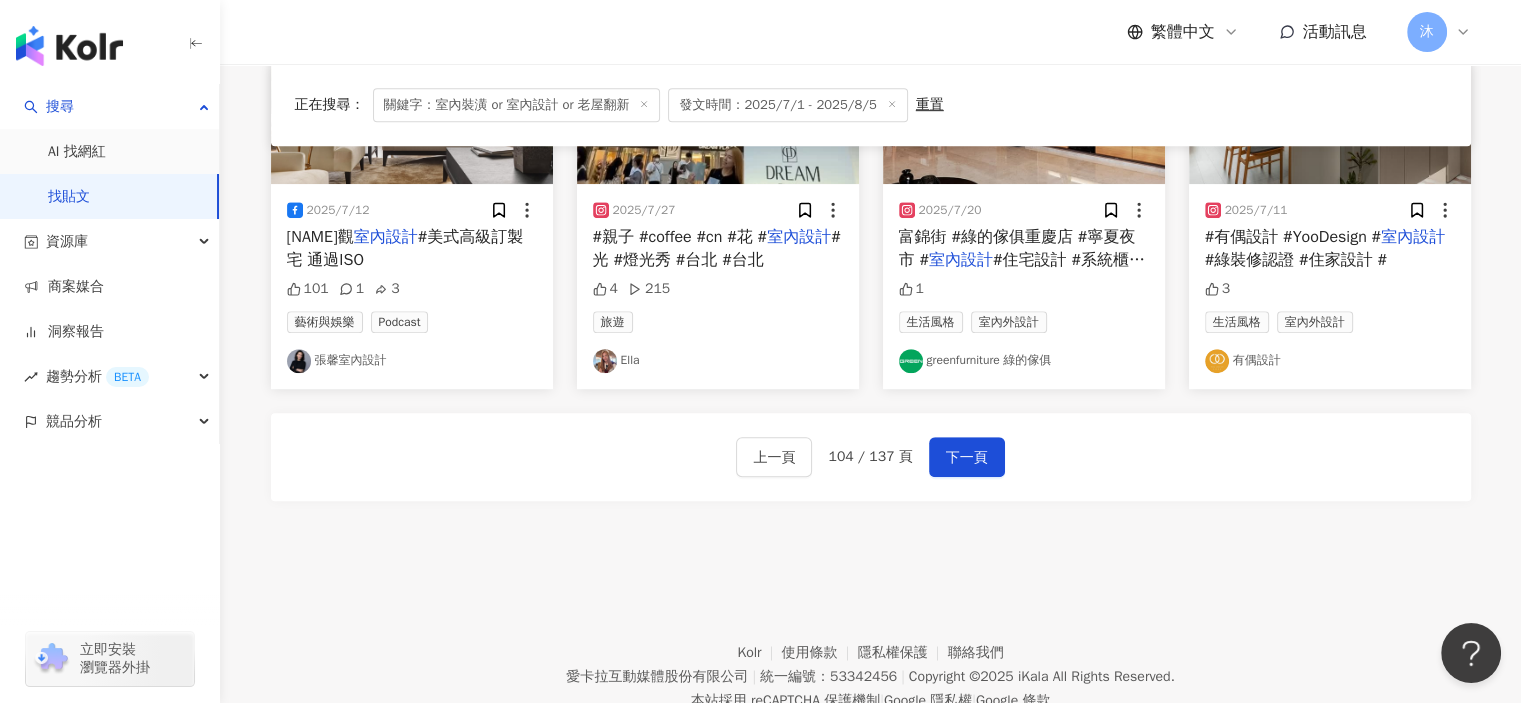 scroll, scrollTop: 1217, scrollLeft: 0, axis: vertical 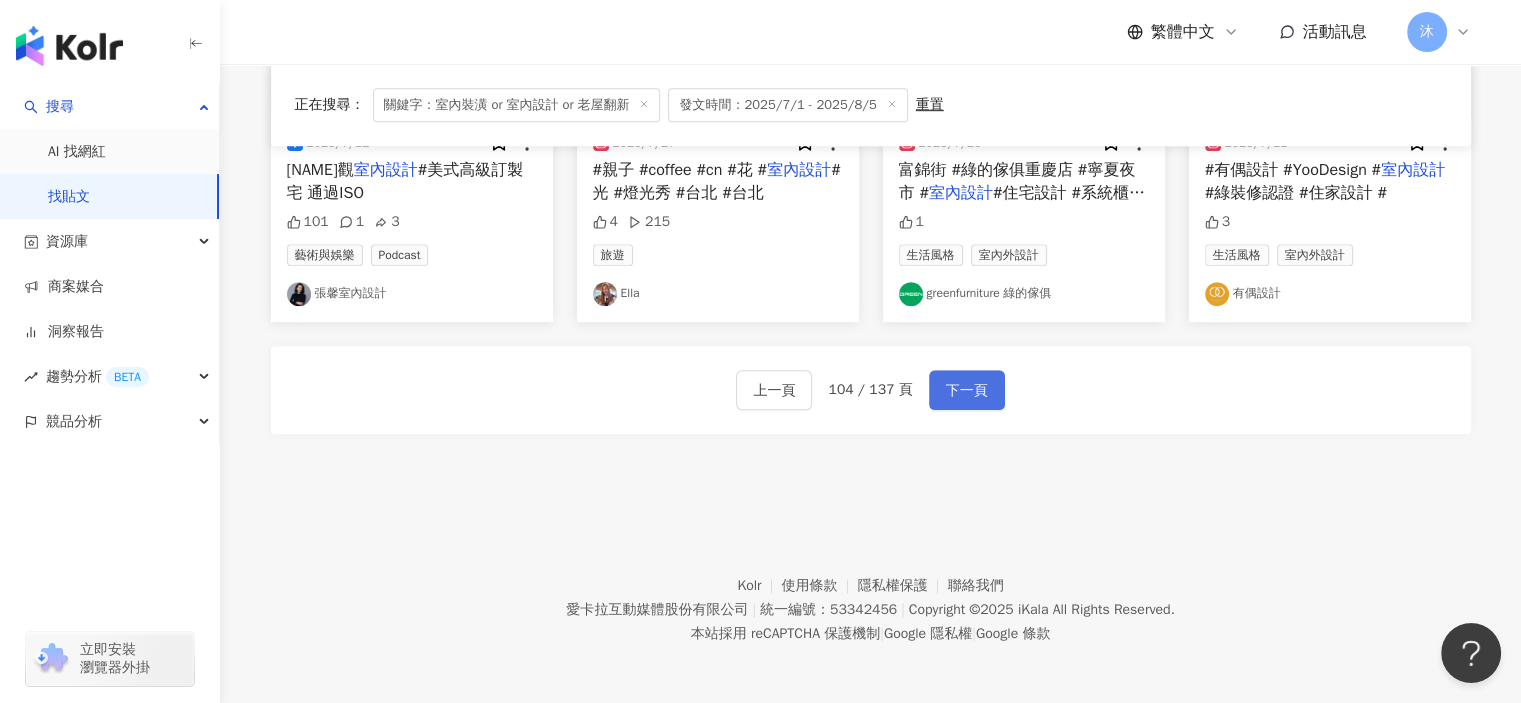 click on "下一頁" at bounding box center [967, 391] 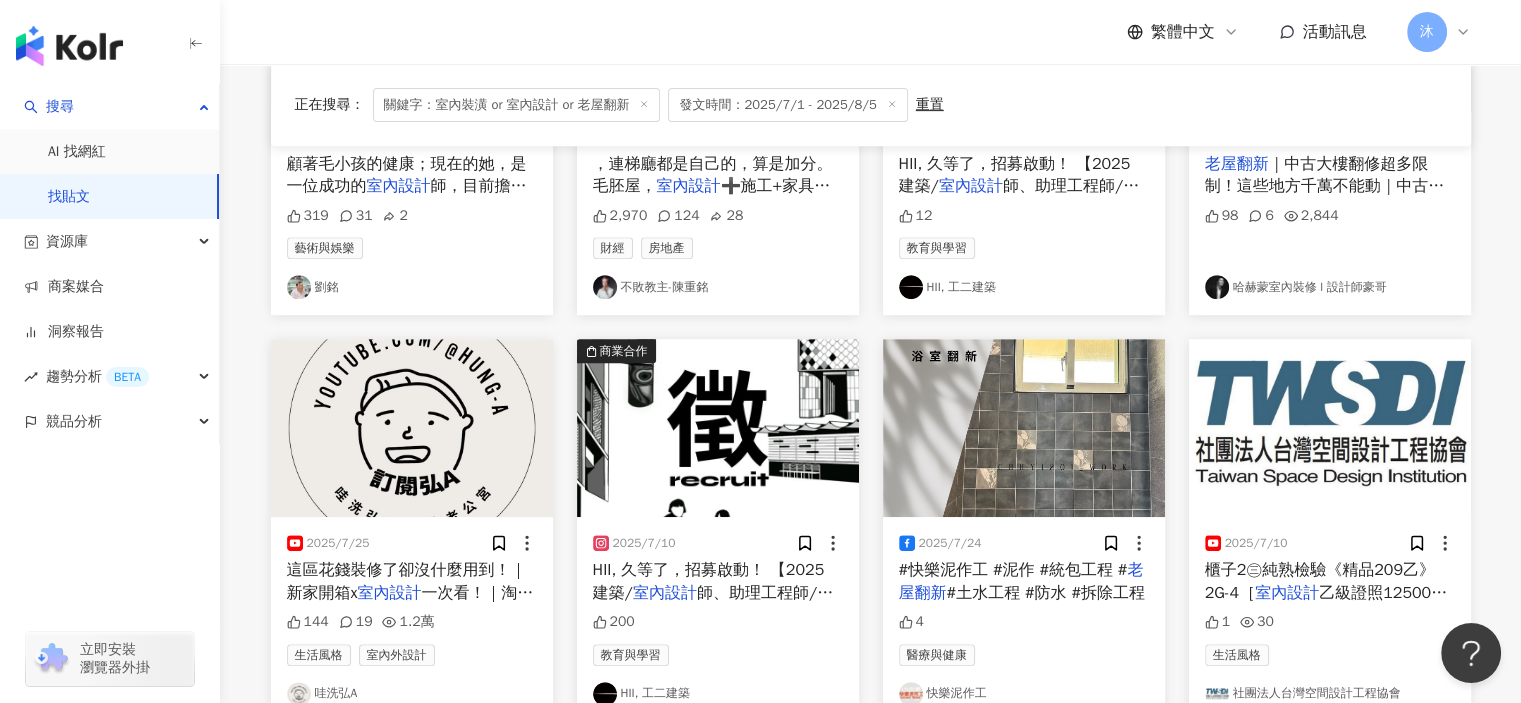scroll, scrollTop: 1217, scrollLeft: 0, axis: vertical 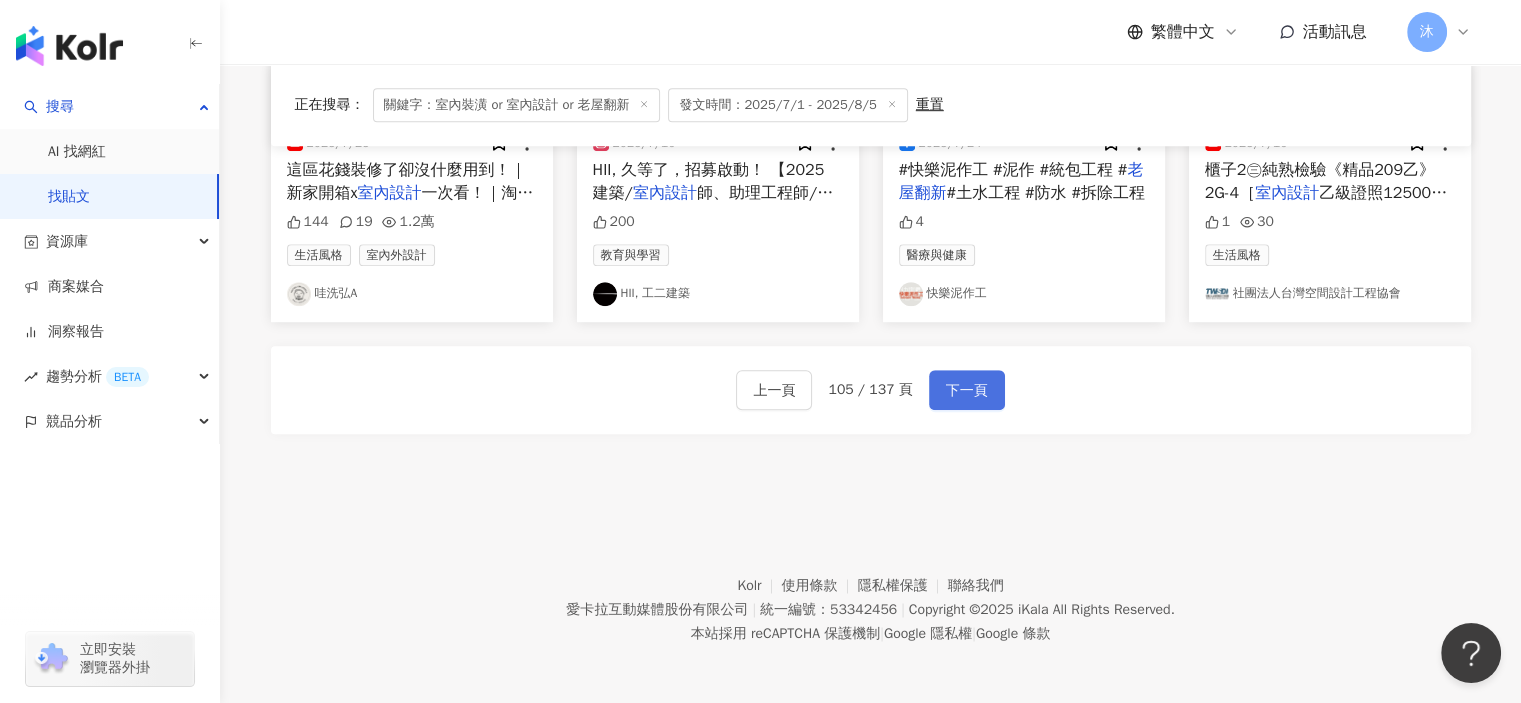 click on "下一頁" at bounding box center (967, 390) 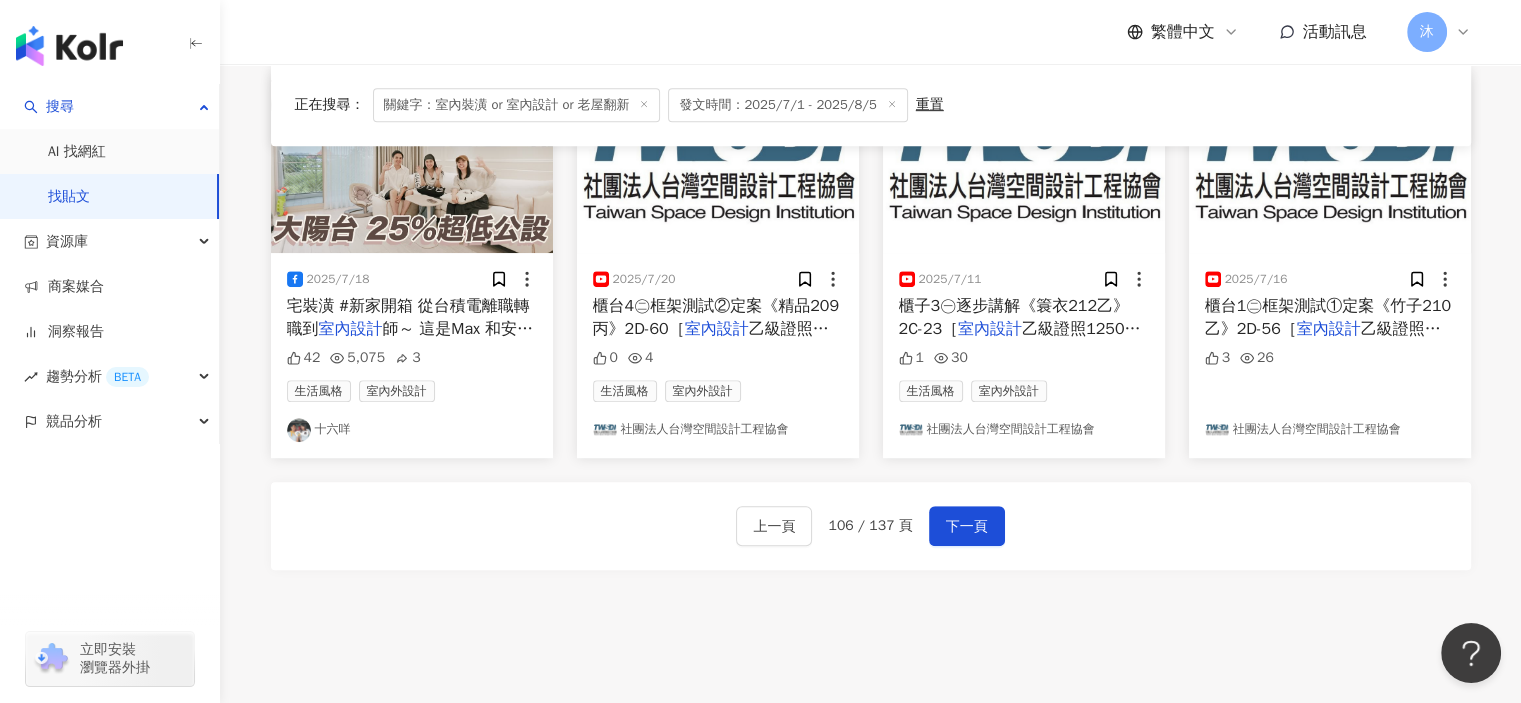 scroll, scrollTop: 1217, scrollLeft: 0, axis: vertical 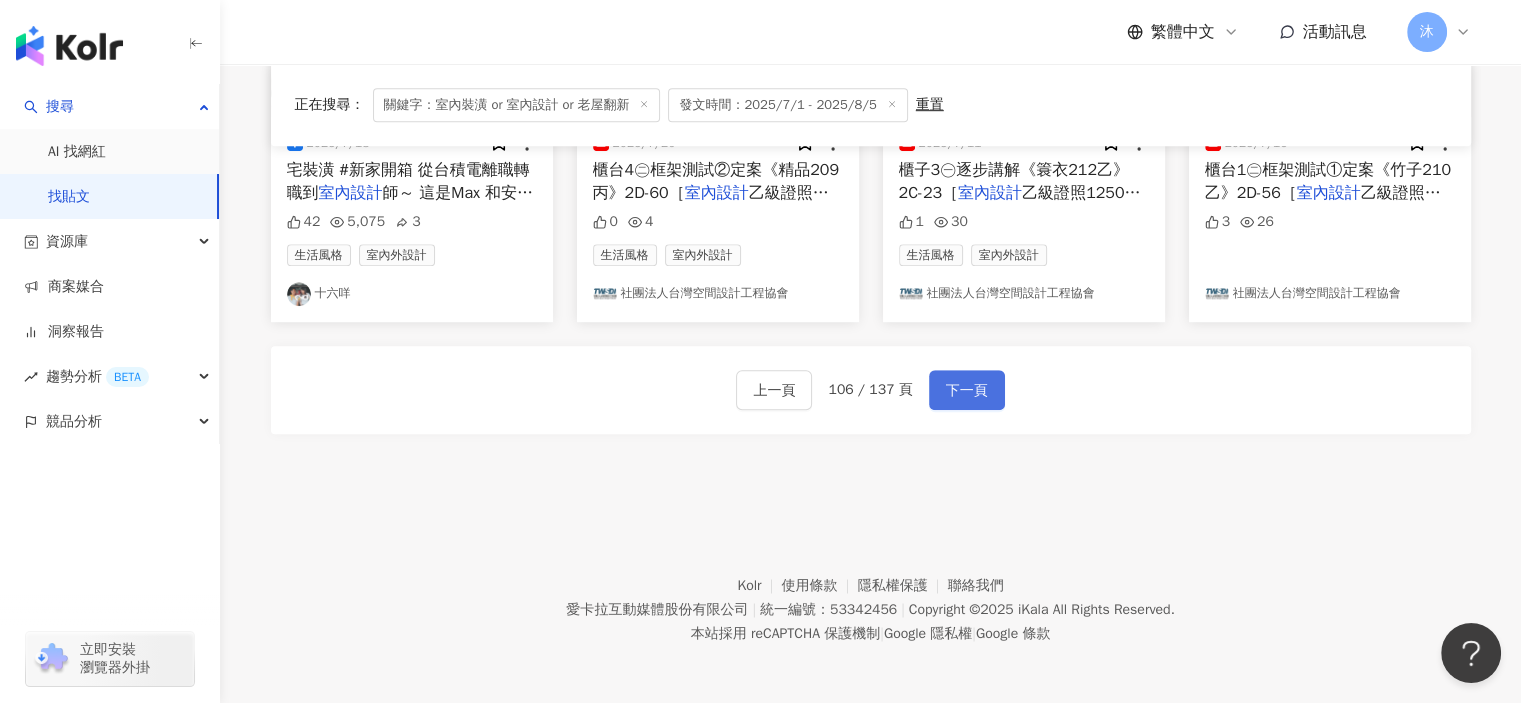 click on "下一頁" at bounding box center (967, 391) 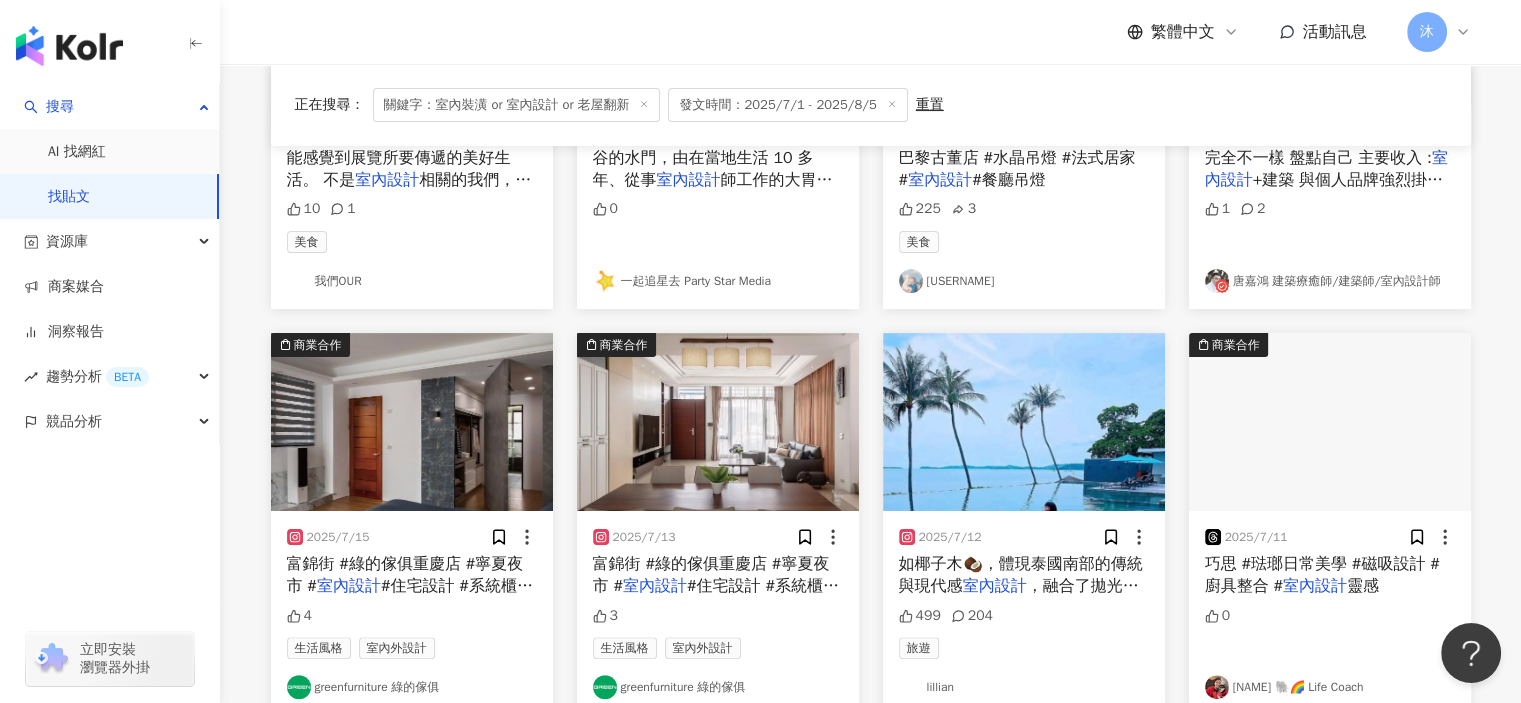 scroll, scrollTop: 1117, scrollLeft: 0, axis: vertical 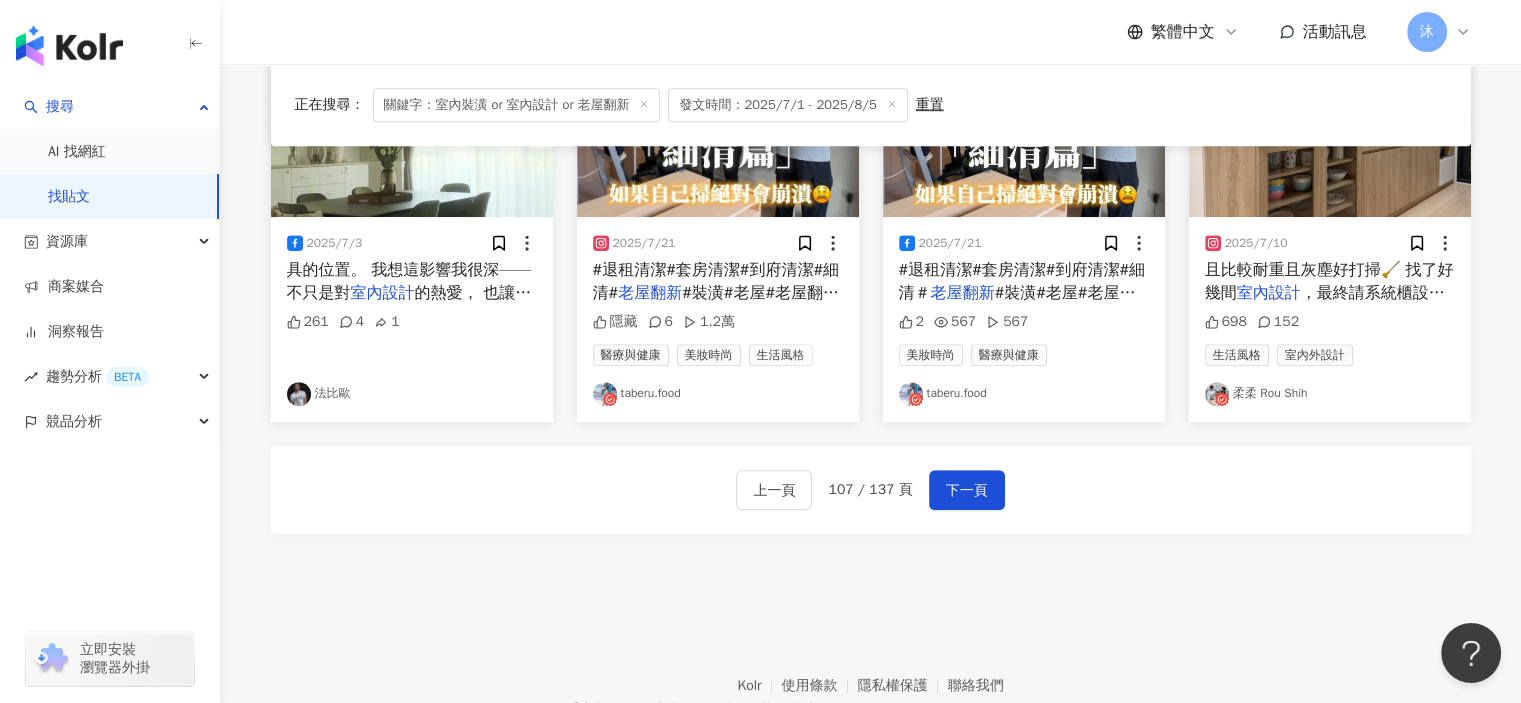click on "上一頁 107 / 137 頁 下一頁" at bounding box center [871, 490] 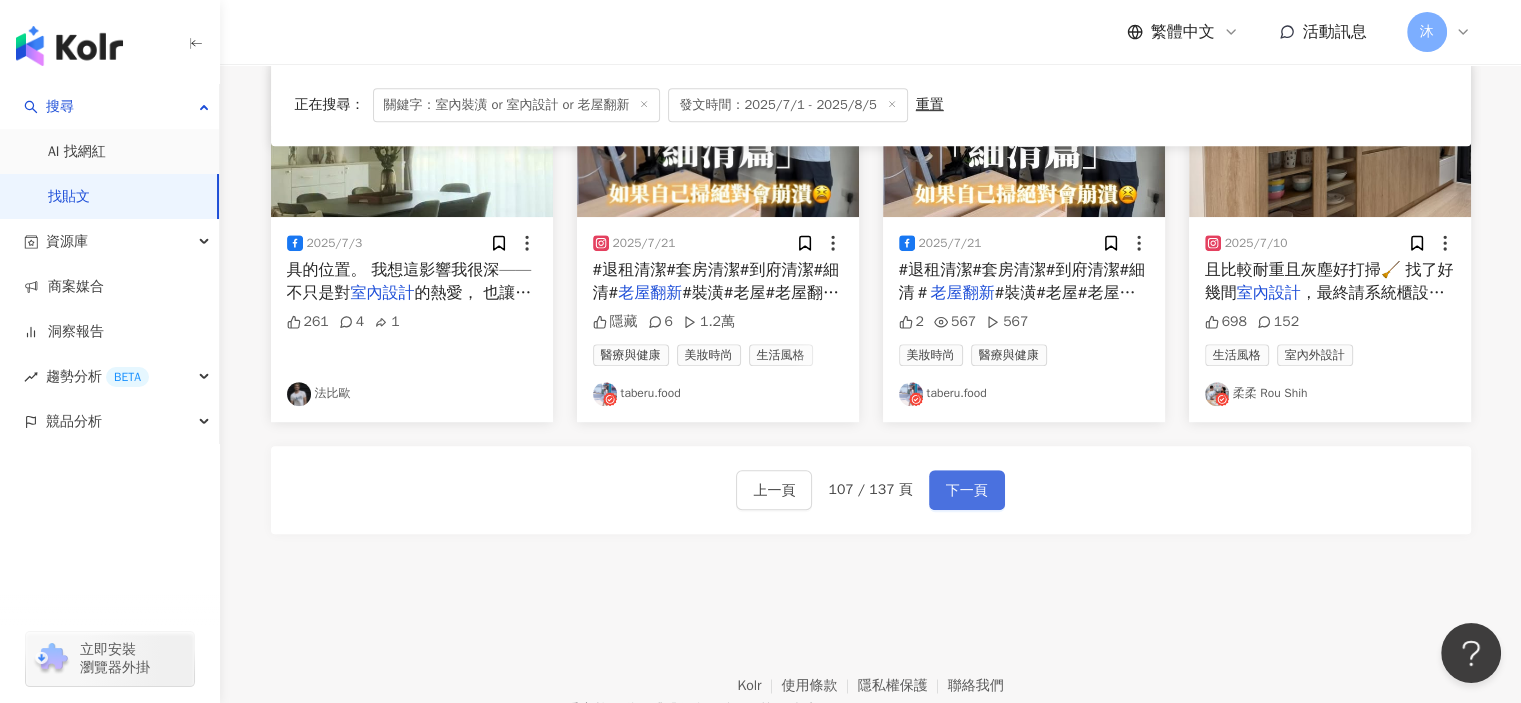 click on "下一頁" at bounding box center [967, 490] 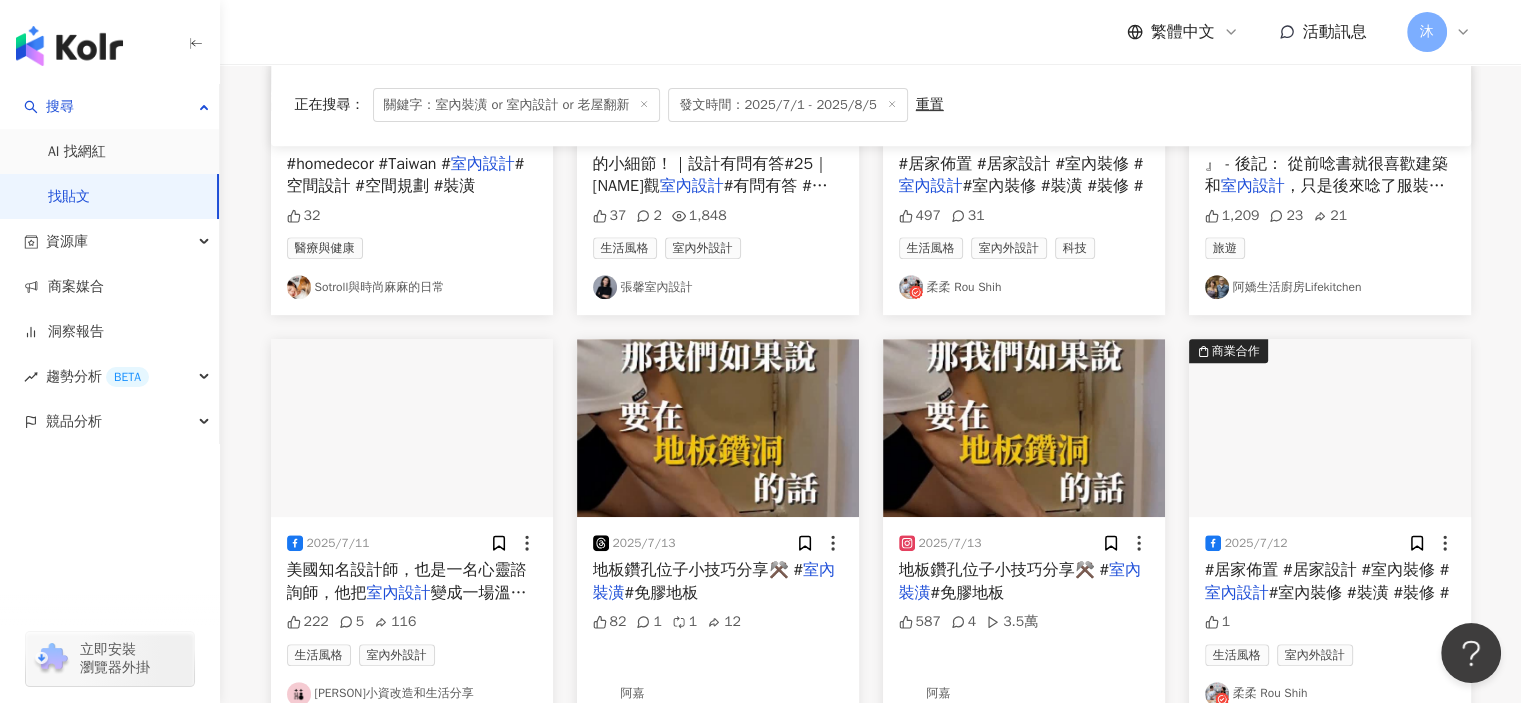 scroll, scrollTop: 1217, scrollLeft: 0, axis: vertical 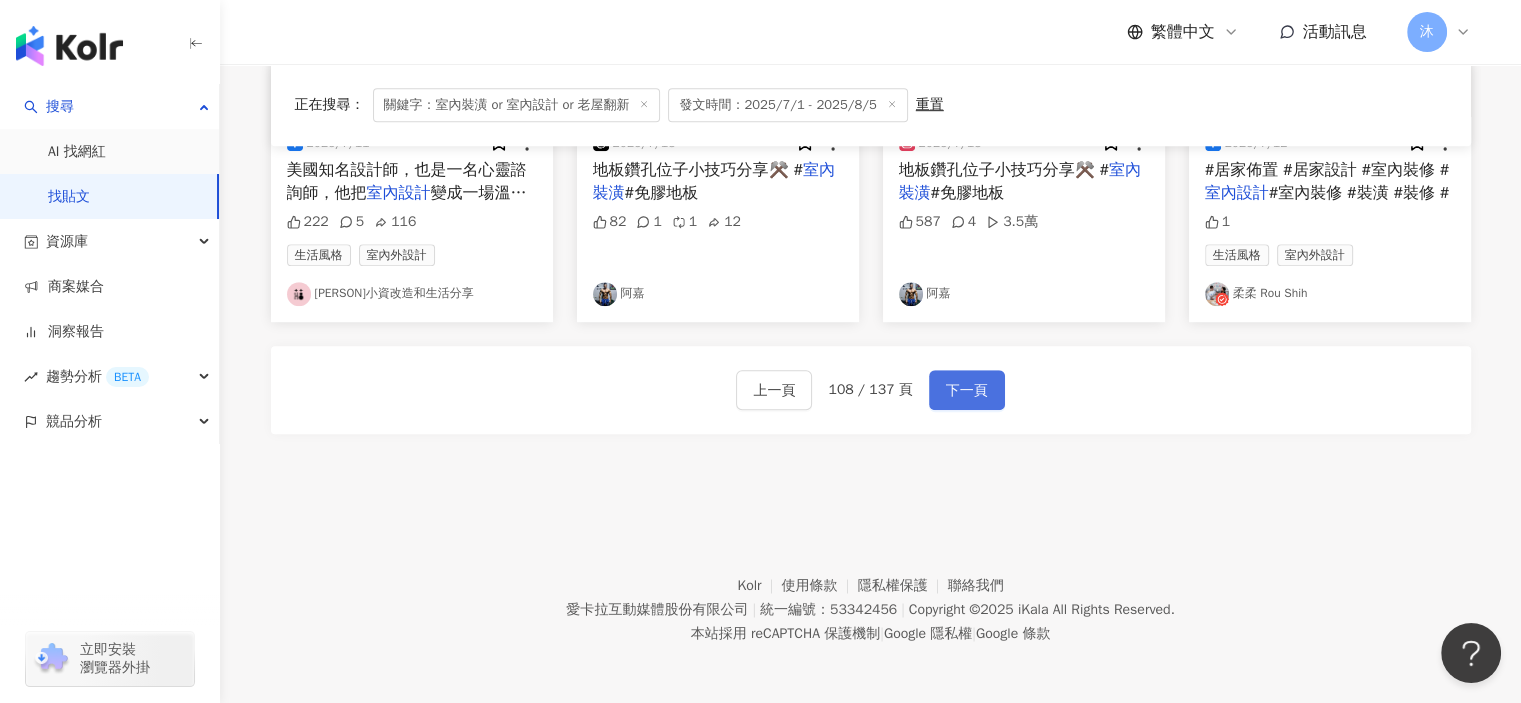 click on "下一頁" at bounding box center (967, 391) 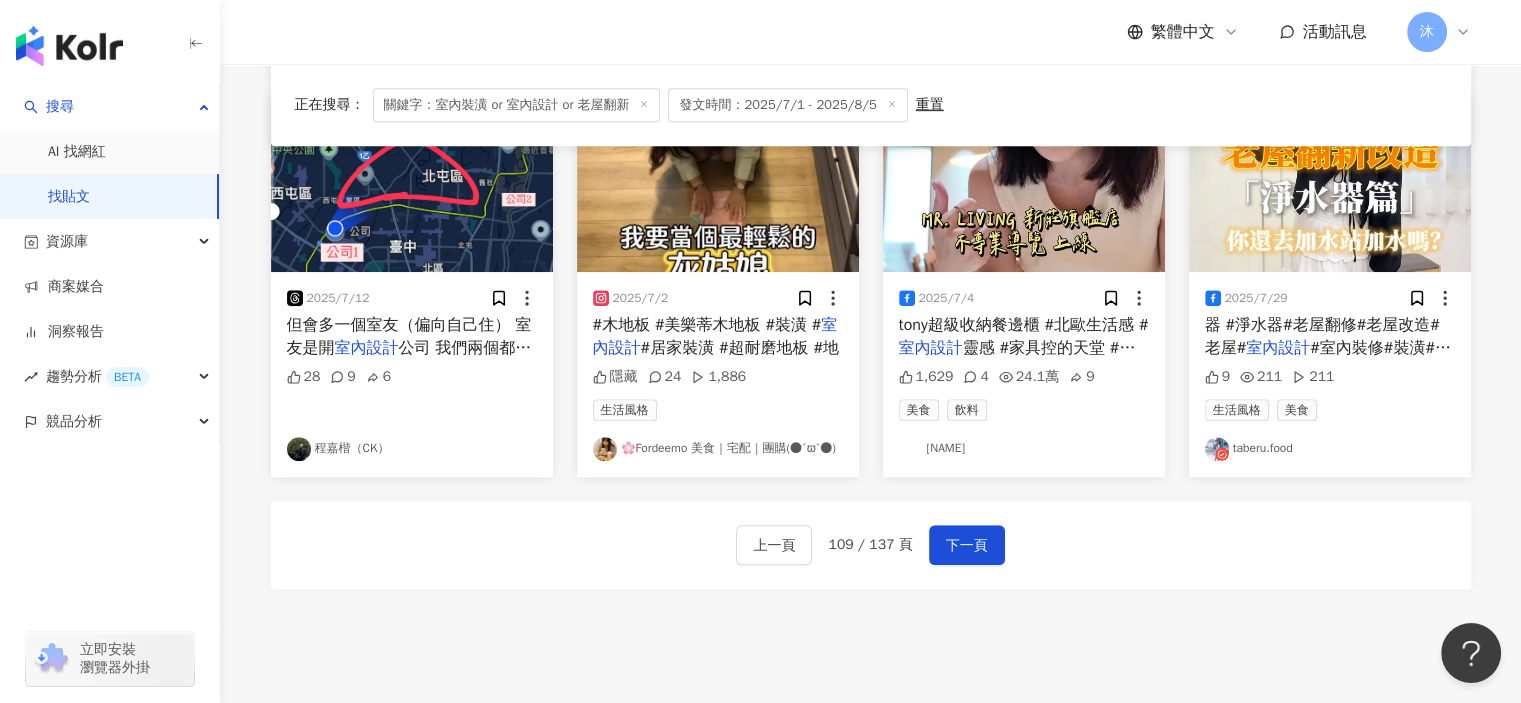scroll, scrollTop: 1200, scrollLeft: 0, axis: vertical 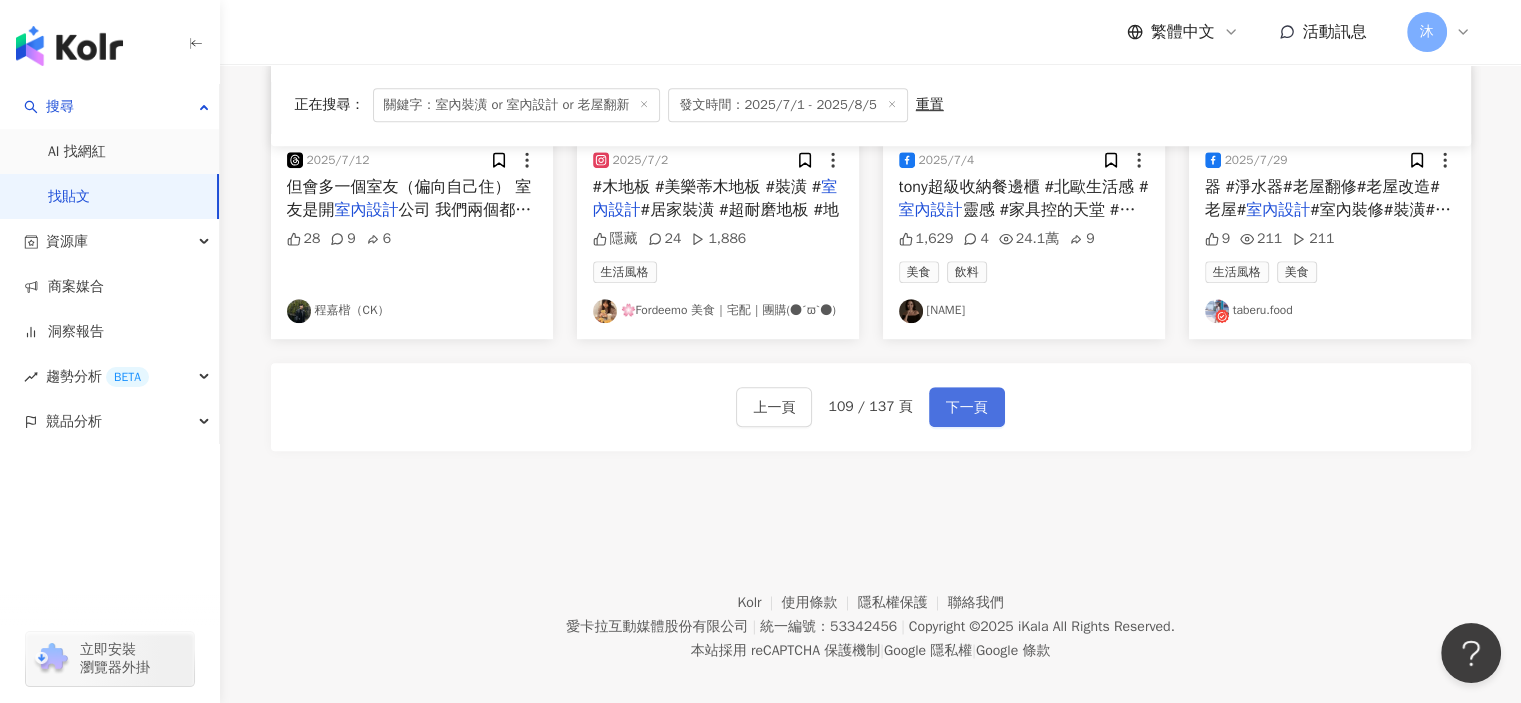 click on "下一頁" at bounding box center (967, 408) 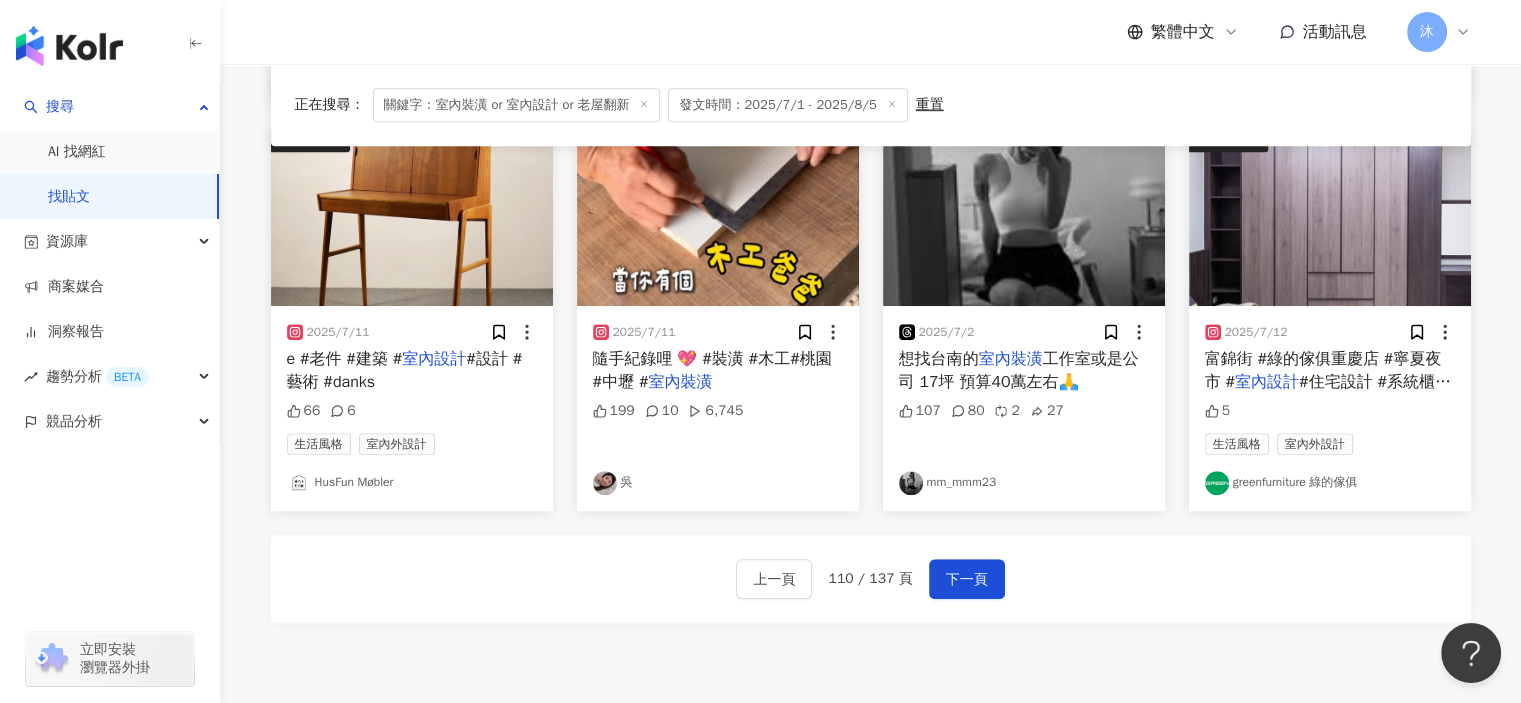 scroll, scrollTop: 1217, scrollLeft: 0, axis: vertical 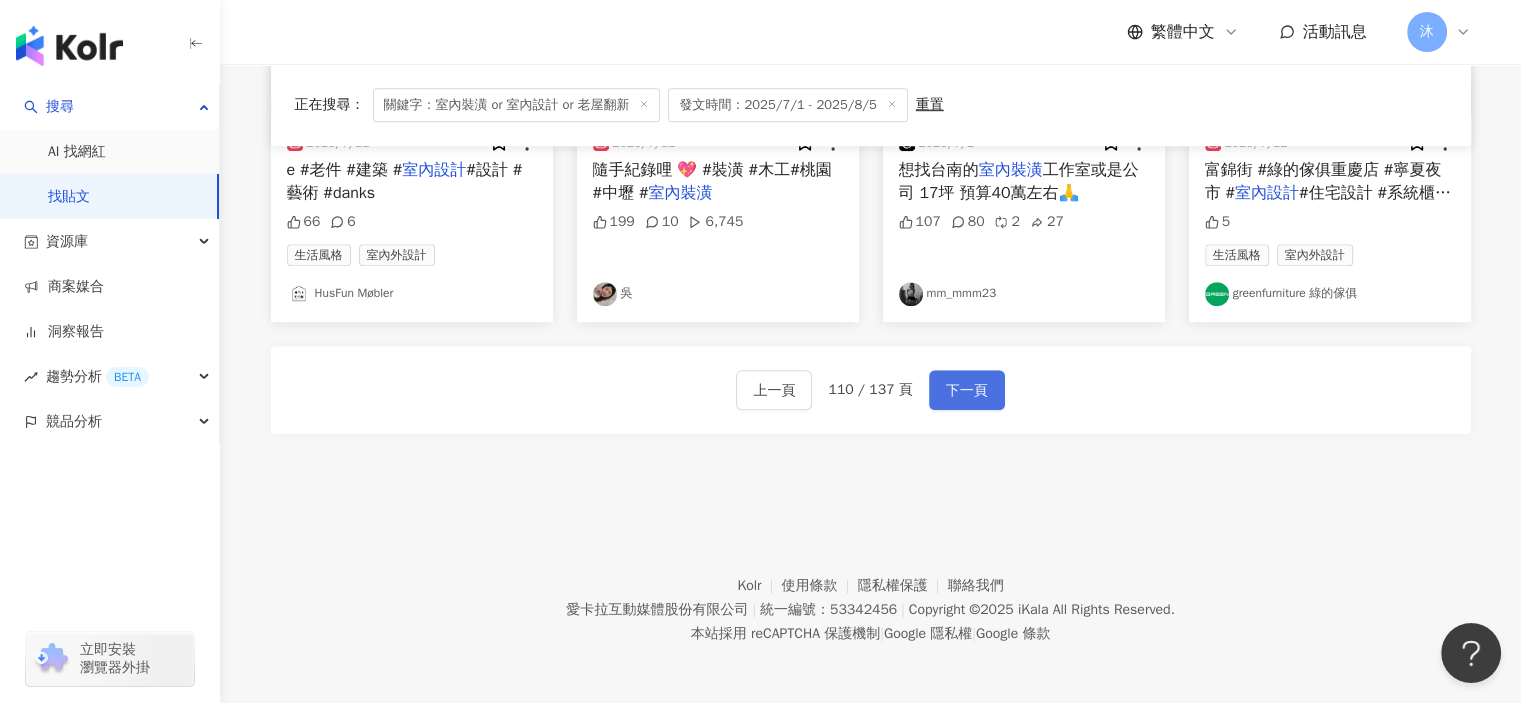 click on "下一頁" at bounding box center [967, 390] 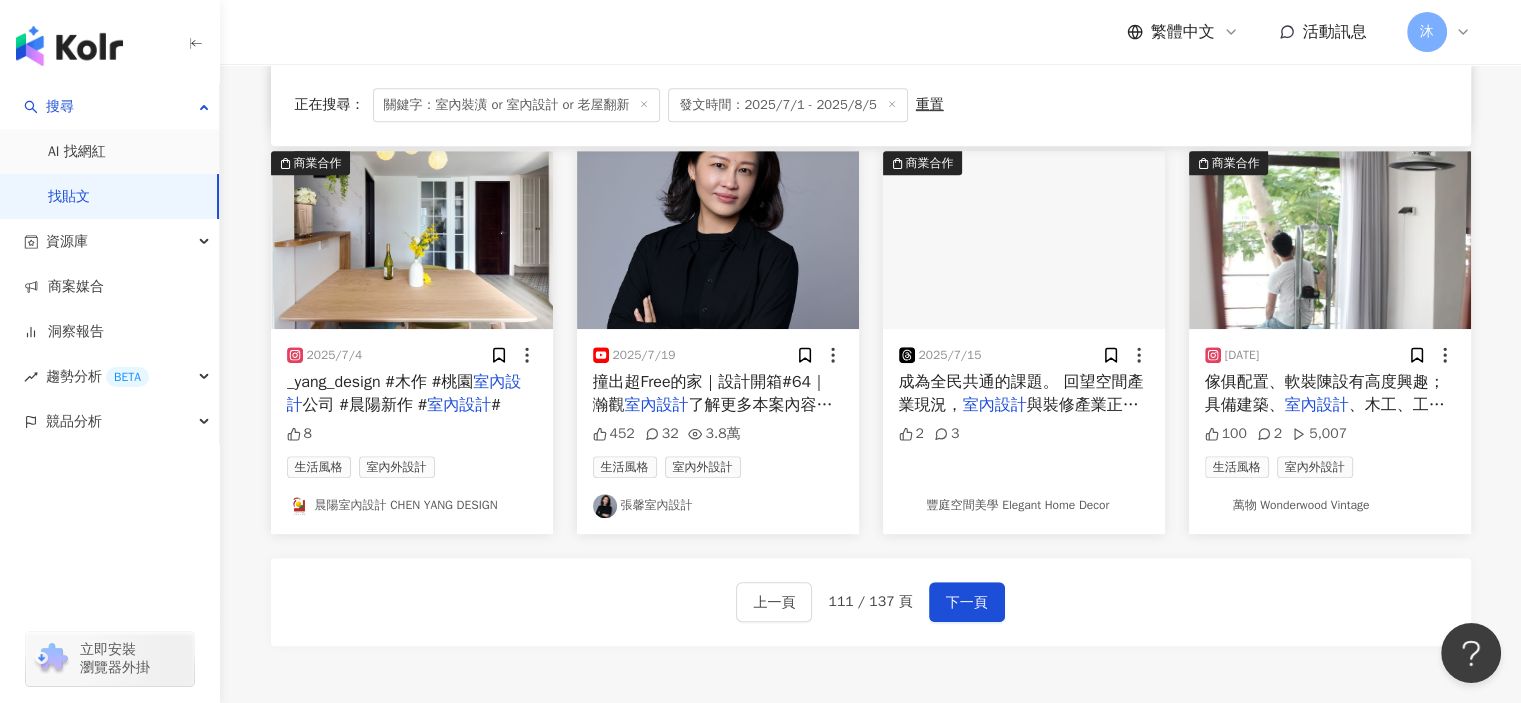 scroll, scrollTop: 1200, scrollLeft: 0, axis: vertical 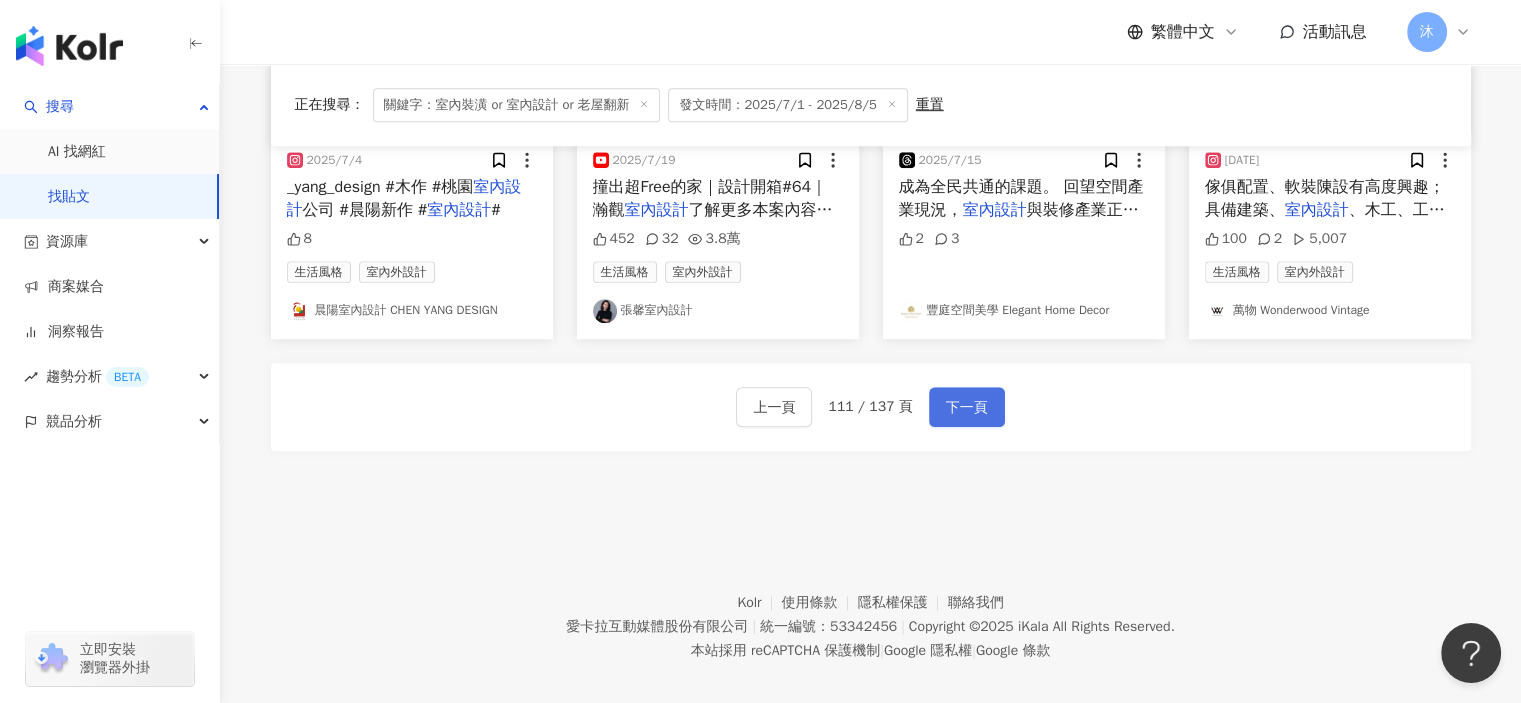 click on "下一頁" at bounding box center [967, 408] 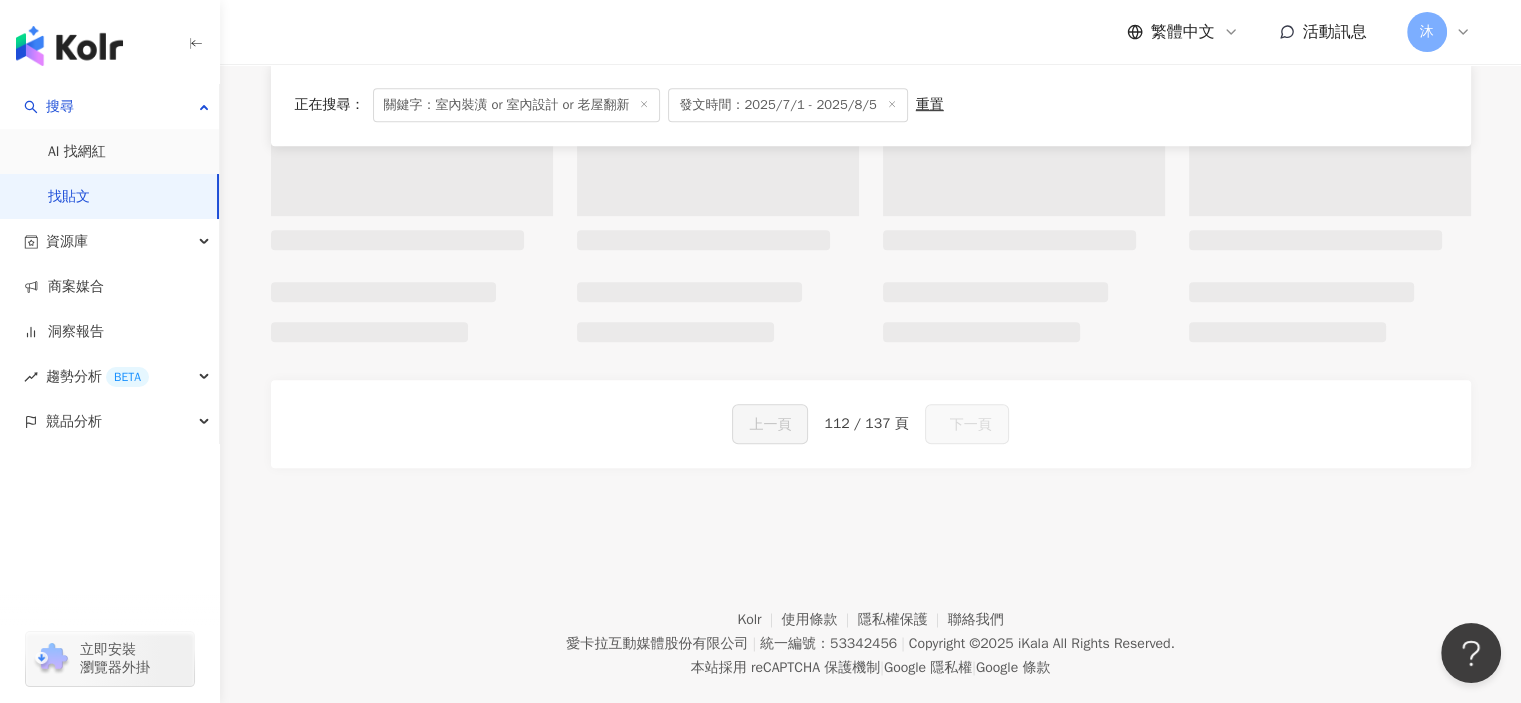 scroll, scrollTop: 1218, scrollLeft: 0, axis: vertical 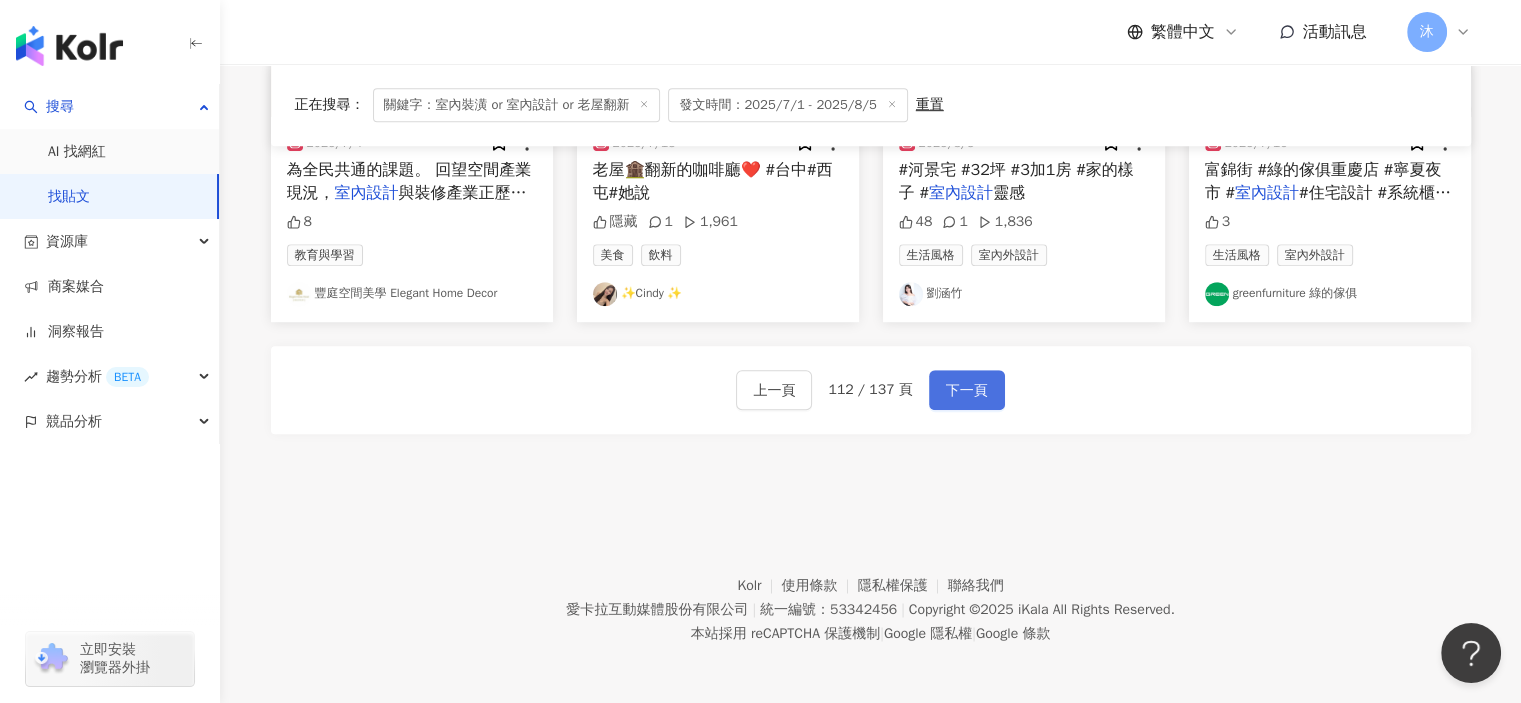 click on "下一頁" at bounding box center [967, 391] 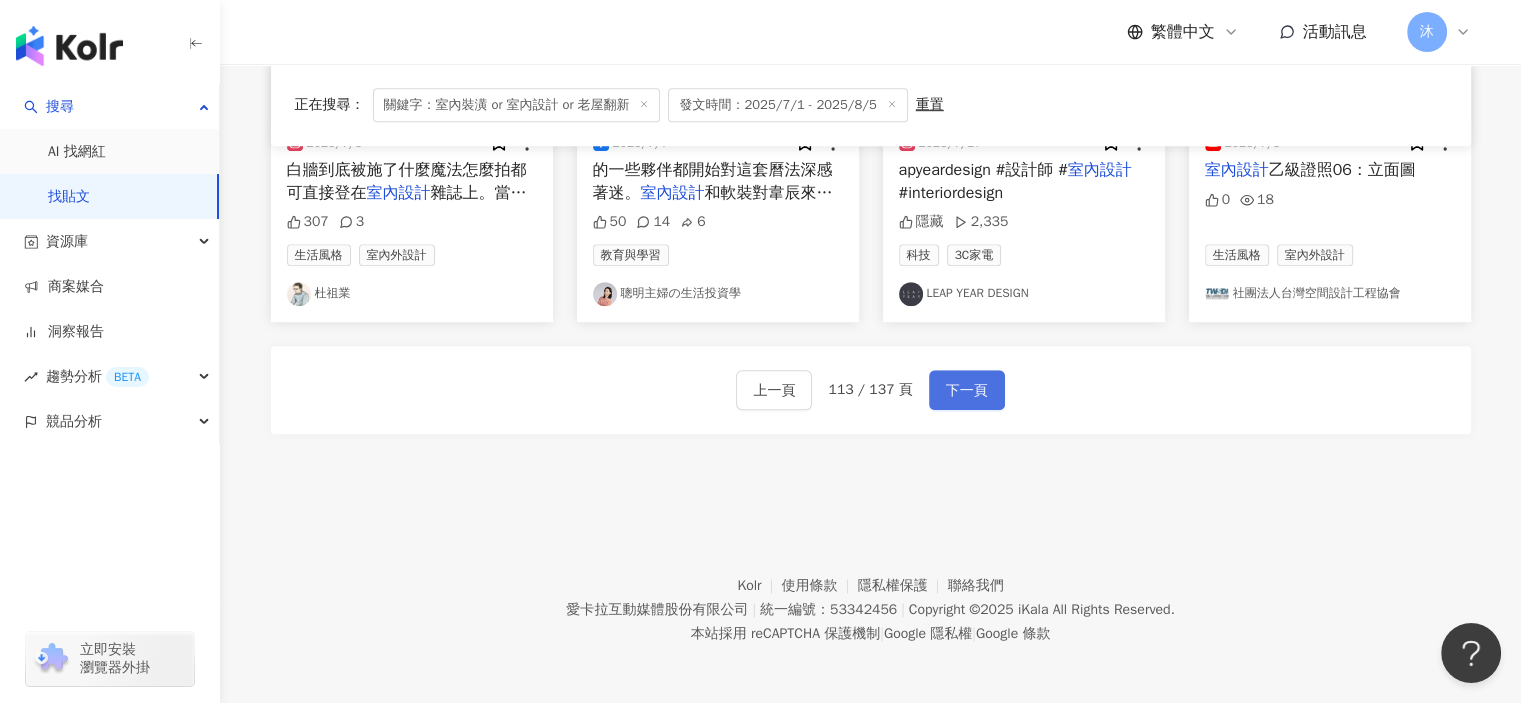click on "下一頁" at bounding box center [967, 391] 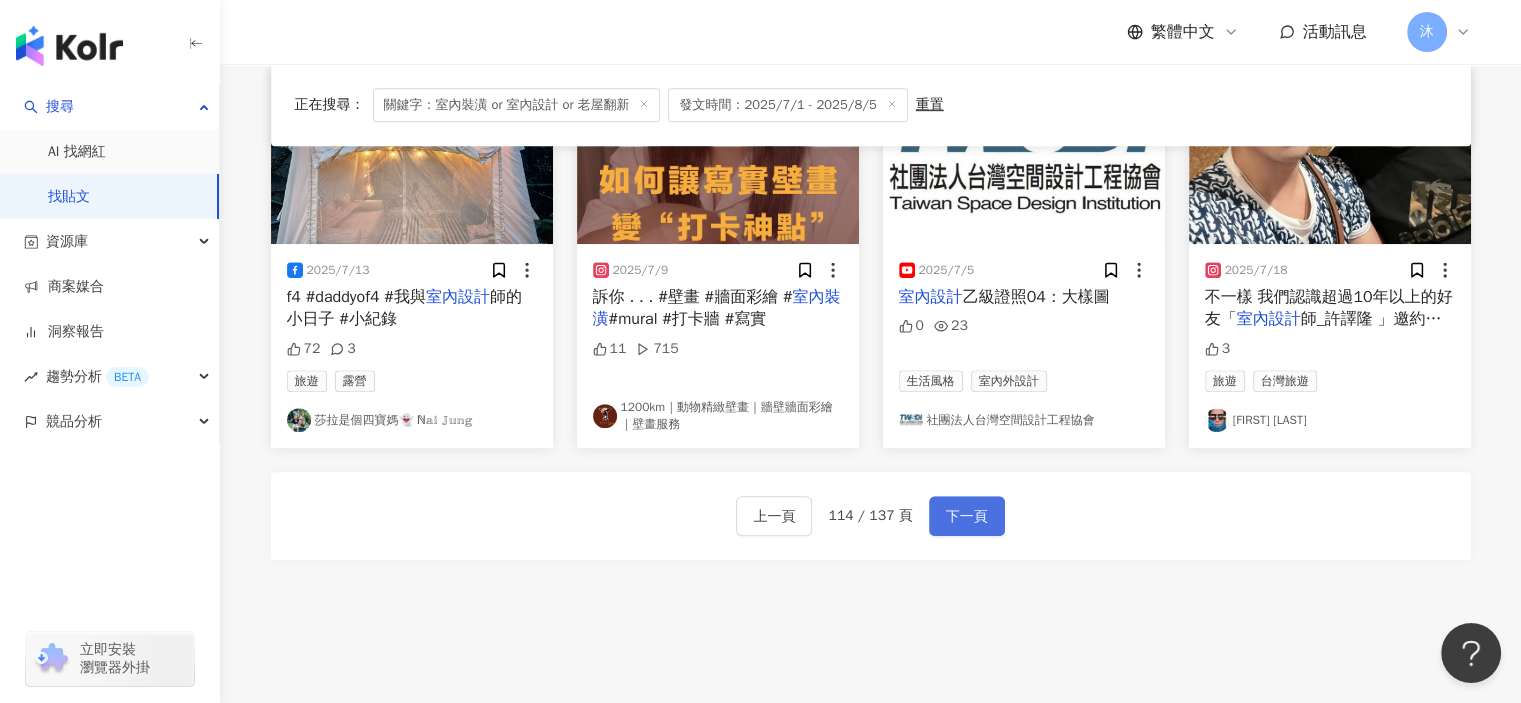 click on "下一頁" at bounding box center [967, 517] 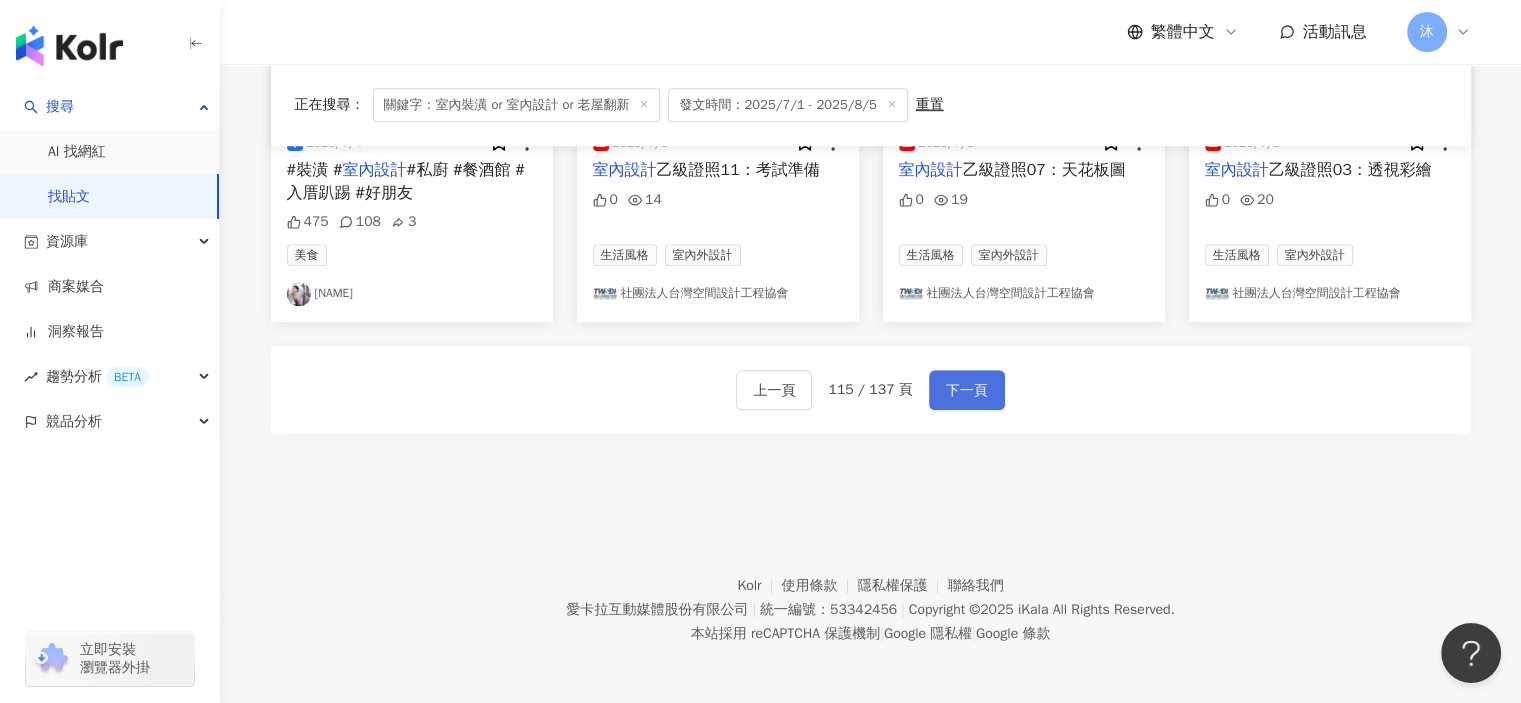 click on "下一頁" at bounding box center (967, 390) 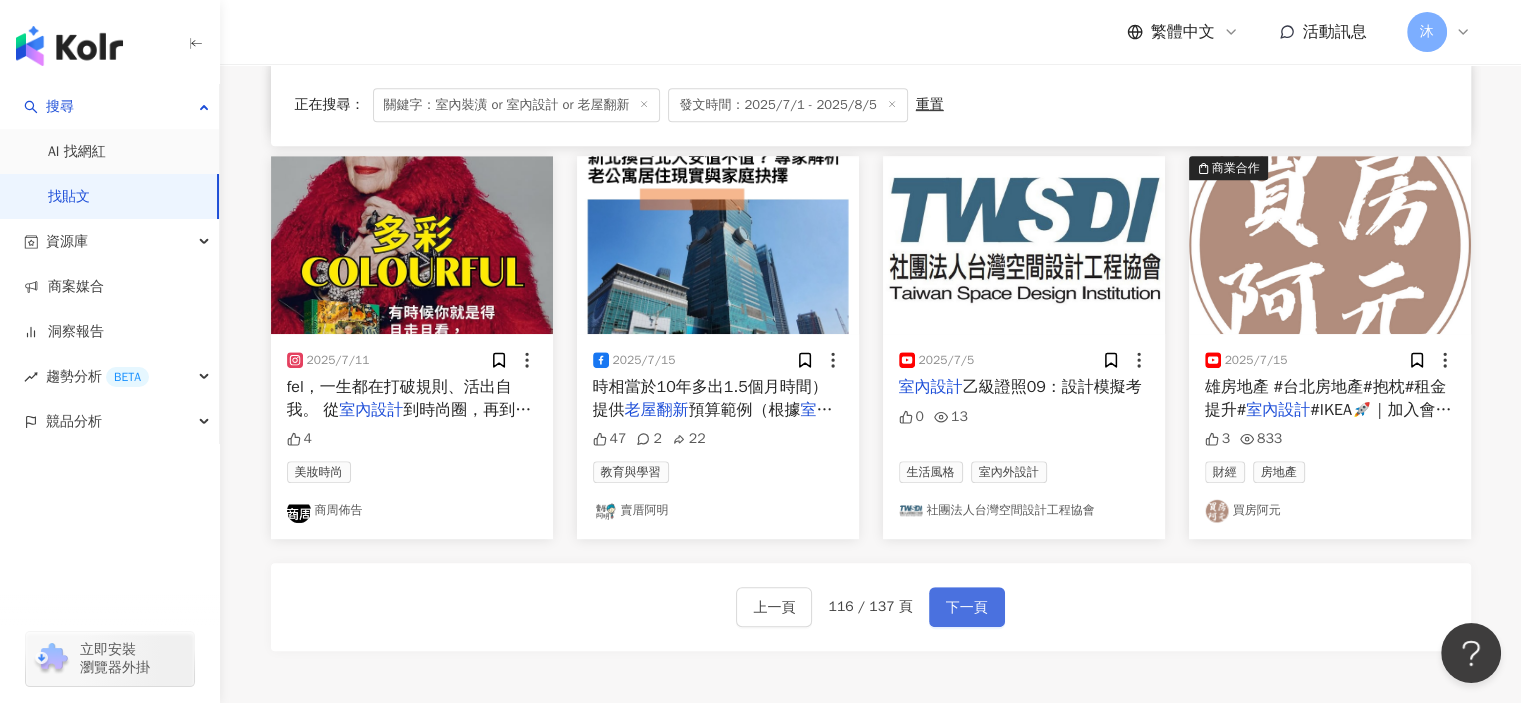 click on "下一頁" at bounding box center (967, 608) 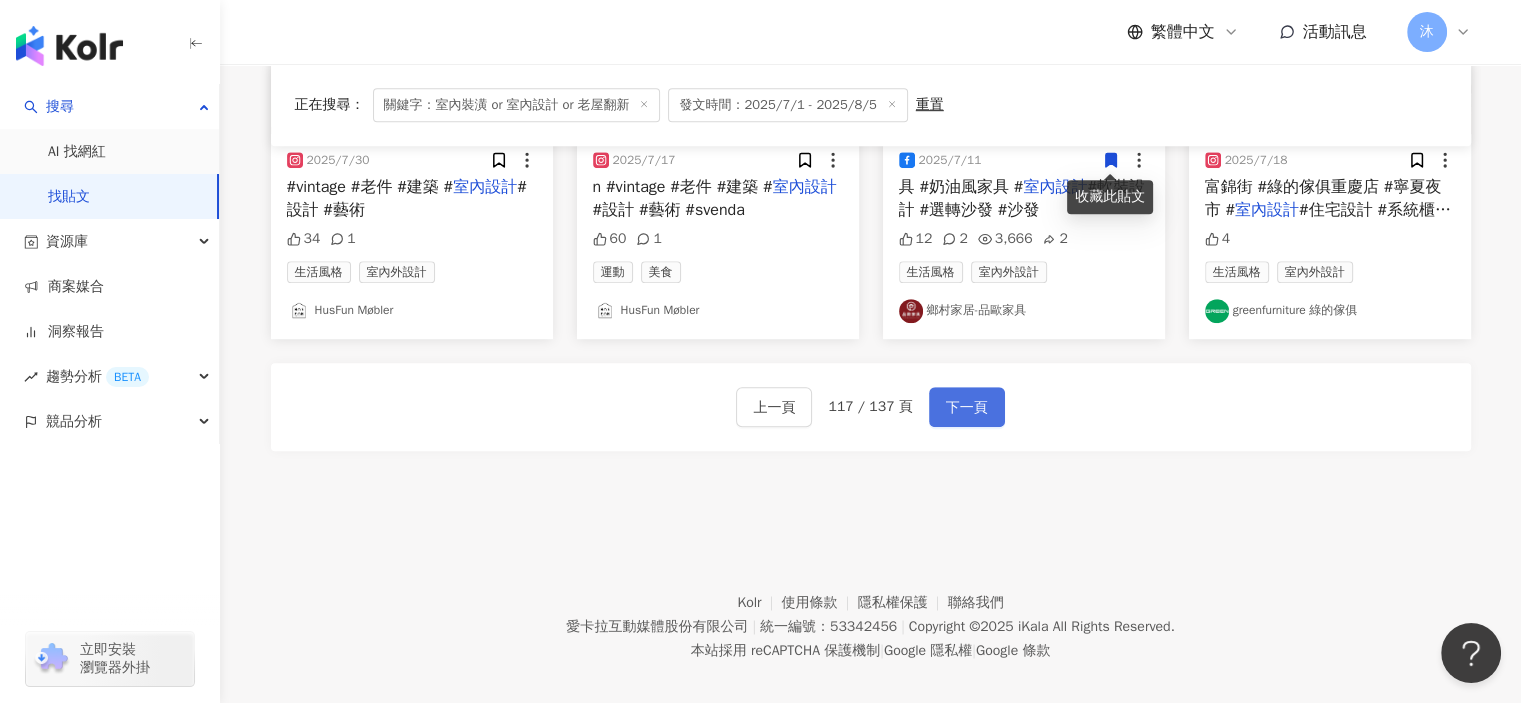 click on "下一頁" at bounding box center (967, 408) 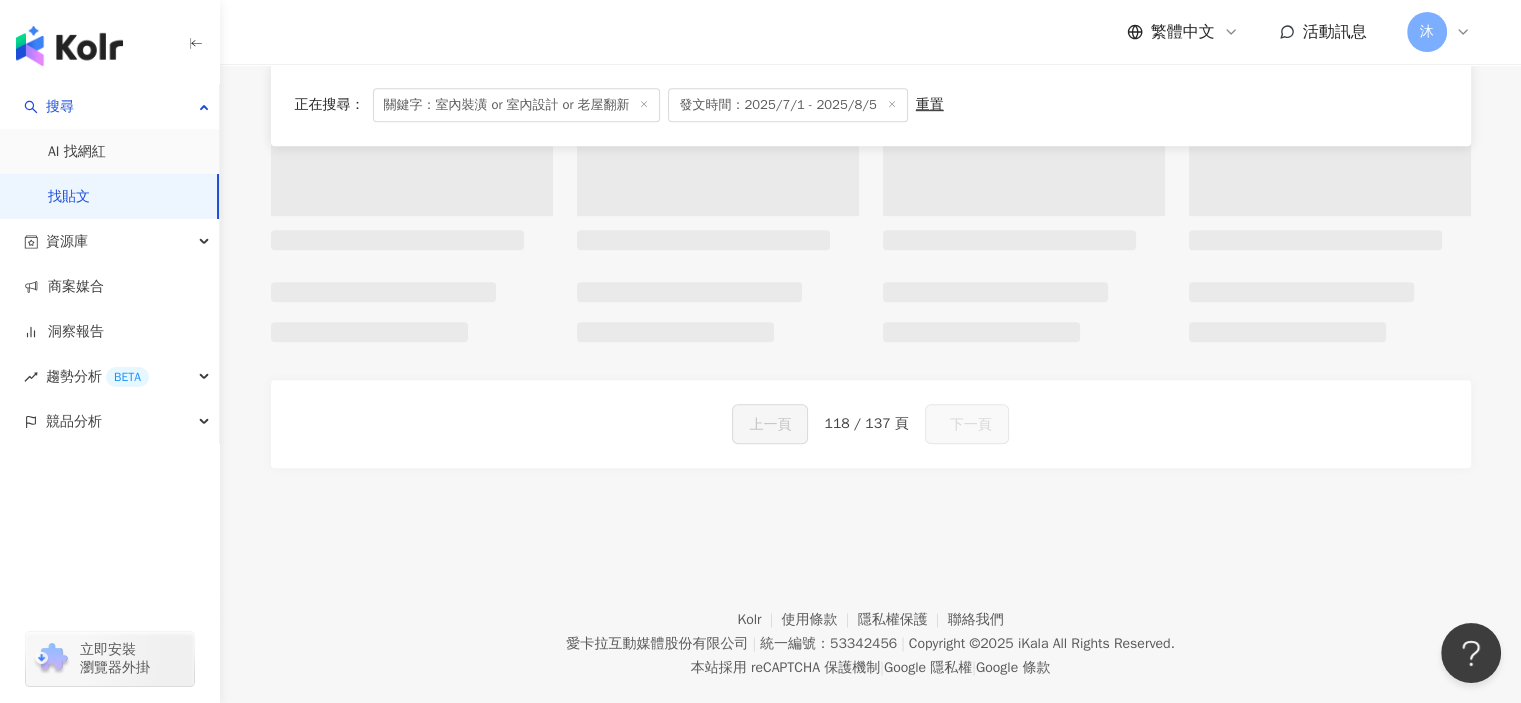 scroll, scrollTop: 1218, scrollLeft: 0, axis: vertical 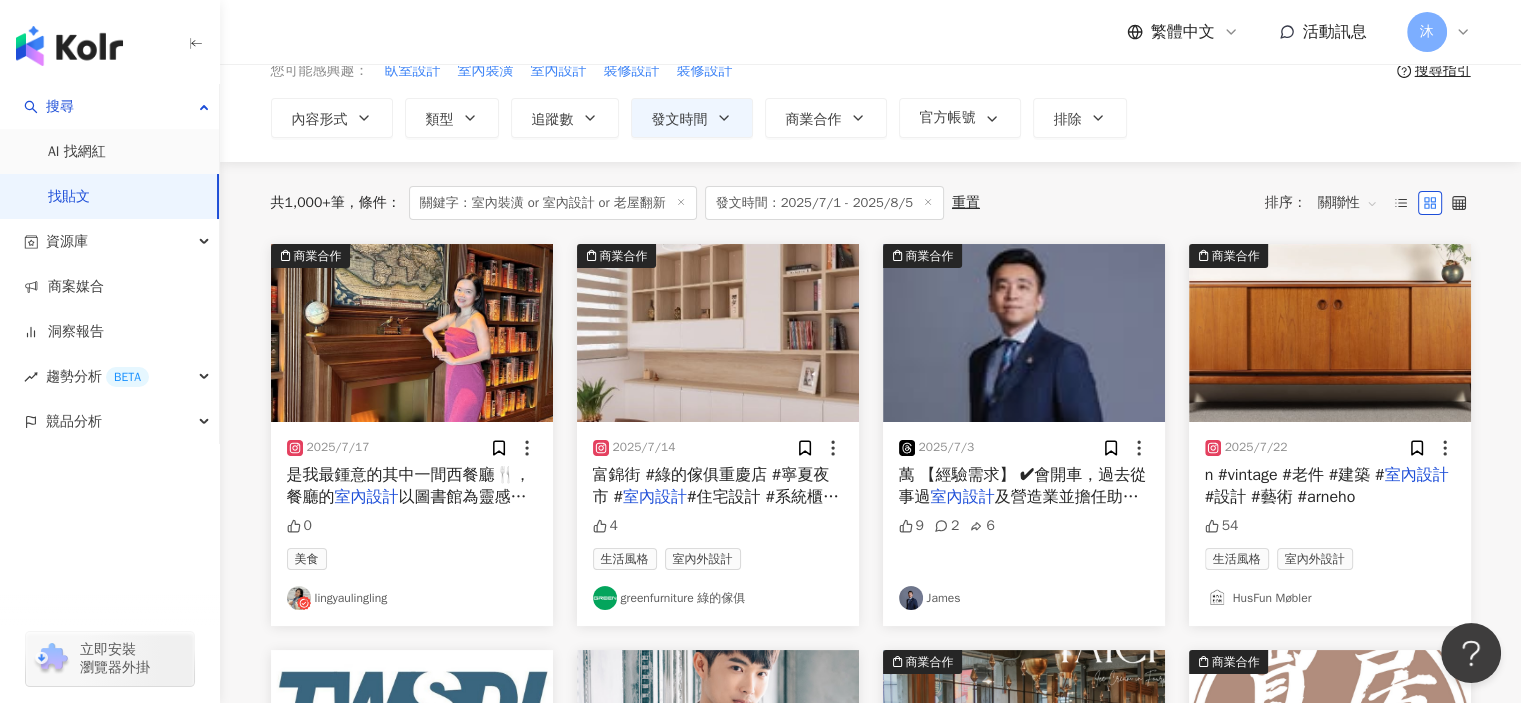 click on "及營造業並擔任助理/秘書的職位" at bounding box center (1023, 508) 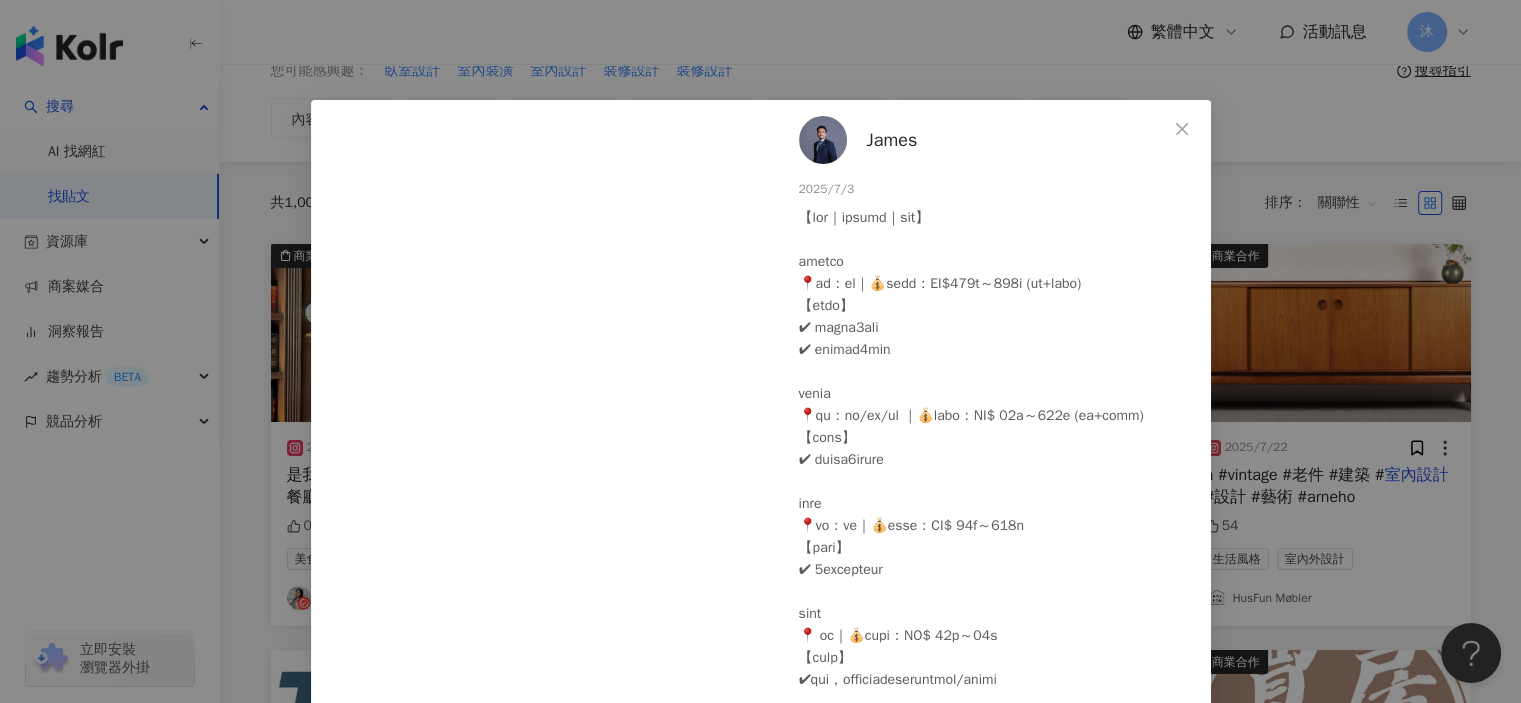 scroll, scrollTop: 8, scrollLeft: 0, axis: vertical 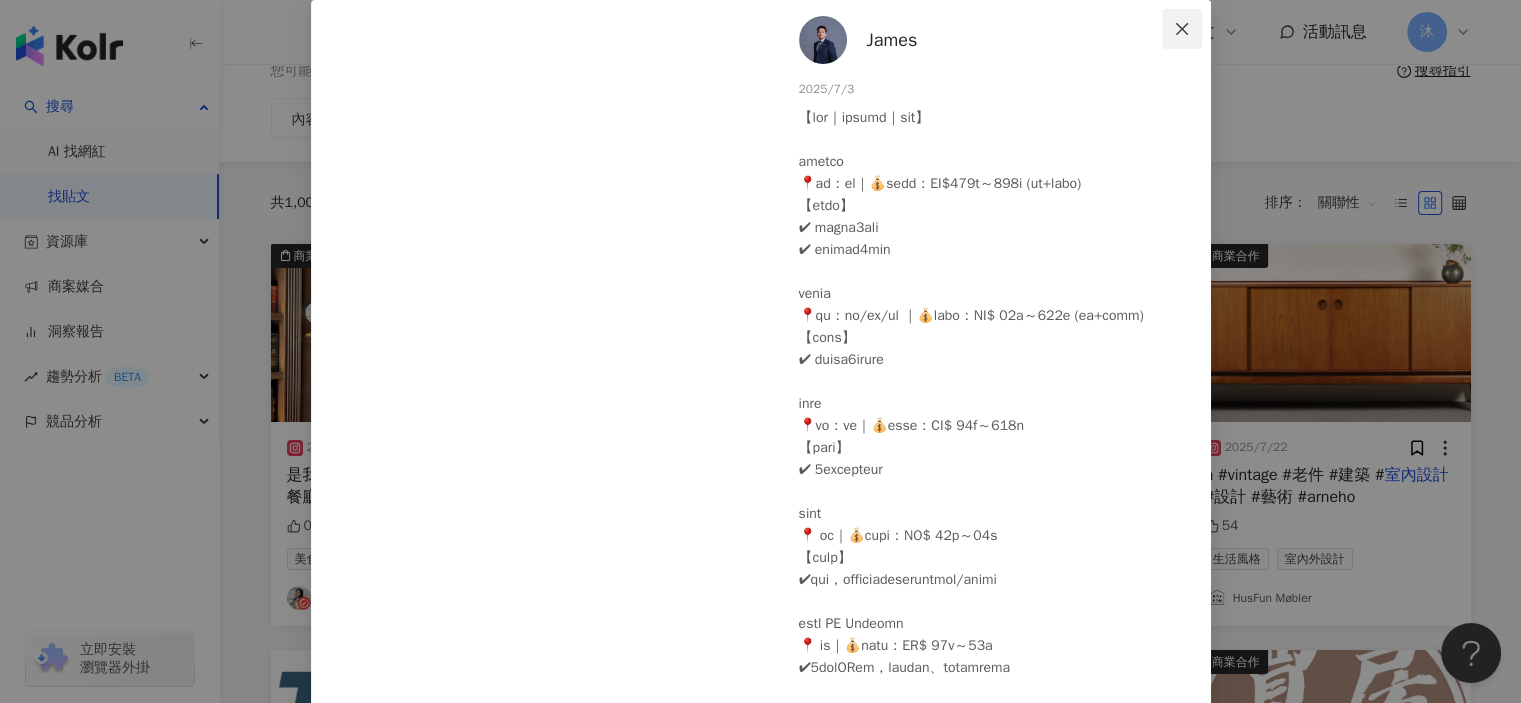 click at bounding box center [1182, 29] 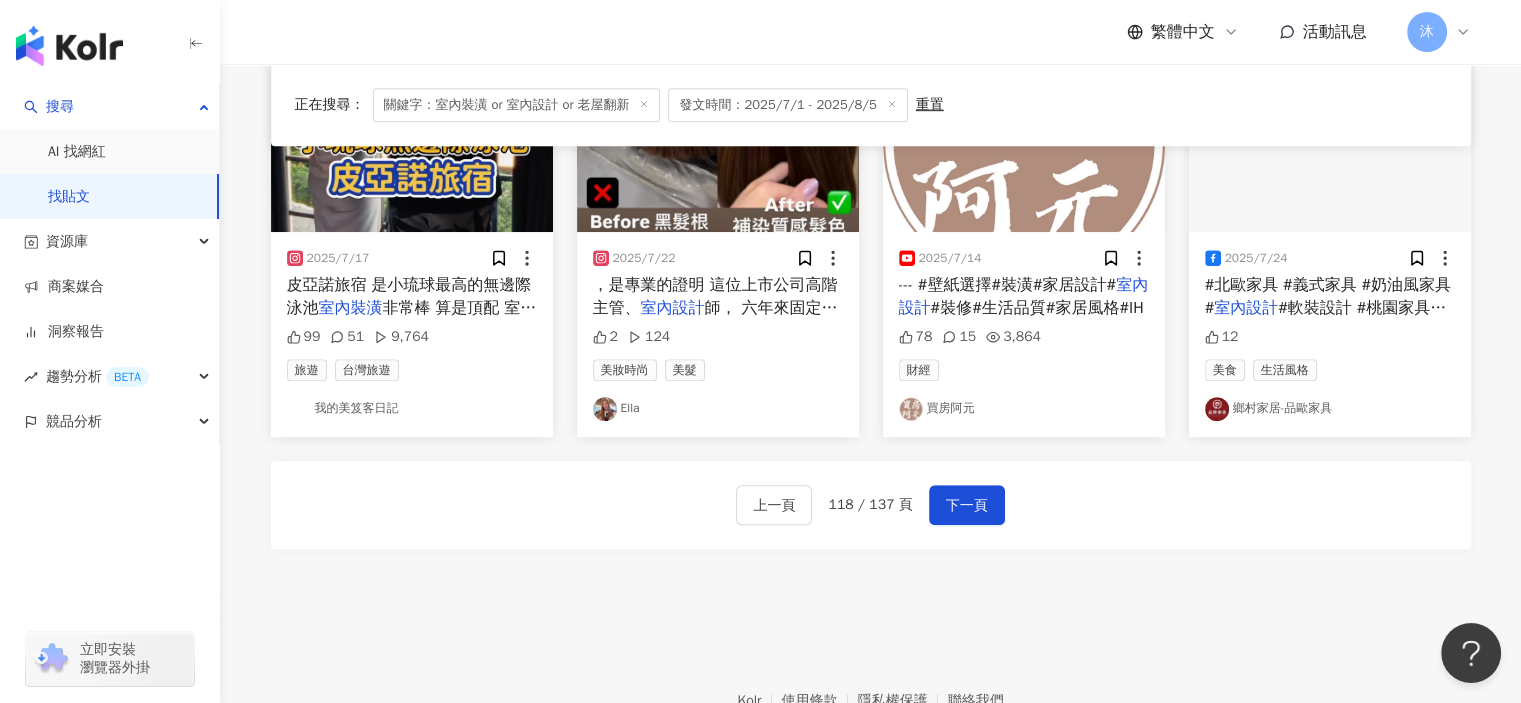 scroll, scrollTop: 1217, scrollLeft: 0, axis: vertical 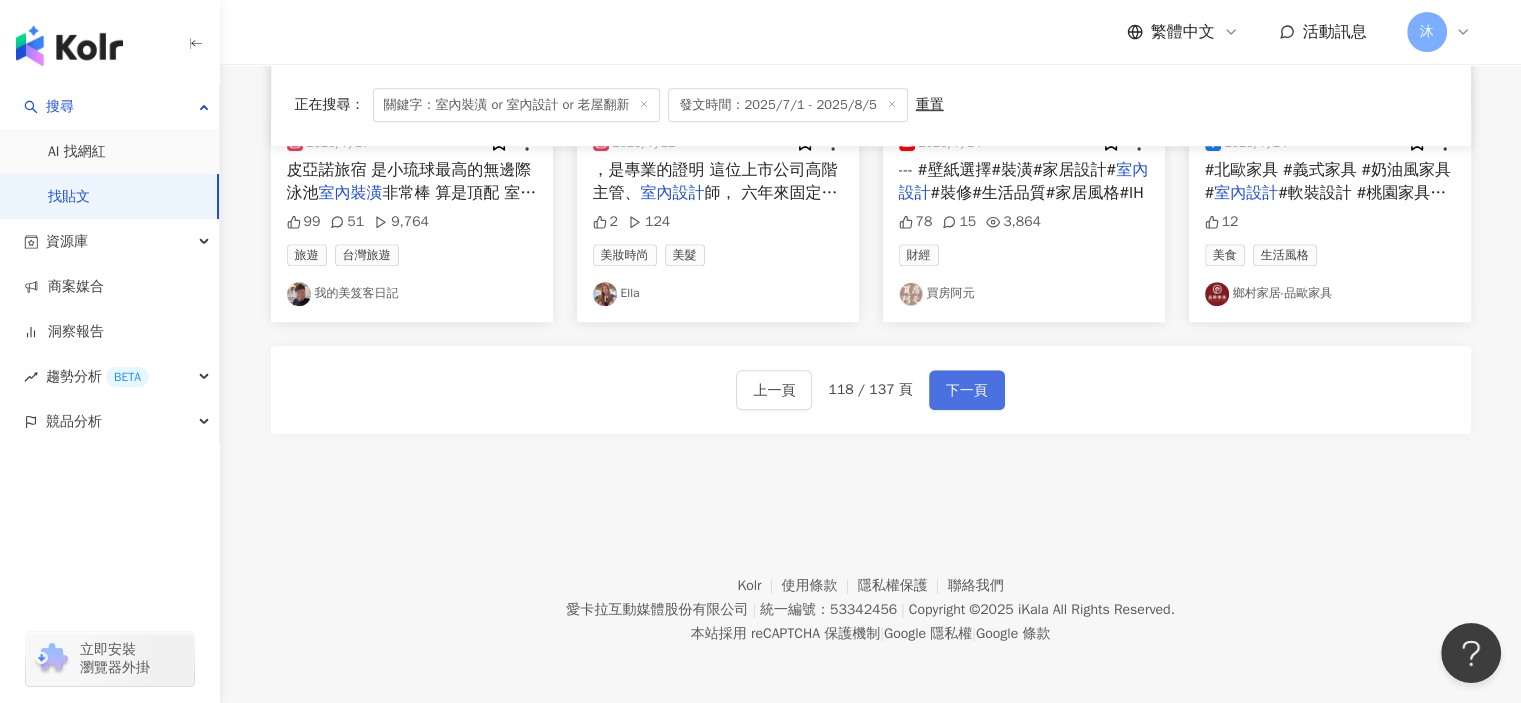 click on "下一頁" at bounding box center (967, 391) 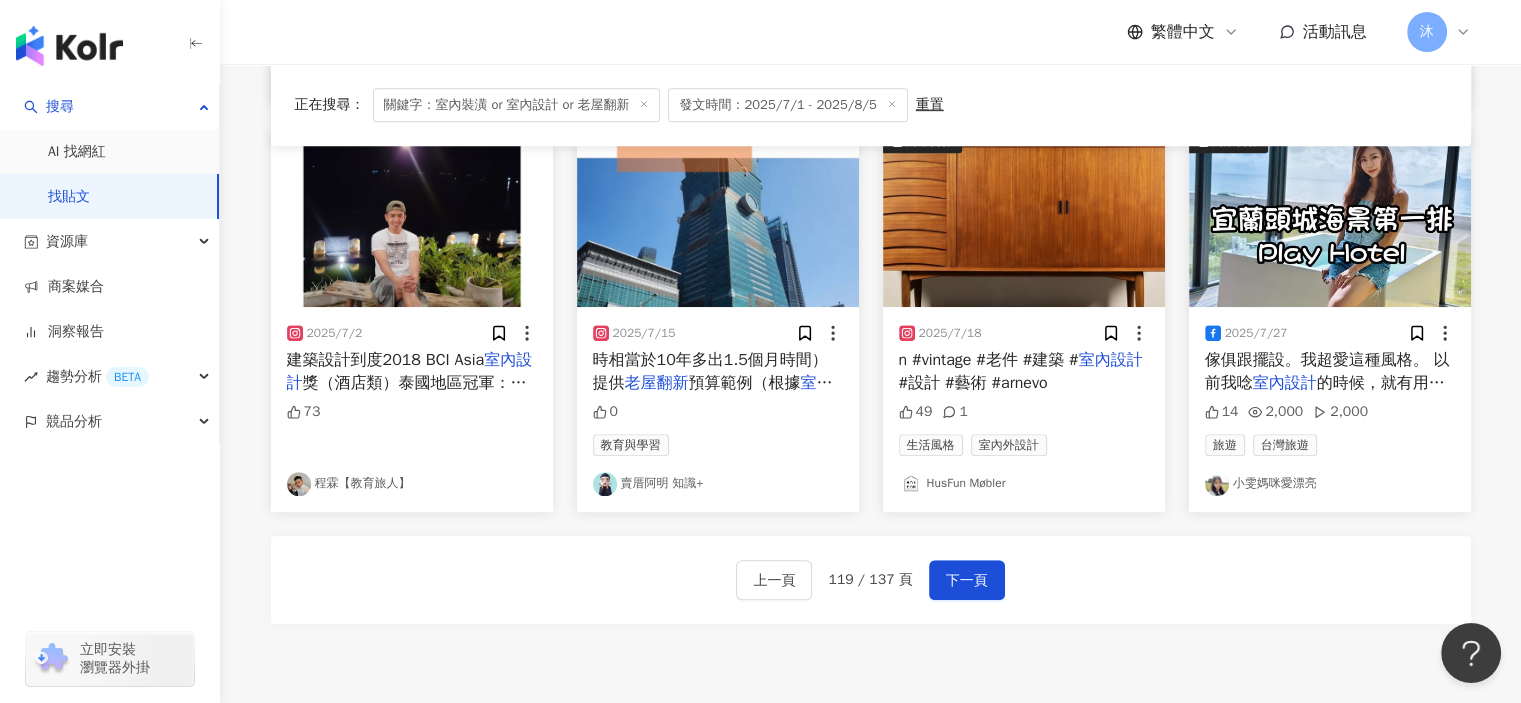 scroll, scrollTop: 1100, scrollLeft: 0, axis: vertical 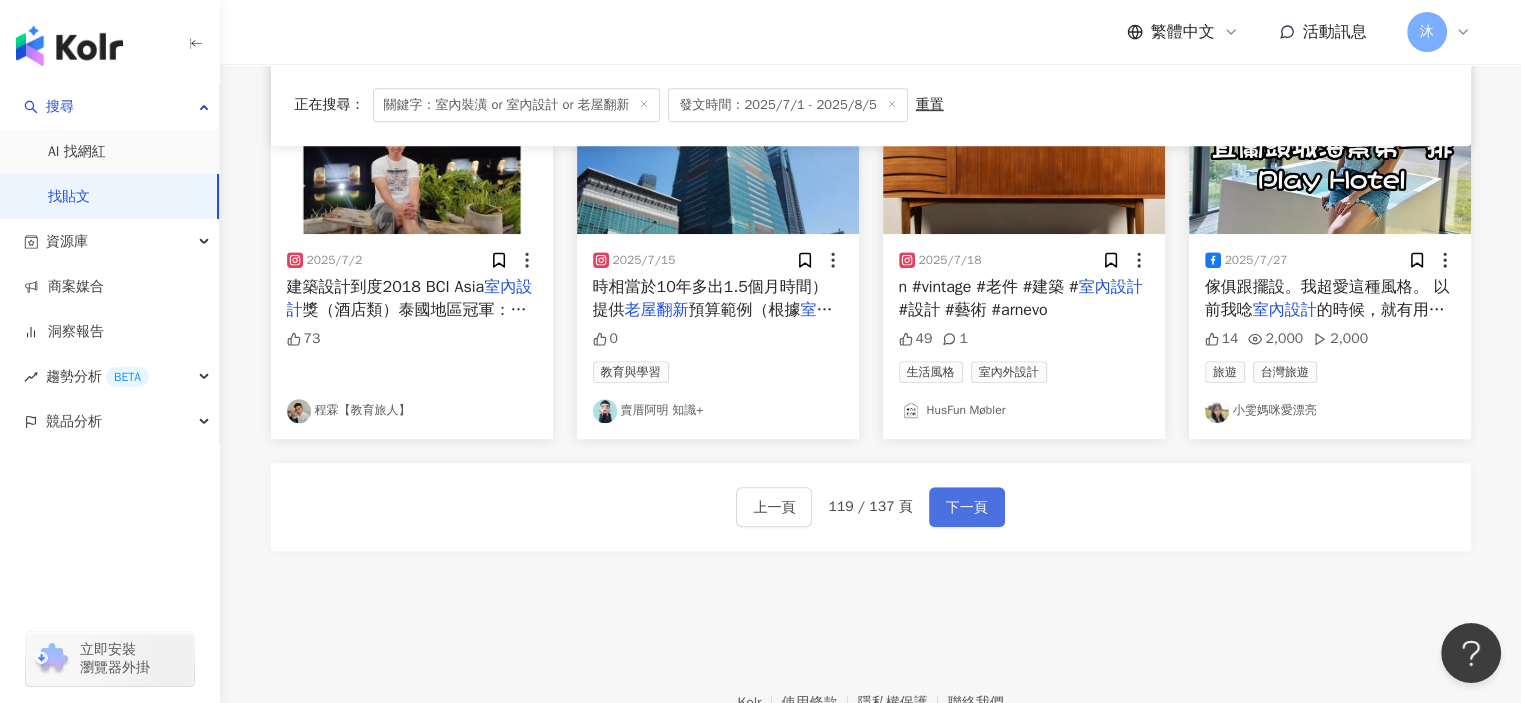 click on "下一頁" at bounding box center (967, 508) 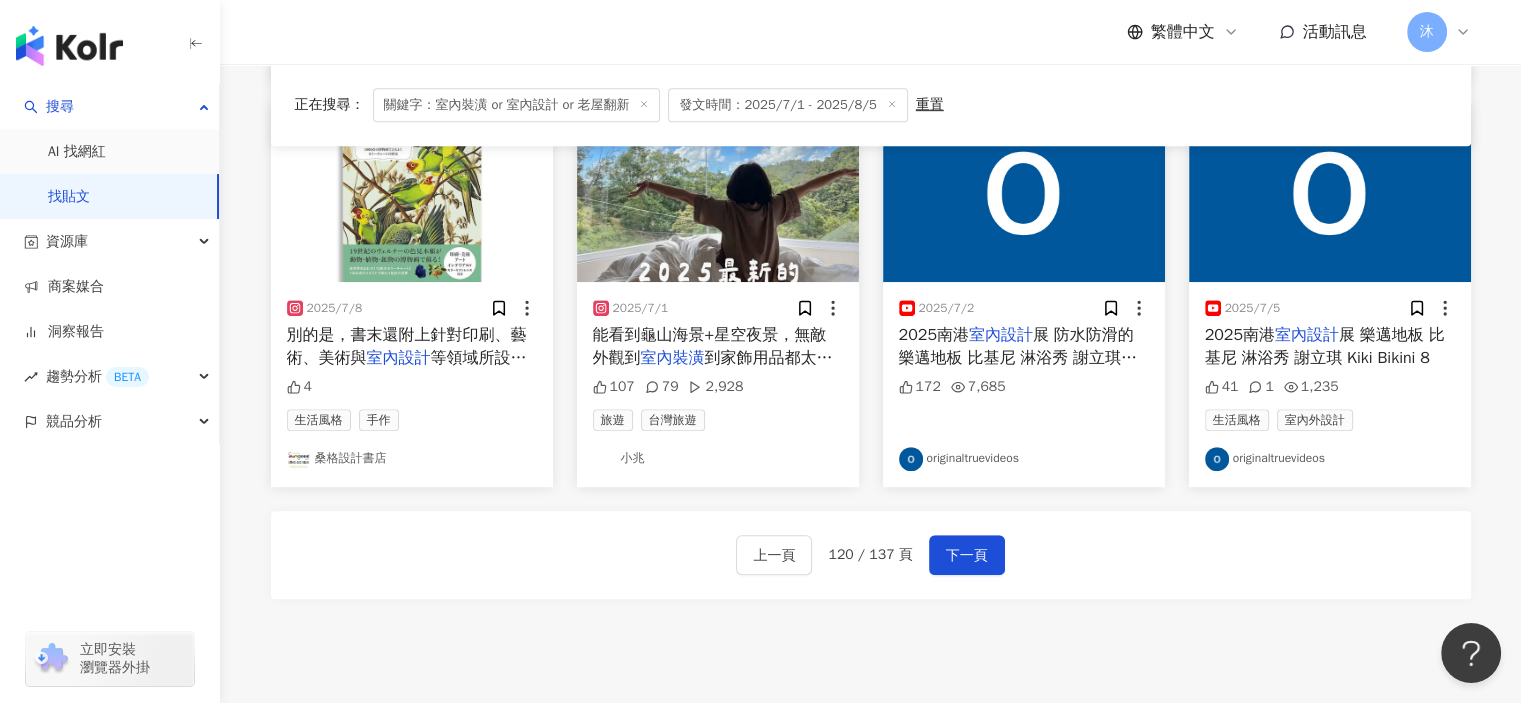 scroll, scrollTop: 1200, scrollLeft: 0, axis: vertical 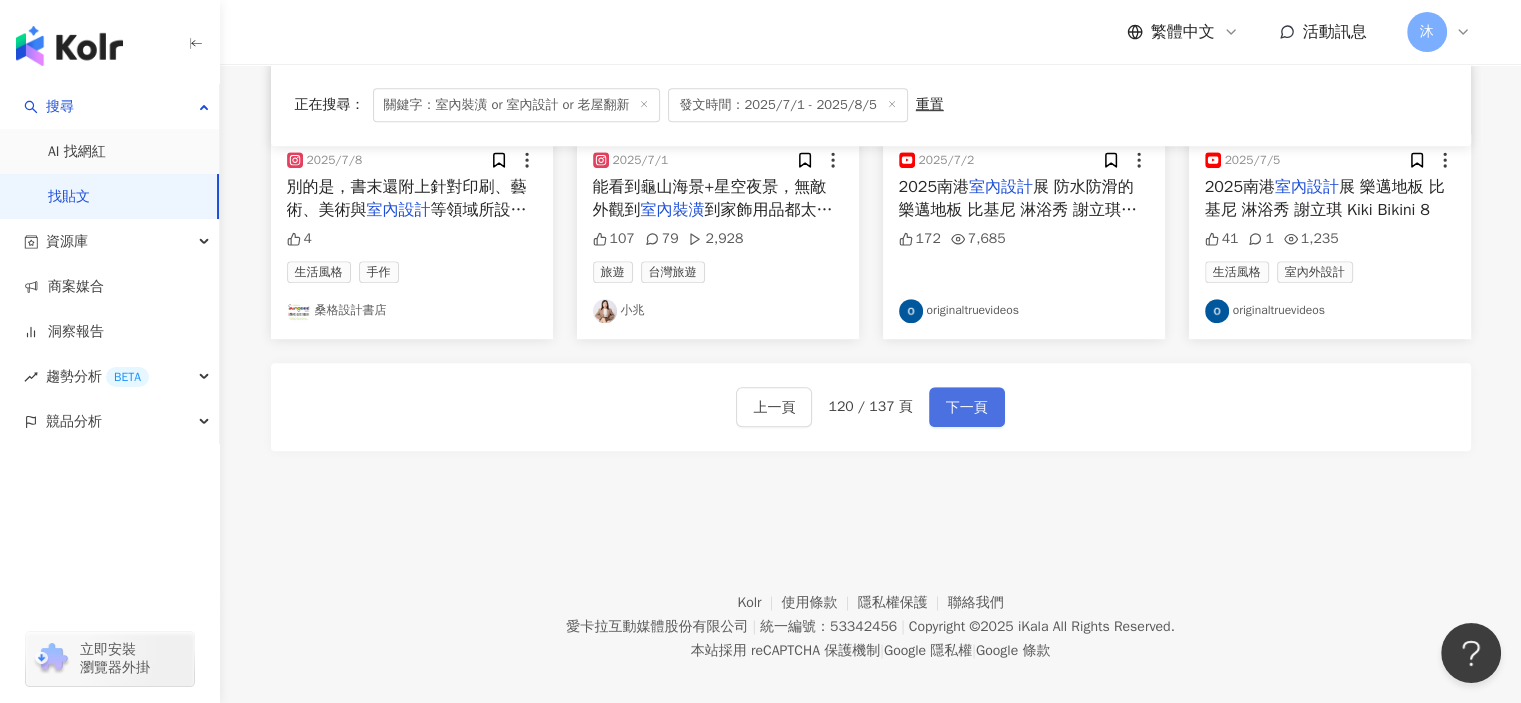 click on "下一頁" at bounding box center [967, 407] 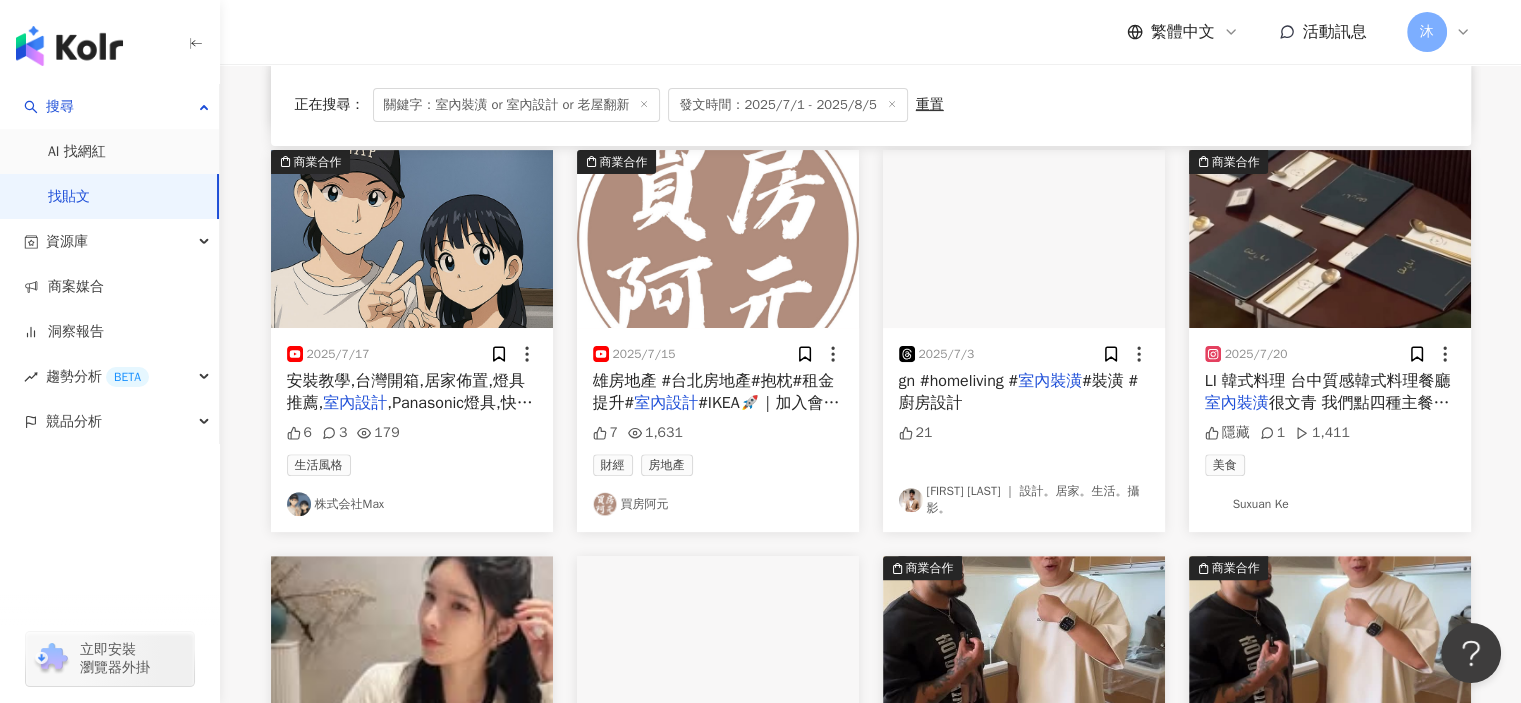 scroll, scrollTop: 1100, scrollLeft: 0, axis: vertical 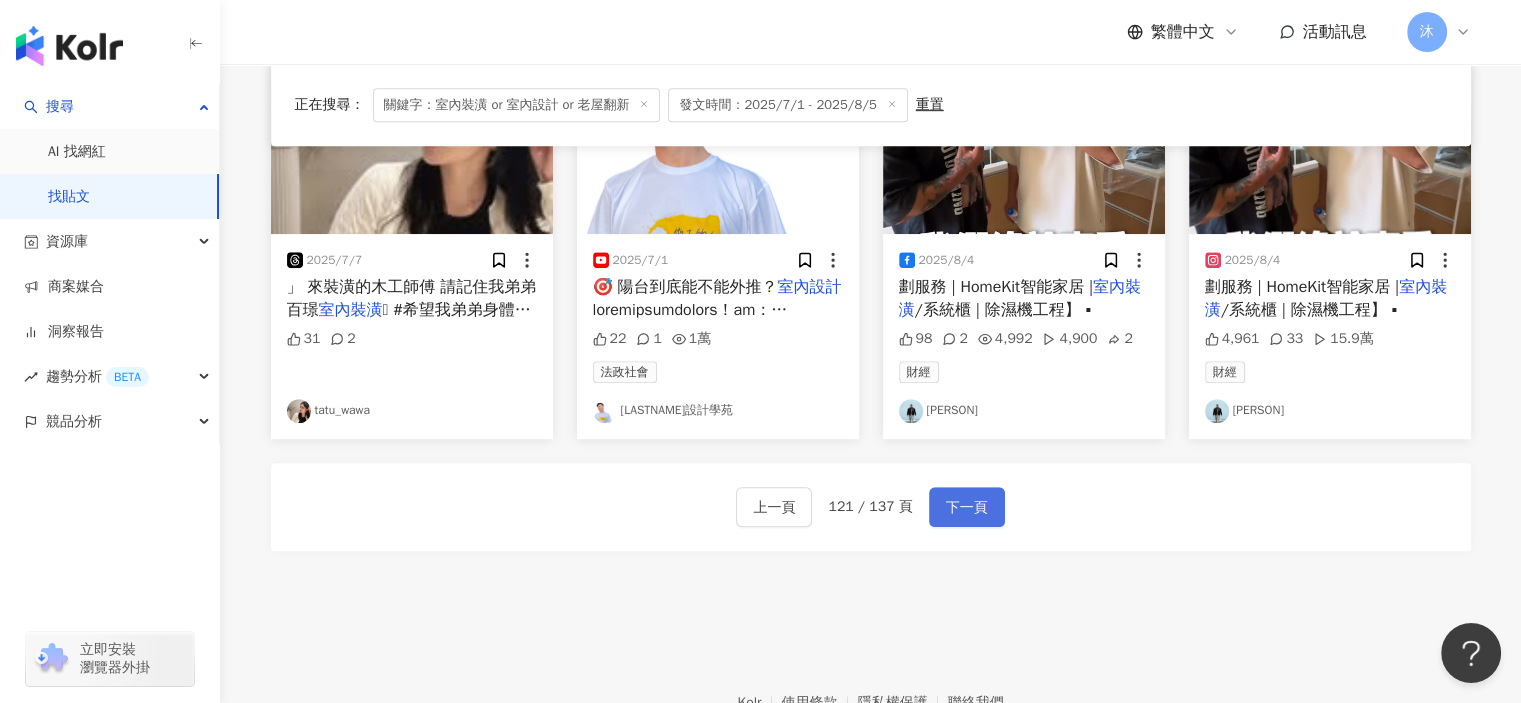 click on "下一頁" at bounding box center [967, 508] 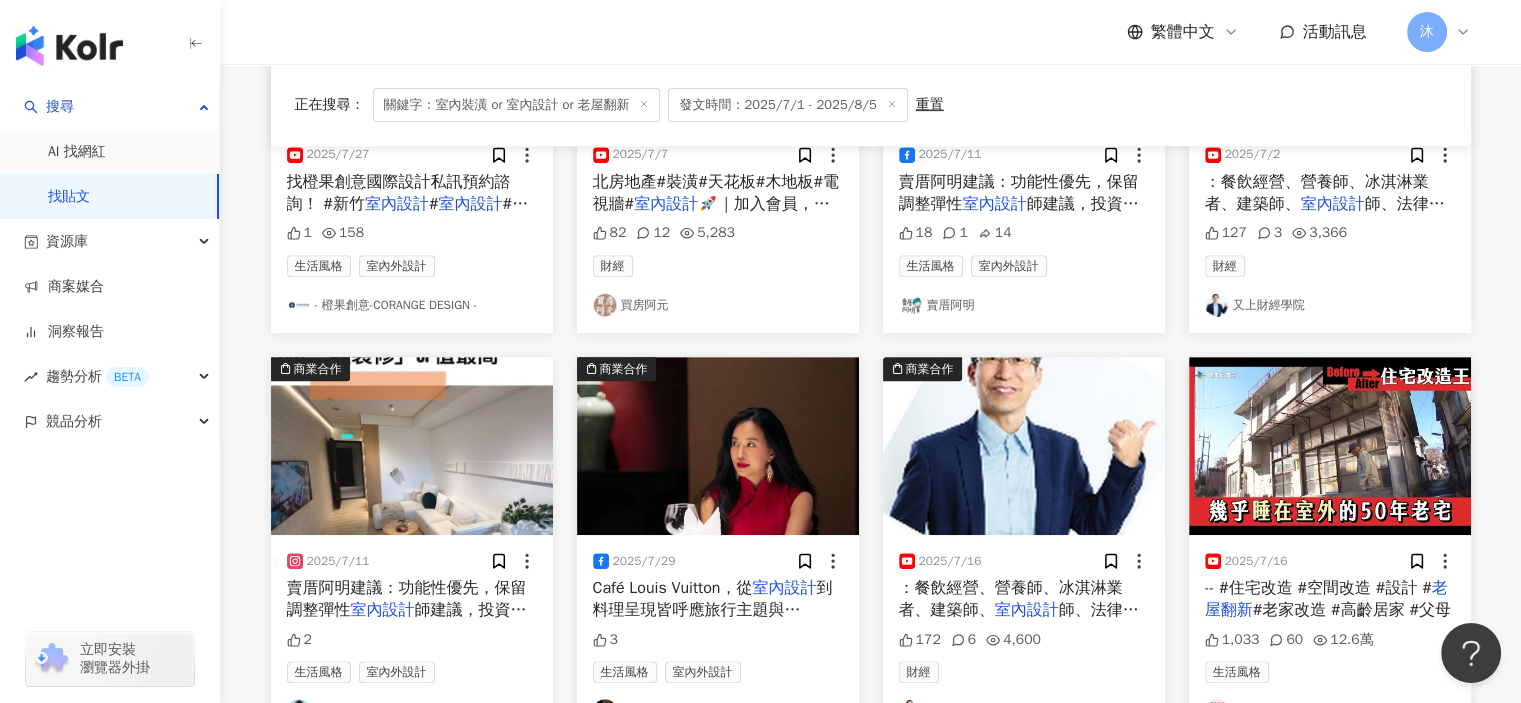 scroll, scrollTop: 1227, scrollLeft: 0, axis: vertical 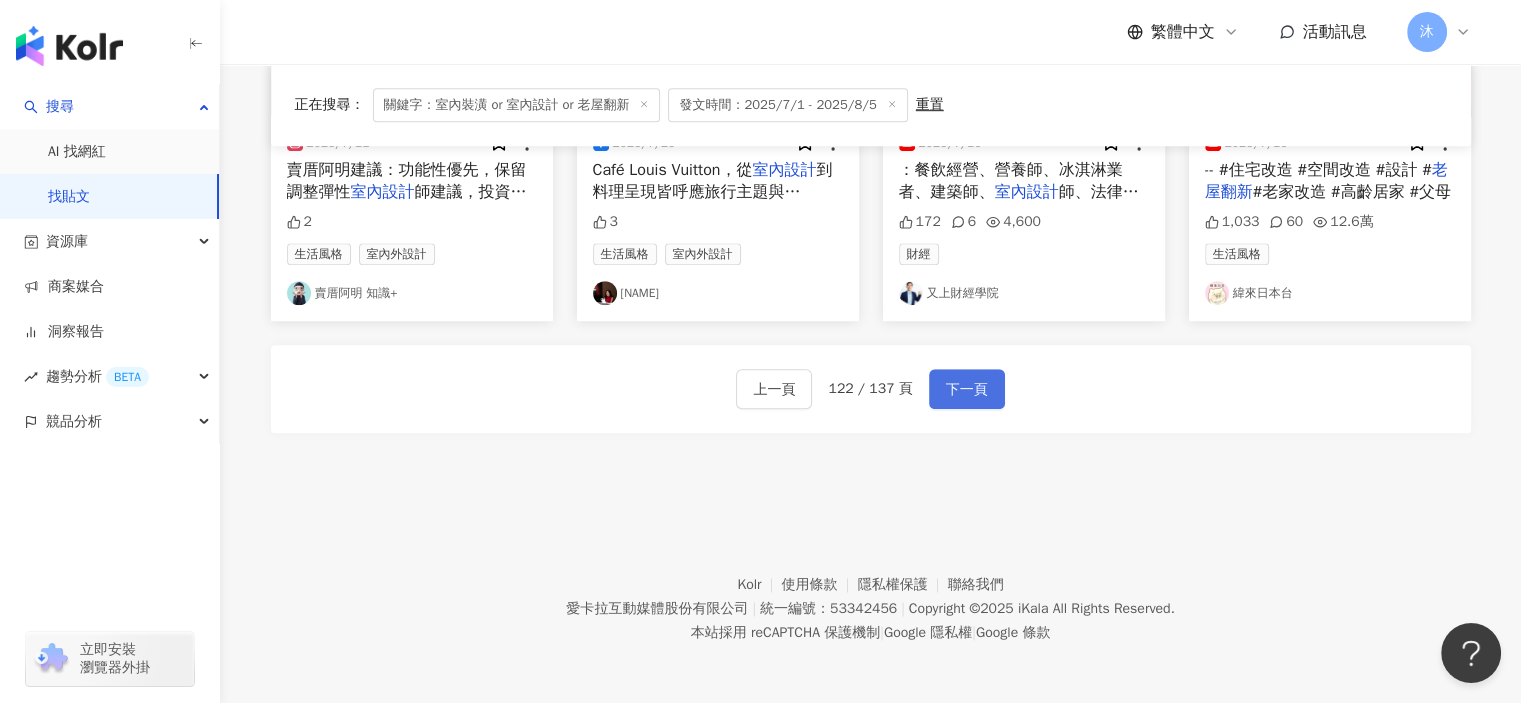 click on "下一頁" at bounding box center (967, 390) 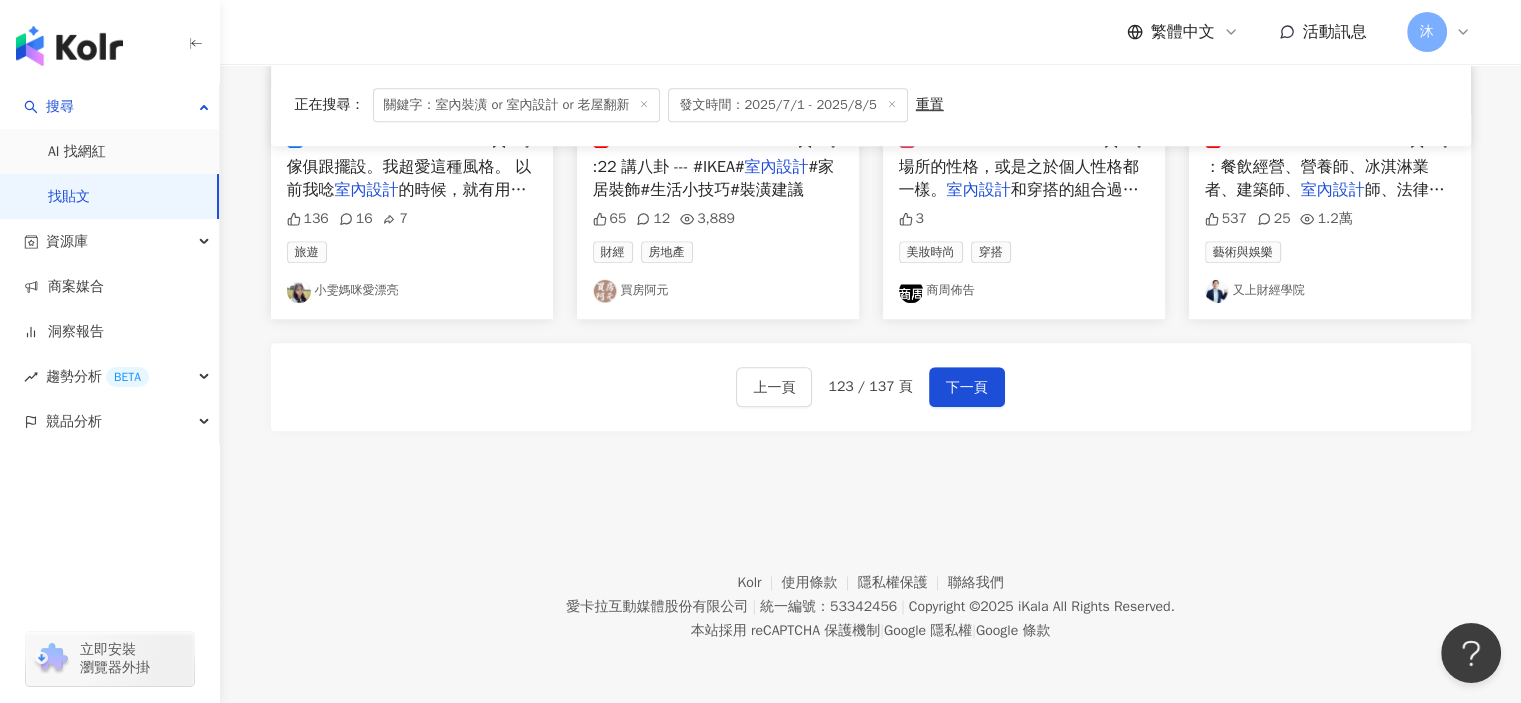 scroll, scrollTop: 1217, scrollLeft: 0, axis: vertical 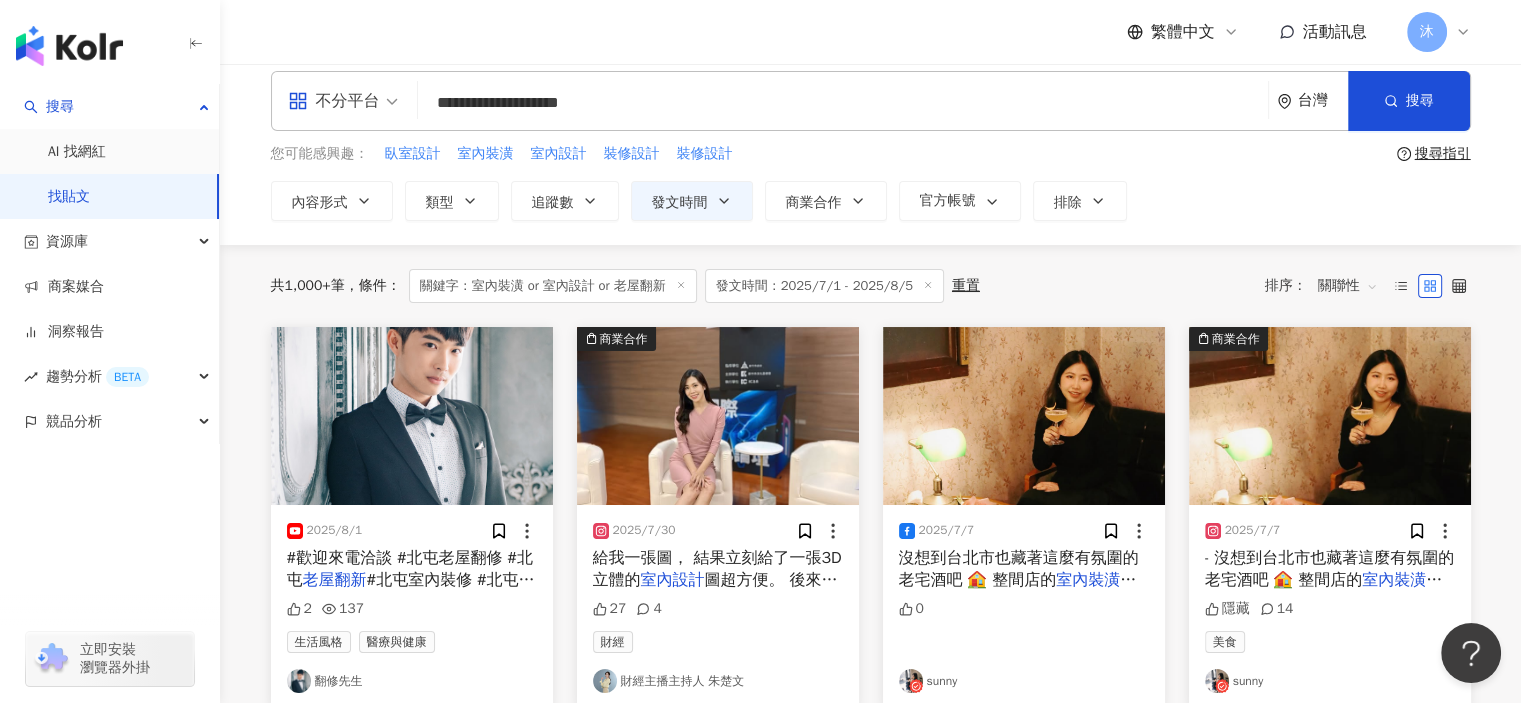 drag, startPoint x: 693, startPoint y: 107, endPoint x: 257, endPoint y: 79, distance: 436.89816 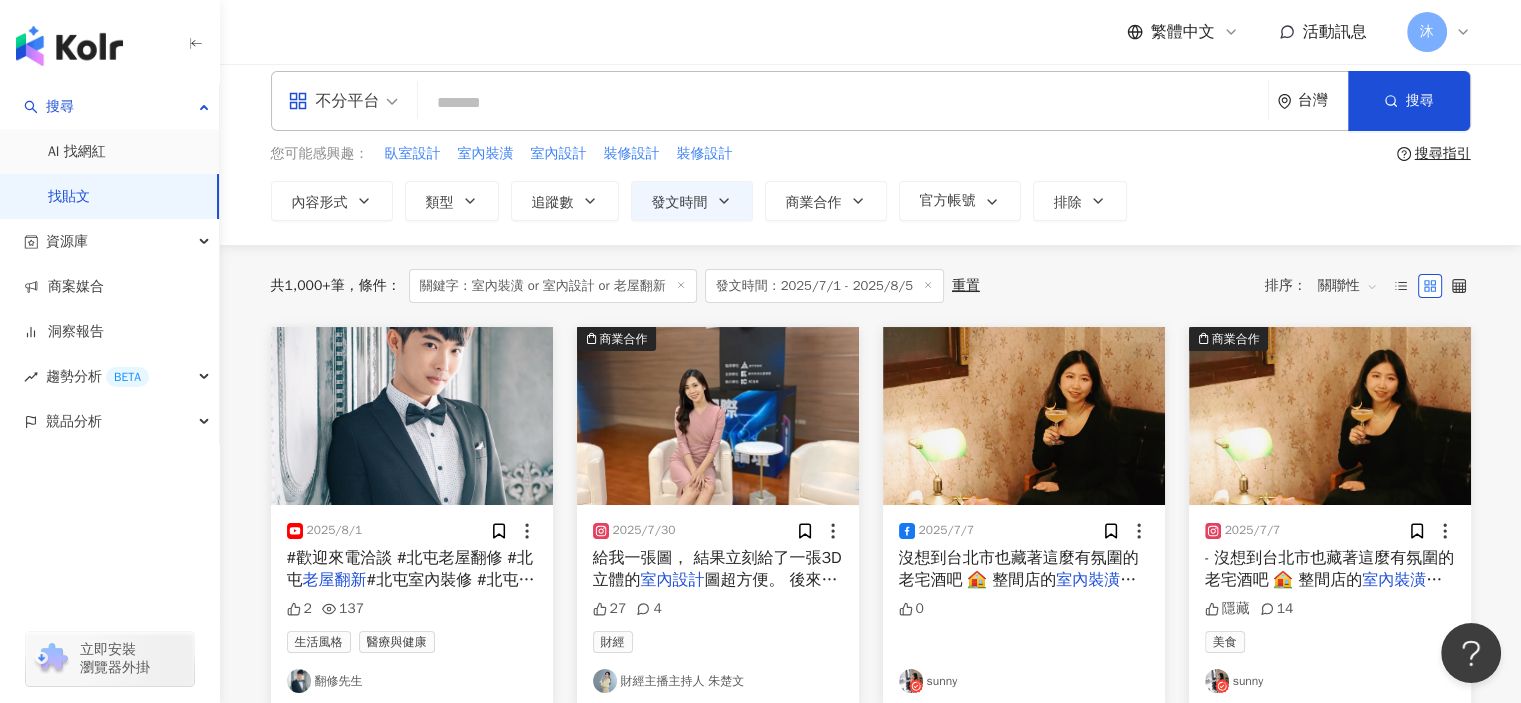type on "*" 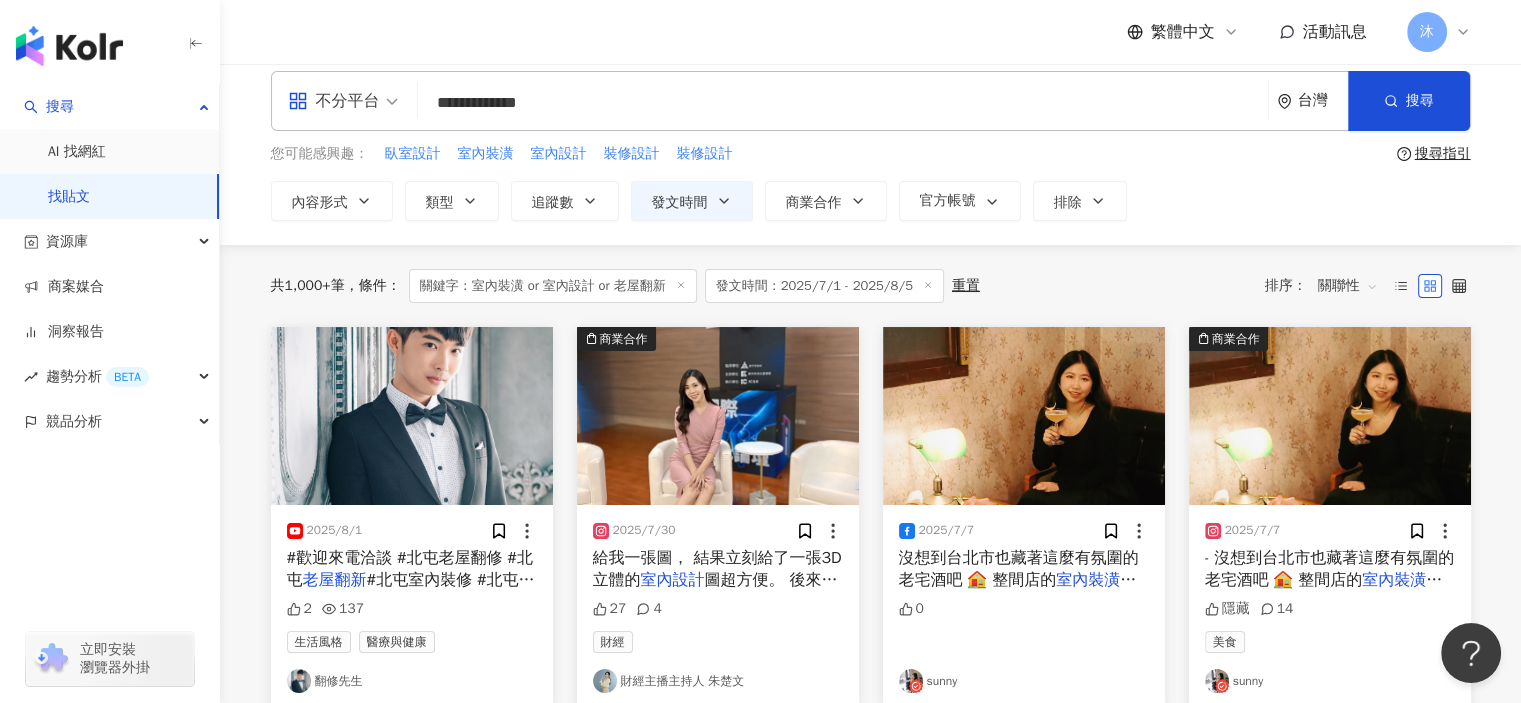 type on "**********" 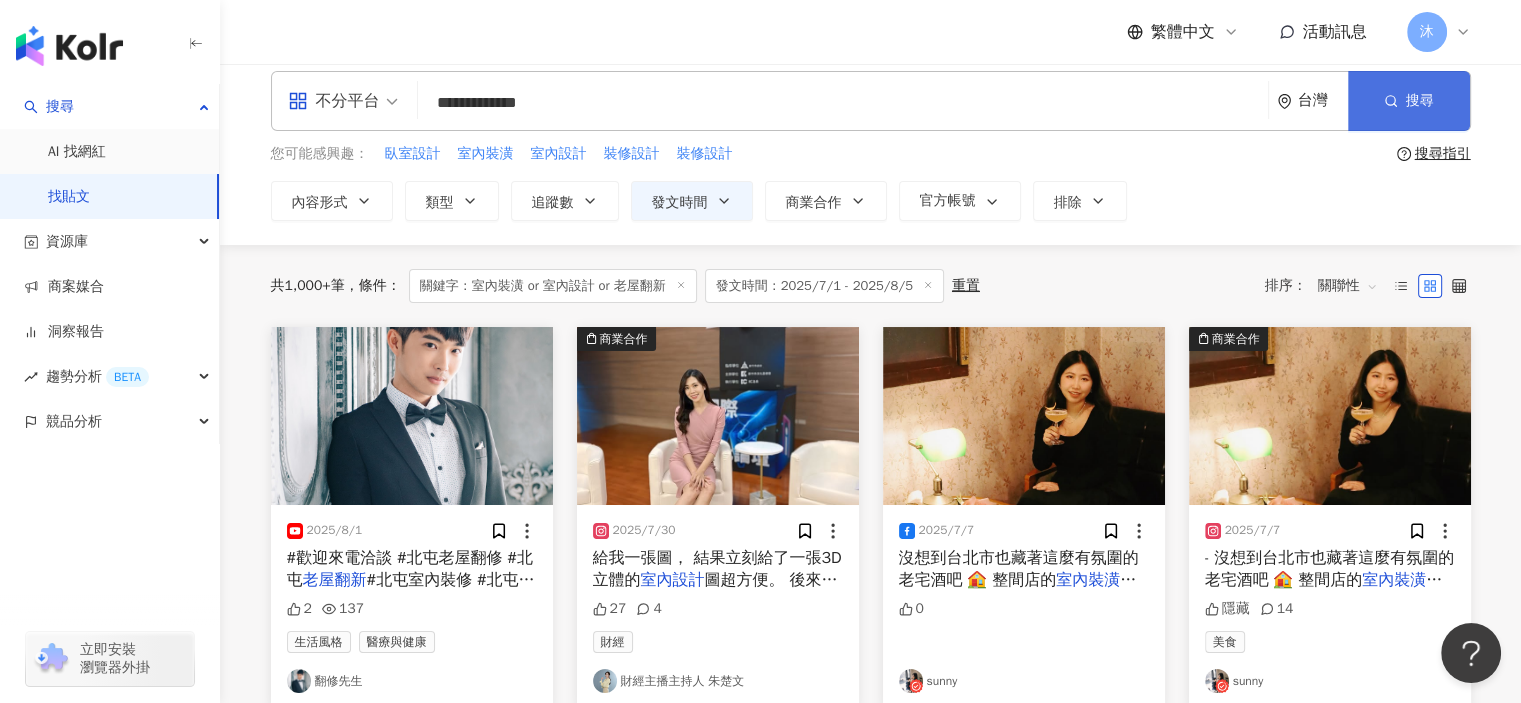 click on "搜尋" at bounding box center [1409, 101] 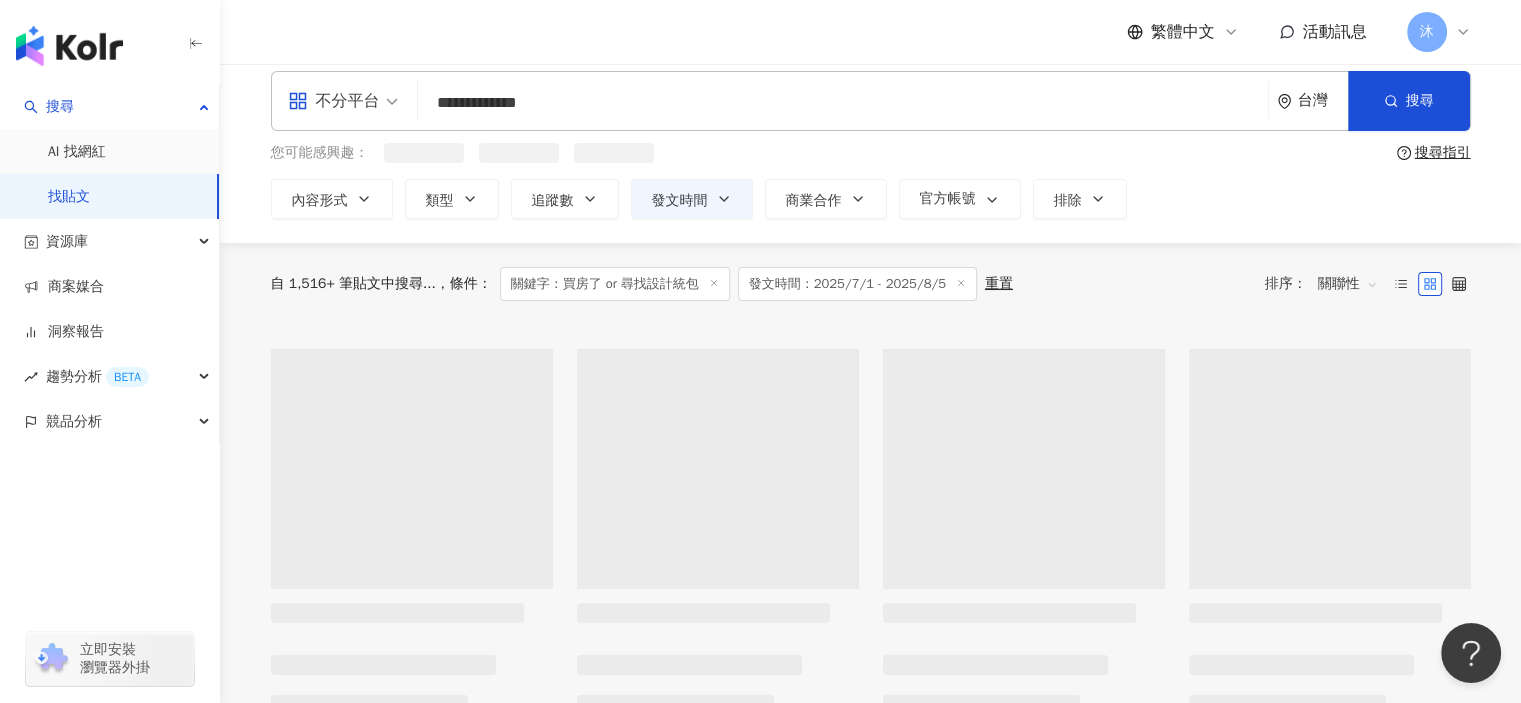 scroll, scrollTop: 0, scrollLeft: 0, axis: both 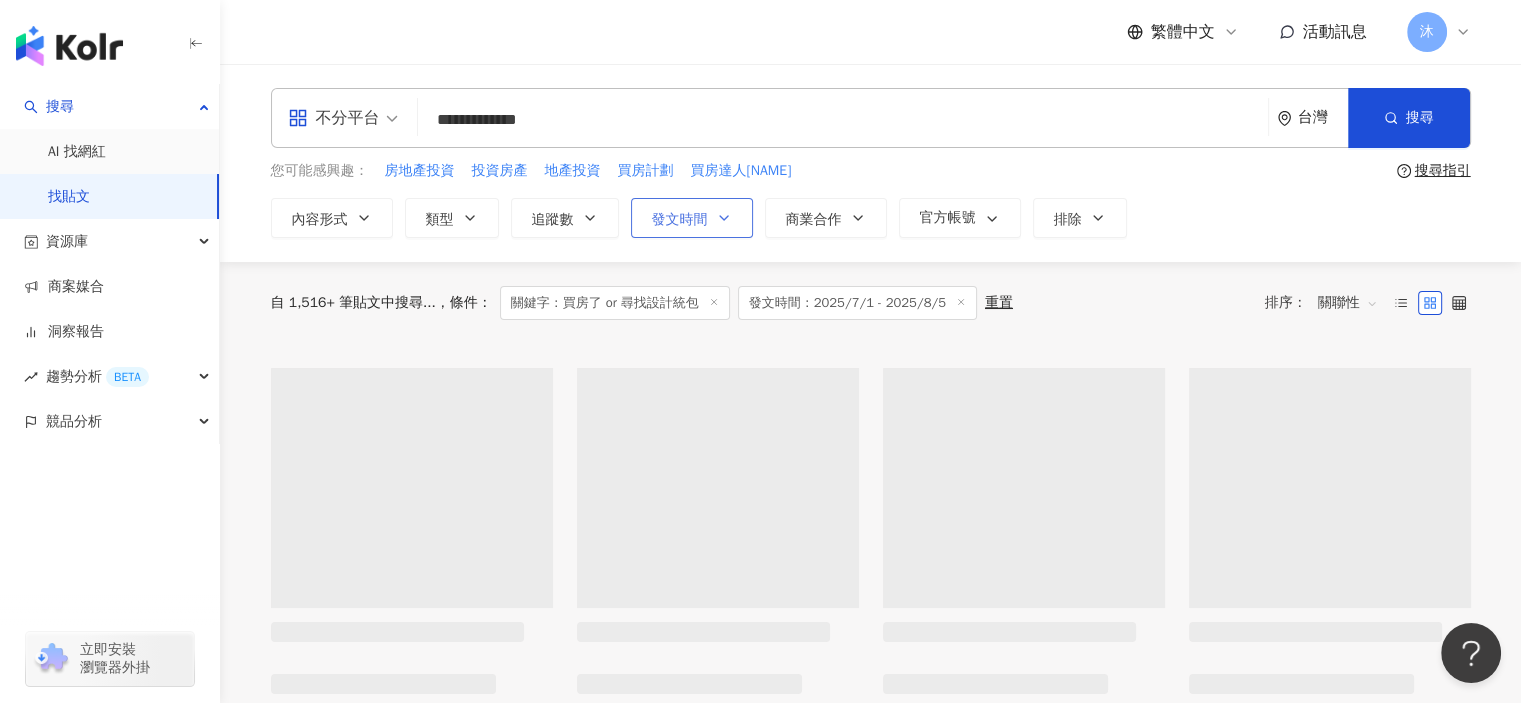 click on "發文時間" at bounding box center (692, 218) 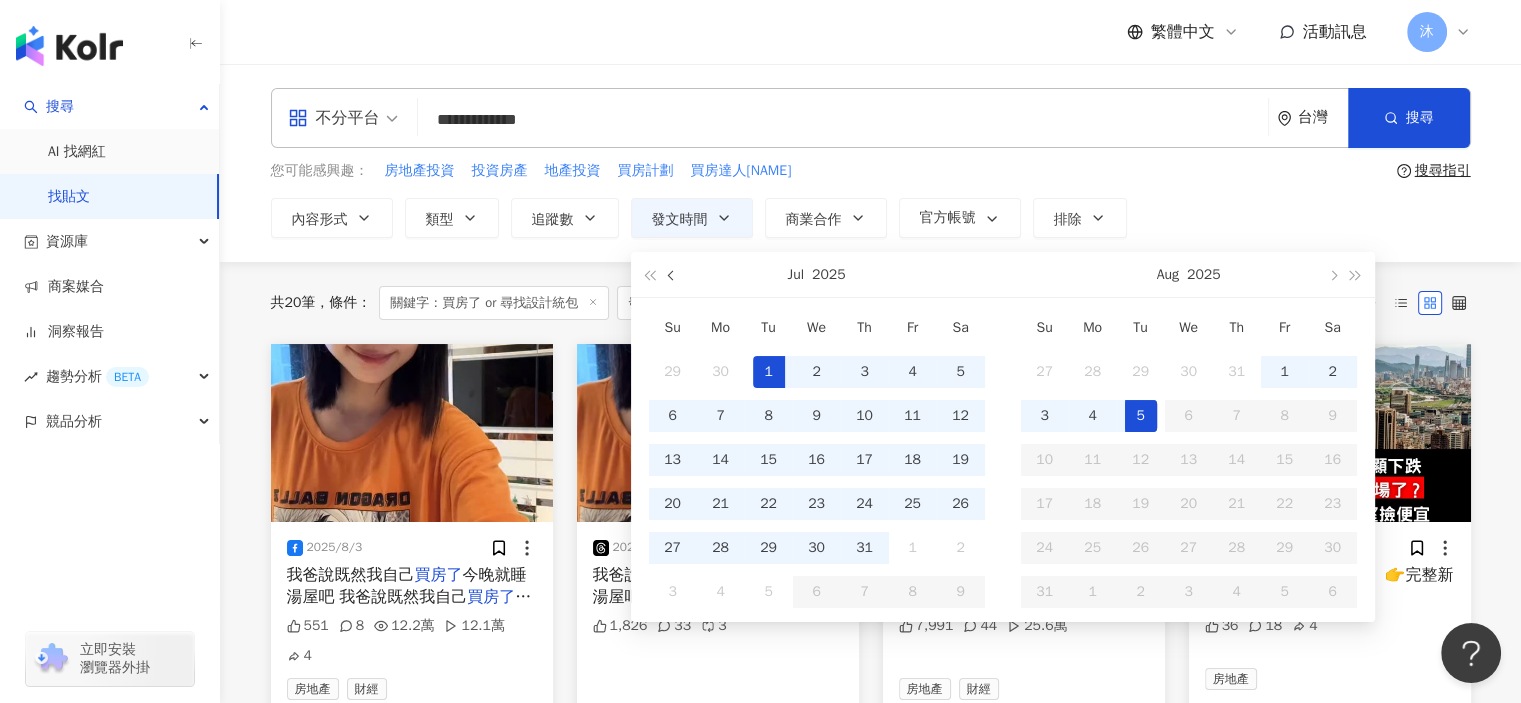 click at bounding box center [672, 276] 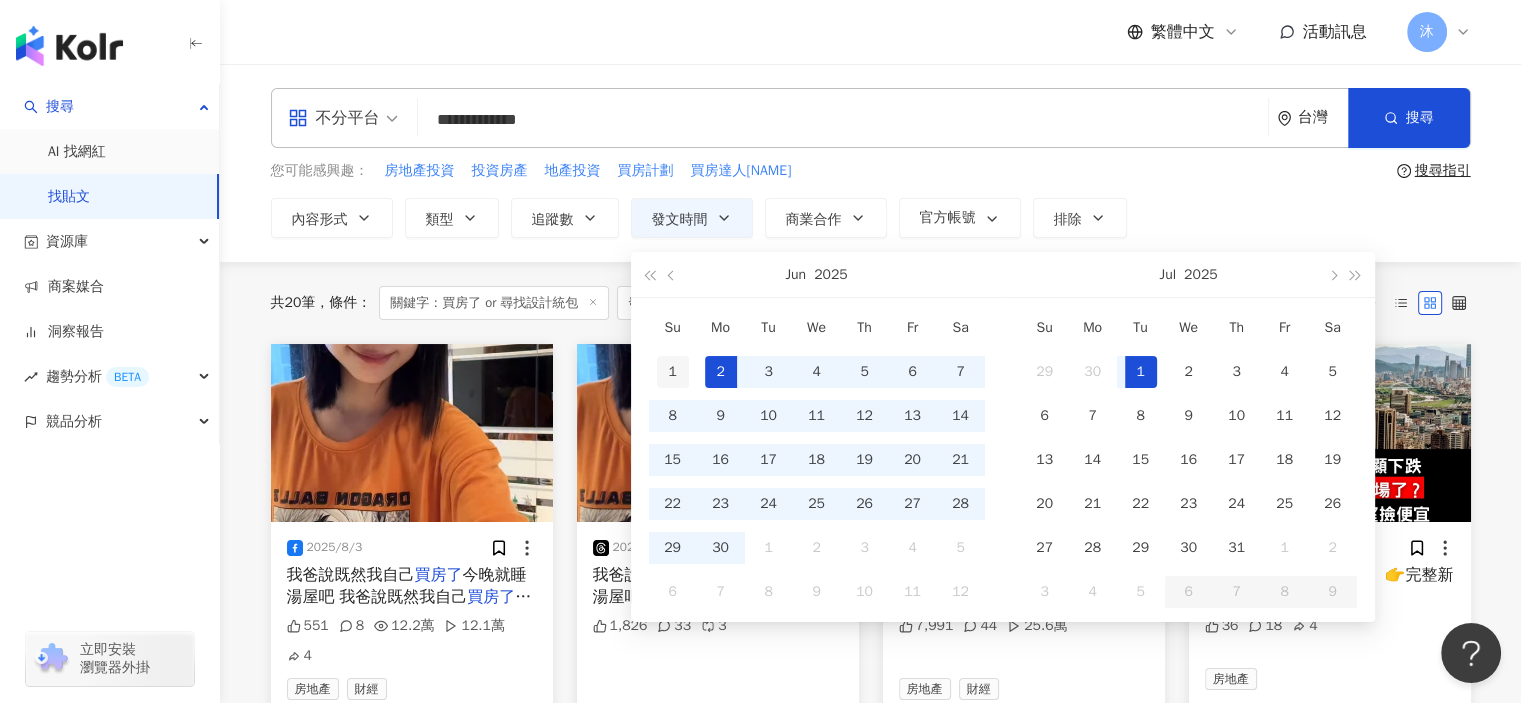 type on "**********" 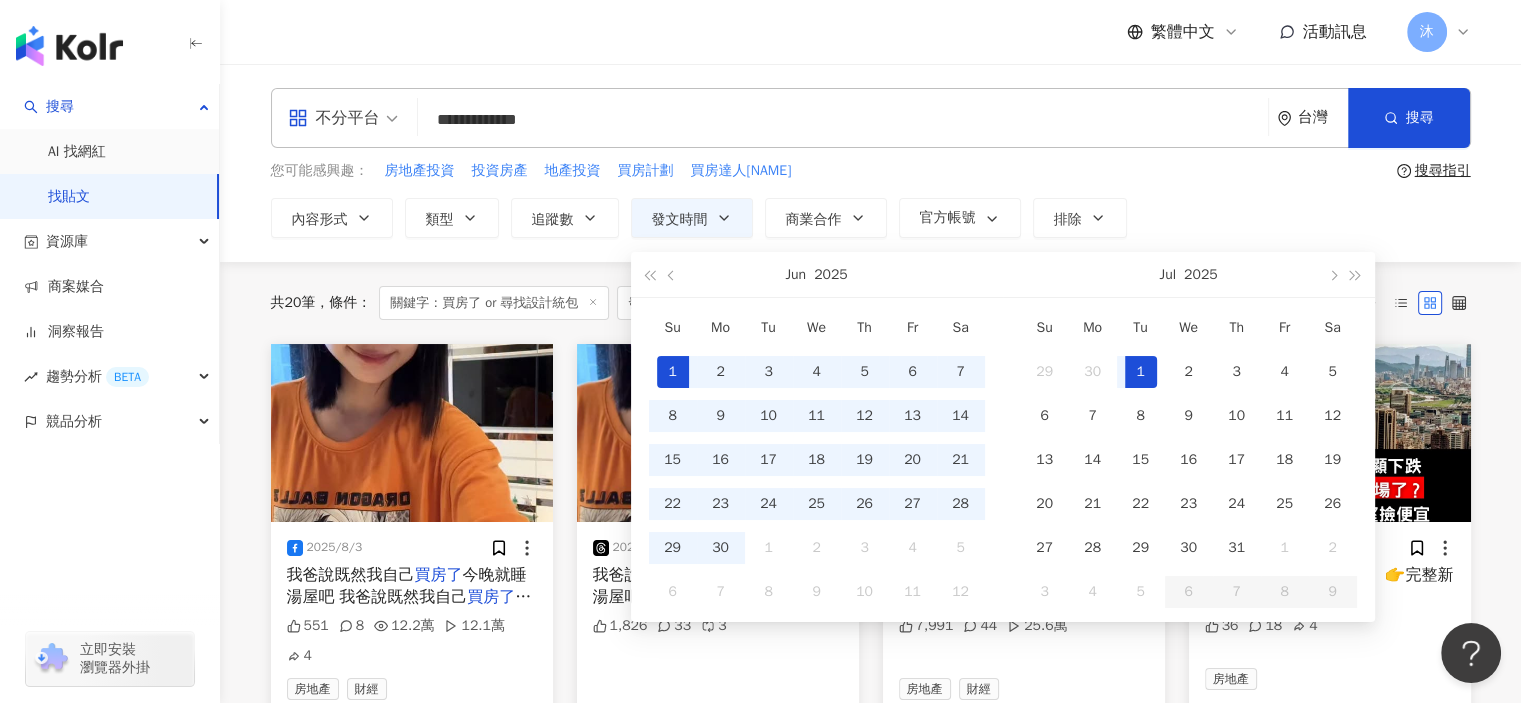 click on "1" at bounding box center (673, 372) 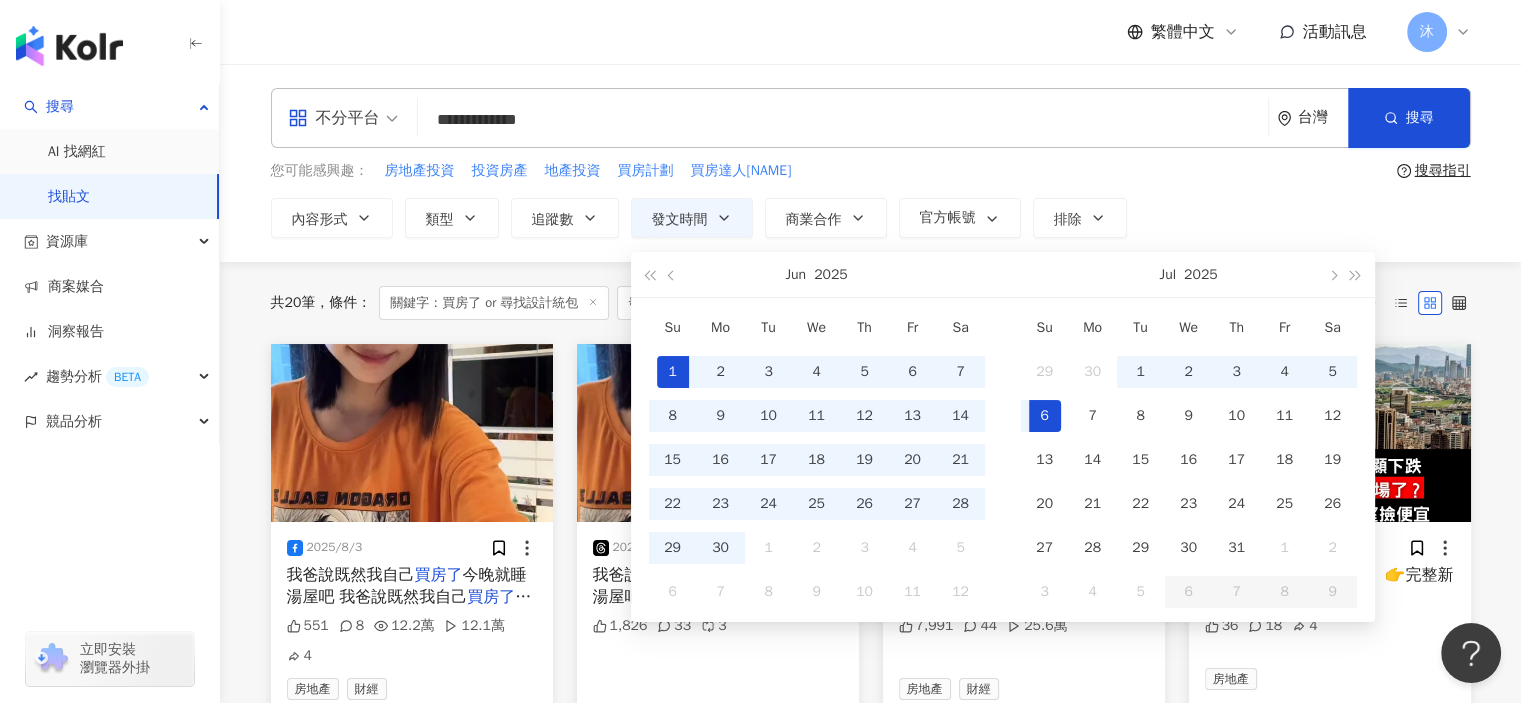 type on "**********" 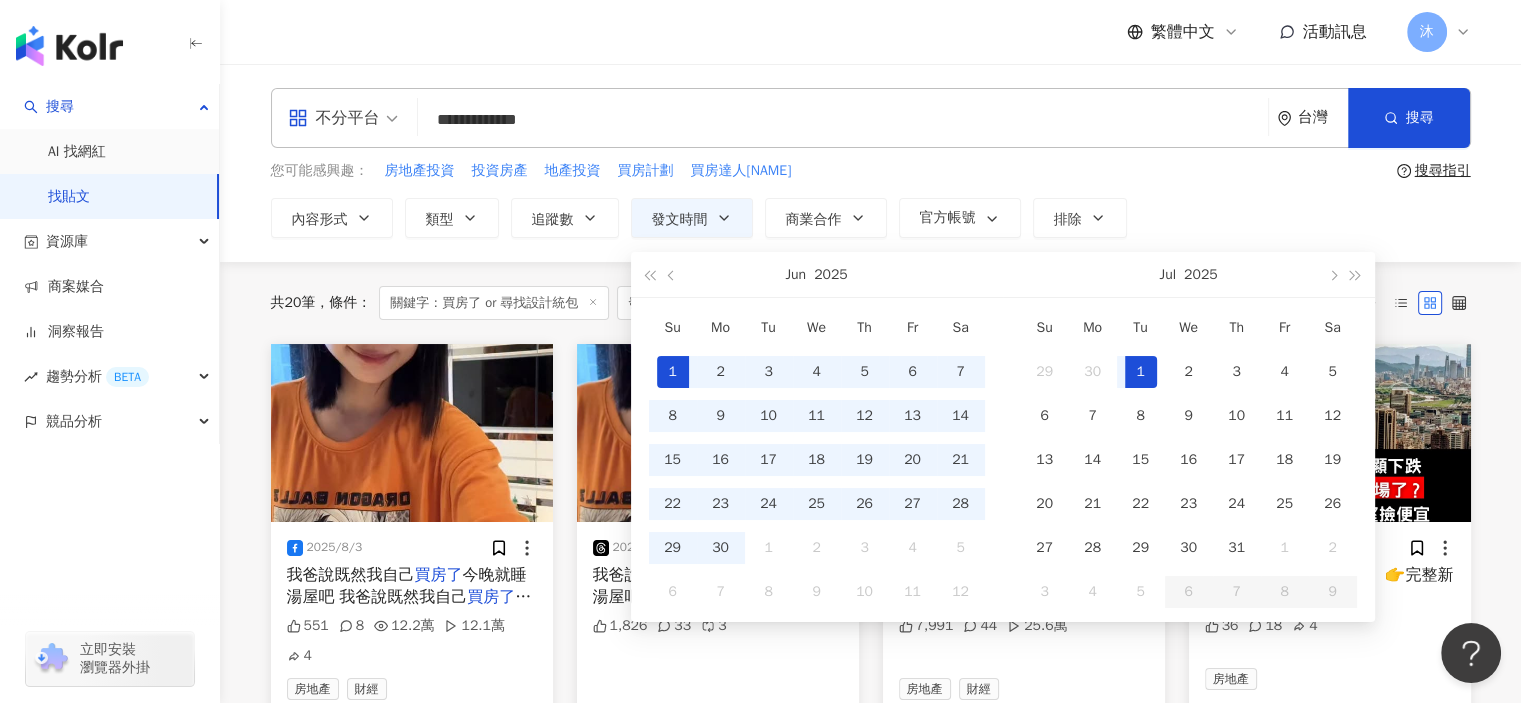 type on "**********" 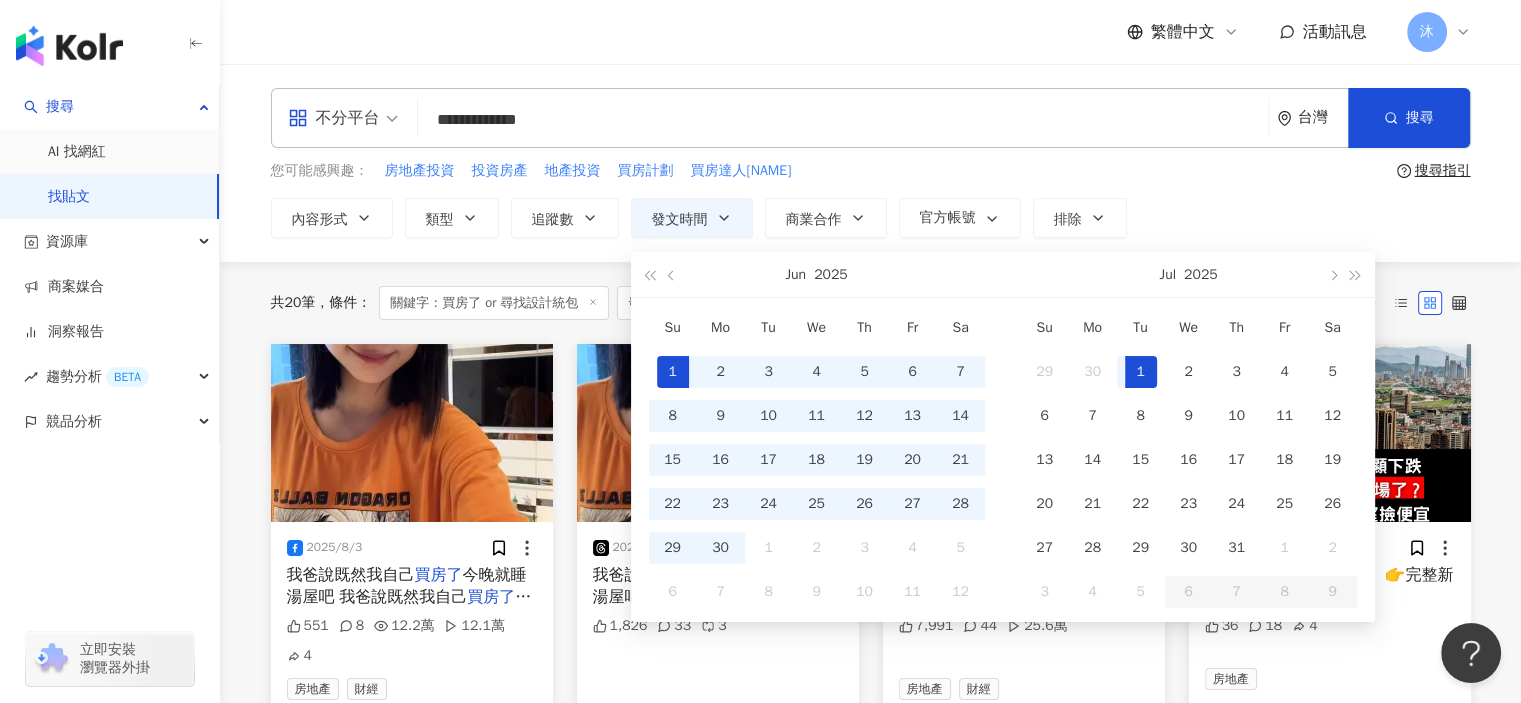 click on "您可能感興趣： 房地產投資  投資房產  地產投資  買房計劃  買房達人羅右宸" at bounding box center (830, 171) 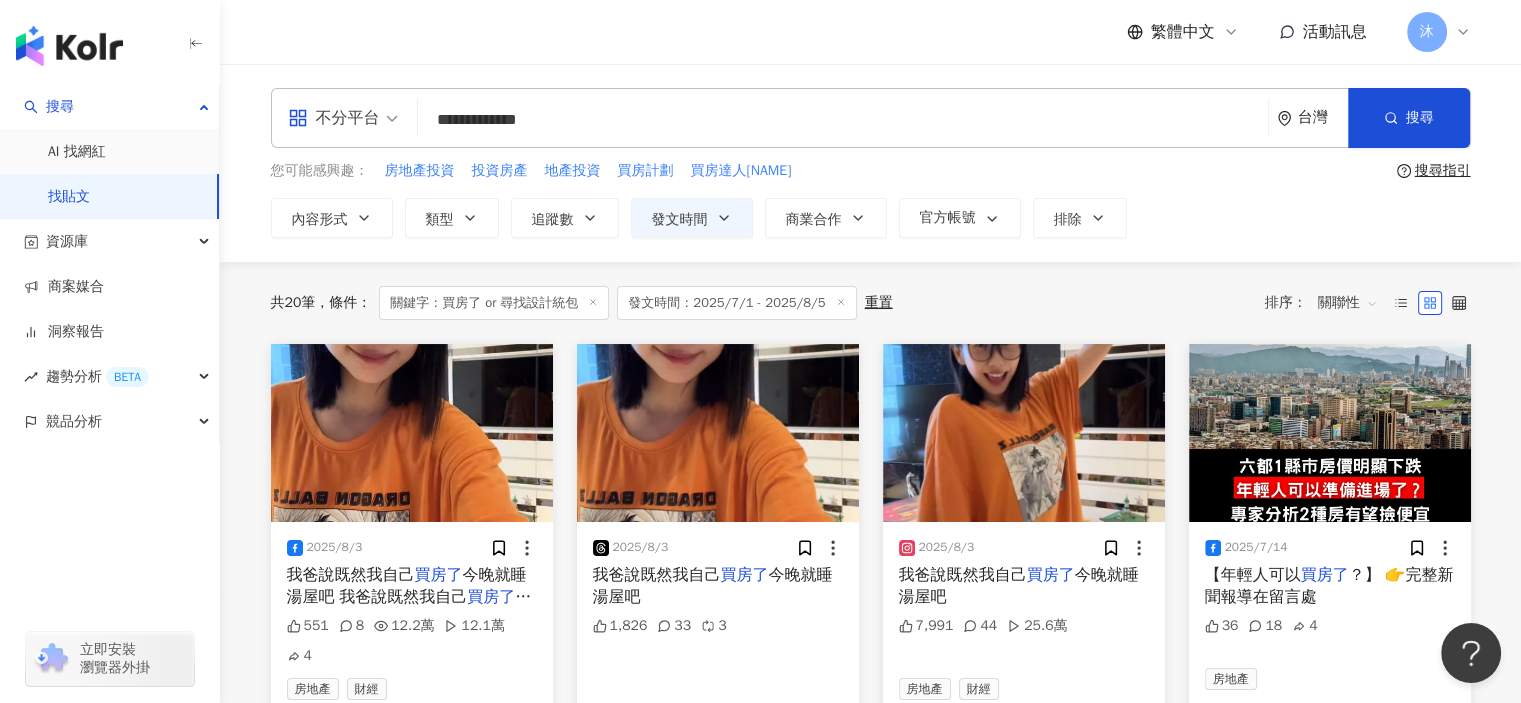 scroll, scrollTop: 0, scrollLeft: 0, axis: both 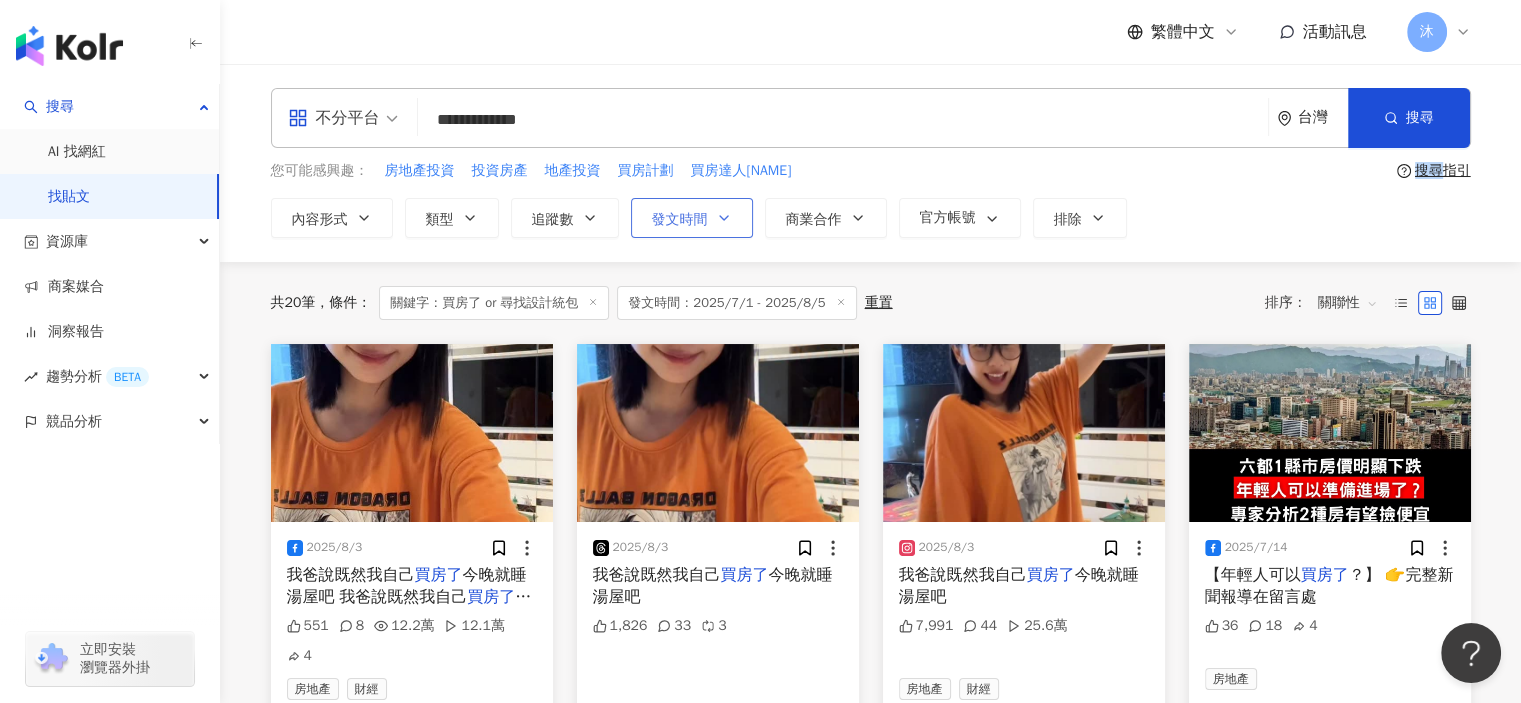 click 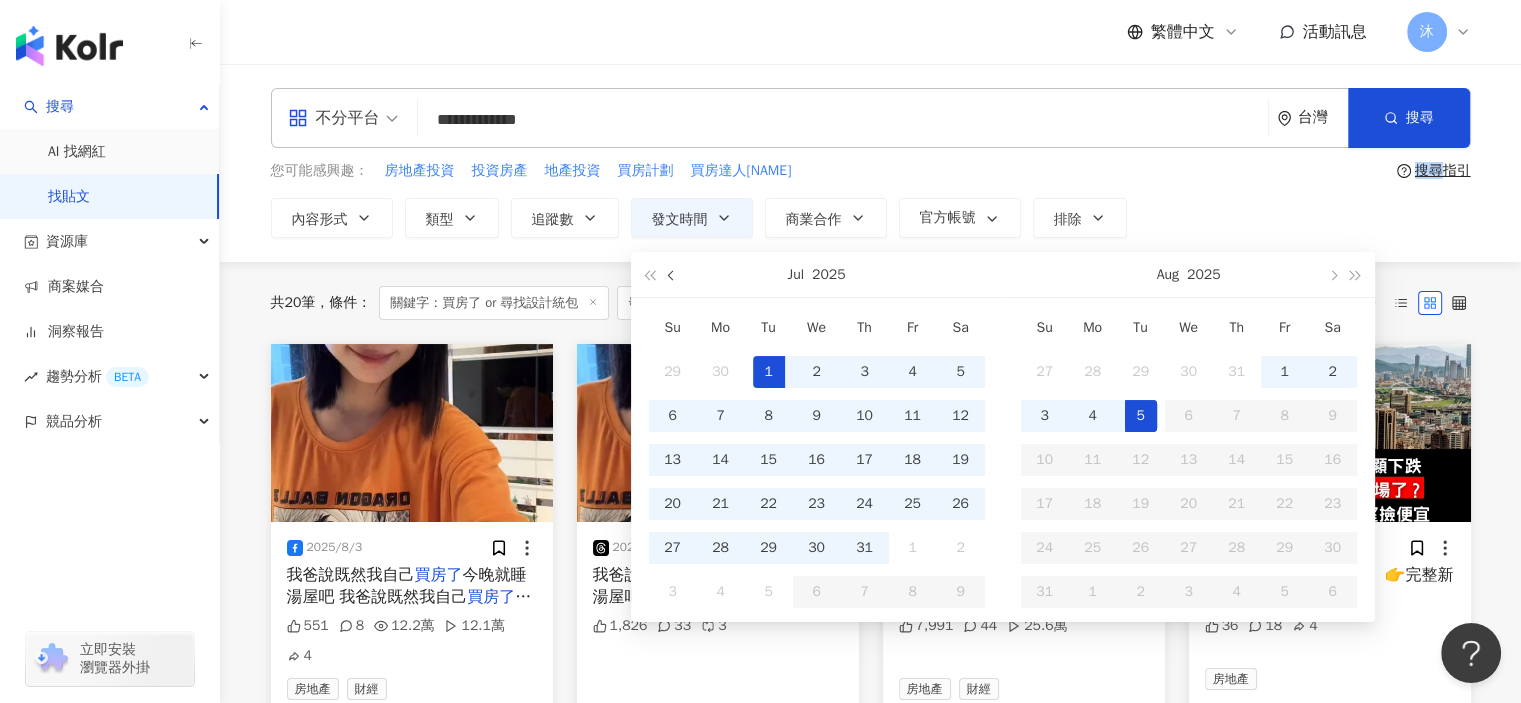 click at bounding box center [672, 276] 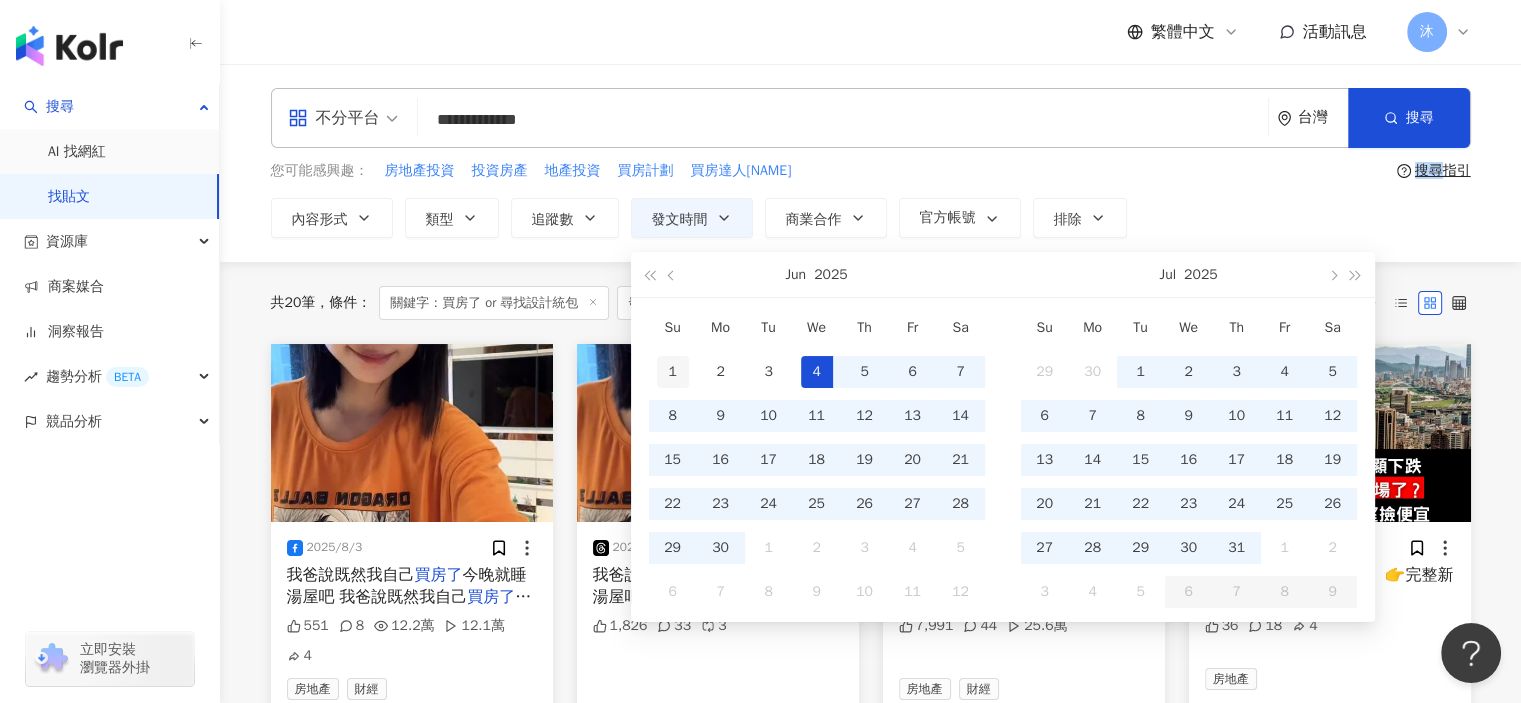 type on "**********" 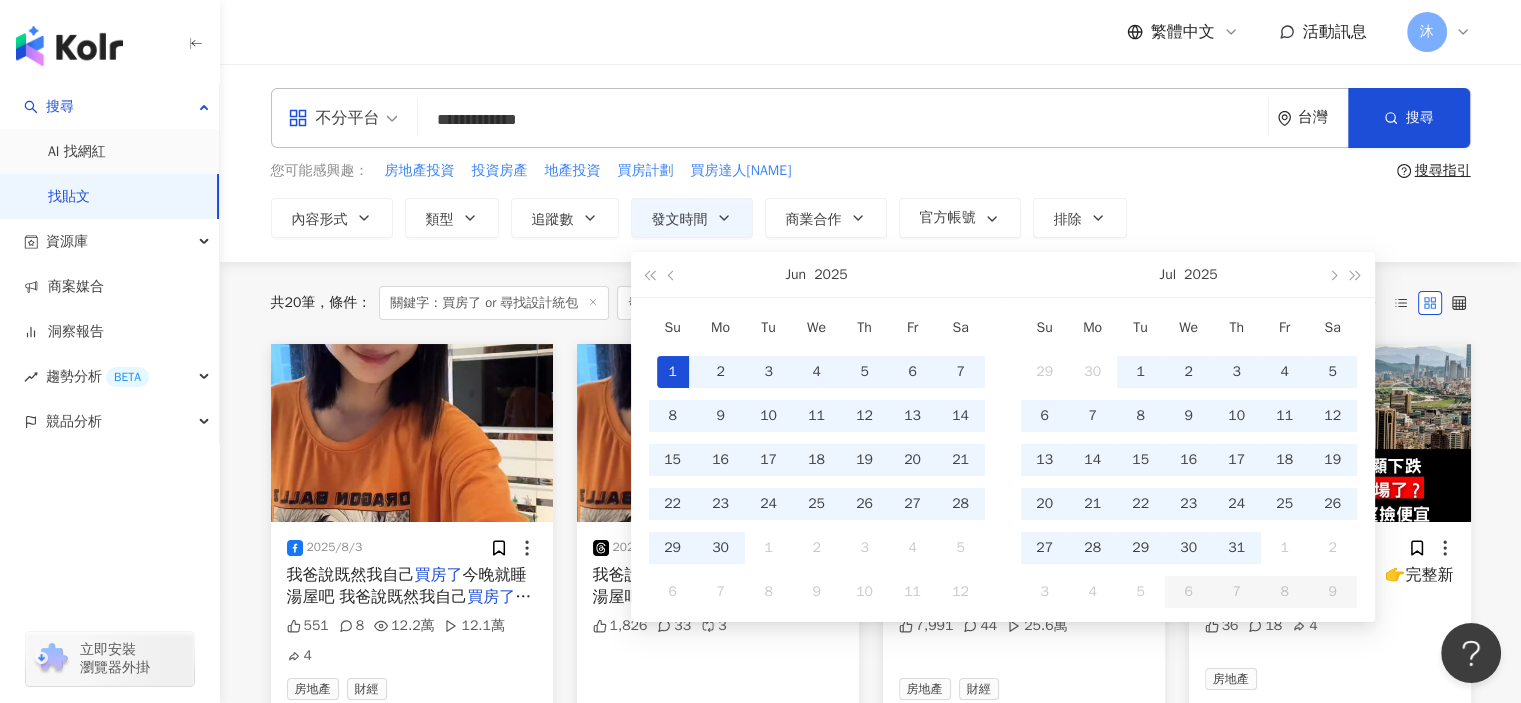 click on "1" at bounding box center (673, 372) 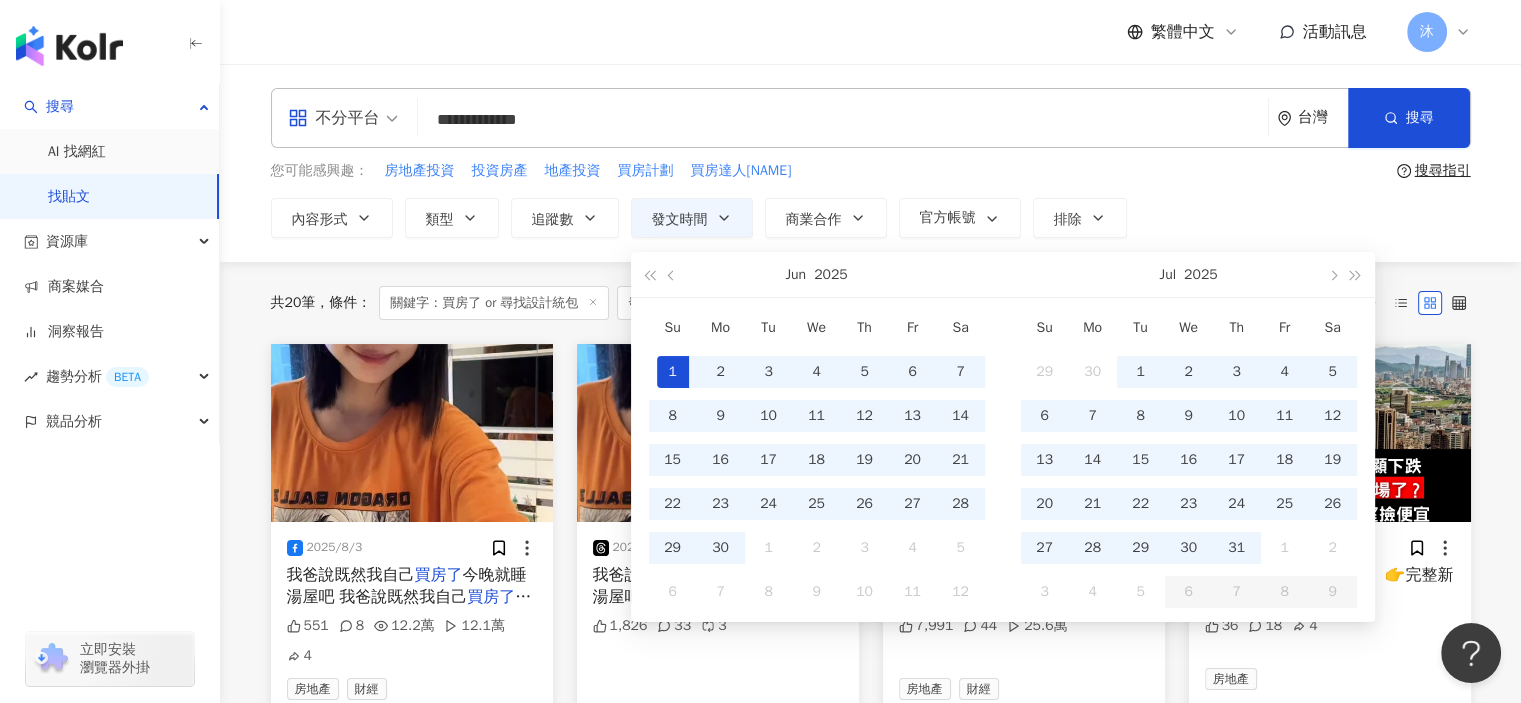 scroll, scrollTop: 0, scrollLeft: 48, axis: horizontal 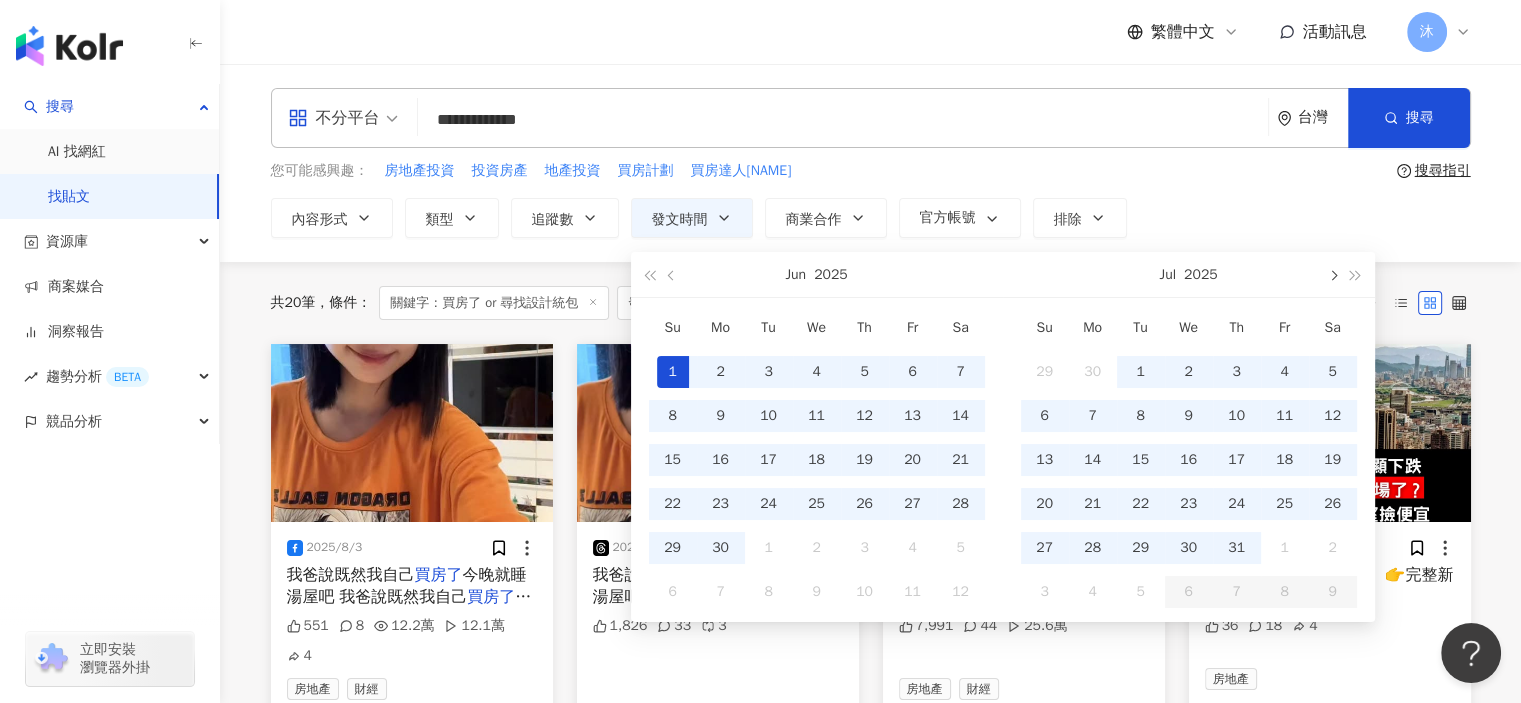click at bounding box center (1333, 276) 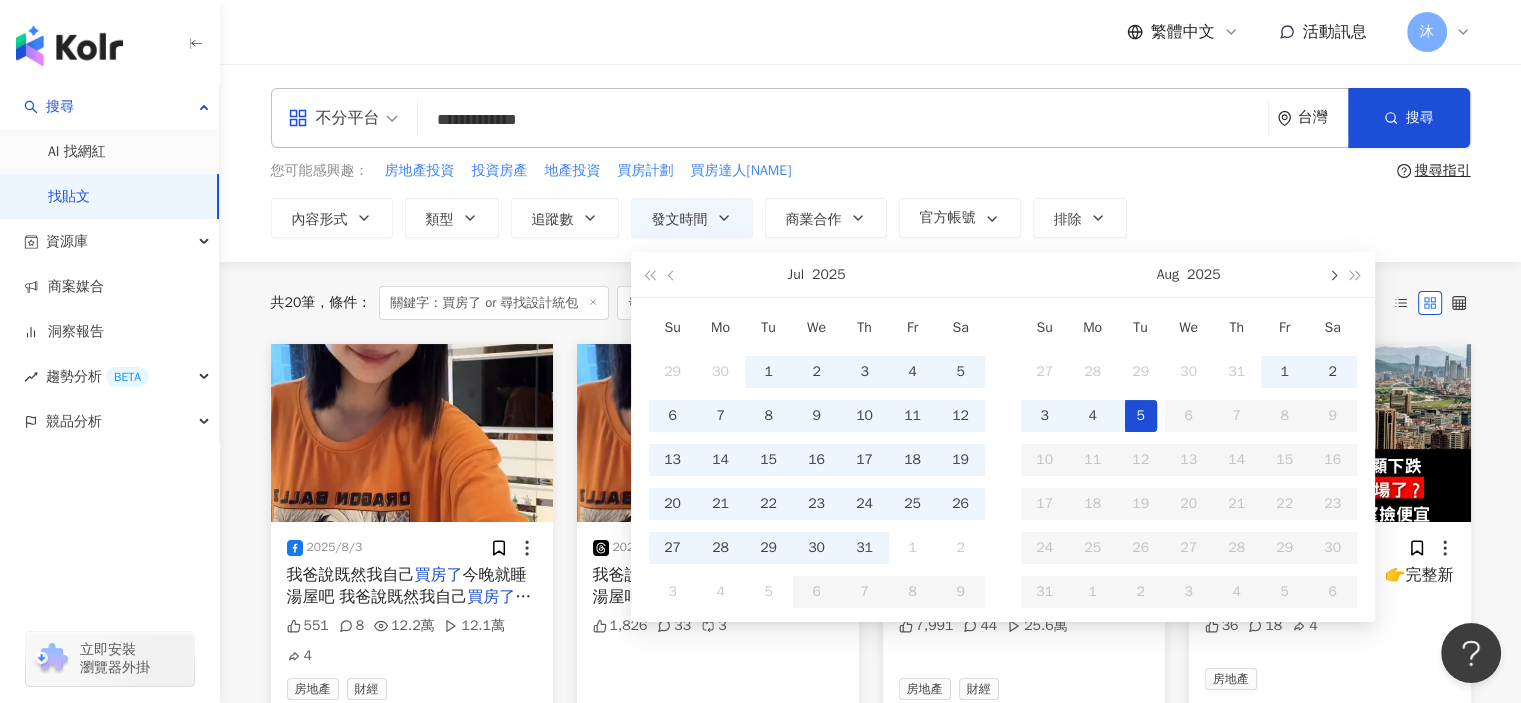 scroll, scrollTop: 0, scrollLeft: 0, axis: both 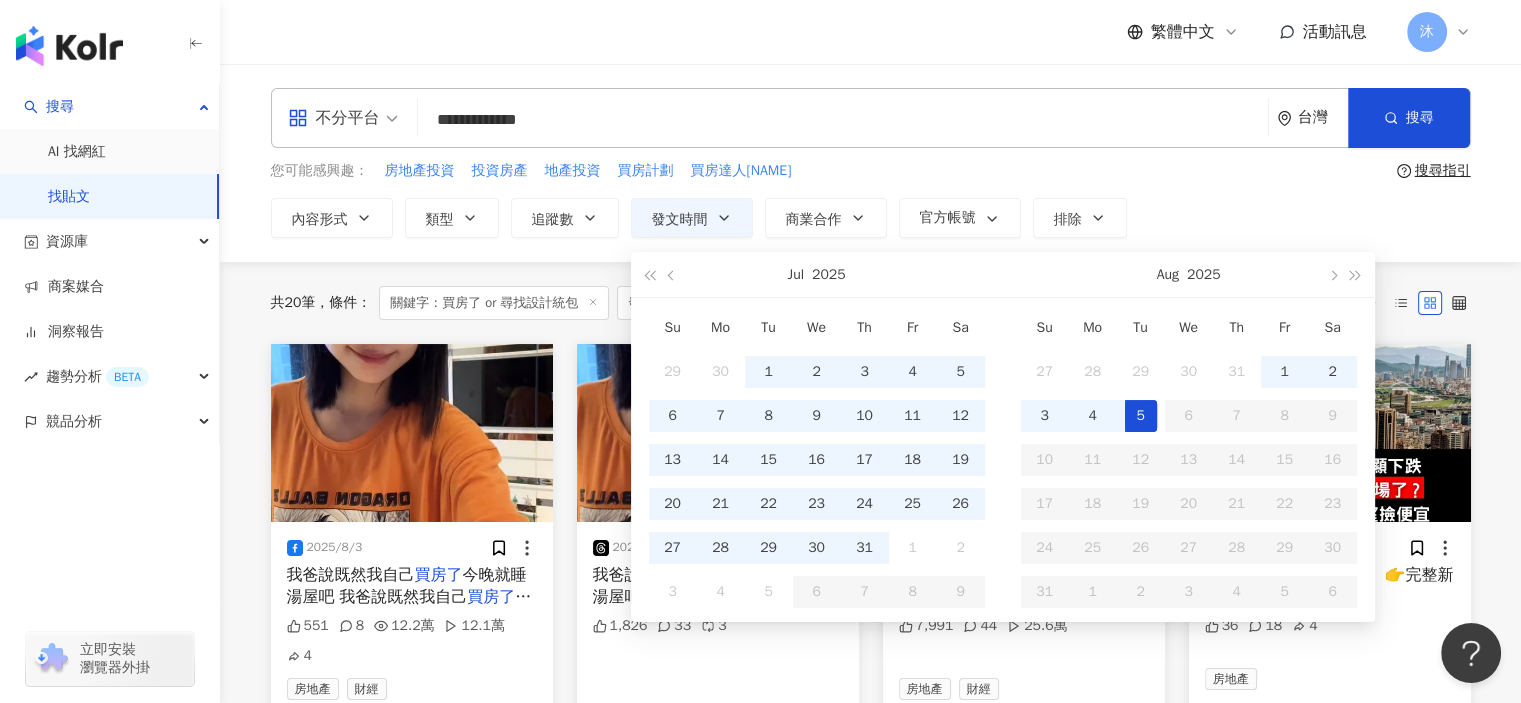 type on "**********" 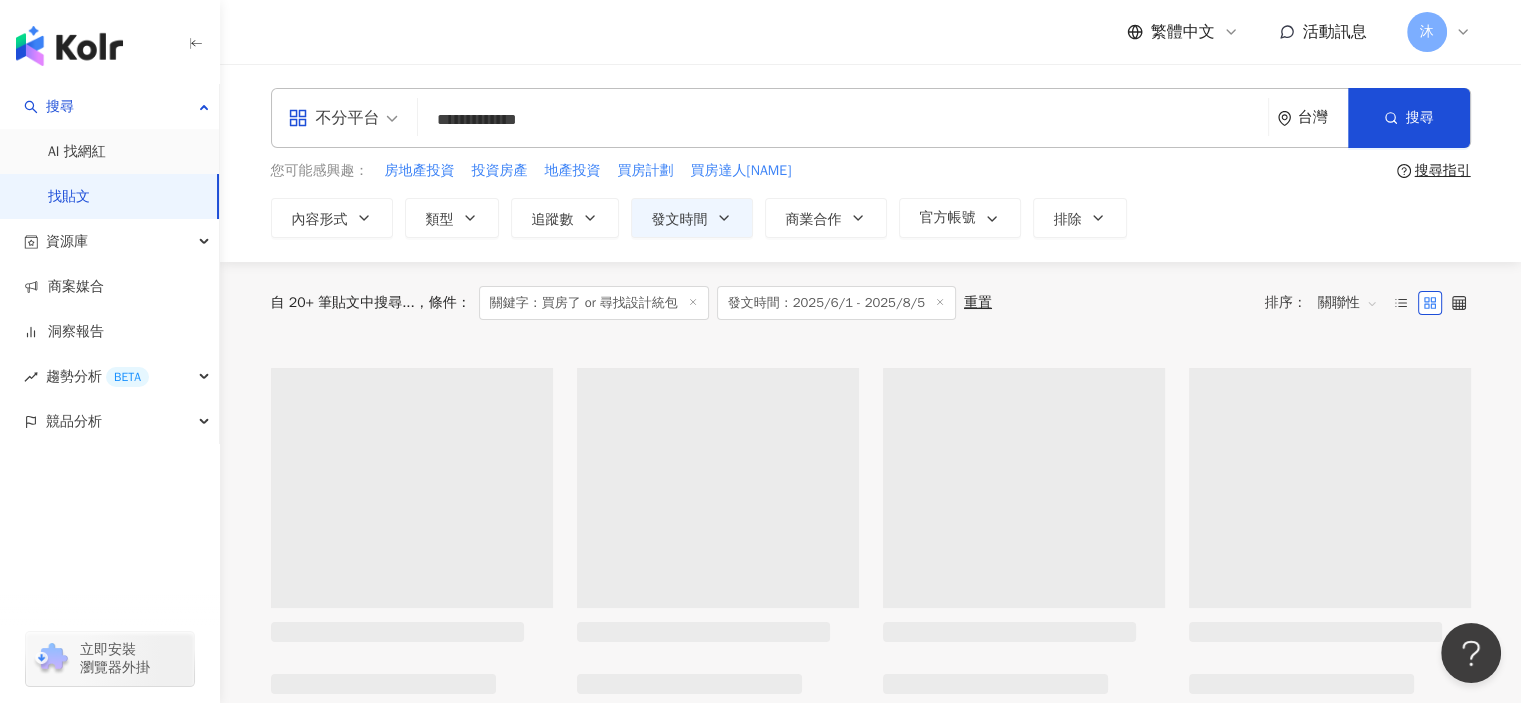 type on "**********" 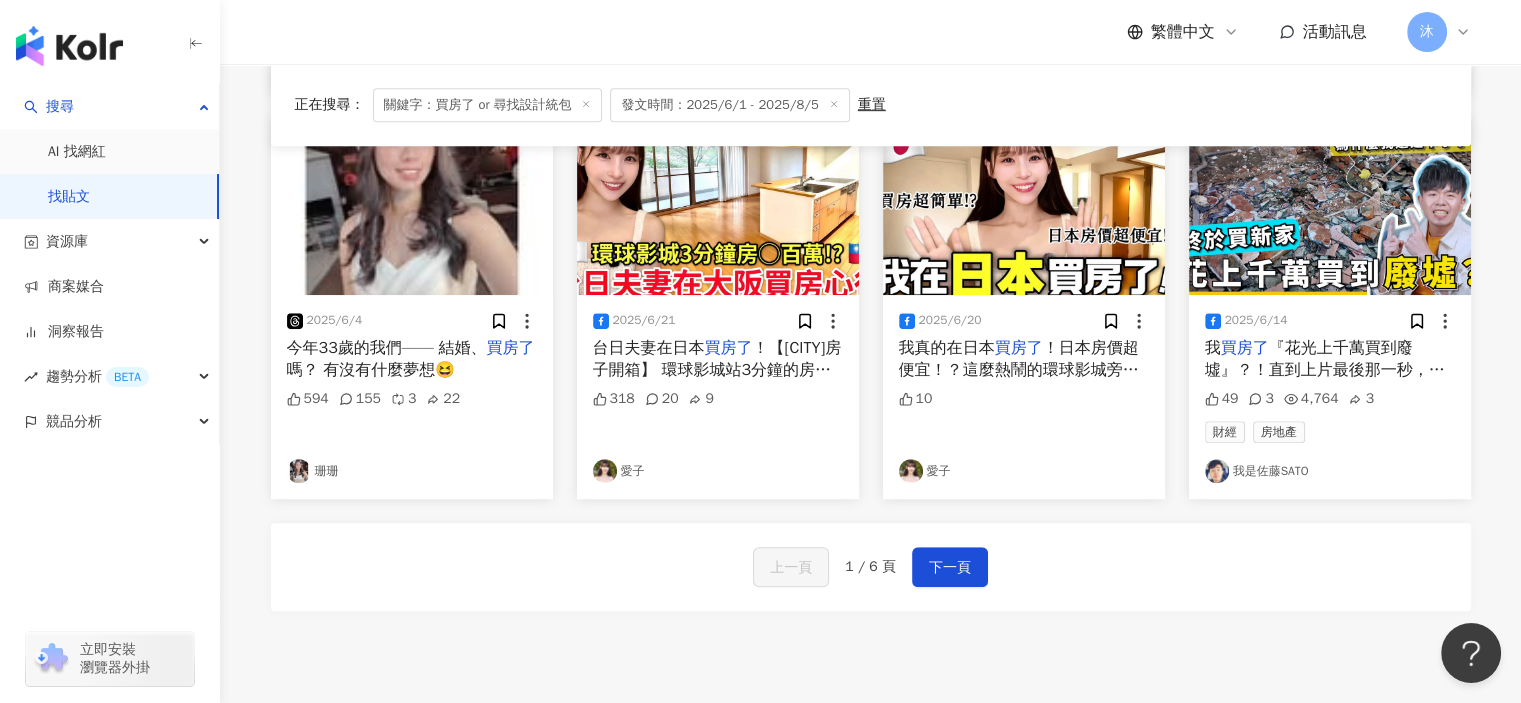 scroll, scrollTop: 1100, scrollLeft: 0, axis: vertical 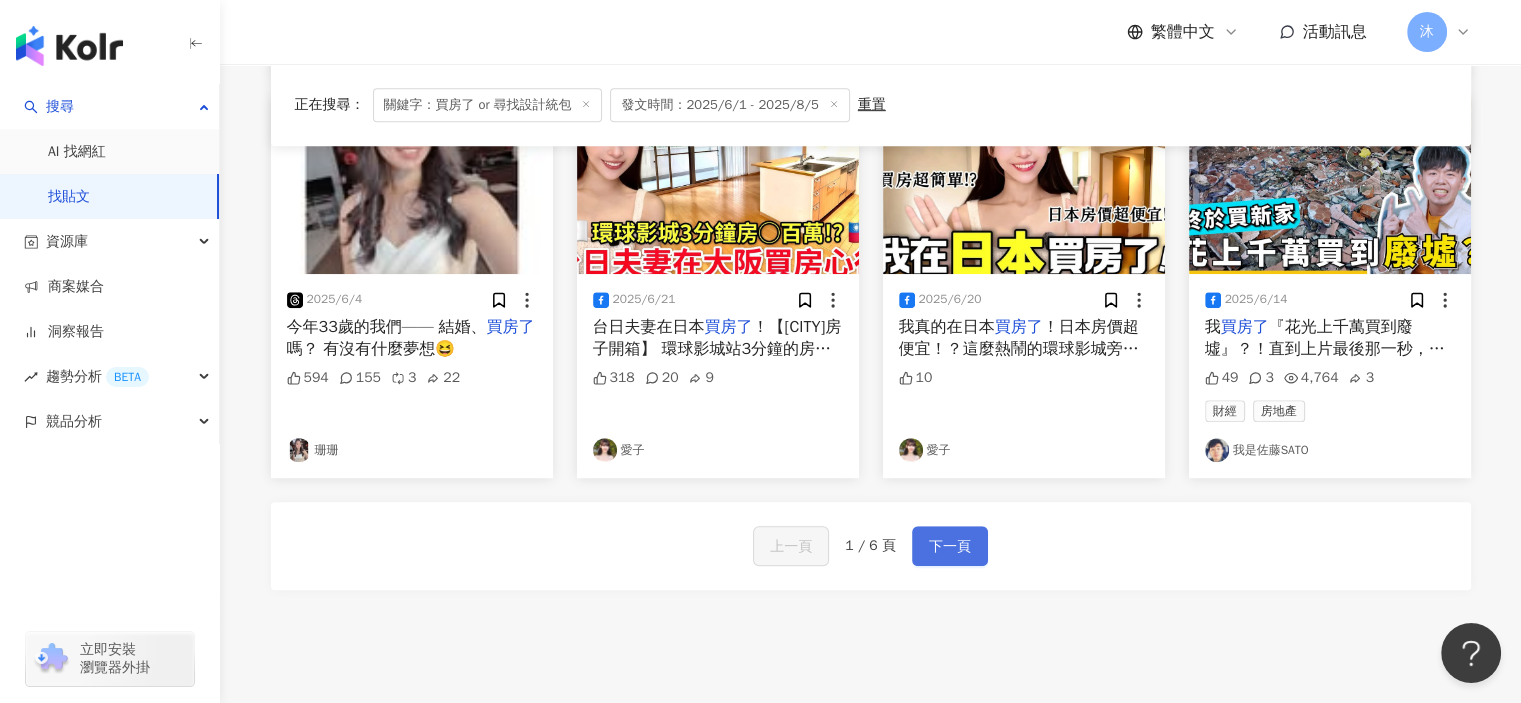 click on "下一頁" at bounding box center [950, 547] 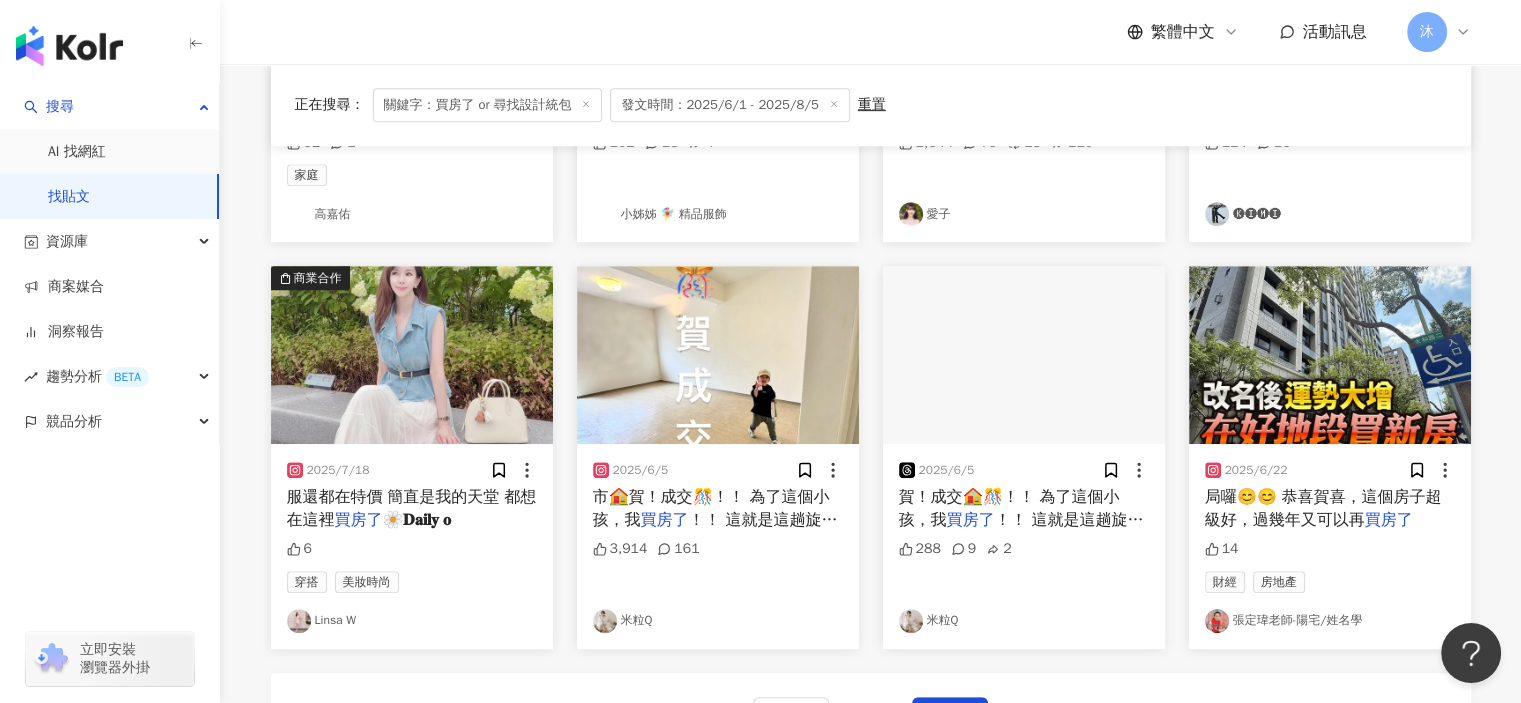 scroll, scrollTop: 990, scrollLeft: 0, axis: vertical 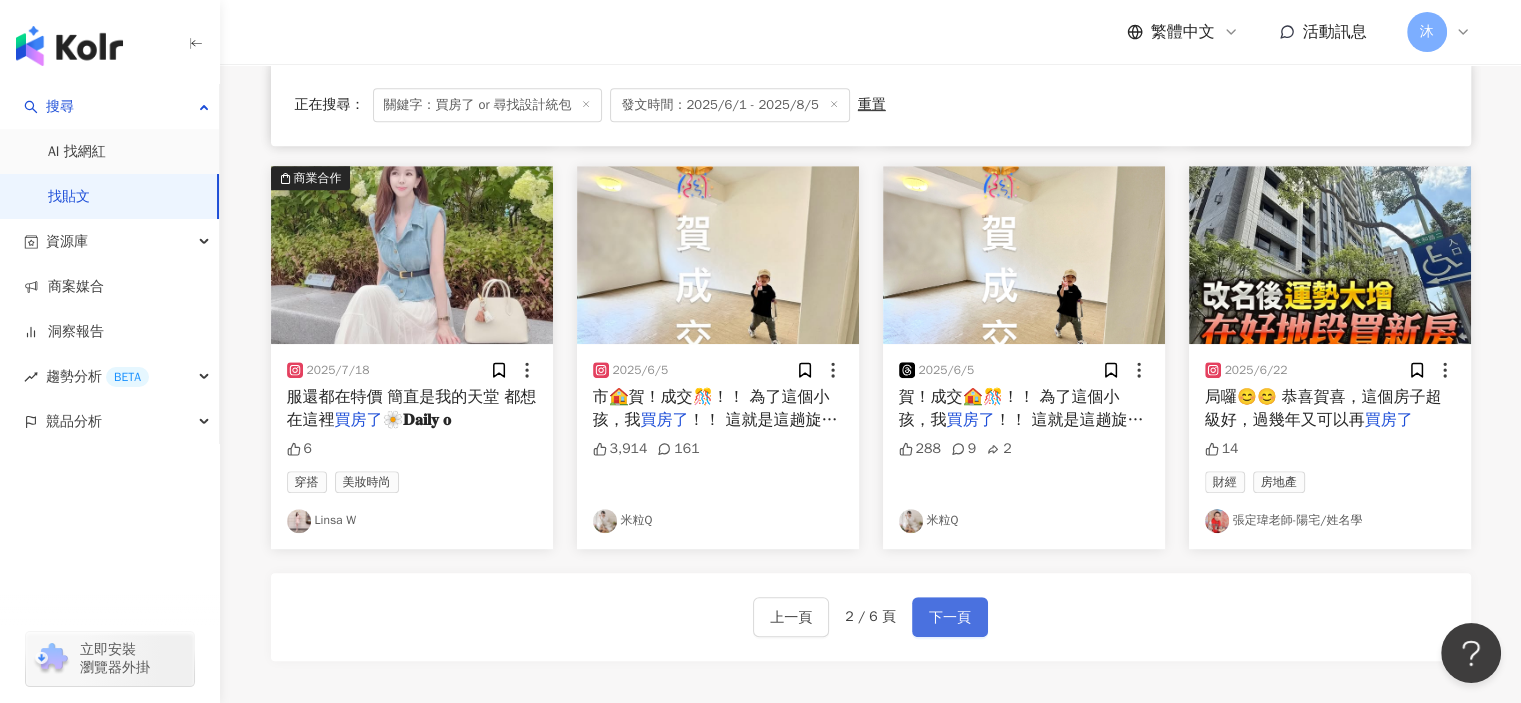 click on "下一頁" at bounding box center [950, 618] 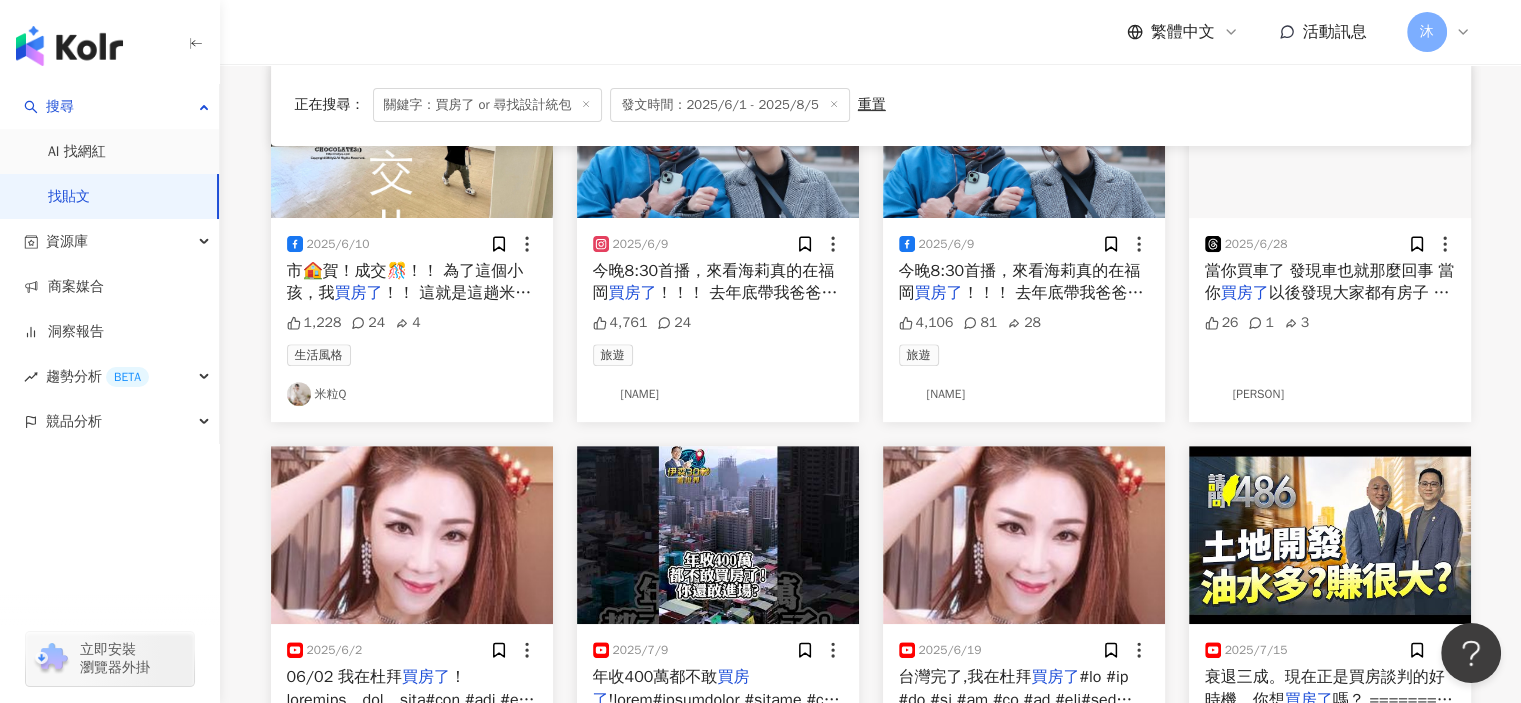 scroll, scrollTop: 990, scrollLeft: 0, axis: vertical 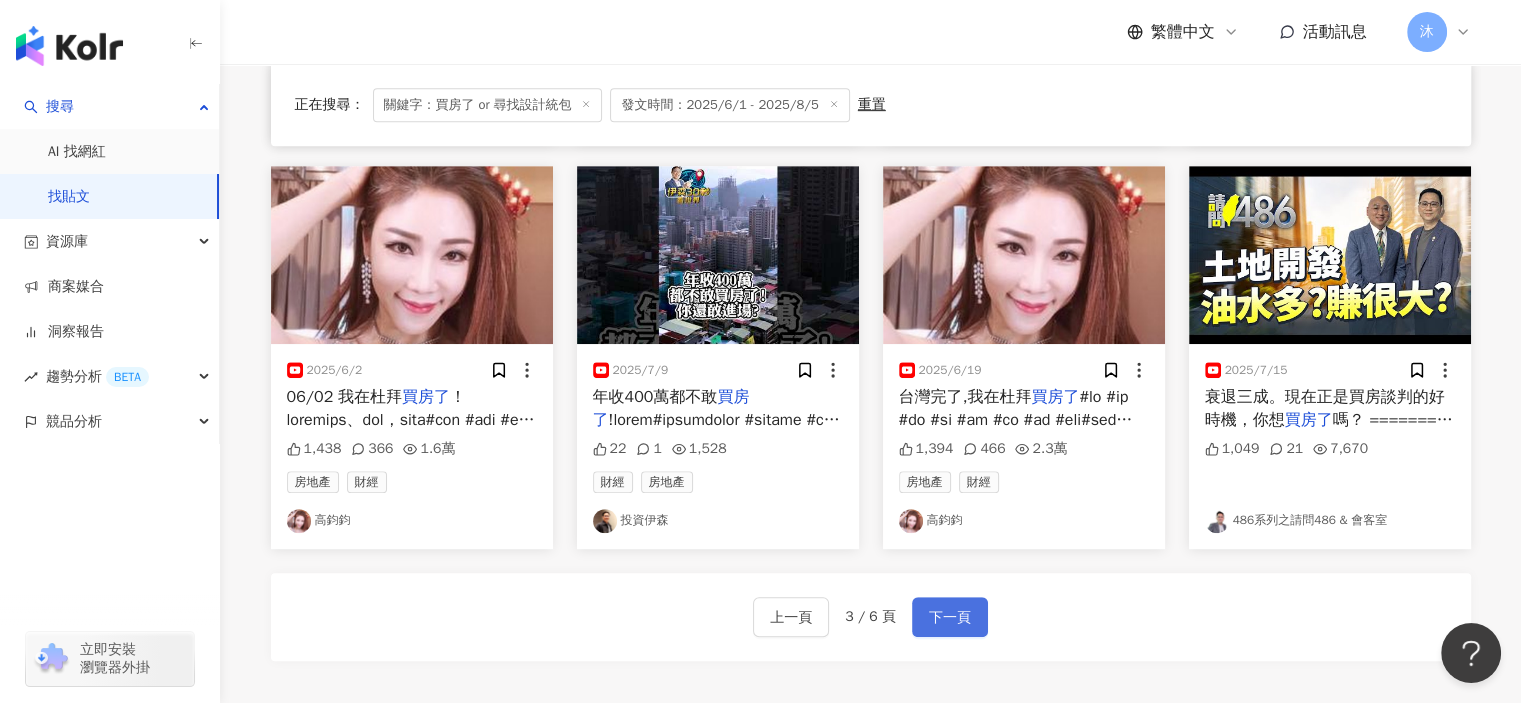 click on "下一頁" at bounding box center [950, 617] 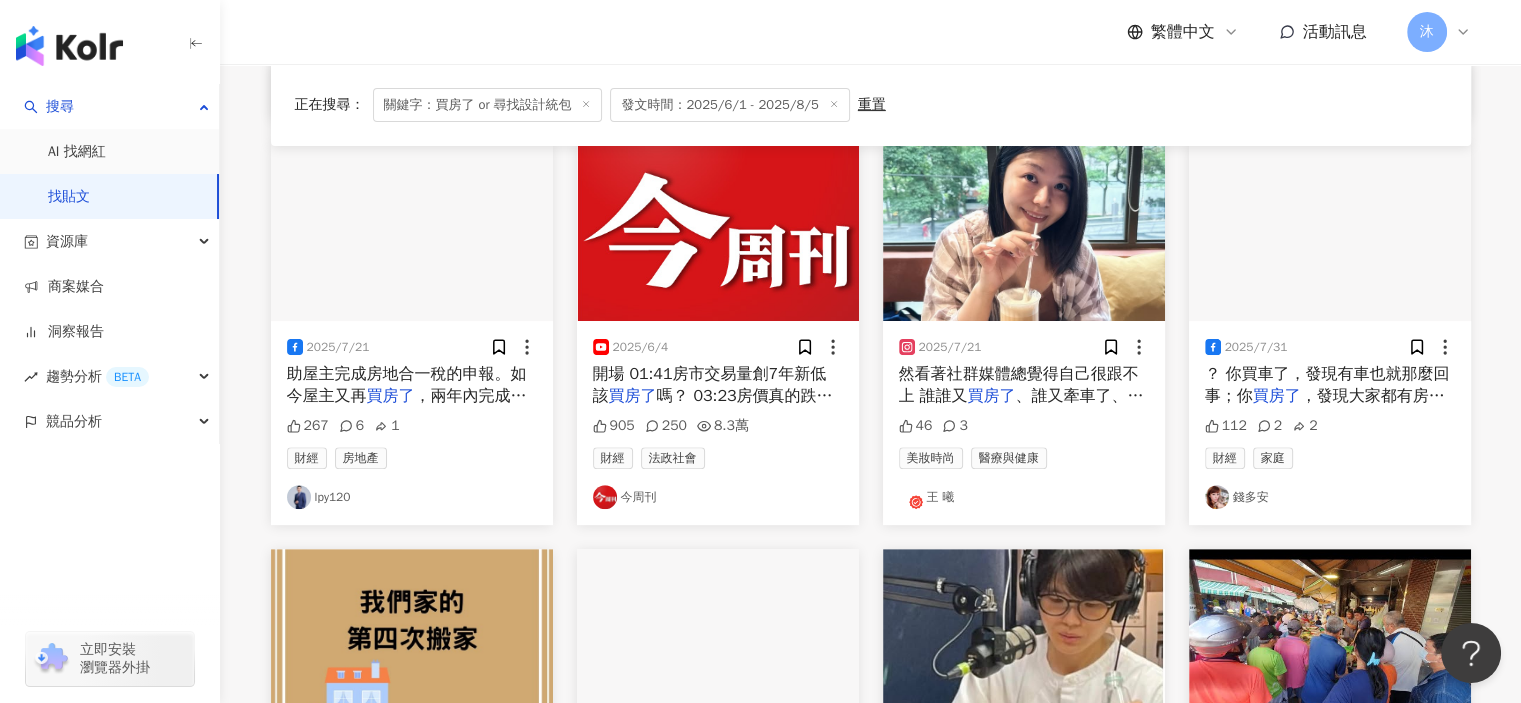 scroll, scrollTop: 990, scrollLeft: 0, axis: vertical 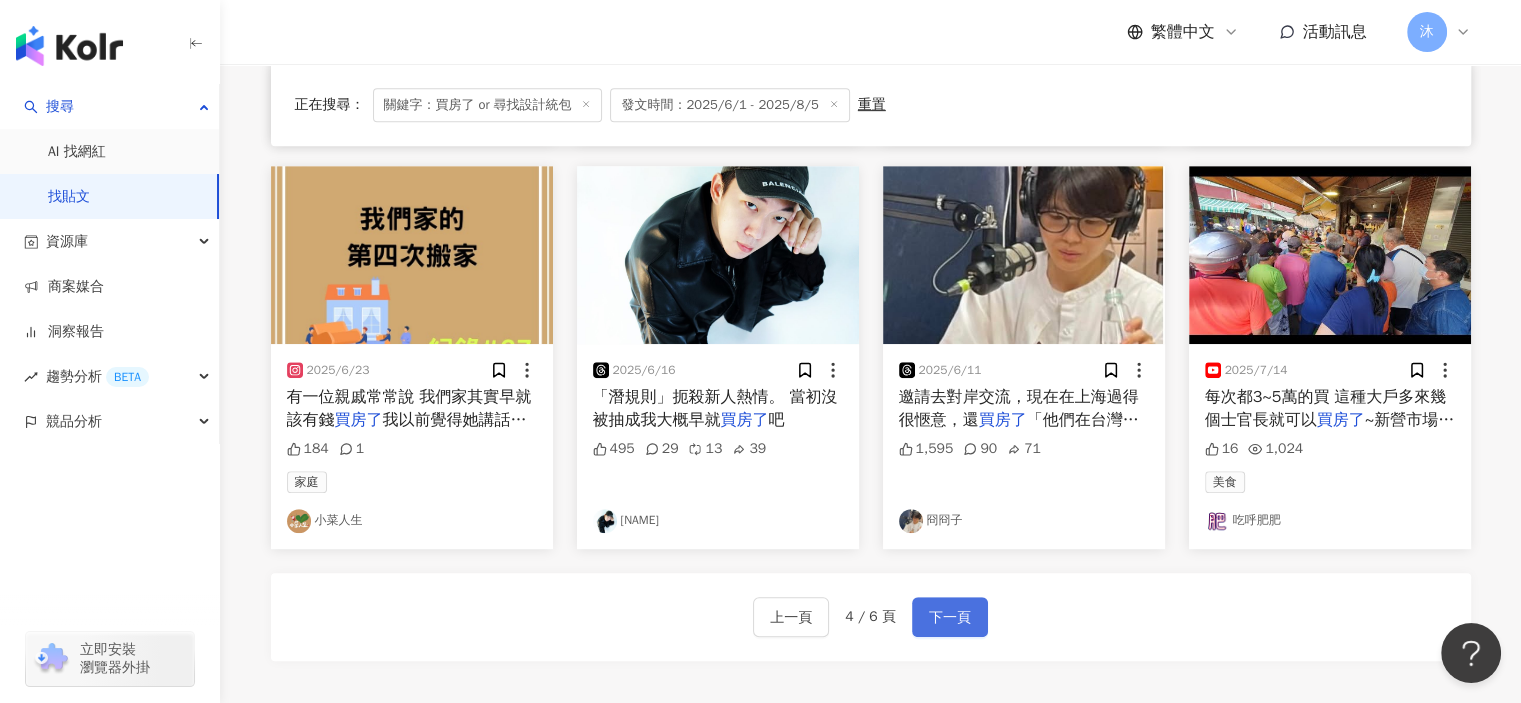 click on "下一頁" at bounding box center (950, 618) 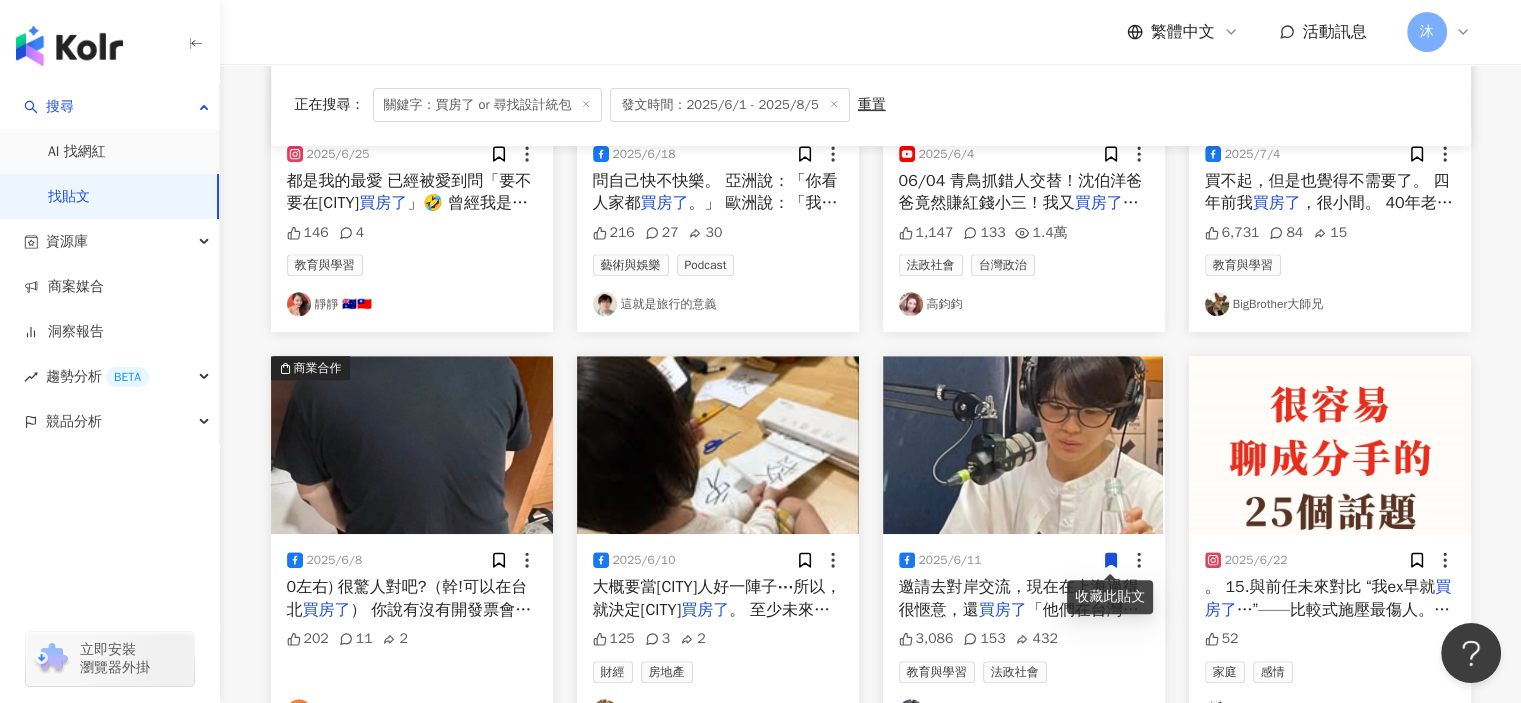 scroll, scrollTop: 1217, scrollLeft: 0, axis: vertical 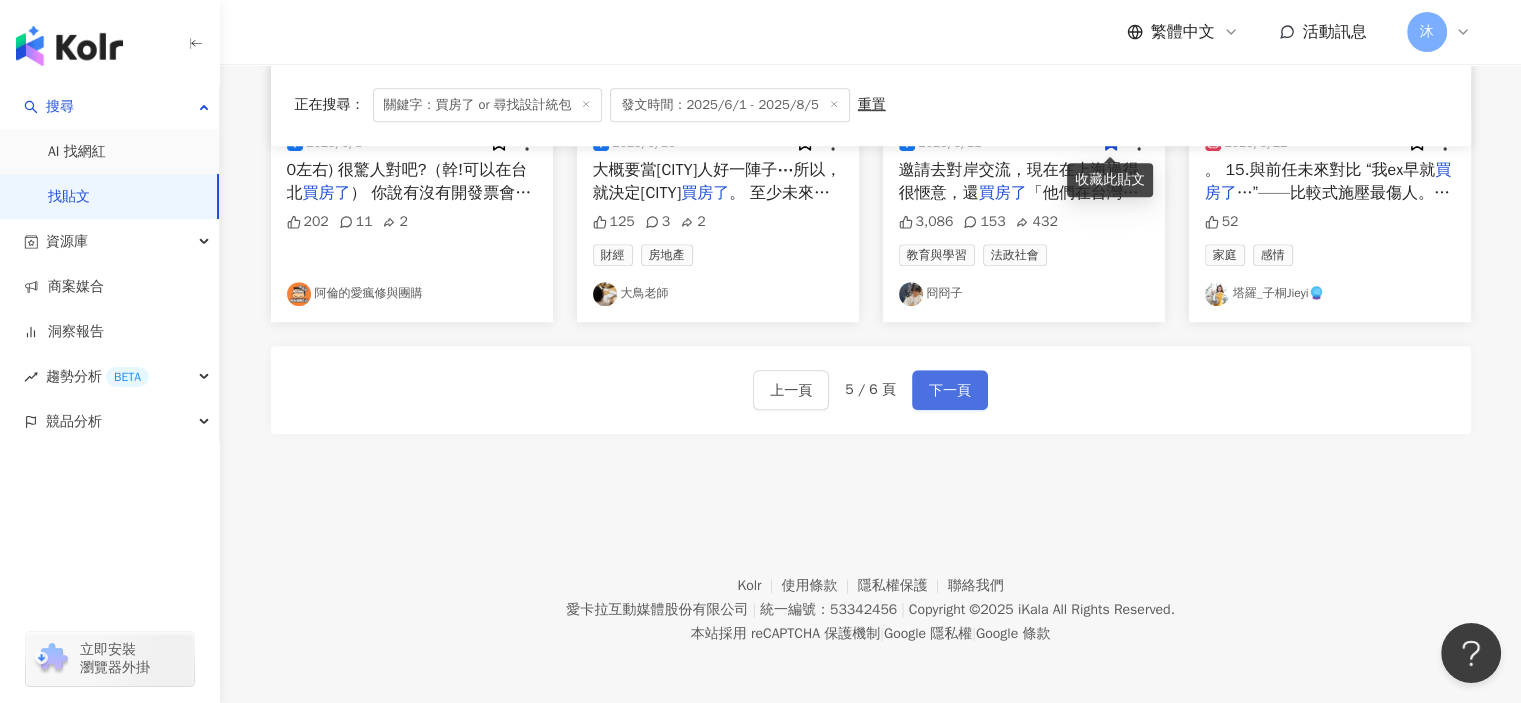click on "下一頁" at bounding box center (950, 391) 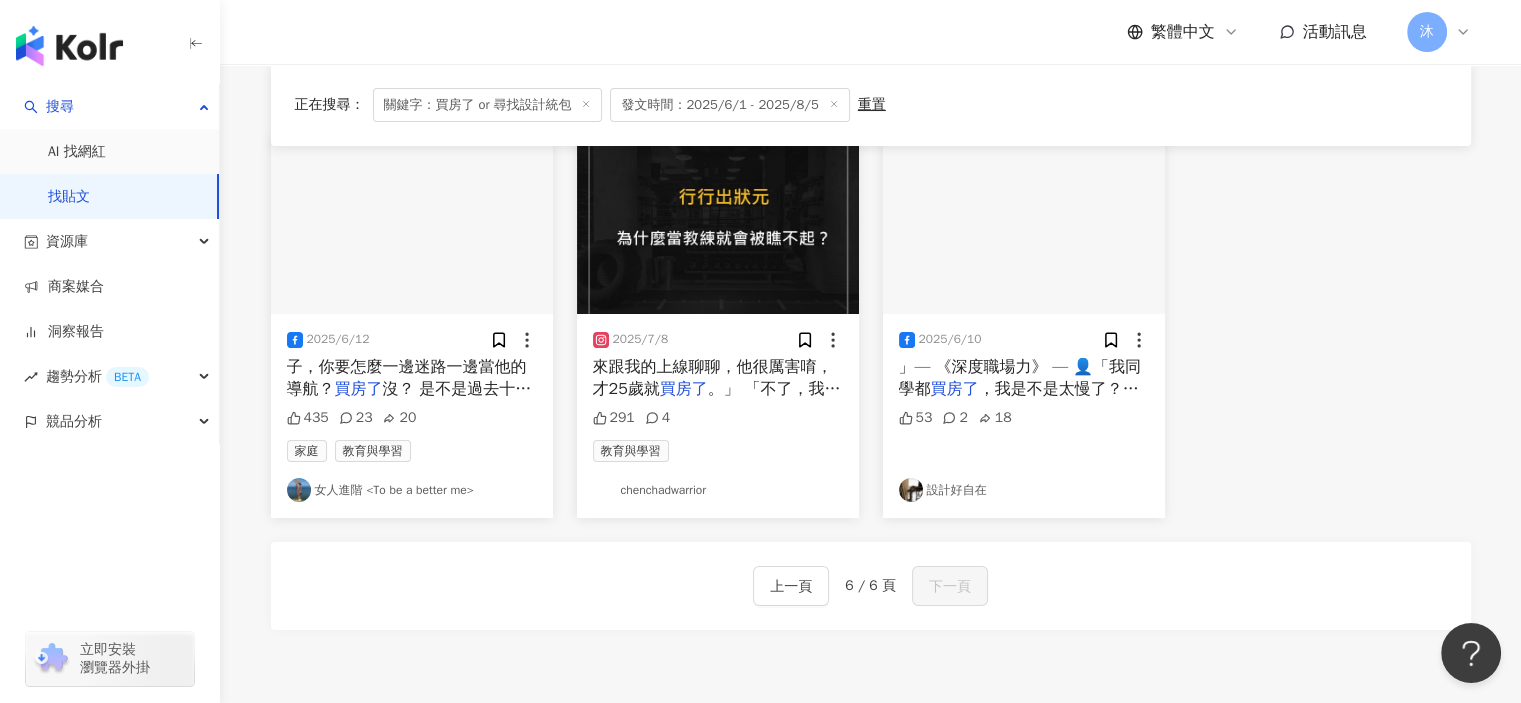 scroll, scrollTop: 5, scrollLeft: 0, axis: vertical 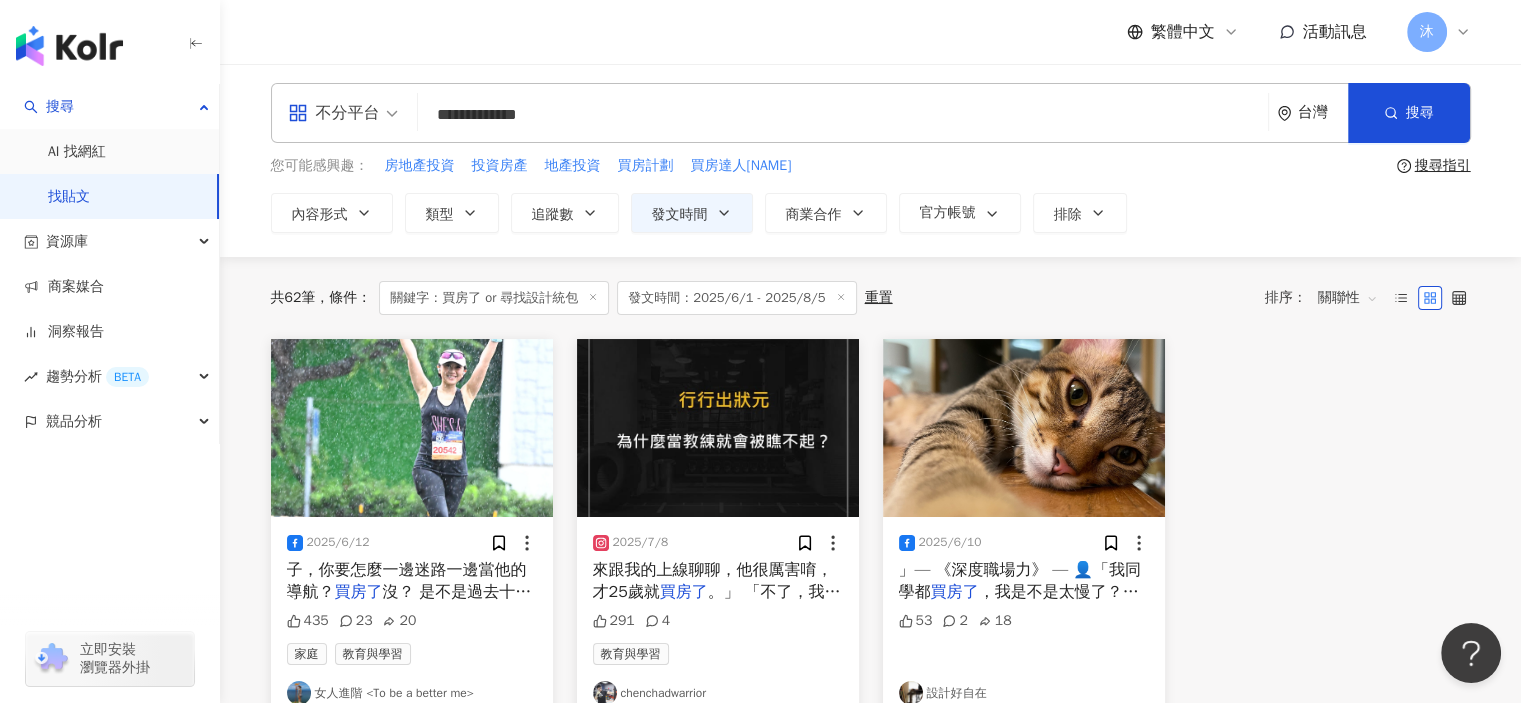 click on "**********" at bounding box center (843, 114) 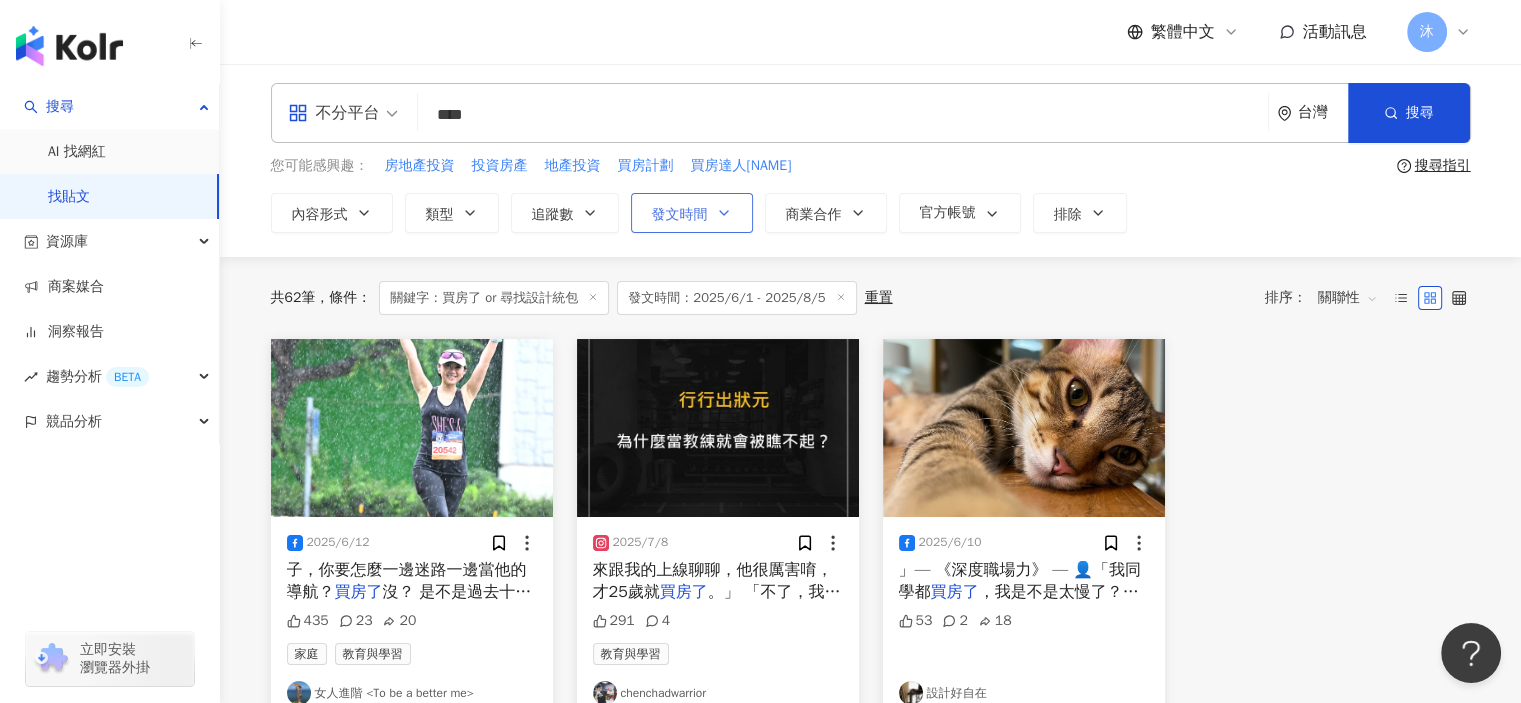 type on "****" 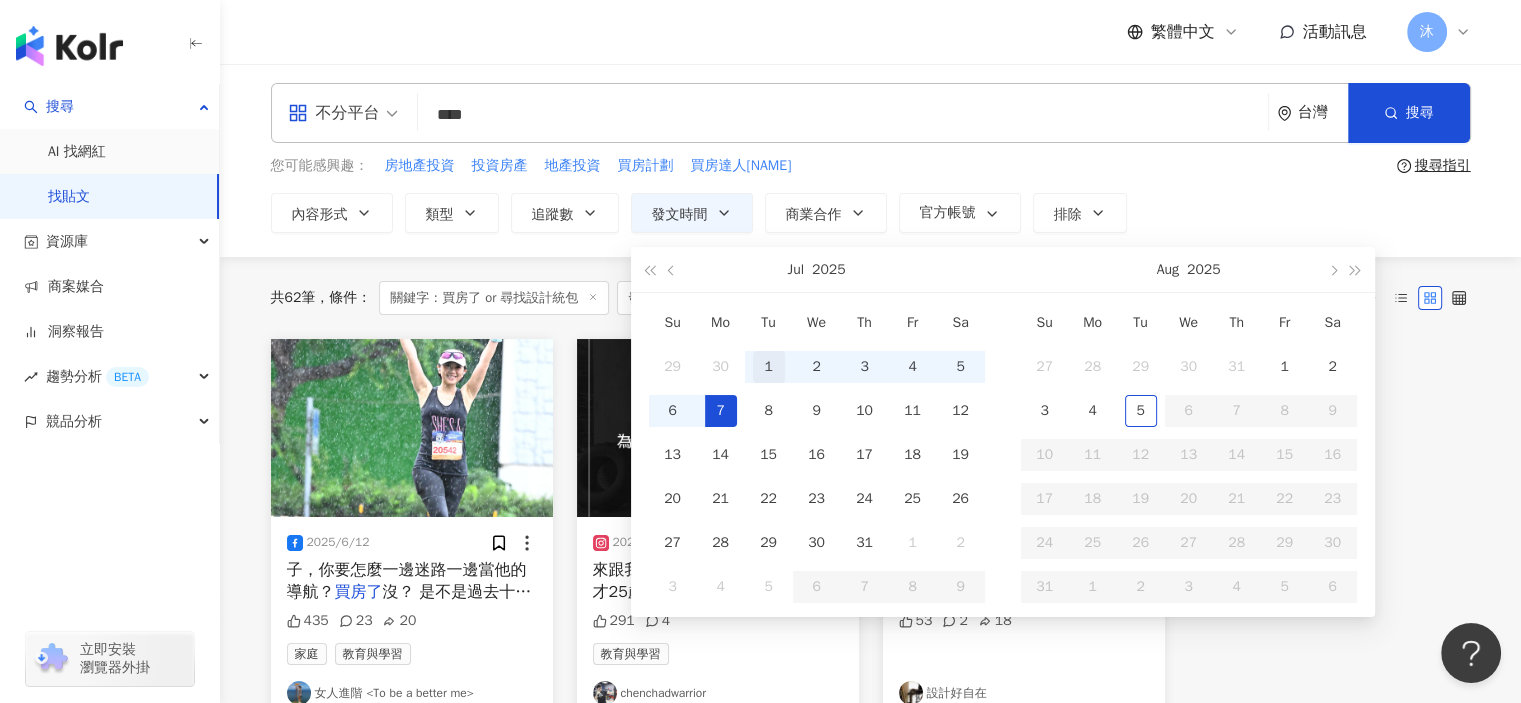 type on "**********" 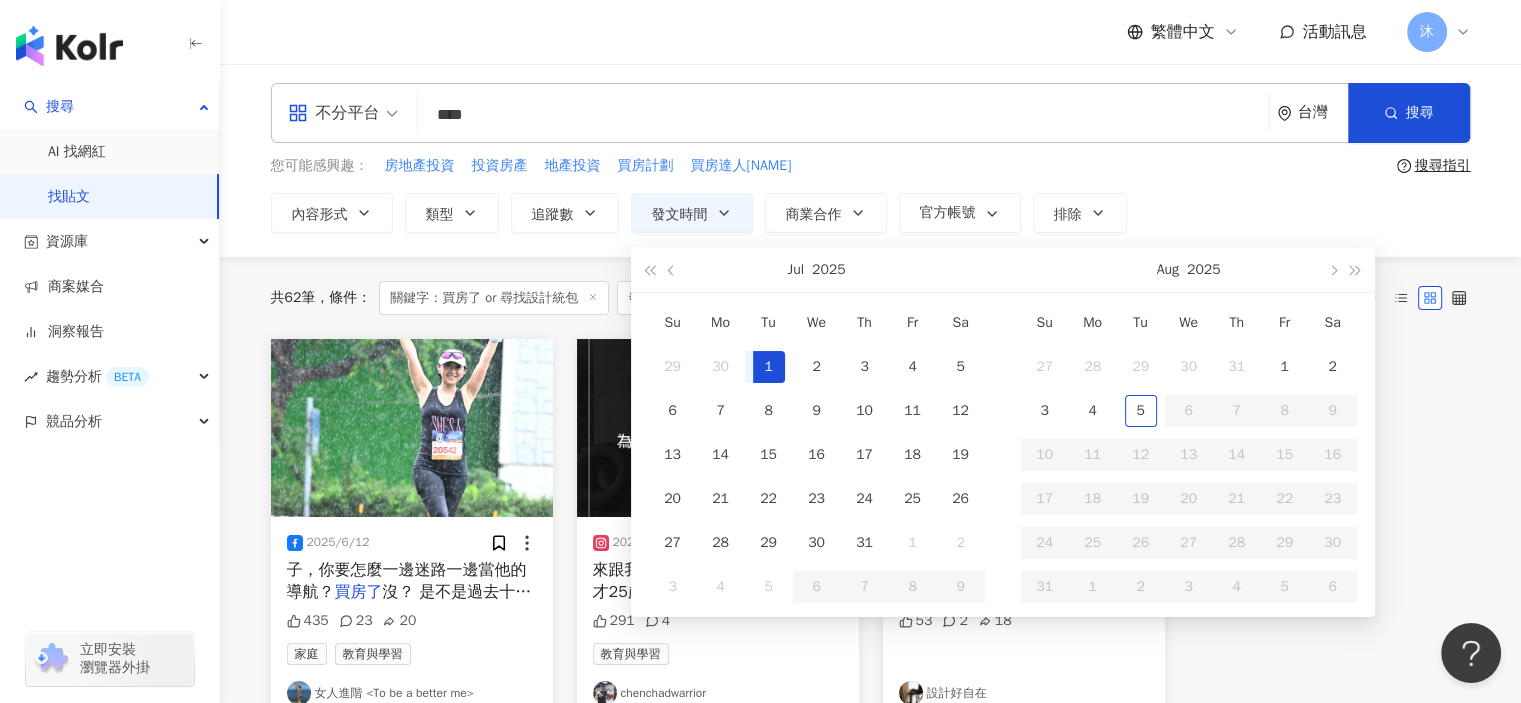 click on "1" at bounding box center [769, 367] 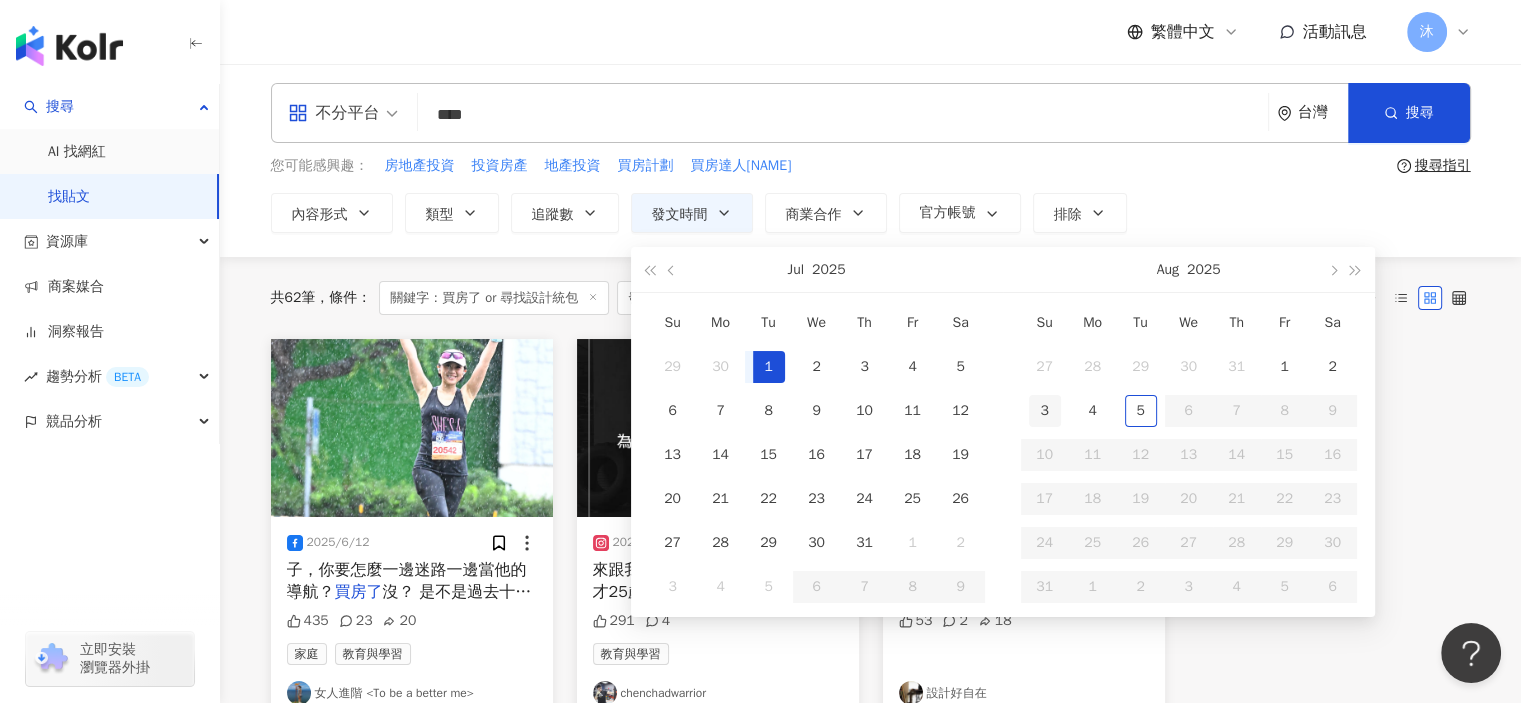 scroll, scrollTop: 0, scrollLeft: 48, axis: horizontal 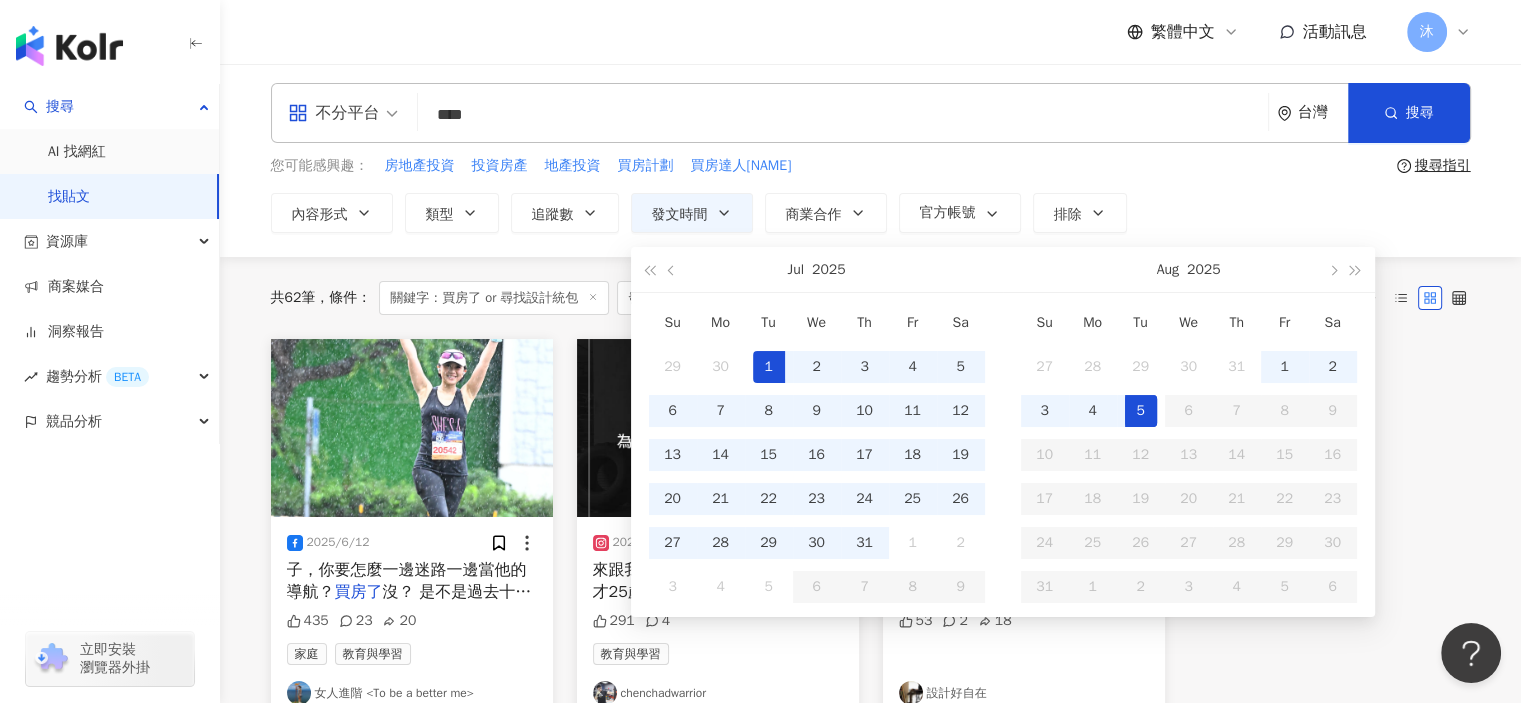 click on "5" at bounding box center (1141, 411) 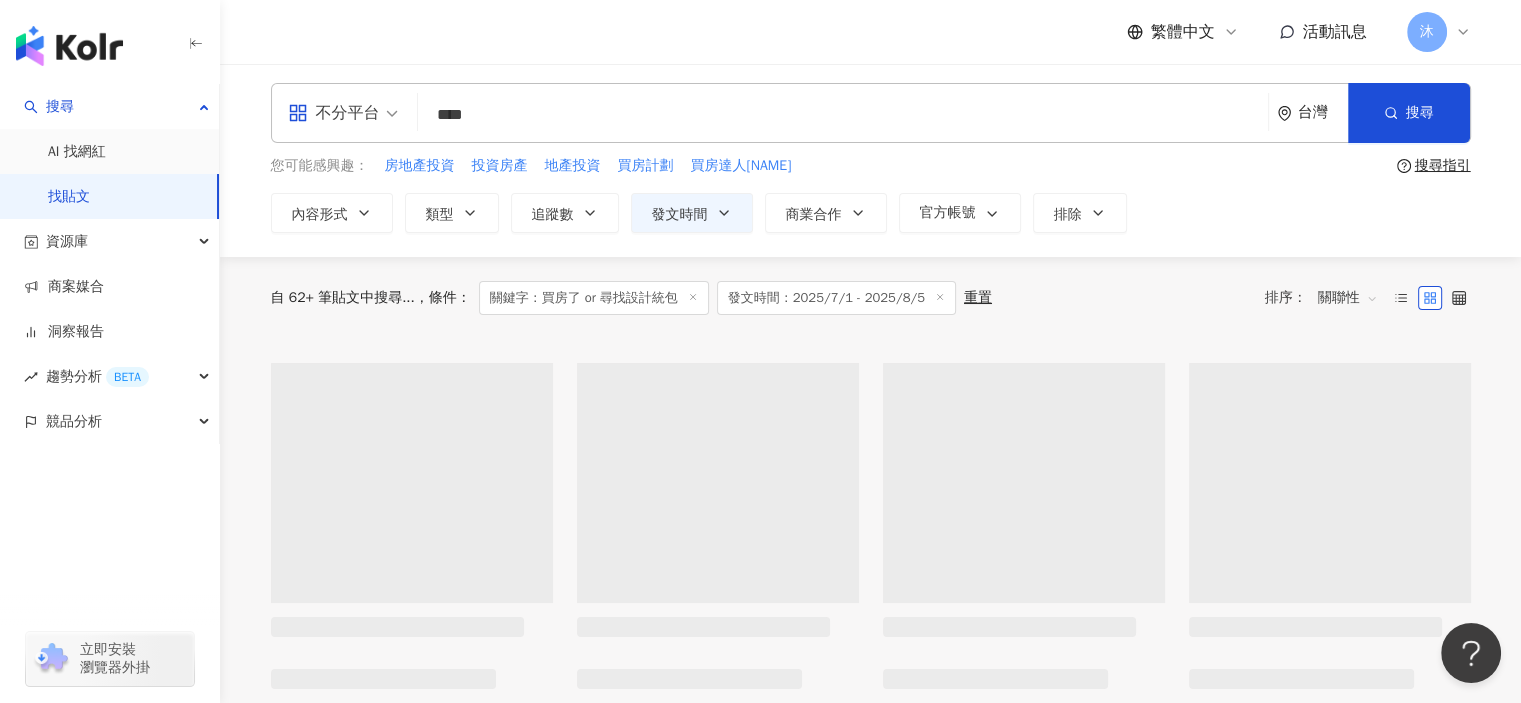 type on "**********" 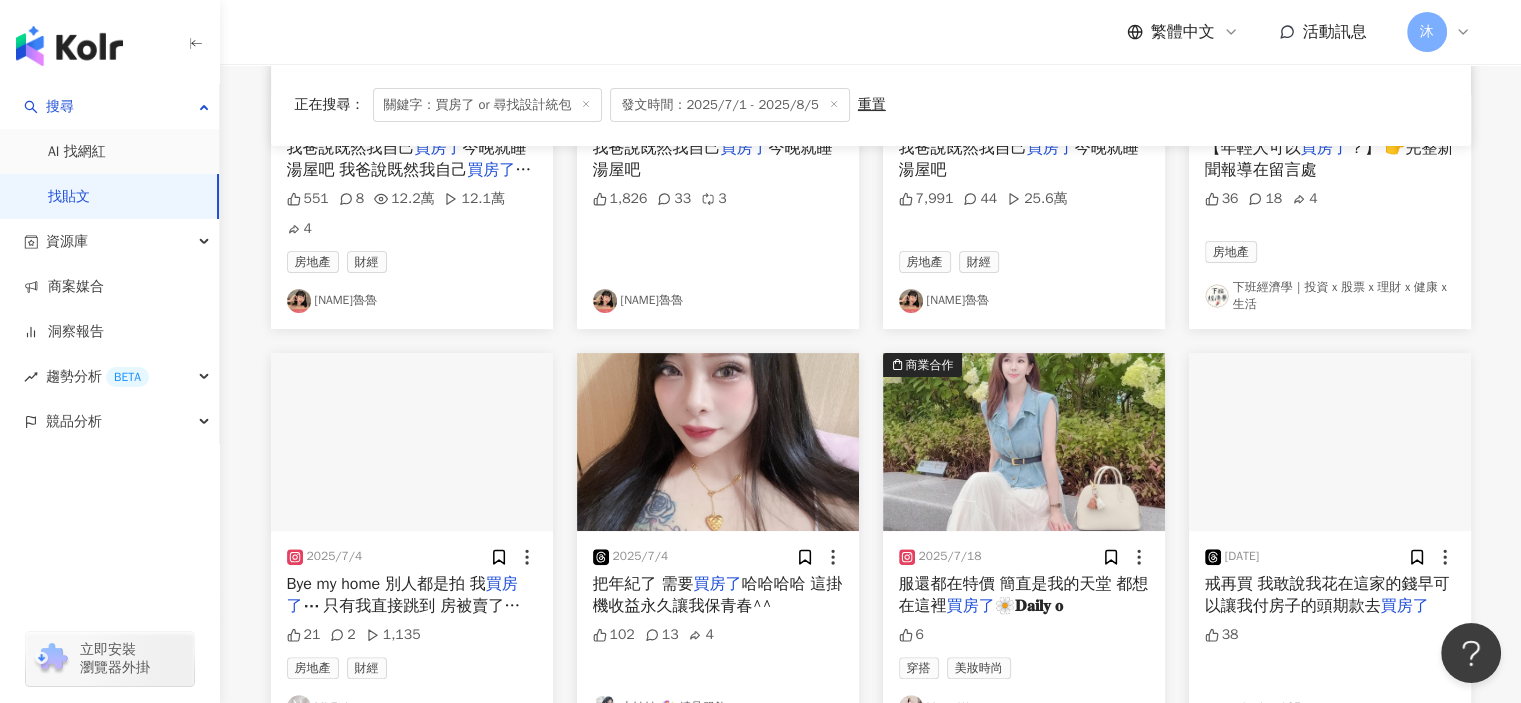 scroll, scrollTop: 0, scrollLeft: 0, axis: both 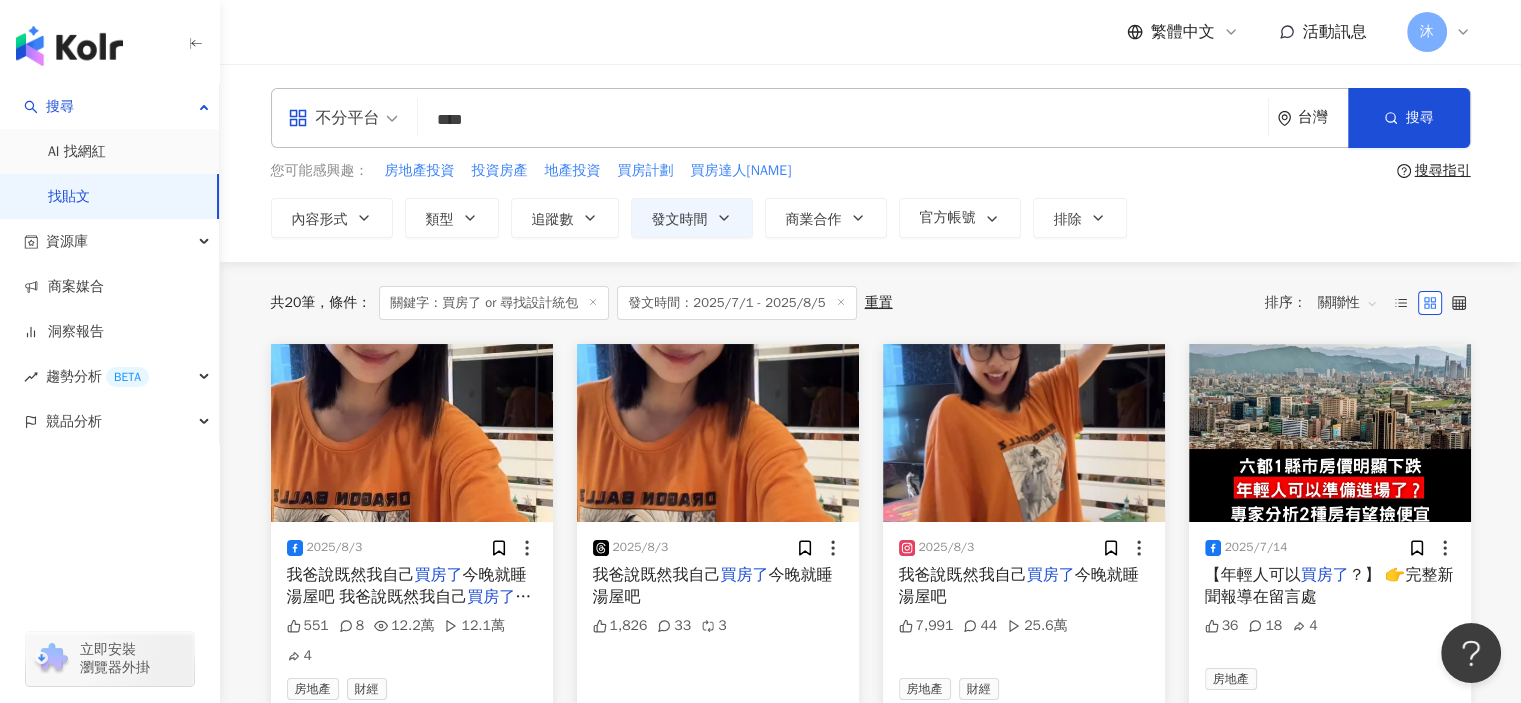 click on "****" at bounding box center [843, 119] 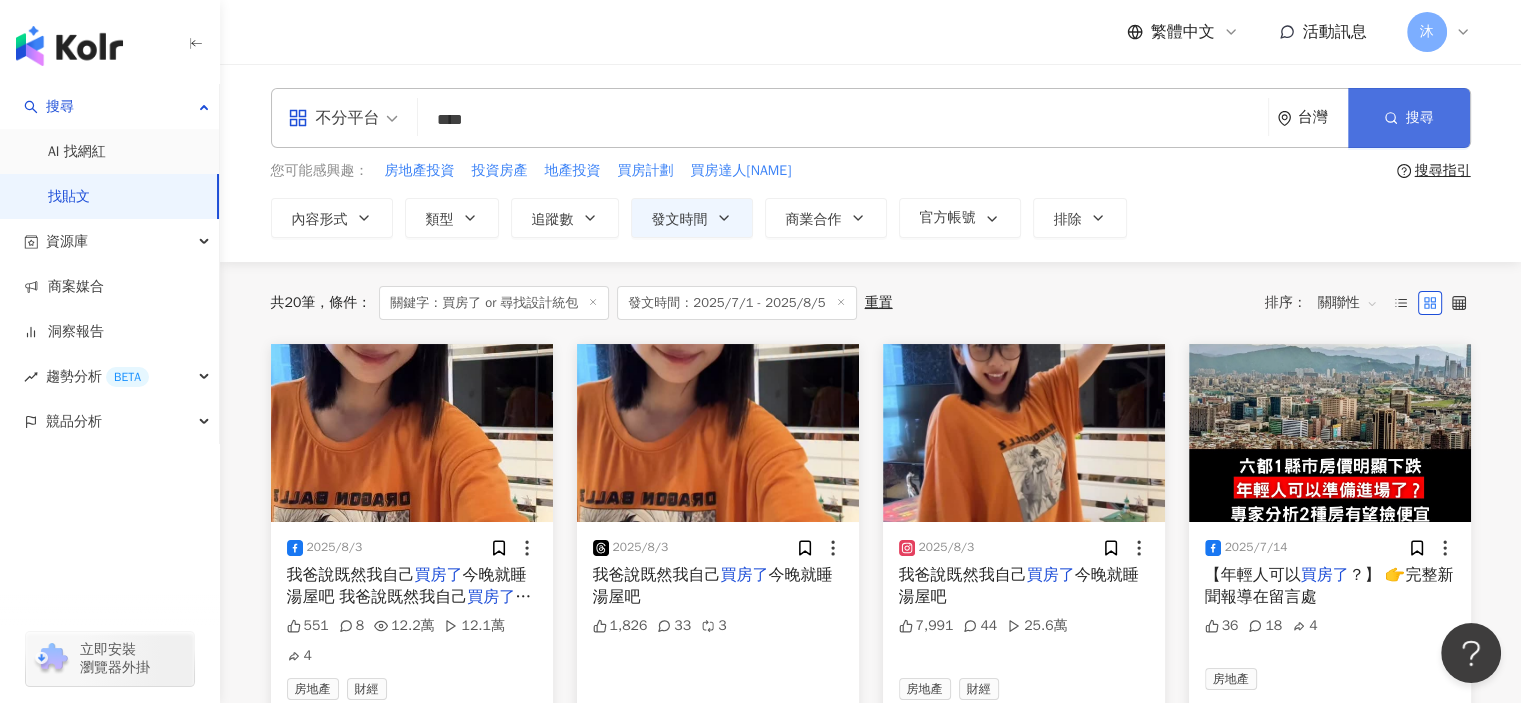 click on "搜尋" at bounding box center (1409, 118) 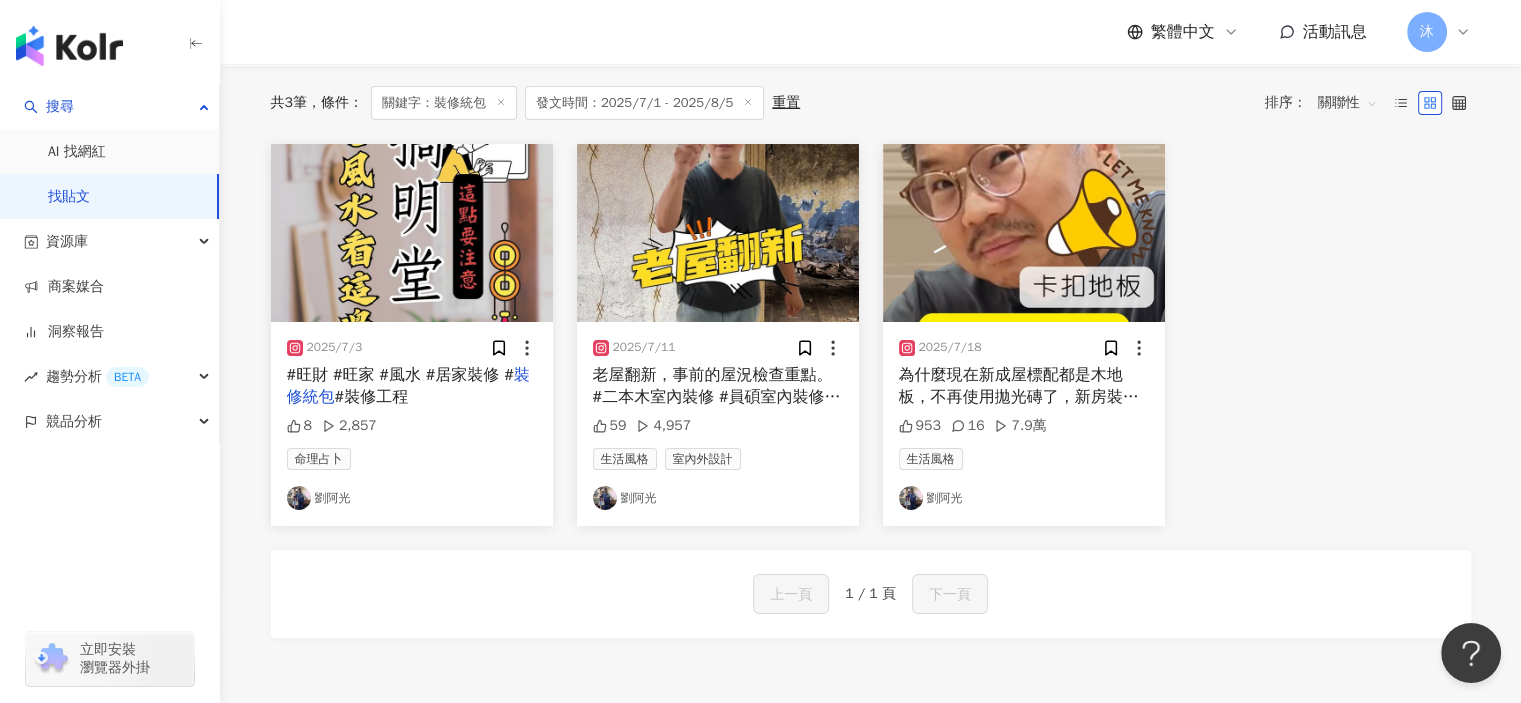 scroll, scrollTop: 0, scrollLeft: 0, axis: both 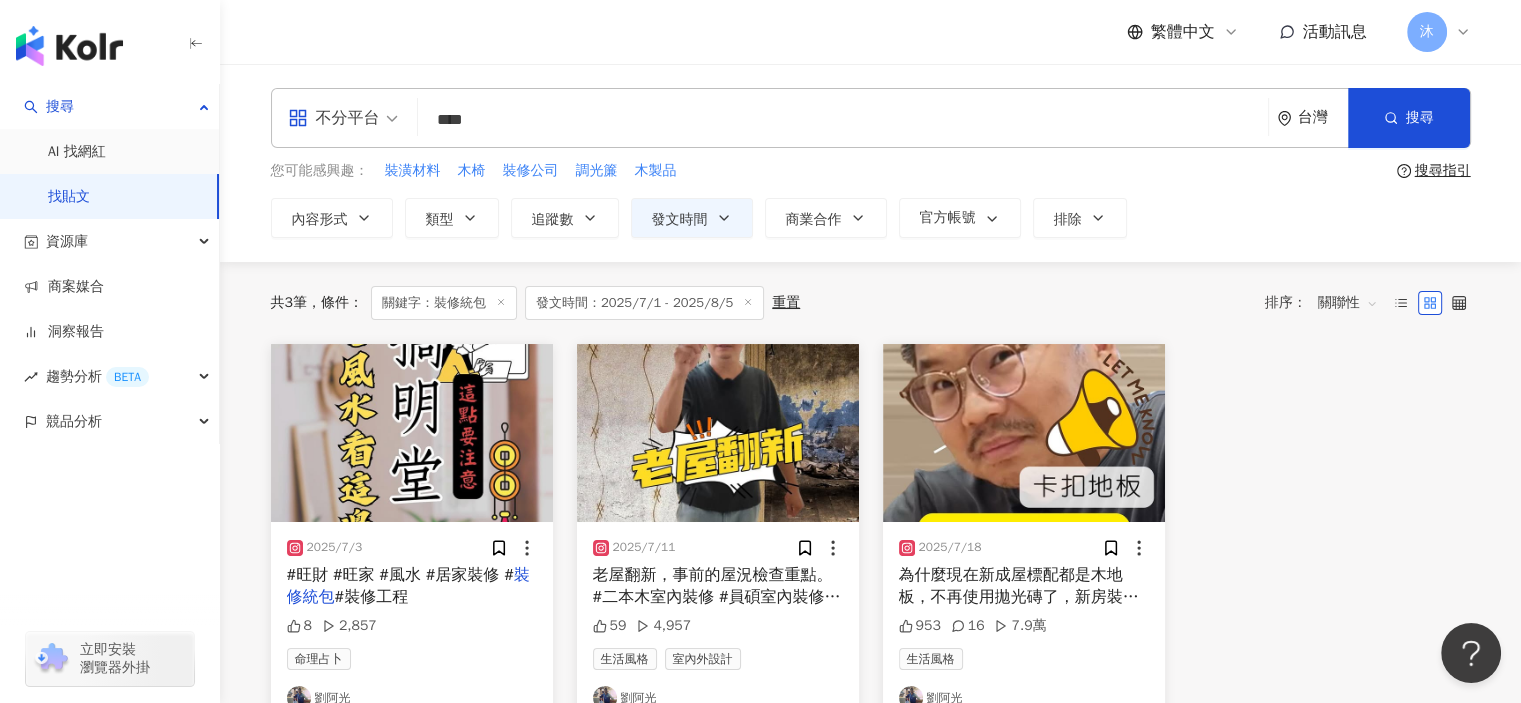 click on "****" at bounding box center [843, 119] 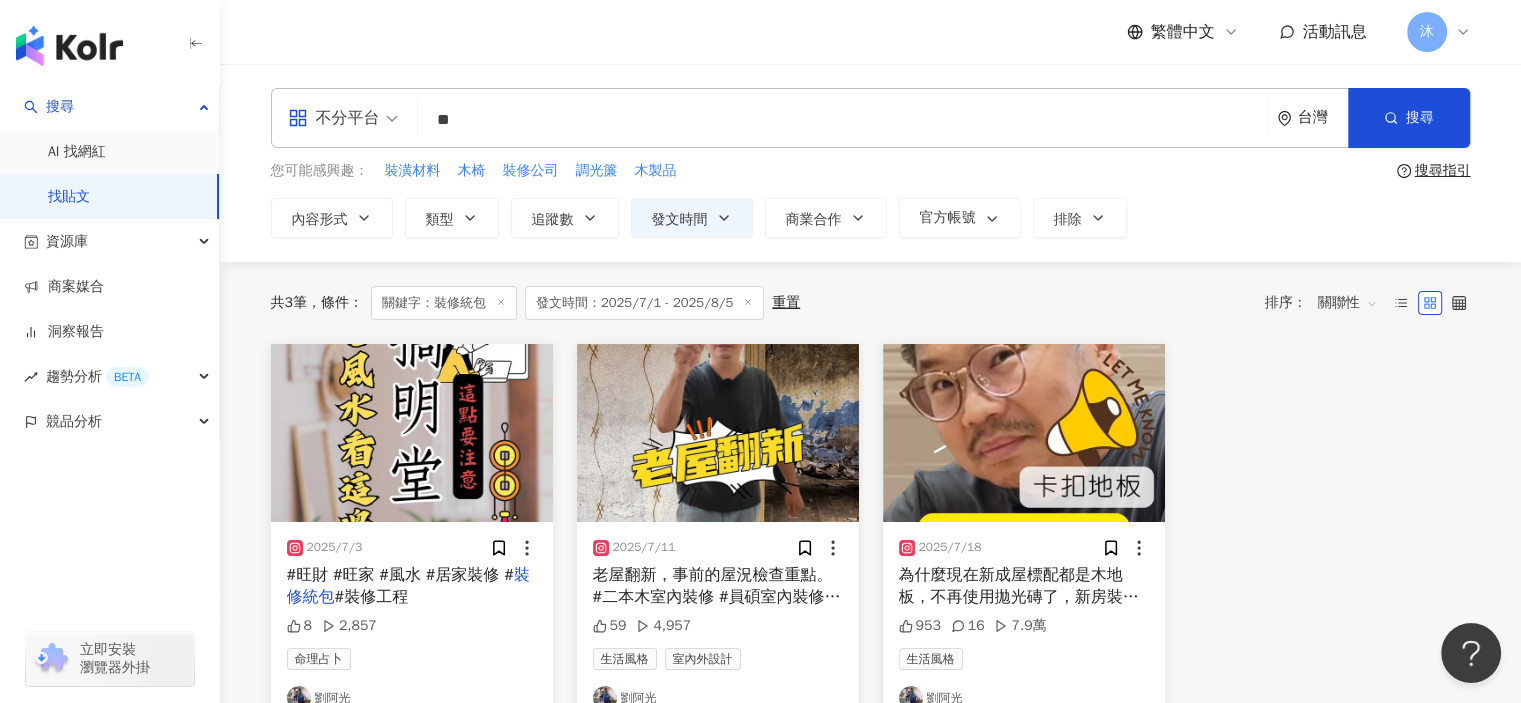 click on "**" at bounding box center (843, 119) 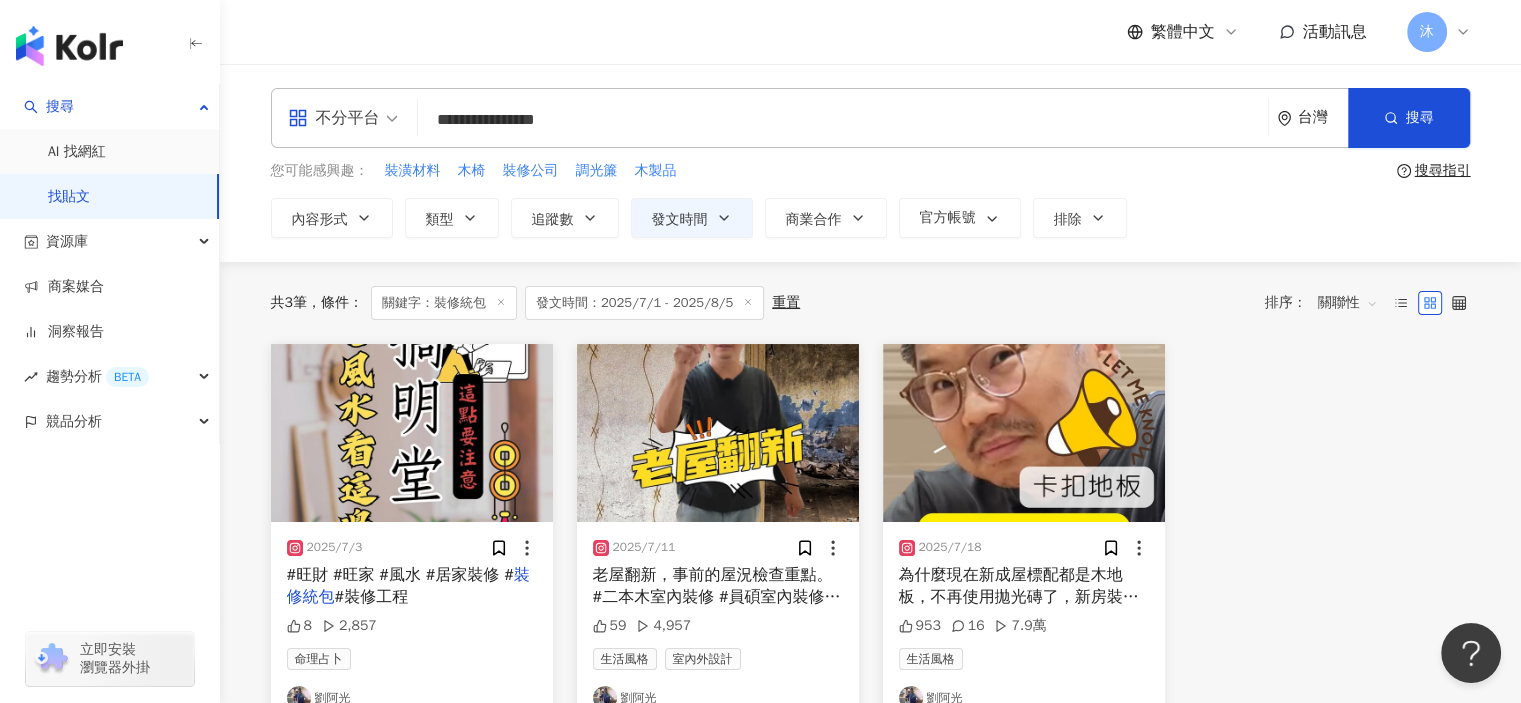 type on "**********" 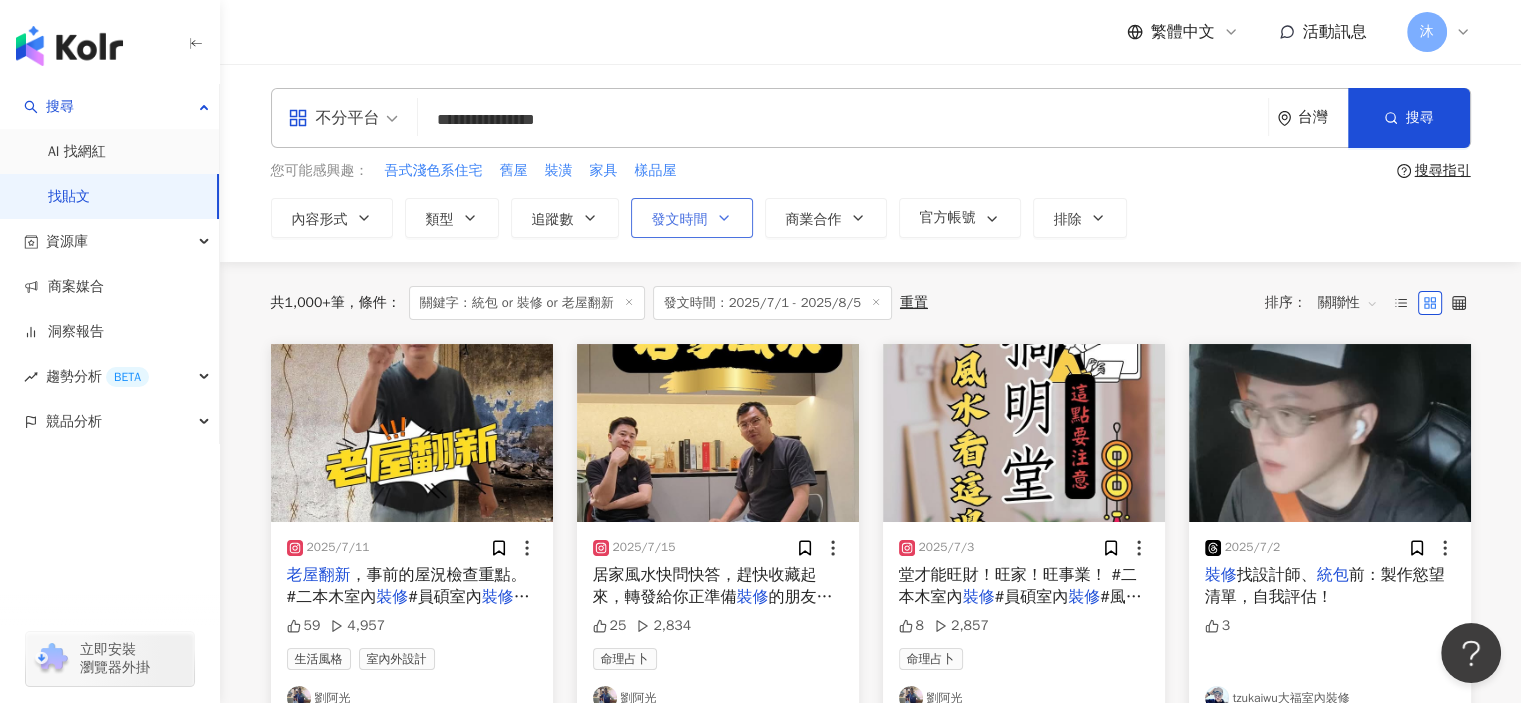 click 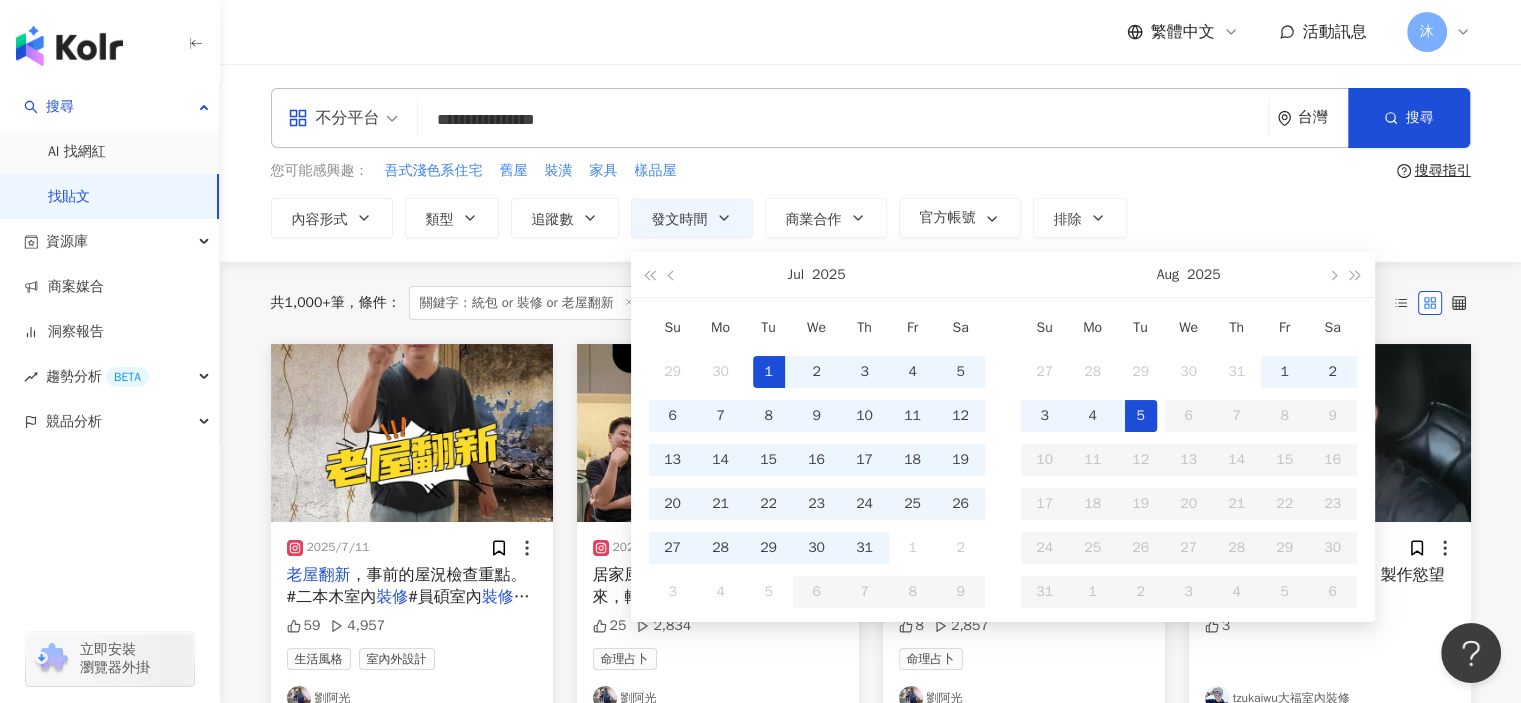 click on "1" at bounding box center (769, 372) 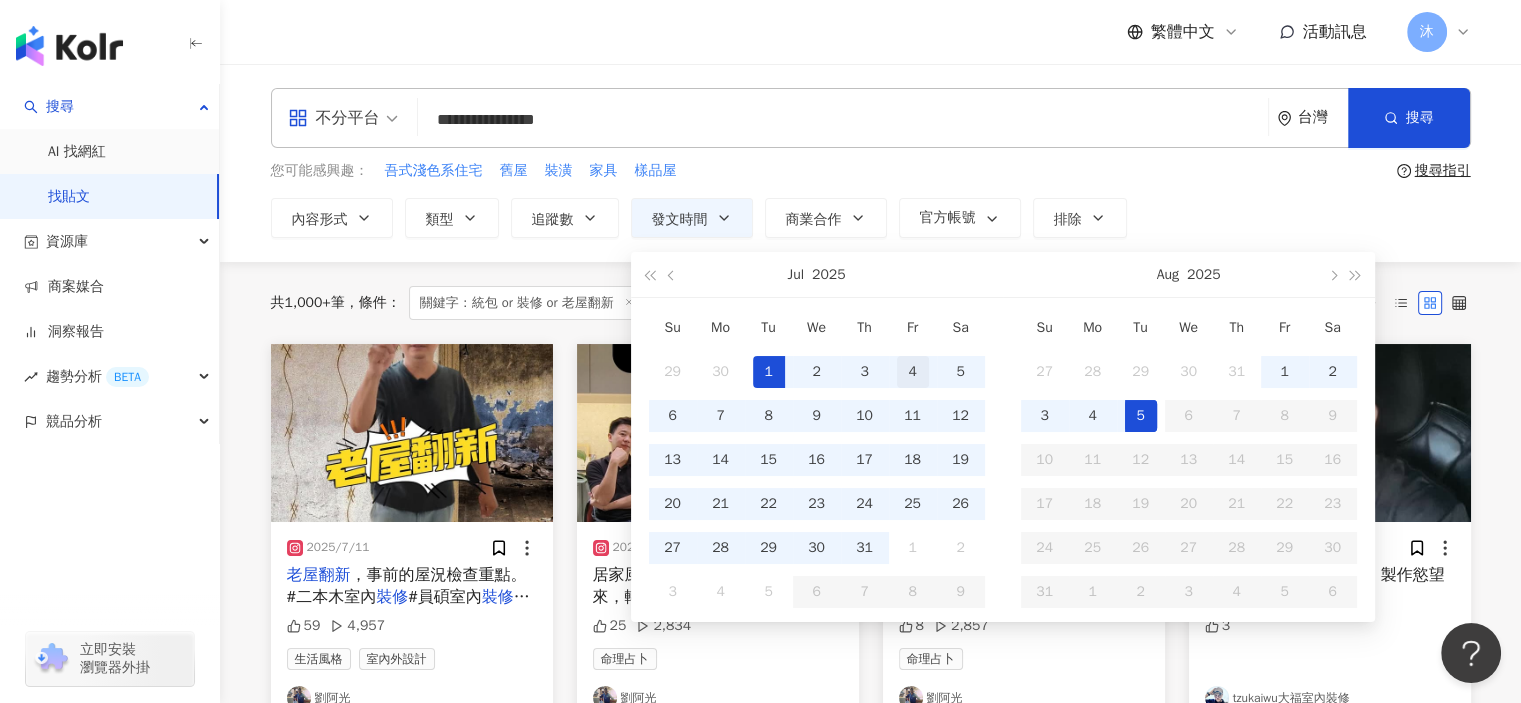 scroll, scrollTop: 0, scrollLeft: 48, axis: horizontal 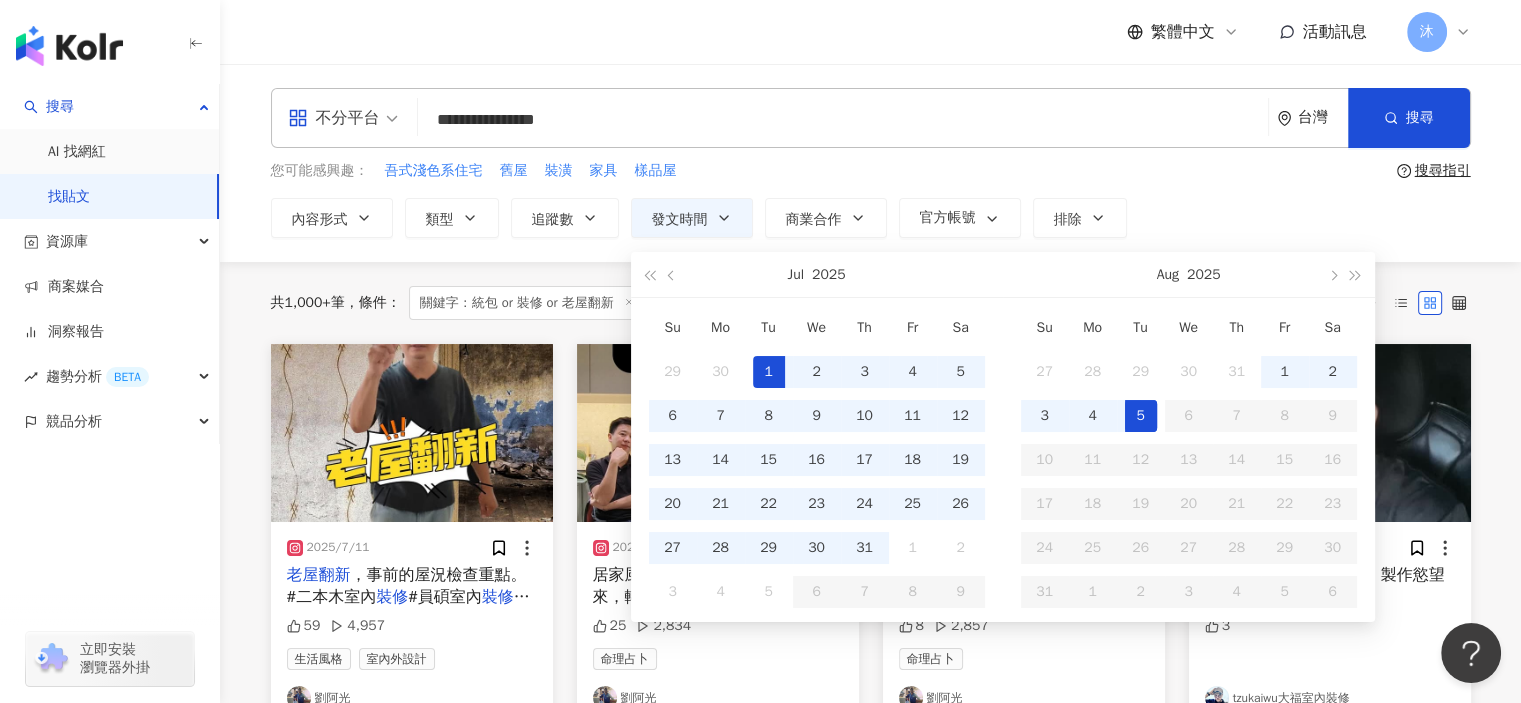 click on "5" at bounding box center (1141, 416) 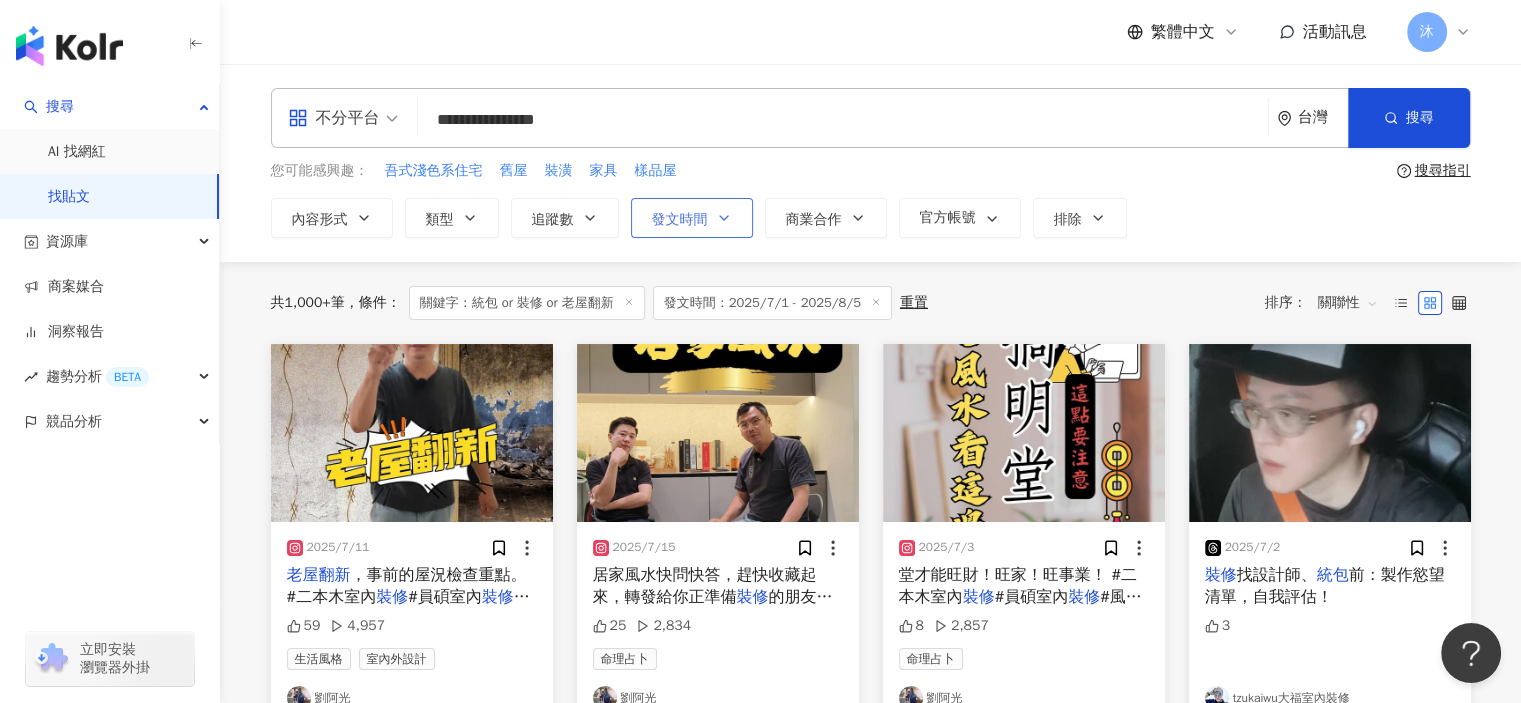 click on "發文時間" at bounding box center (680, 220) 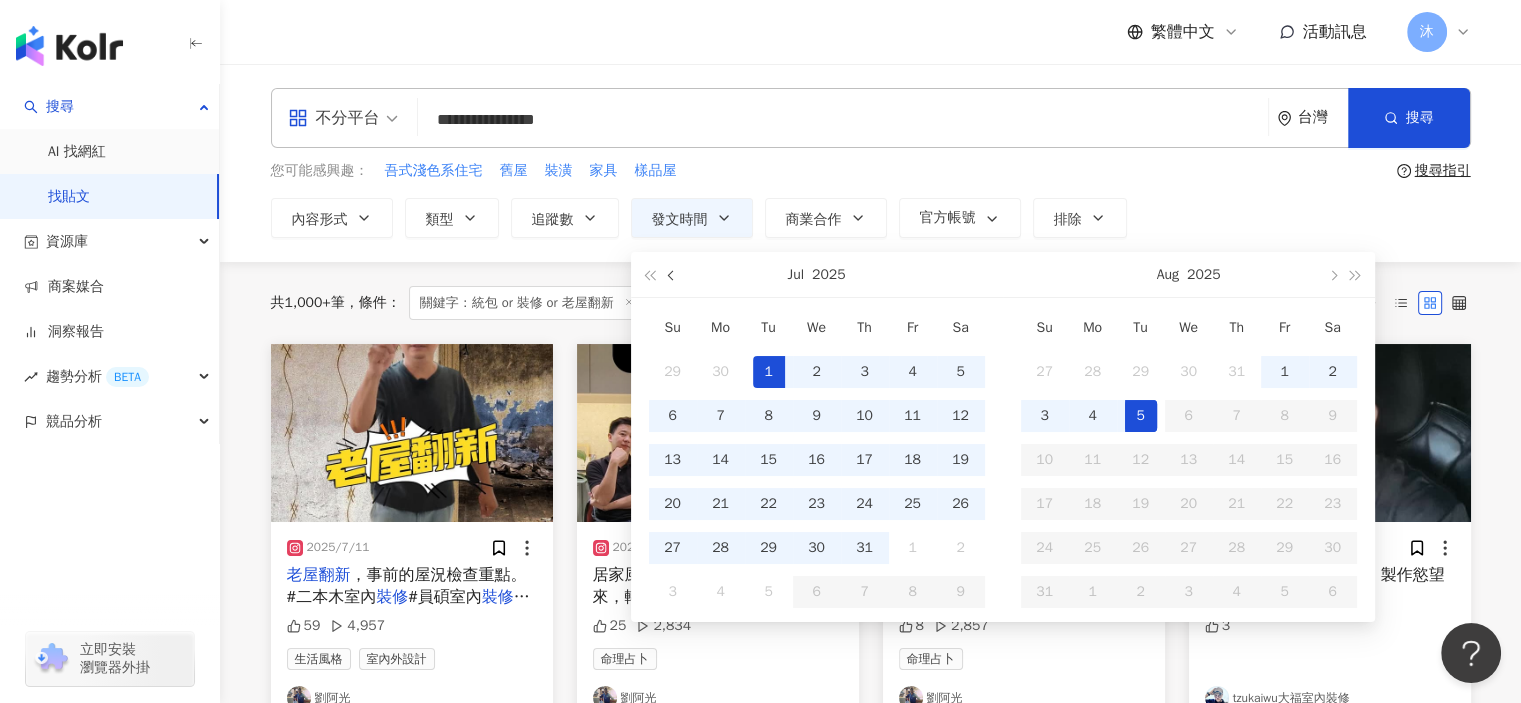 click at bounding box center (672, 274) 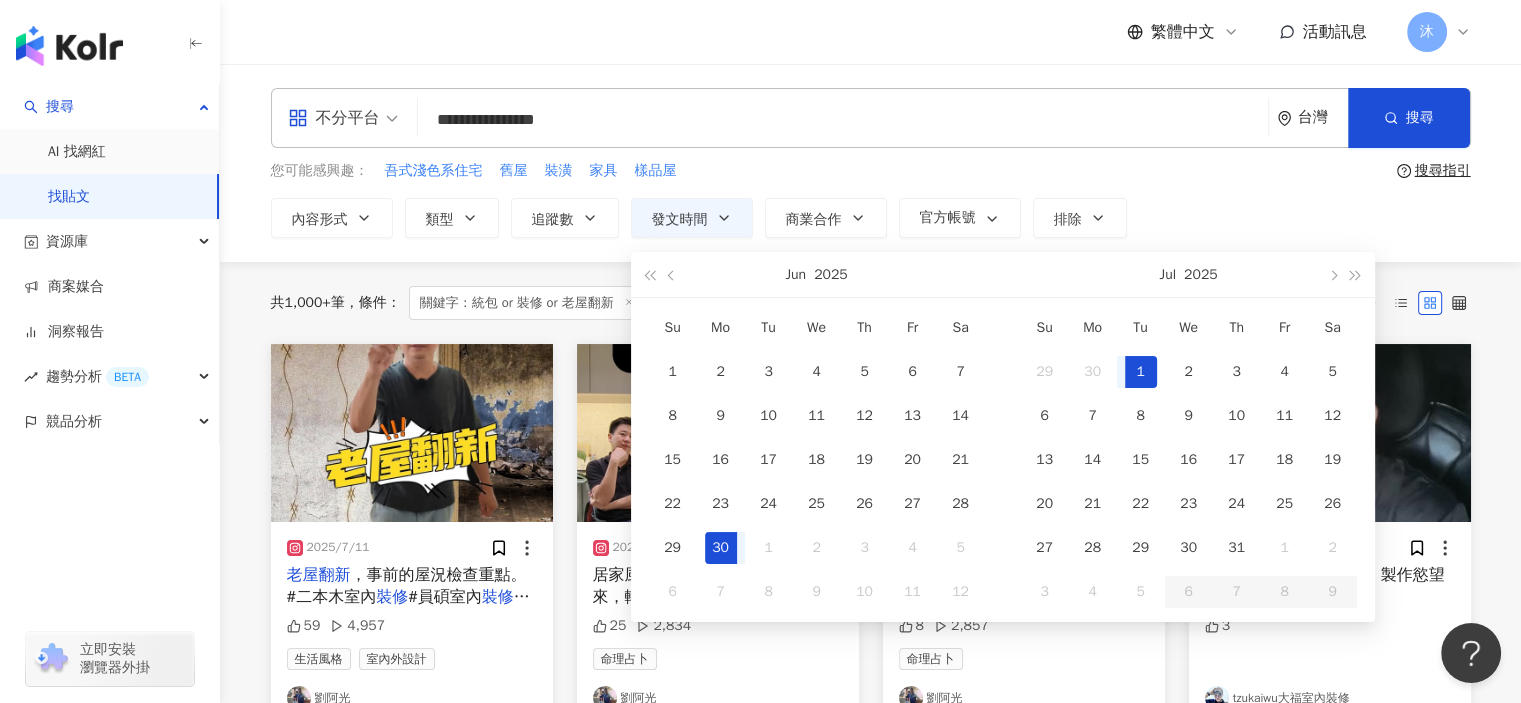 type on "**********" 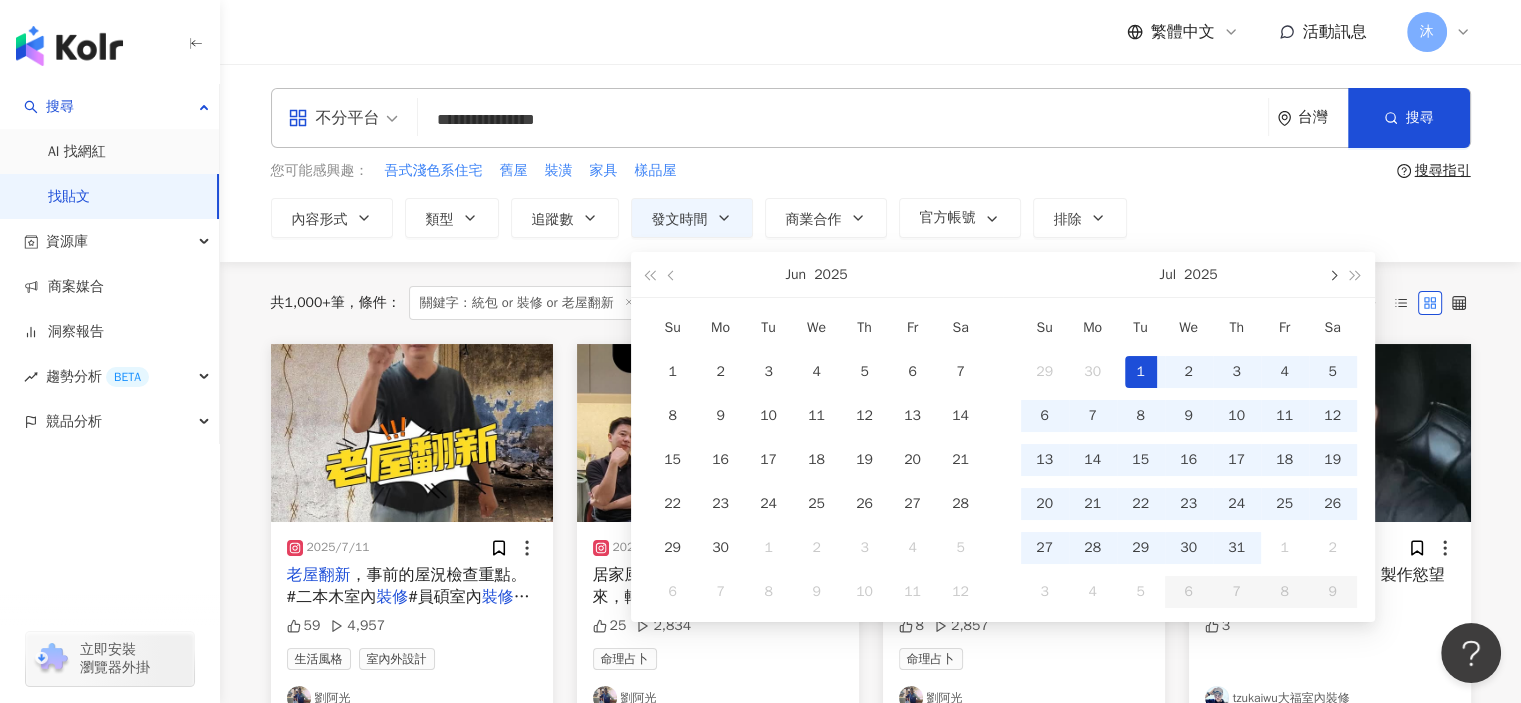 click at bounding box center [1333, 276] 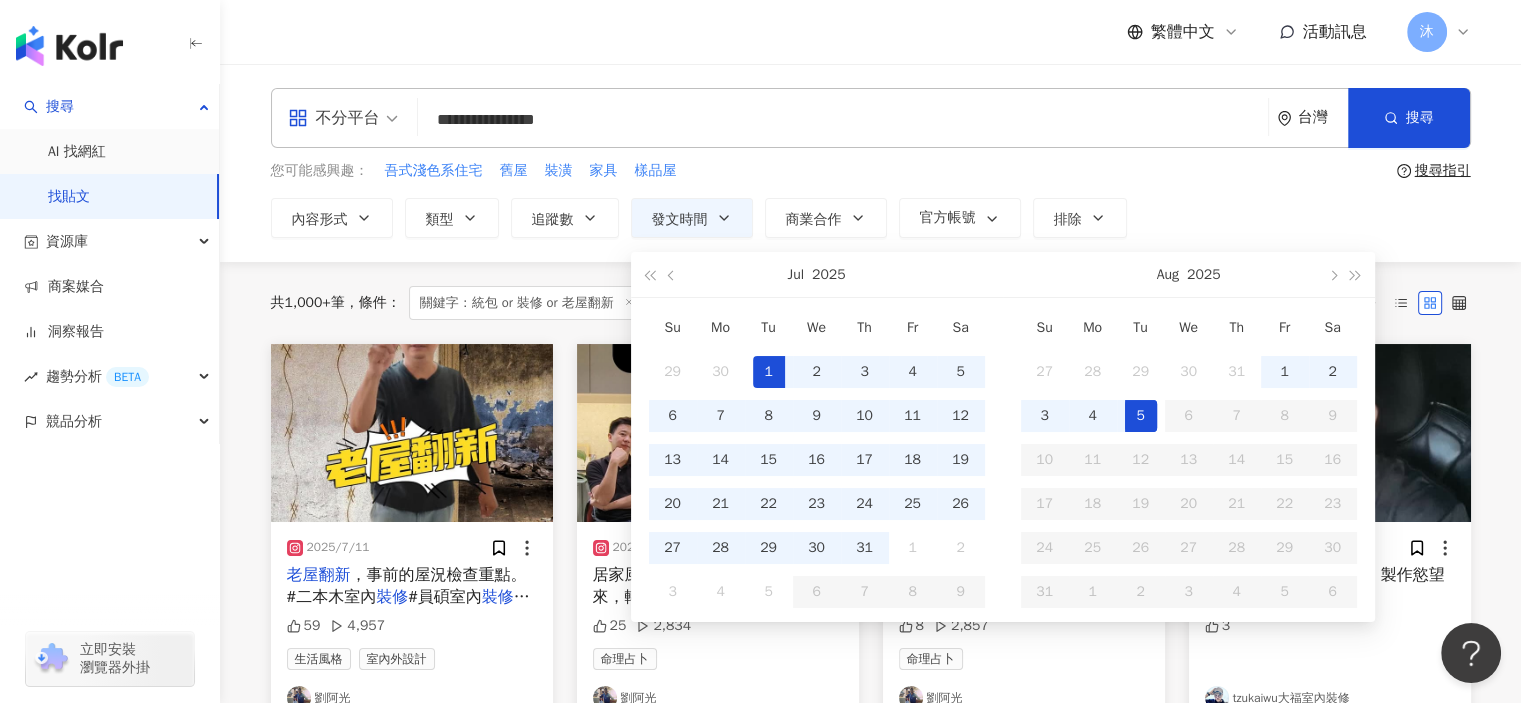 click on "**********" at bounding box center (871, 218) 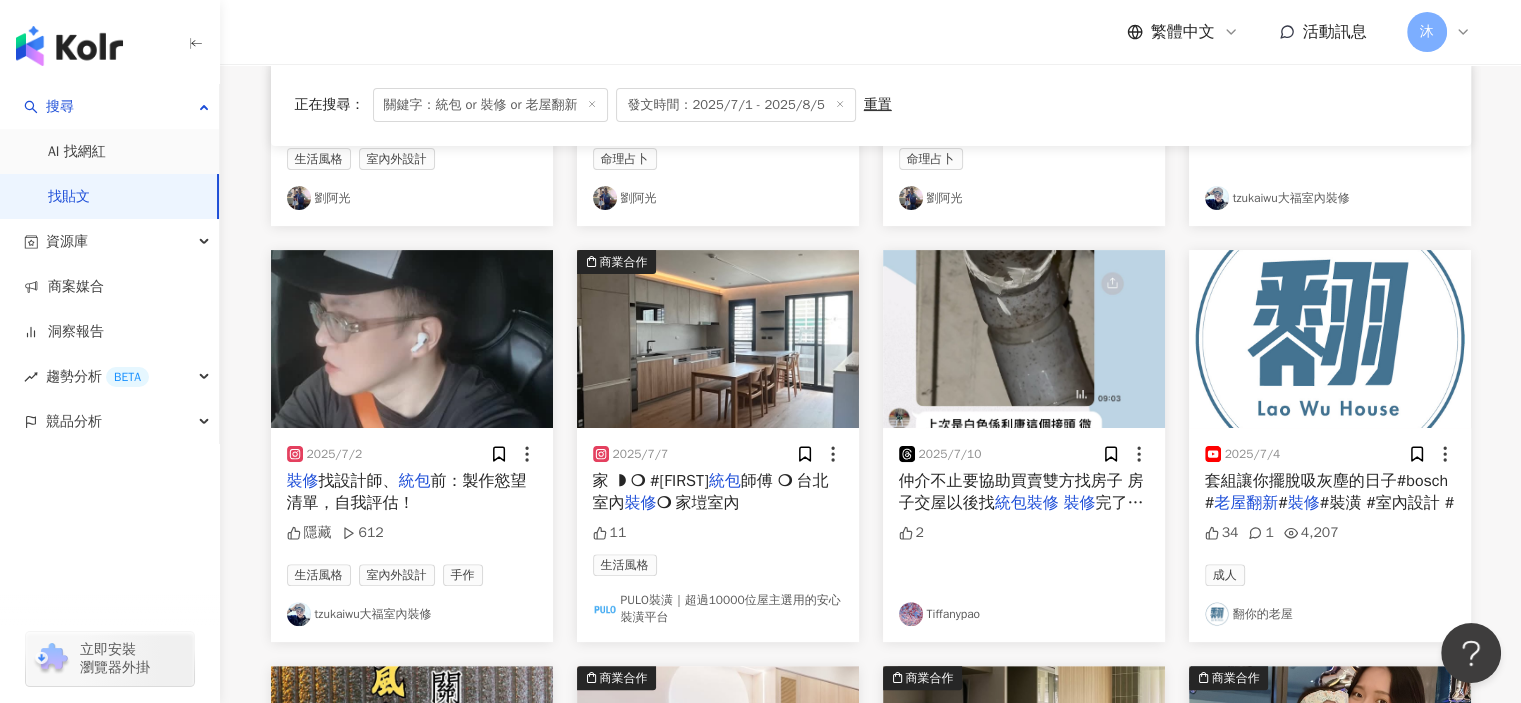 scroll, scrollTop: 200, scrollLeft: 0, axis: vertical 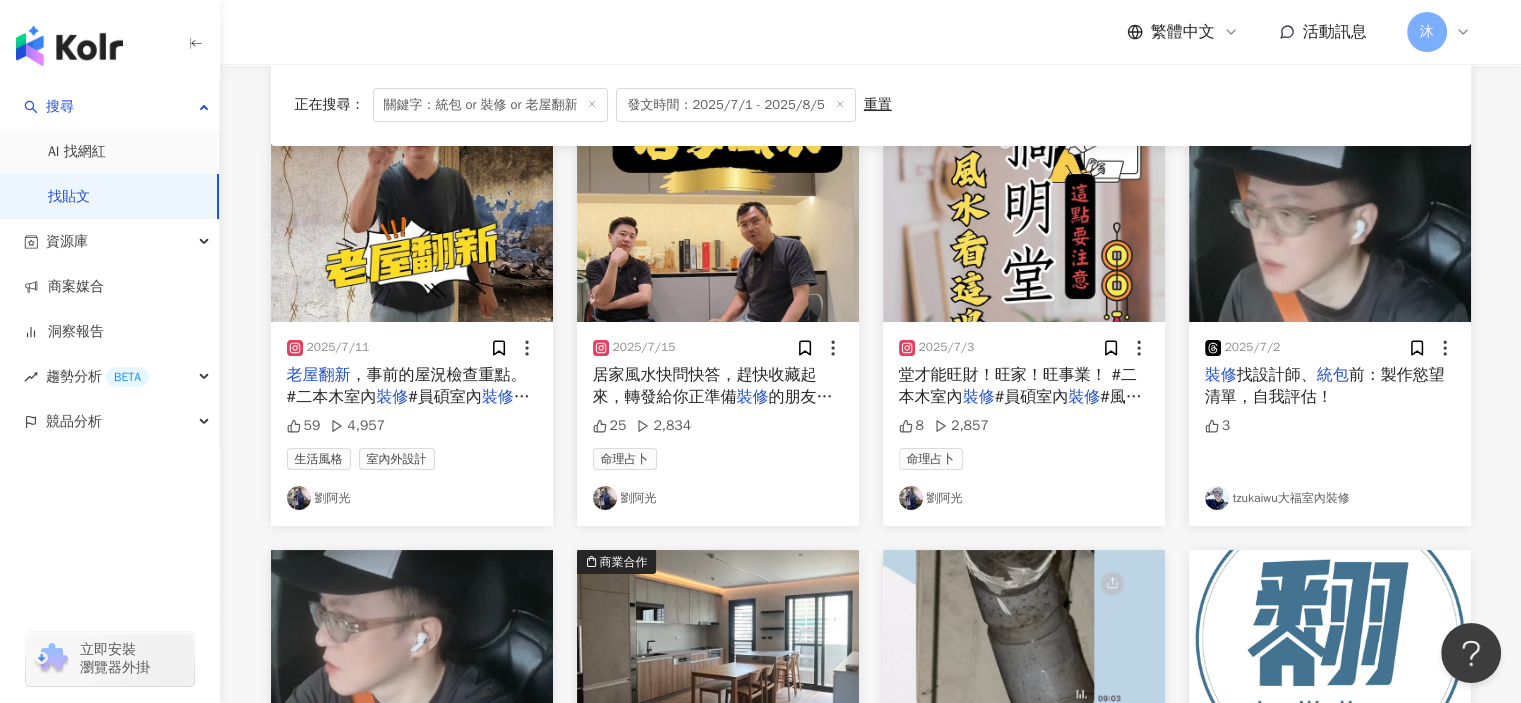 click on "前：製作慾望清單，自我評估！" at bounding box center (1325, 386) 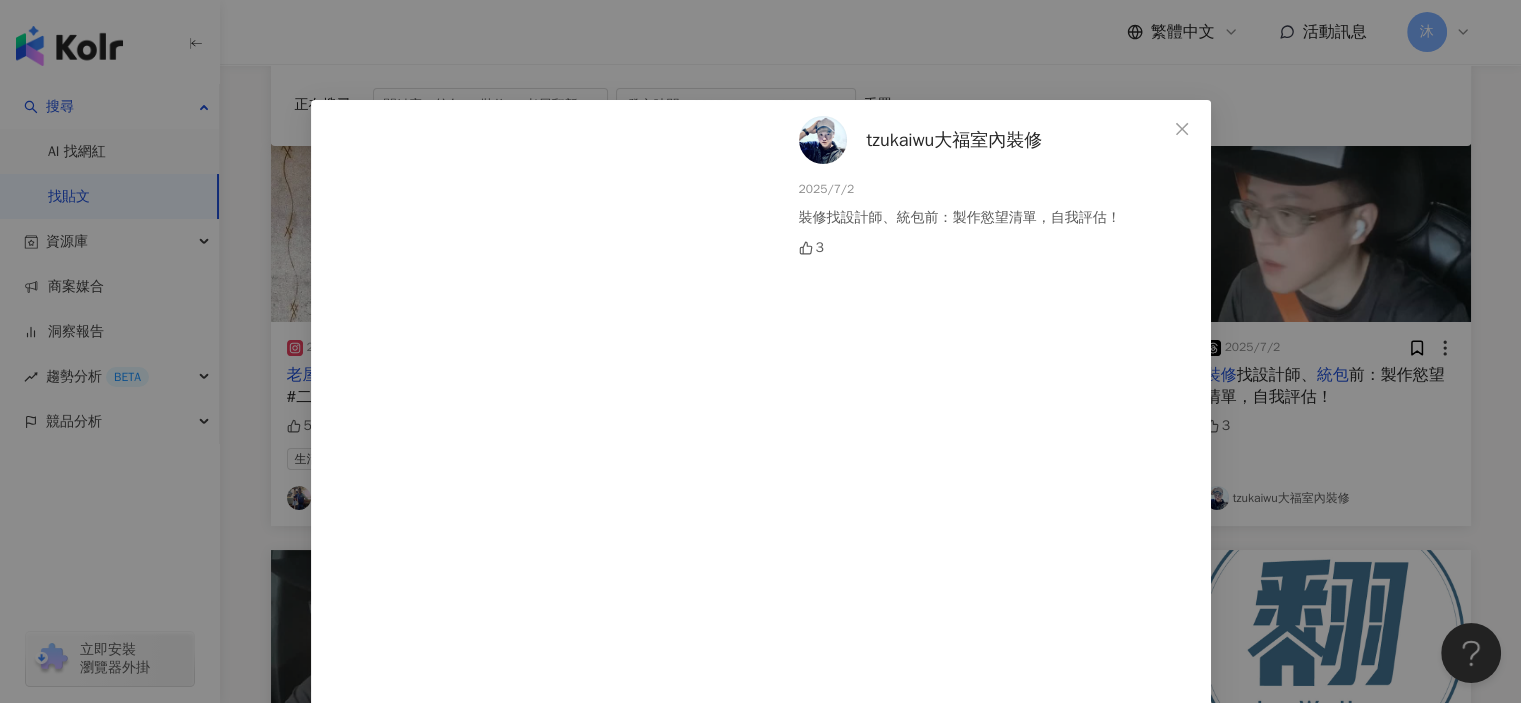 click on "tzukaiwu大福室內裝修" at bounding box center [955, 140] 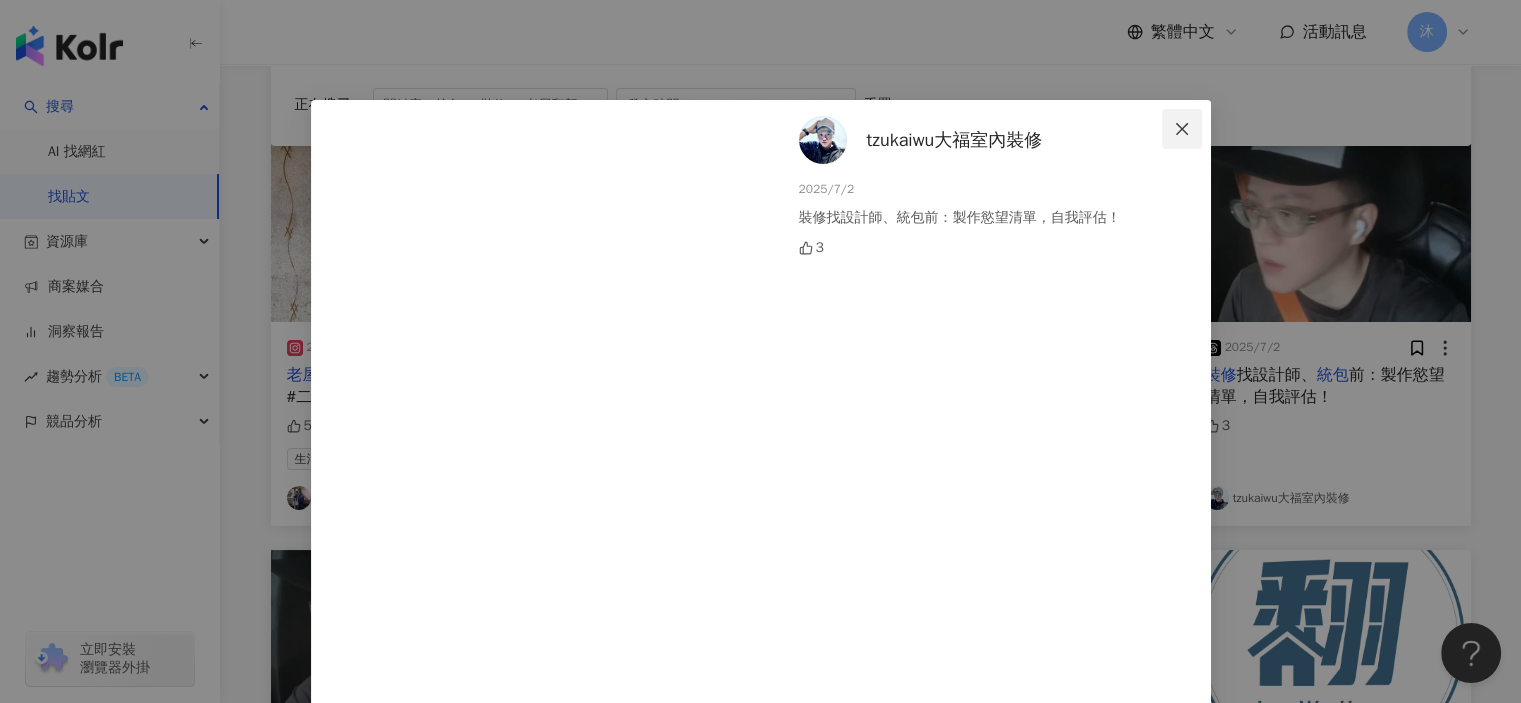 click at bounding box center (1182, 129) 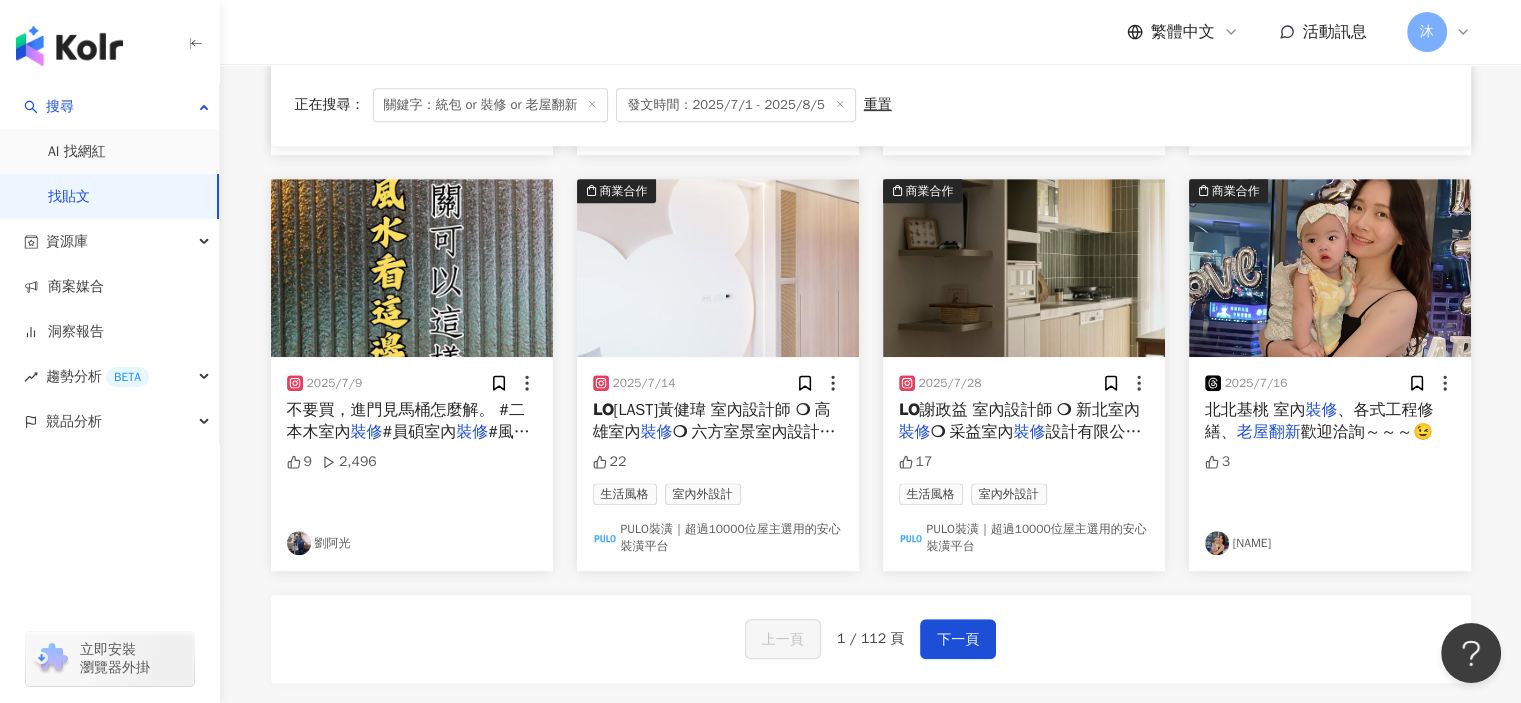 scroll, scrollTop: 1000, scrollLeft: 0, axis: vertical 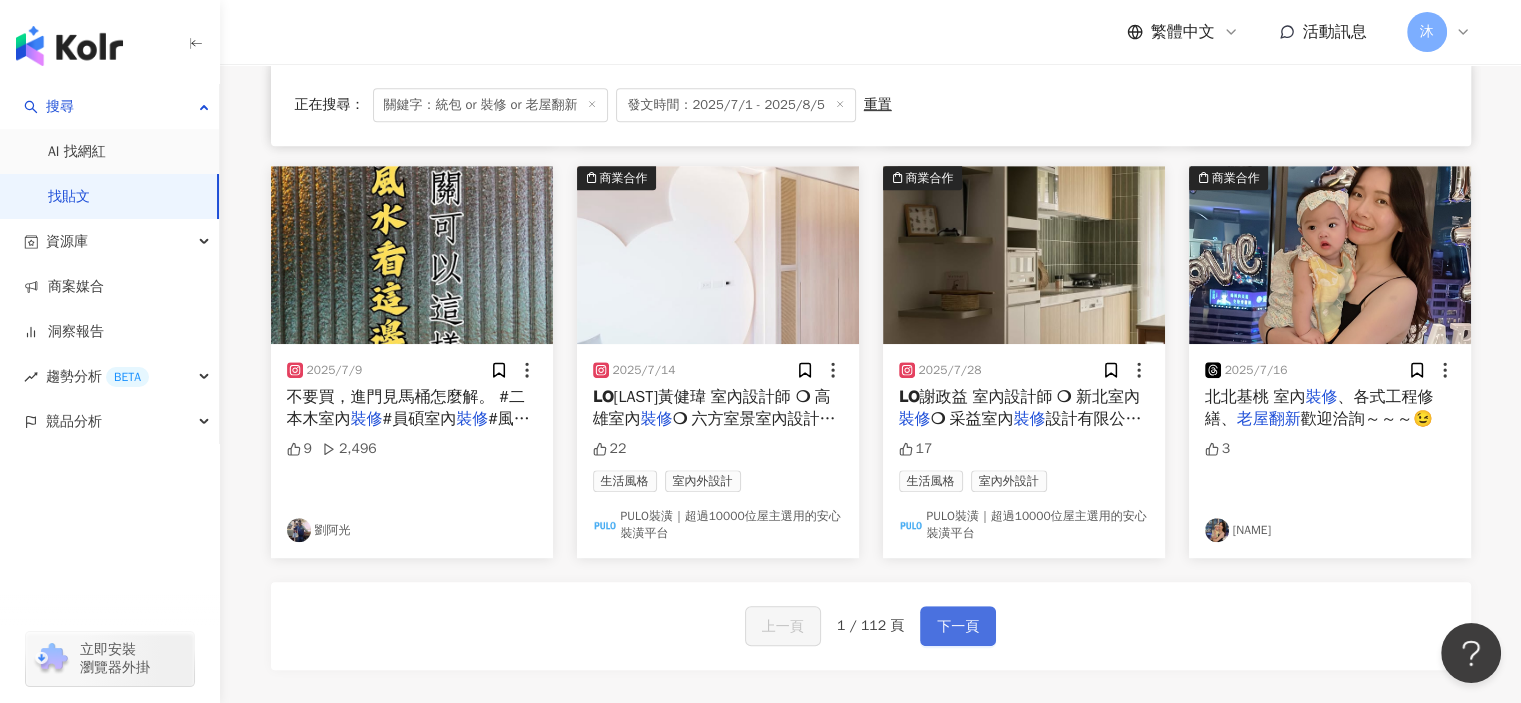 click on "下一頁" at bounding box center (958, 627) 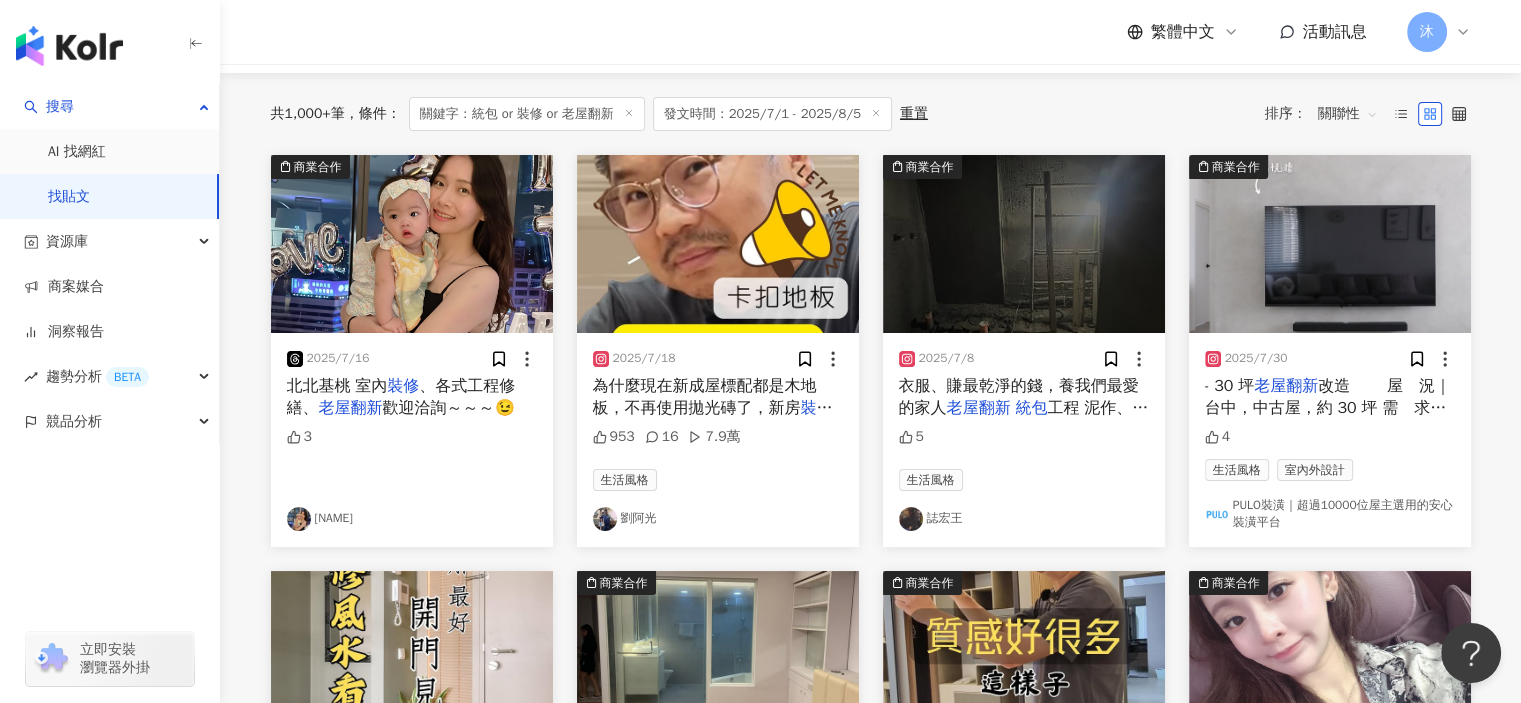 scroll, scrollTop: 200, scrollLeft: 0, axis: vertical 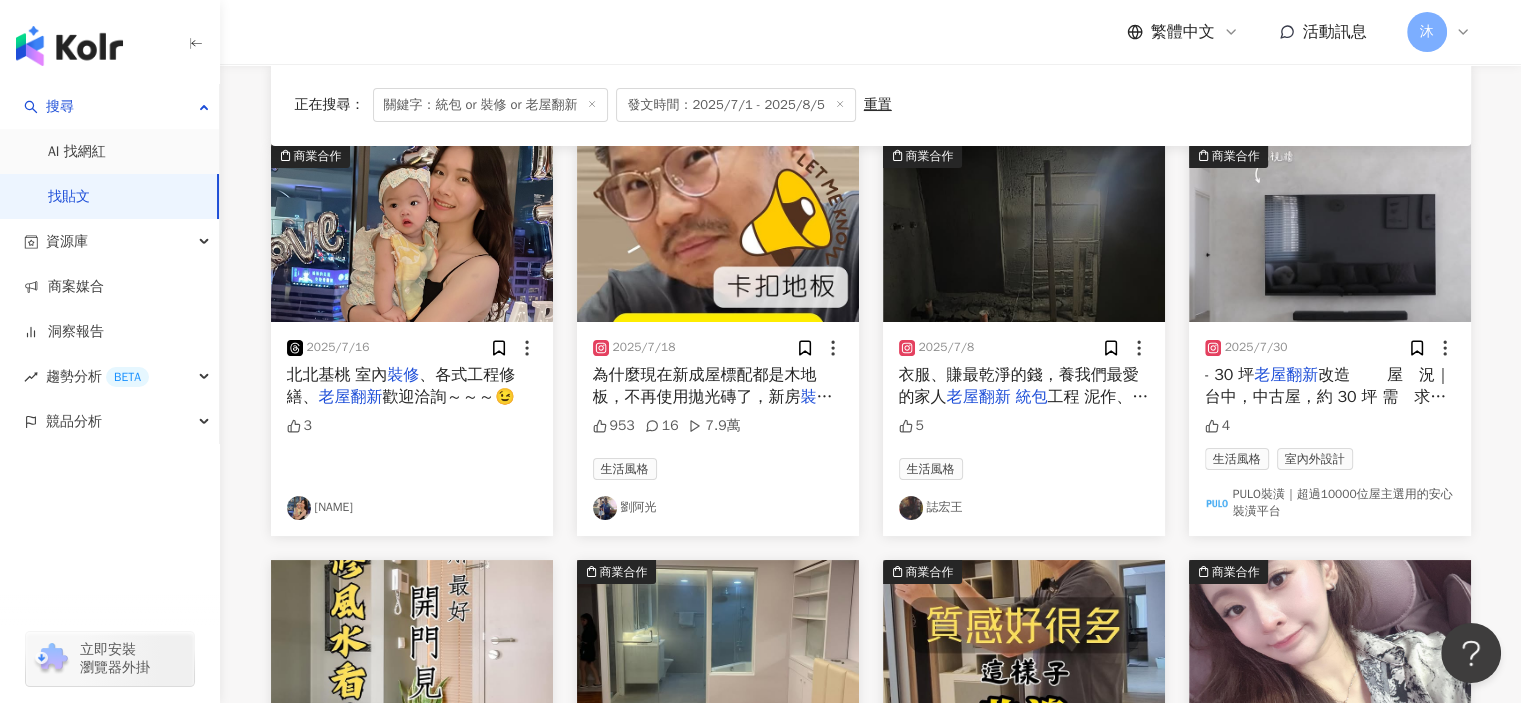 click on "裝修" at bounding box center (403, 375) 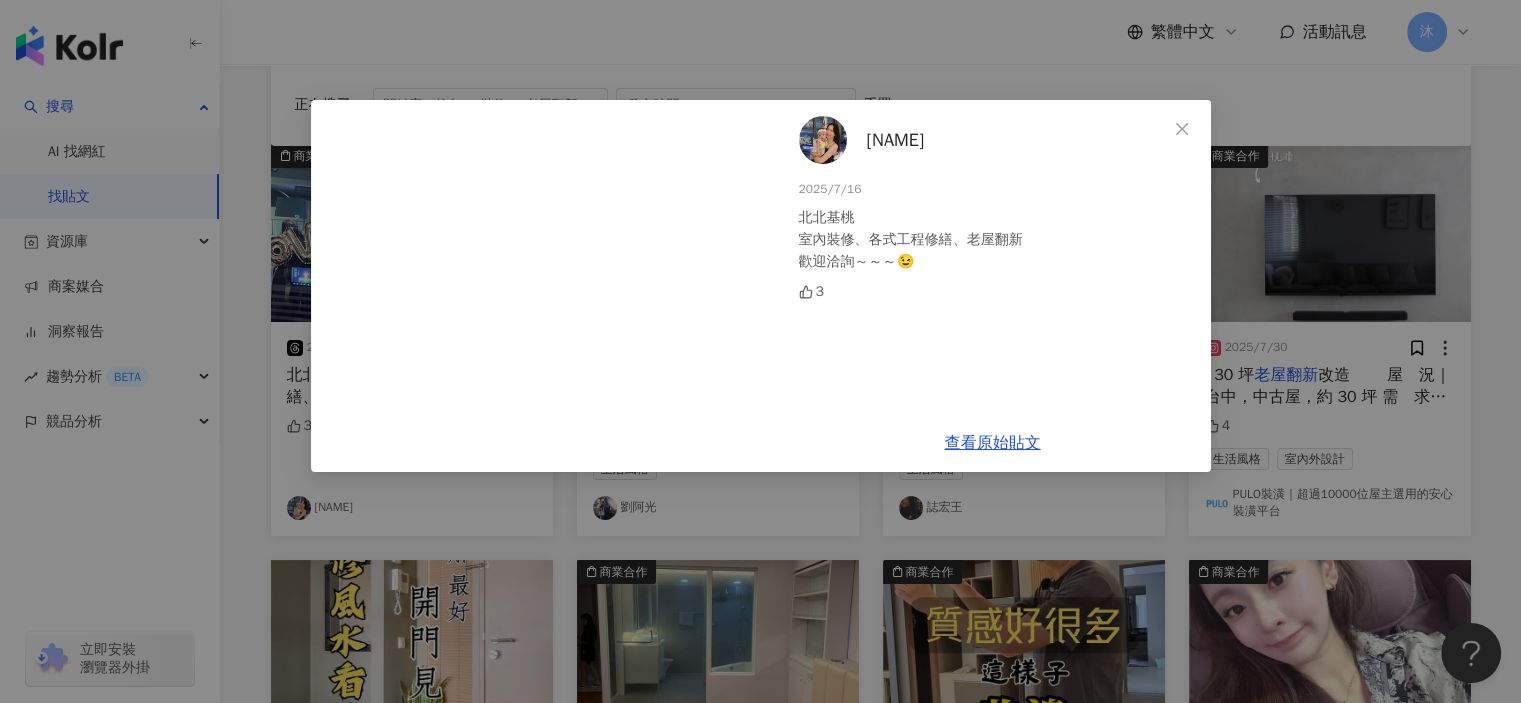 click on "圓圓" at bounding box center (896, 140) 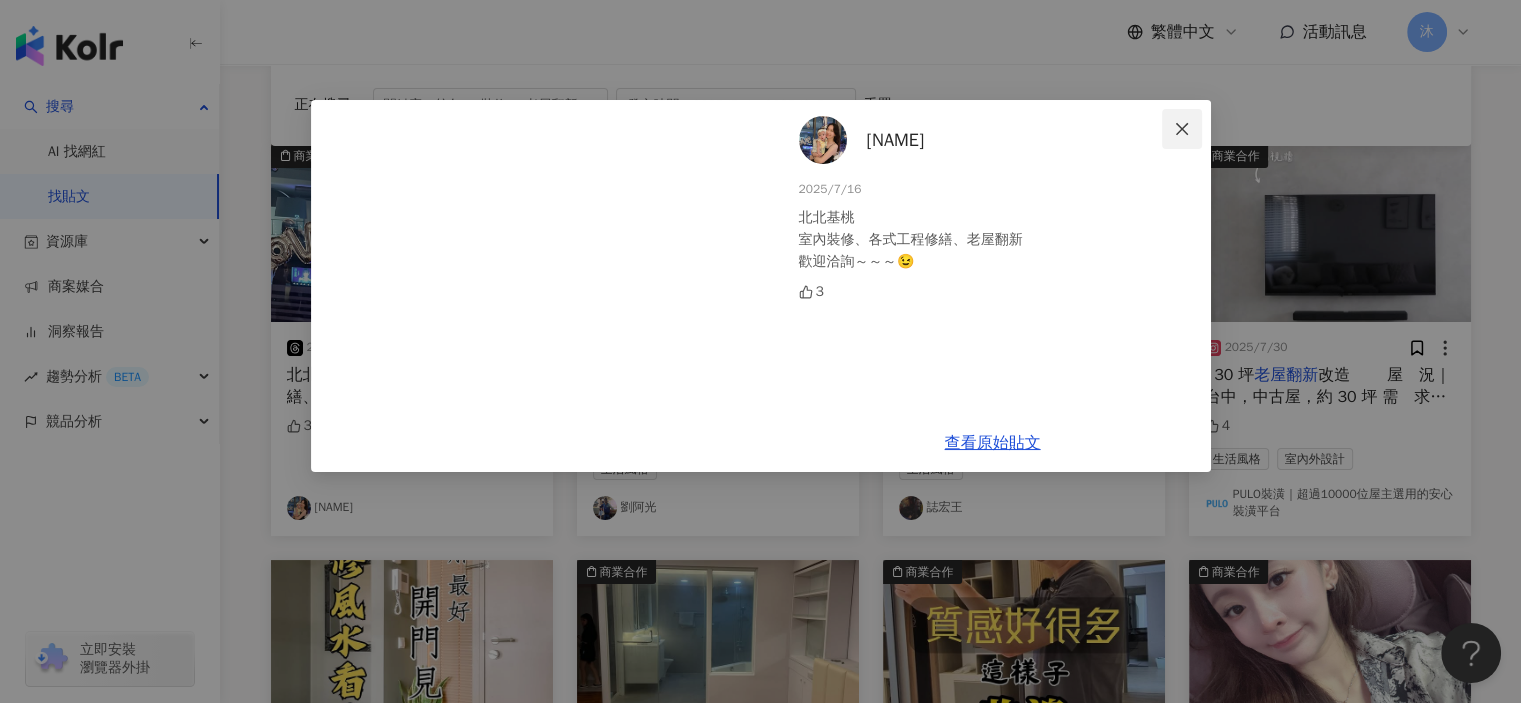 click 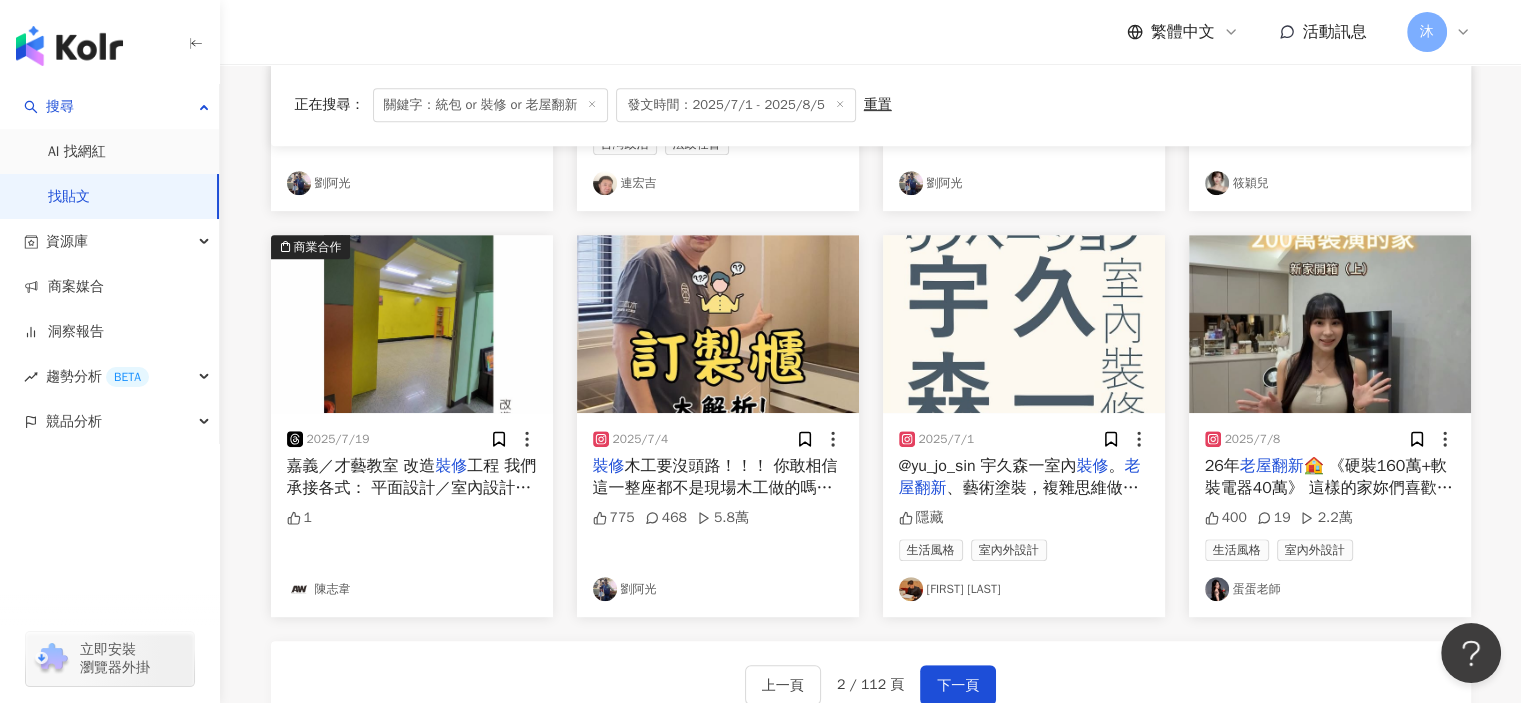 scroll, scrollTop: 1000, scrollLeft: 0, axis: vertical 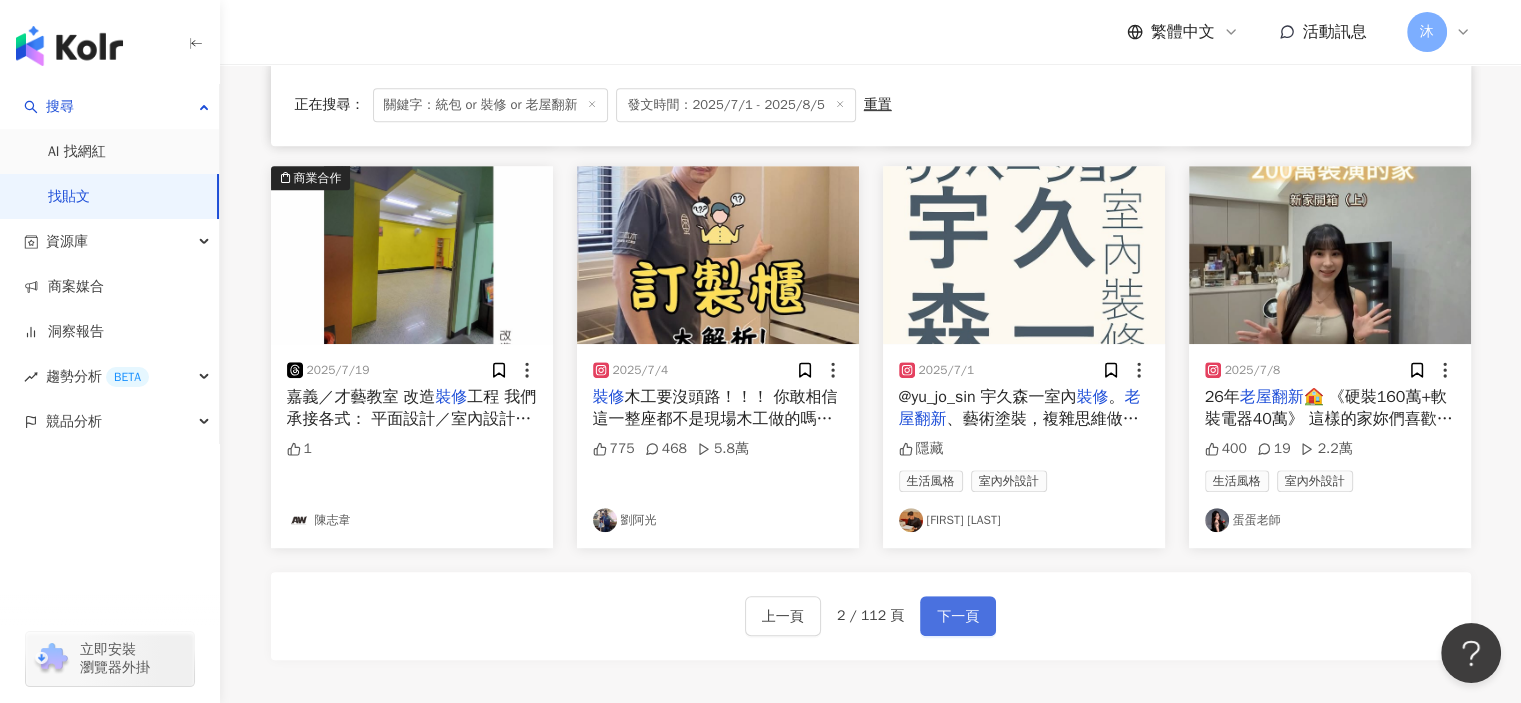 click on "下一頁" at bounding box center (958, 617) 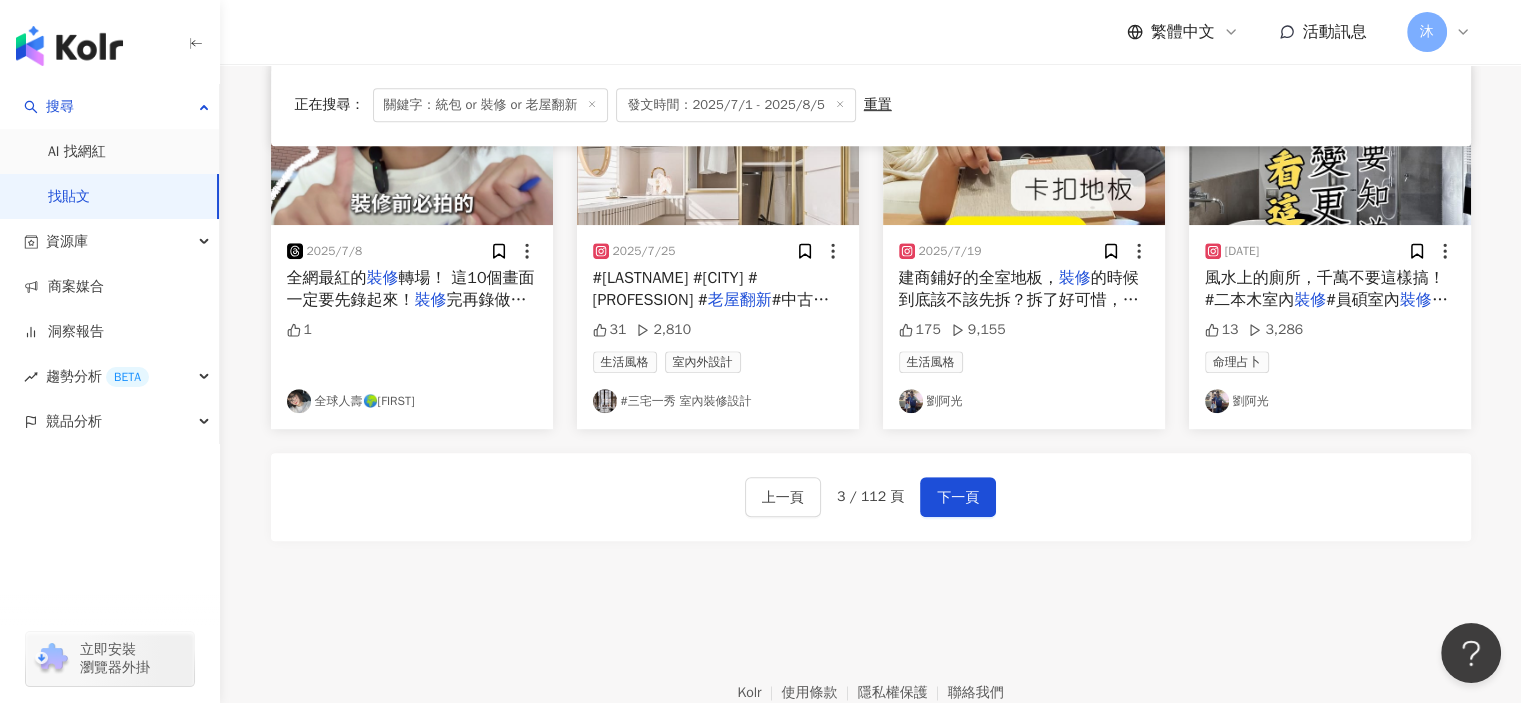 scroll, scrollTop: 1217, scrollLeft: 0, axis: vertical 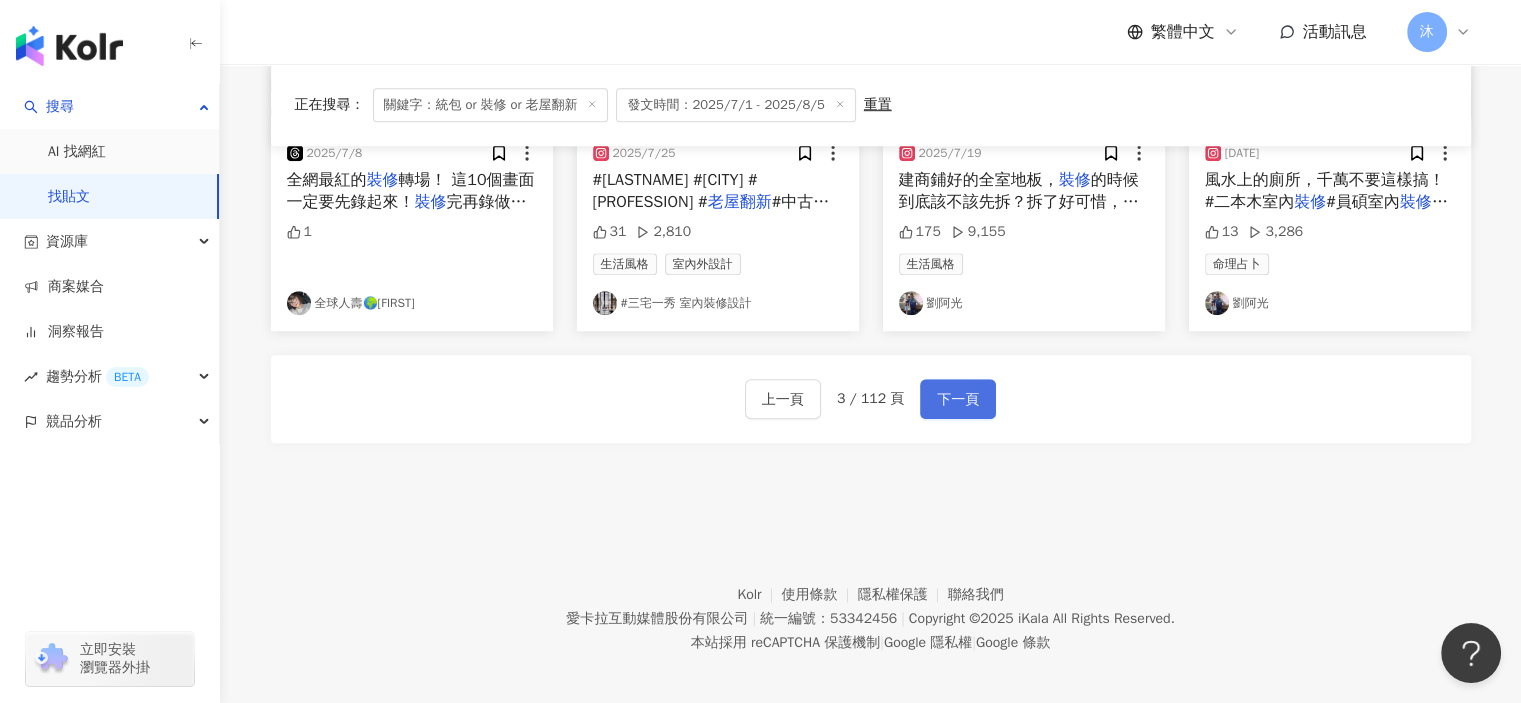 click on "下一頁" at bounding box center (958, 400) 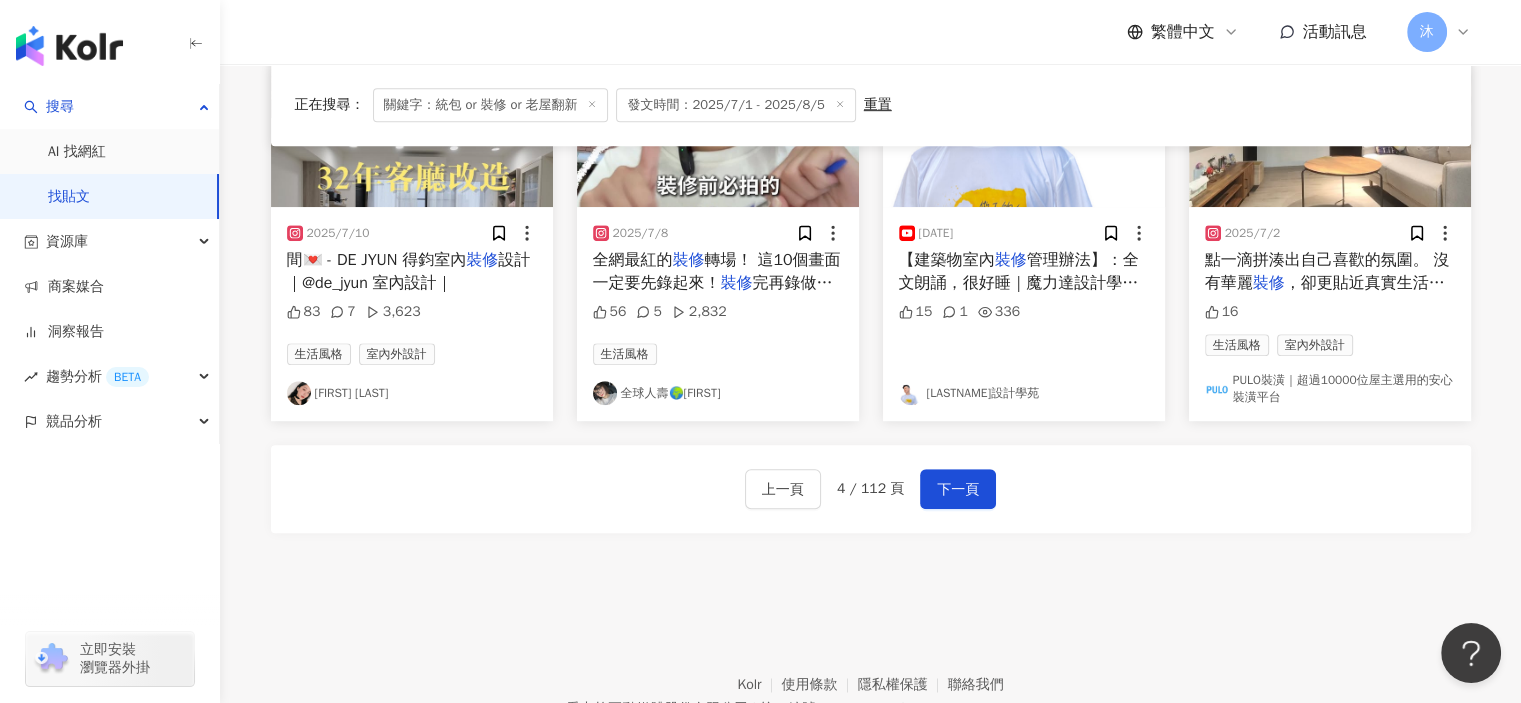 scroll, scrollTop: 1227, scrollLeft: 0, axis: vertical 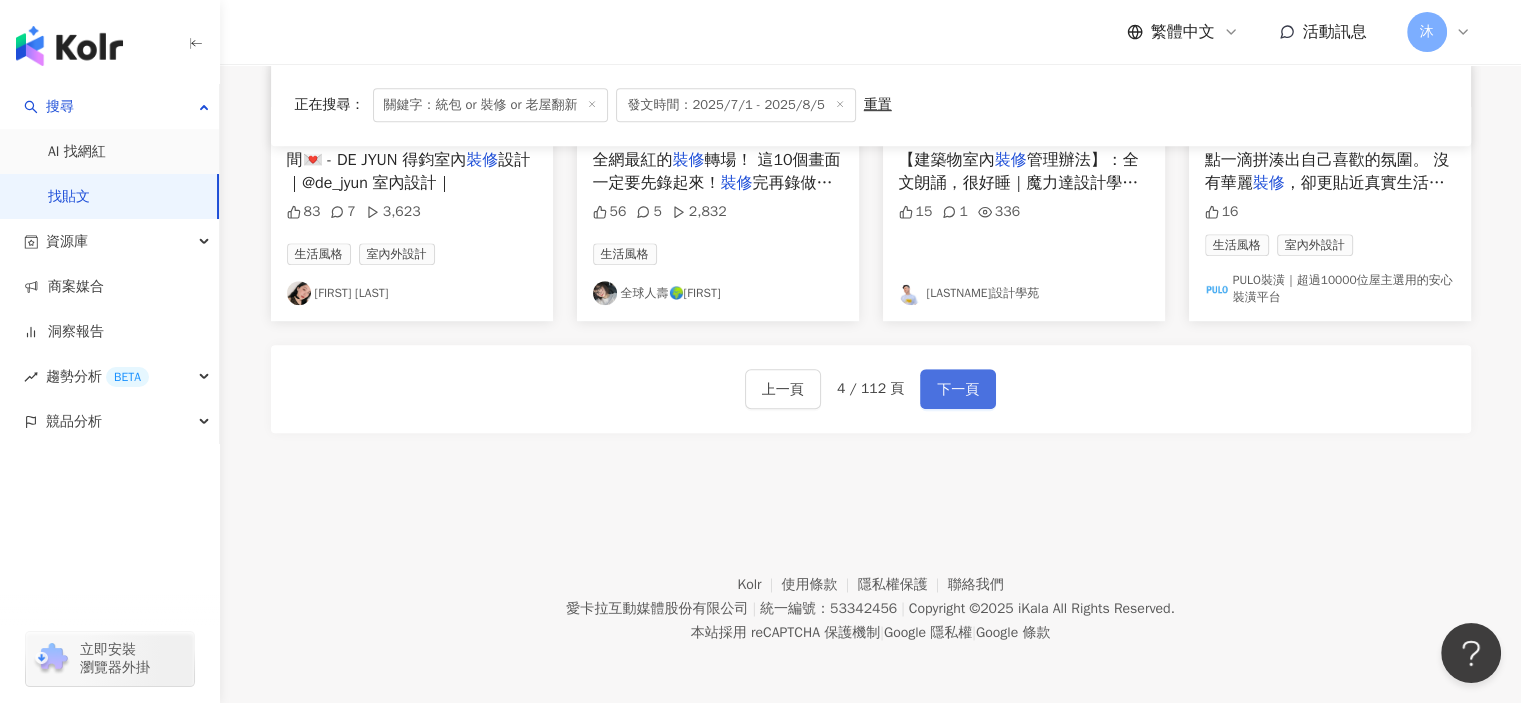 click on "下一頁" at bounding box center [958, 390] 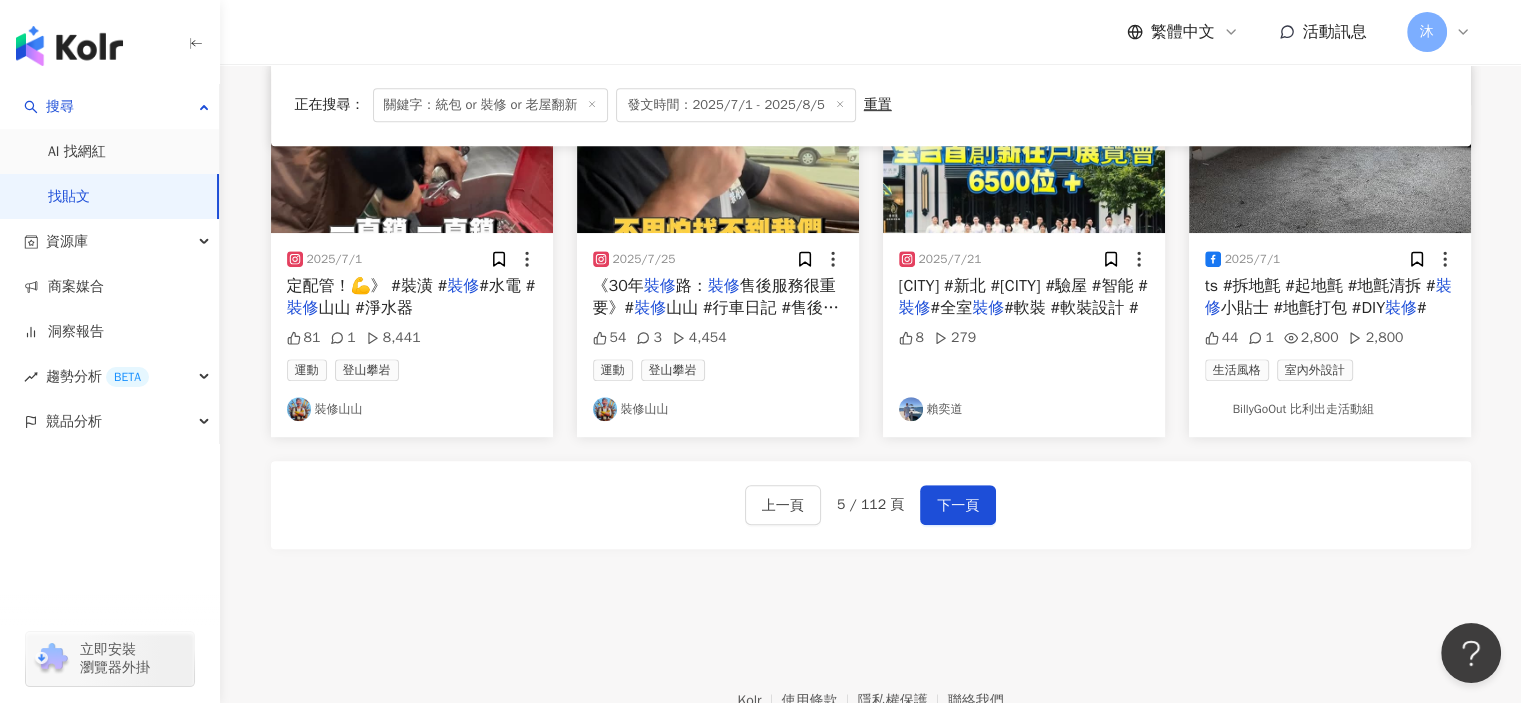 scroll, scrollTop: 1117, scrollLeft: 0, axis: vertical 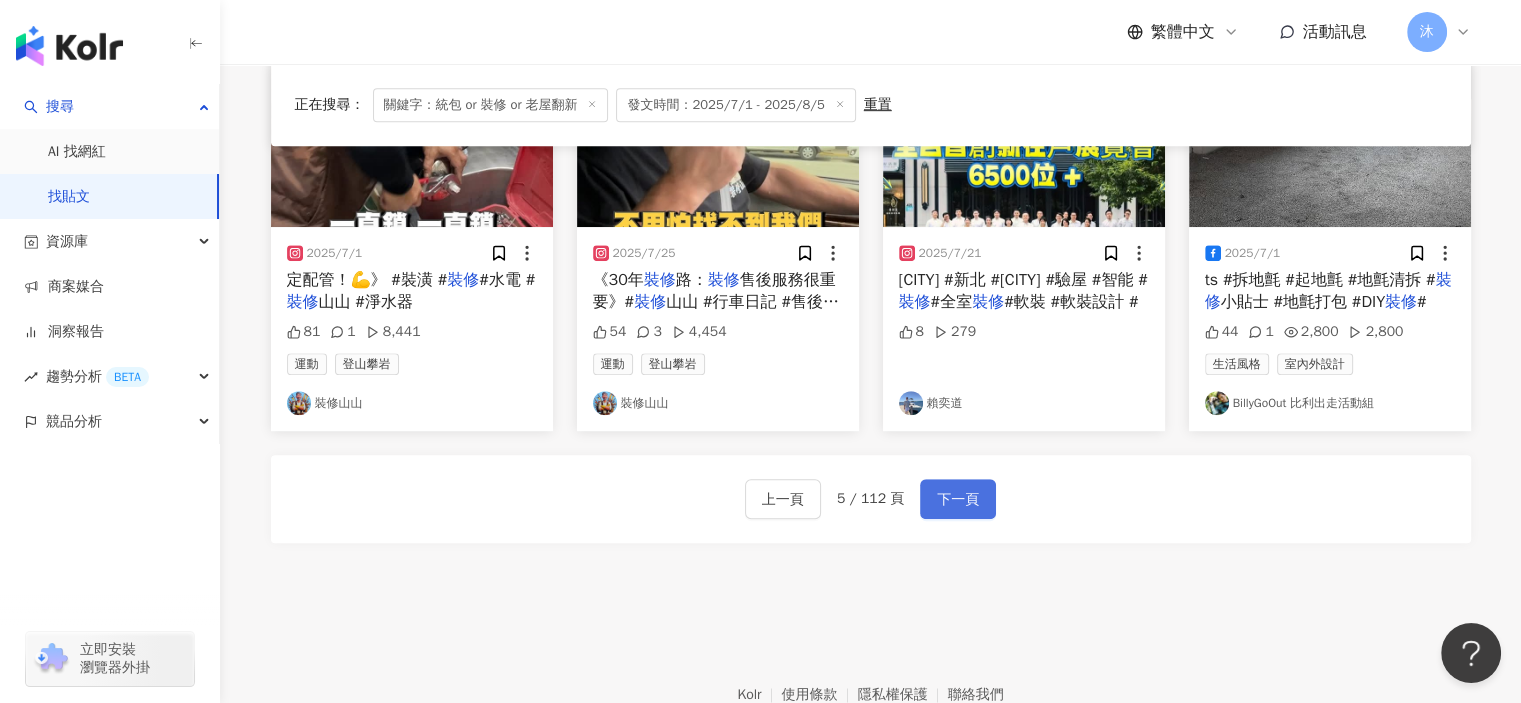 click on "下一頁" at bounding box center (958, 500) 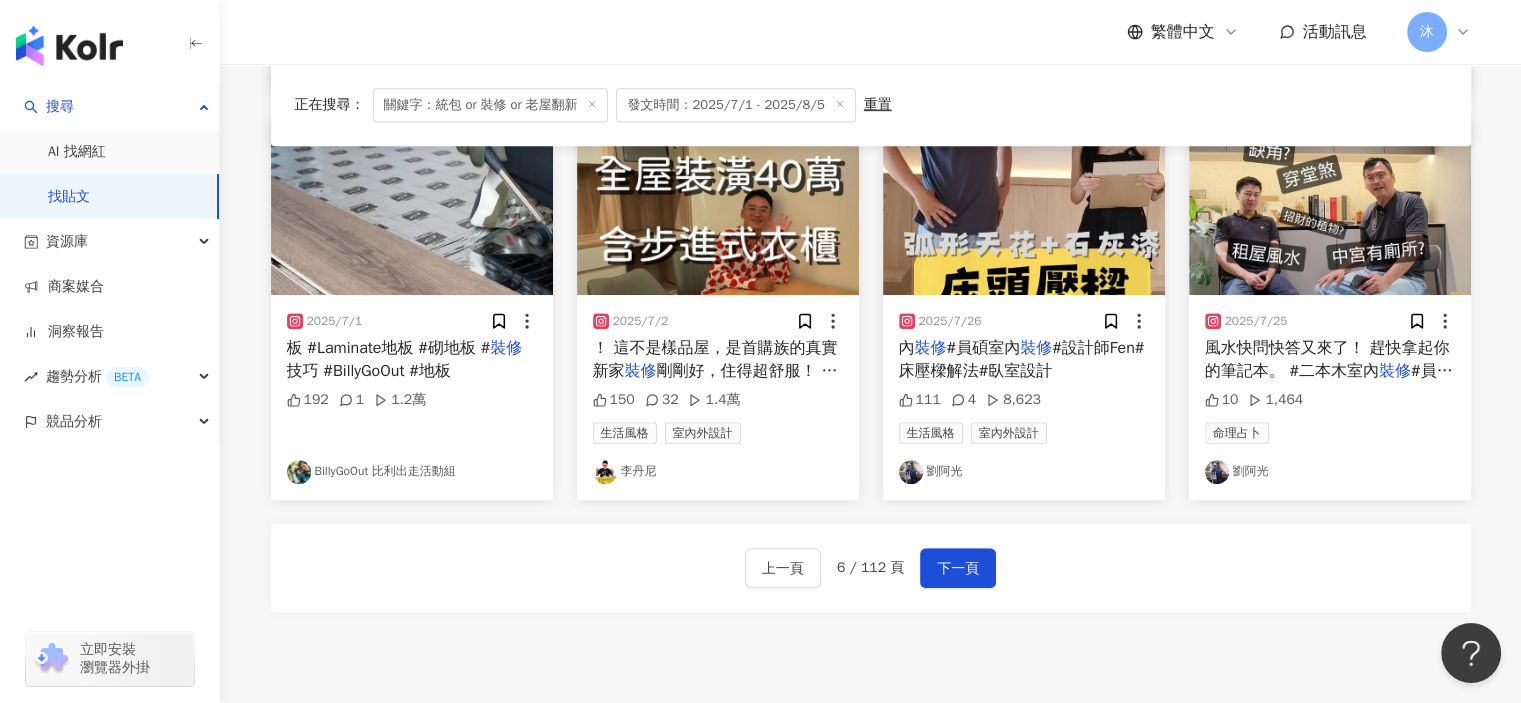 scroll, scrollTop: 1217, scrollLeft: 0, axis: vertical 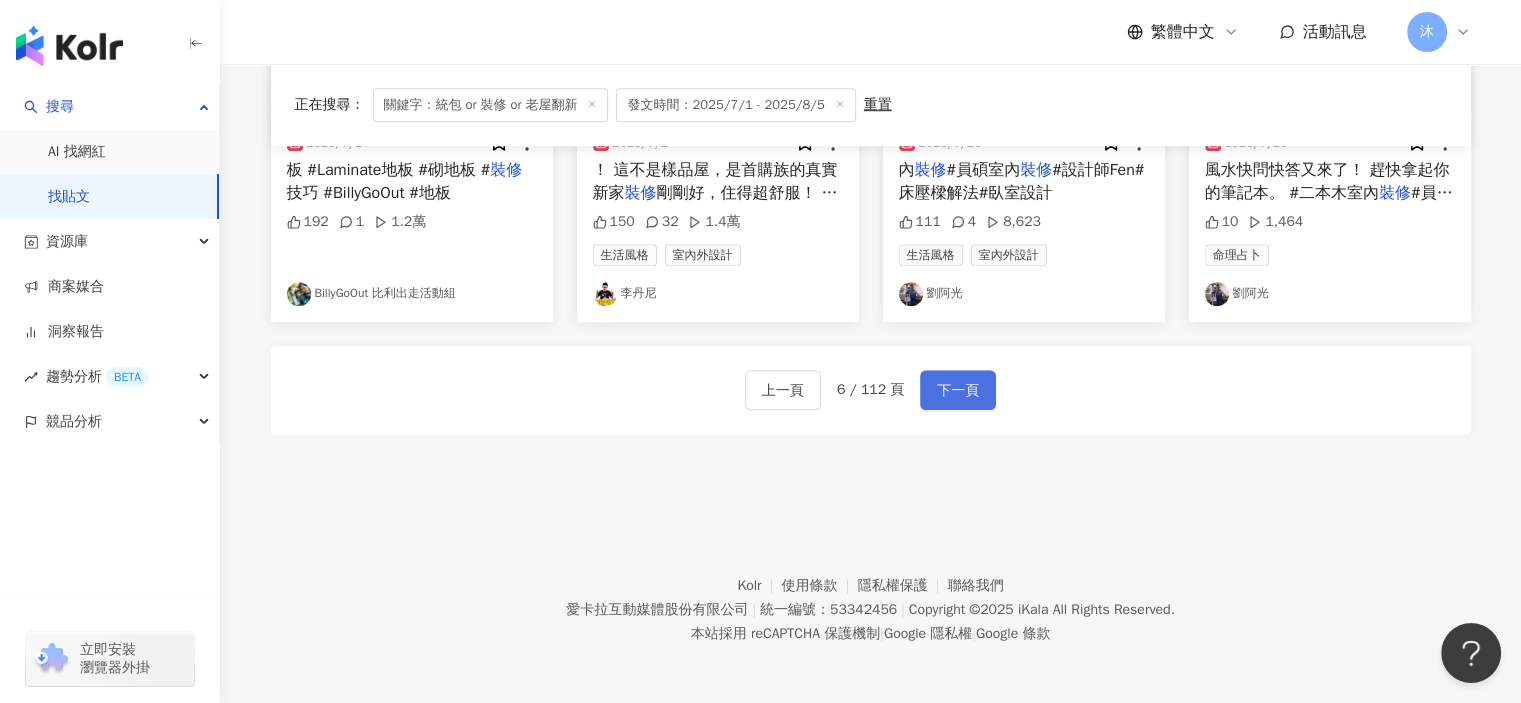click on "下一頁" at bounding box center (958, 391) 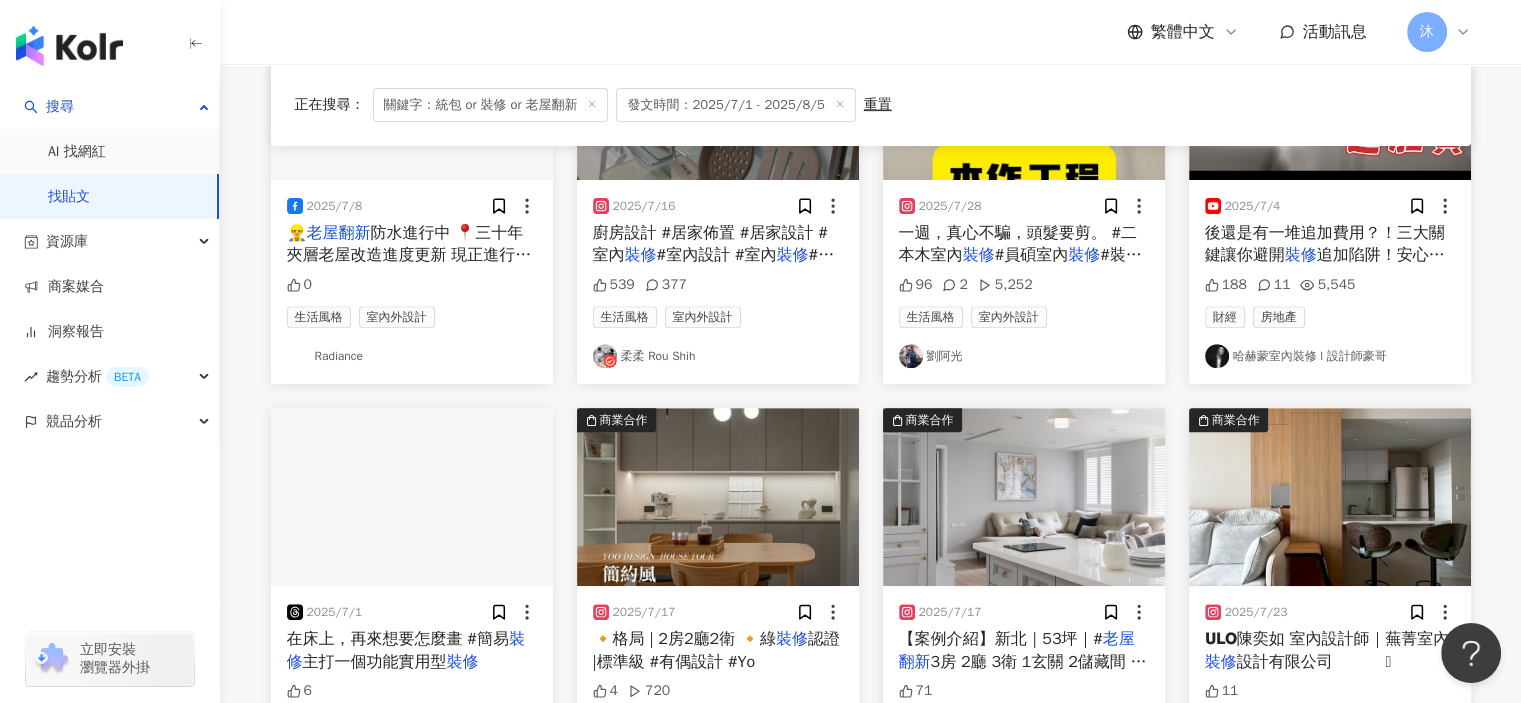 scroll, scrollTop: 1027, scrollLeft: 0, axis: vertical 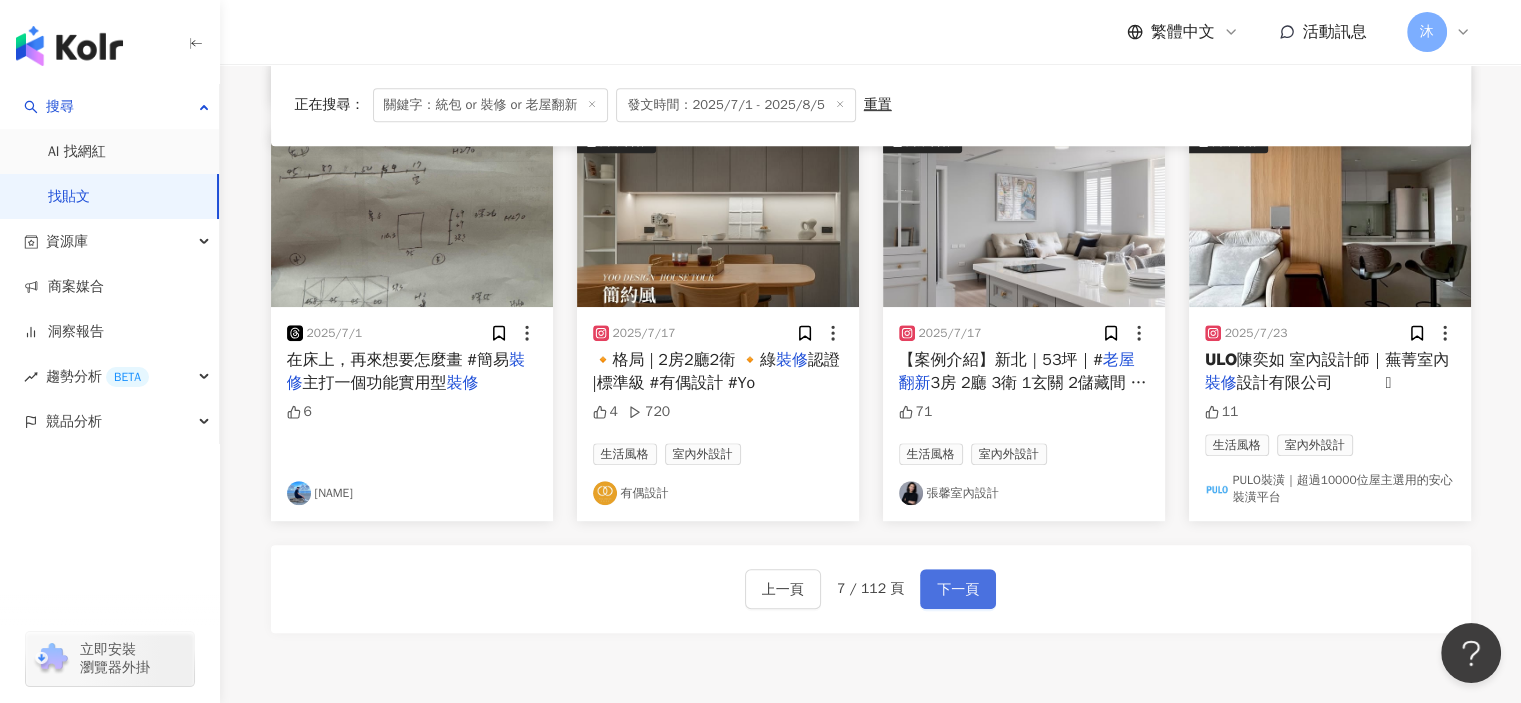click on "下一頁" at bounding box center (958, 590) 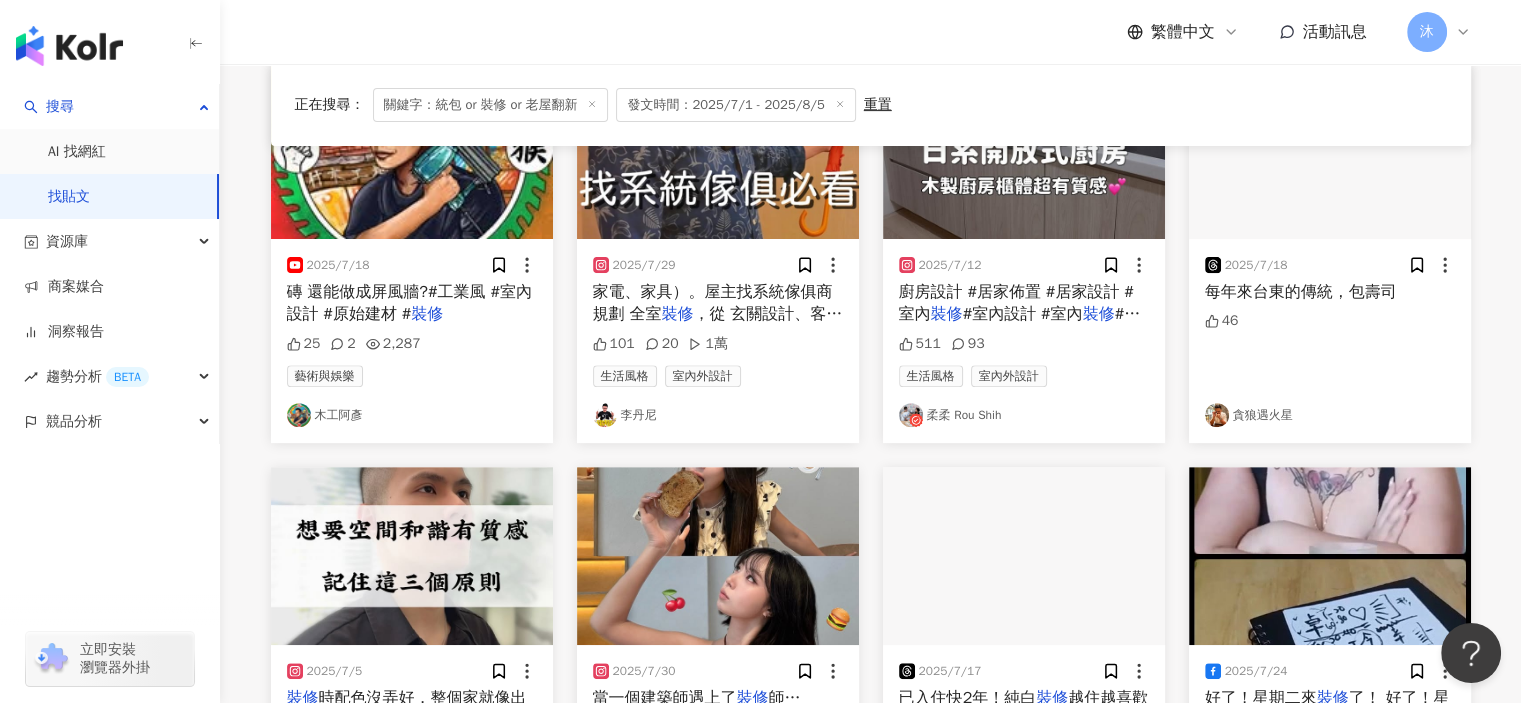 scroll, scrollTop: 1000, scrollLeft: 0, axis: vertical 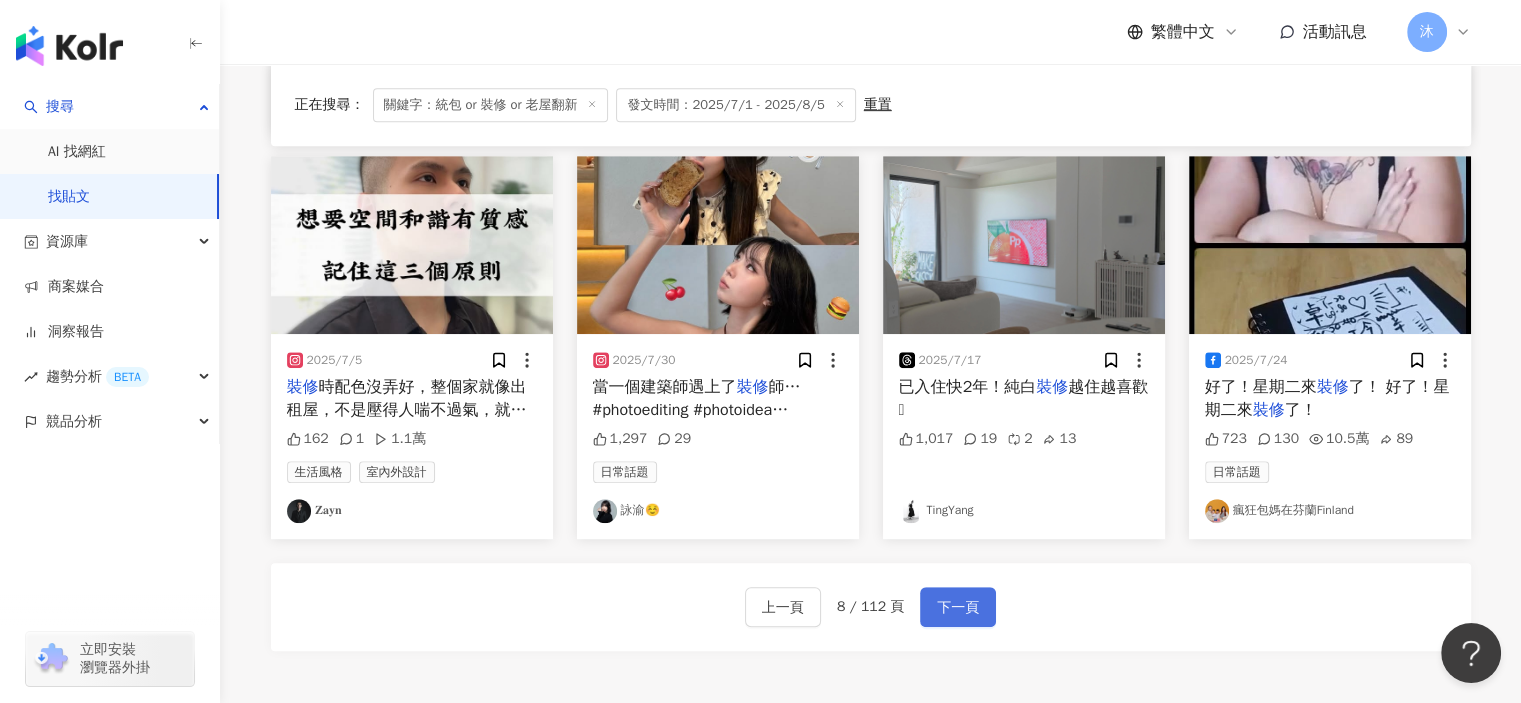 click on "下一頁" at bounding box center [958, 607] 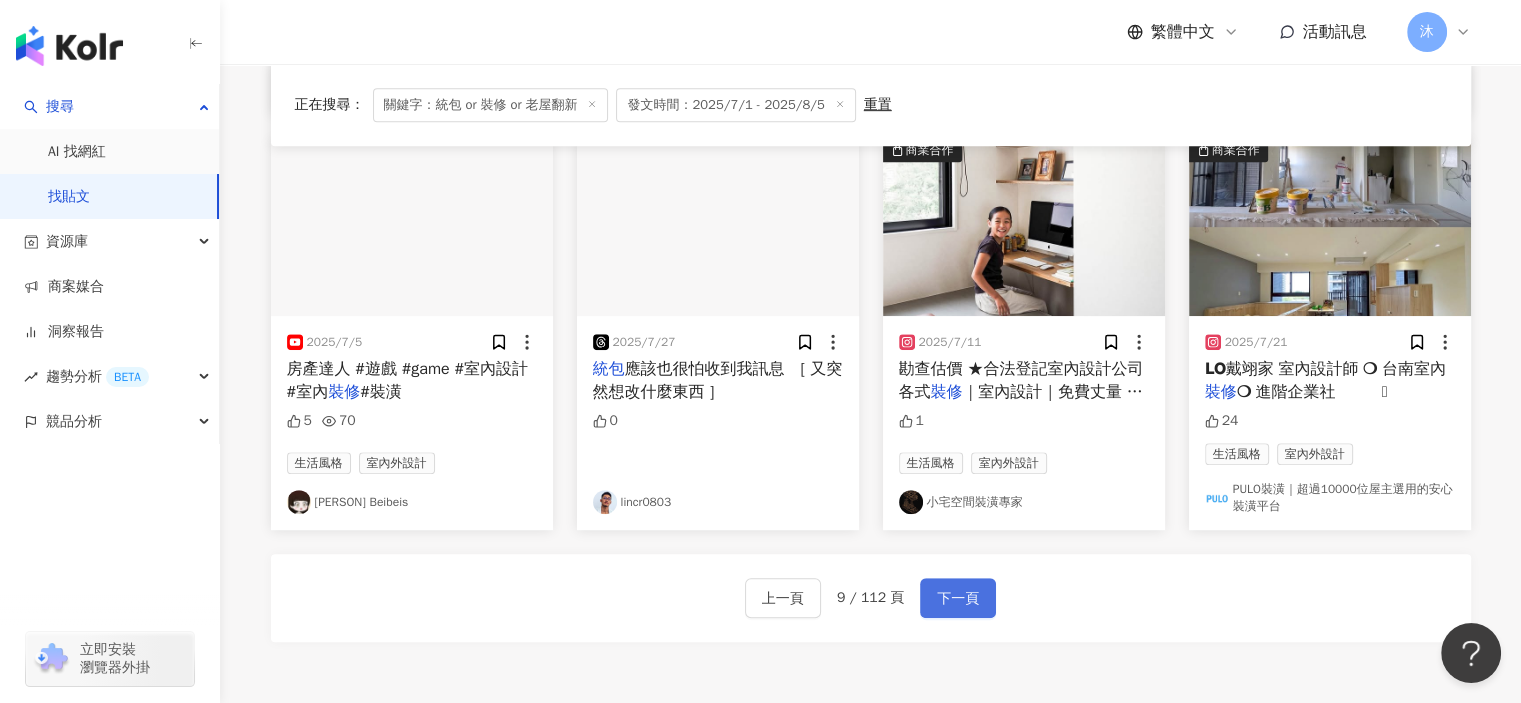 scroll, scrollTop: 1009, scrollLeft: 0, axis: vertical 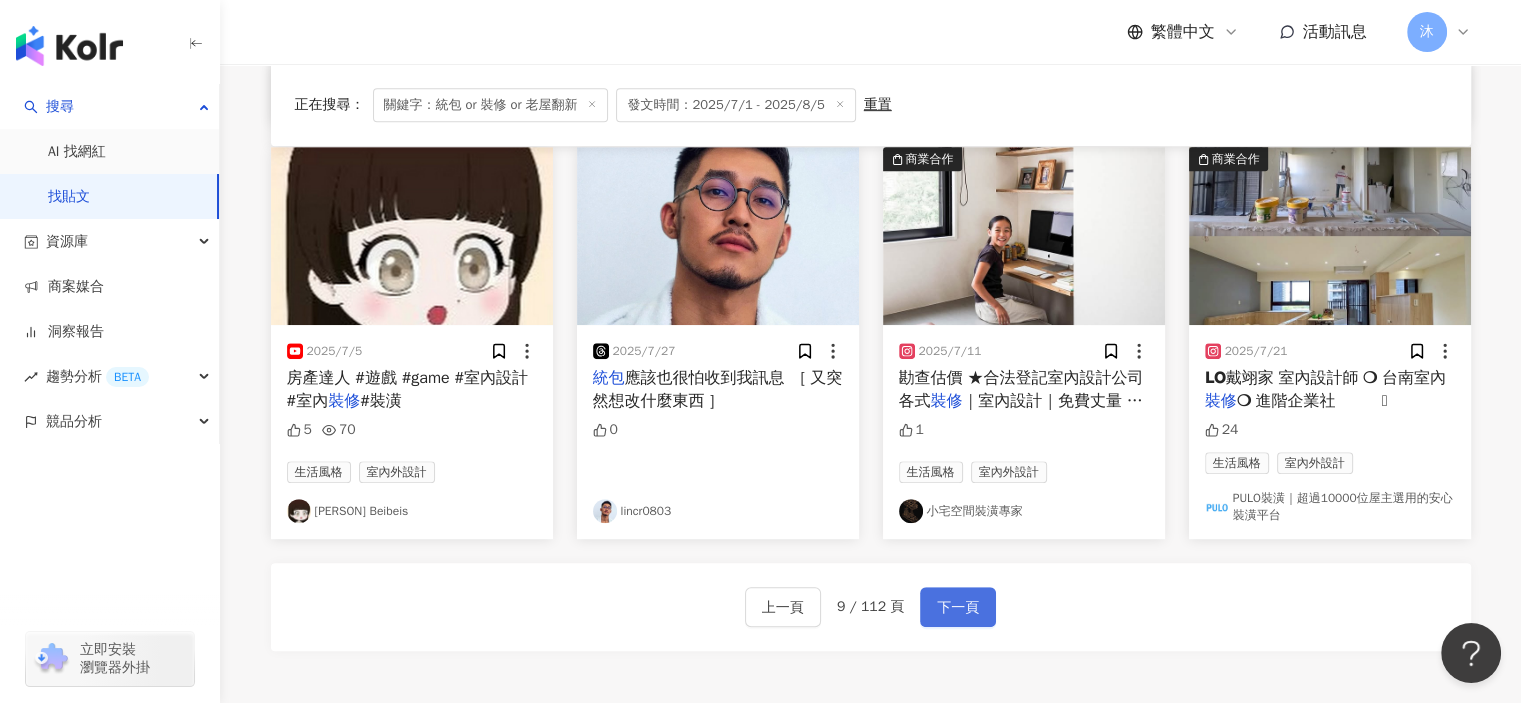 click on "下一頁" at bounding box center (958, 607) 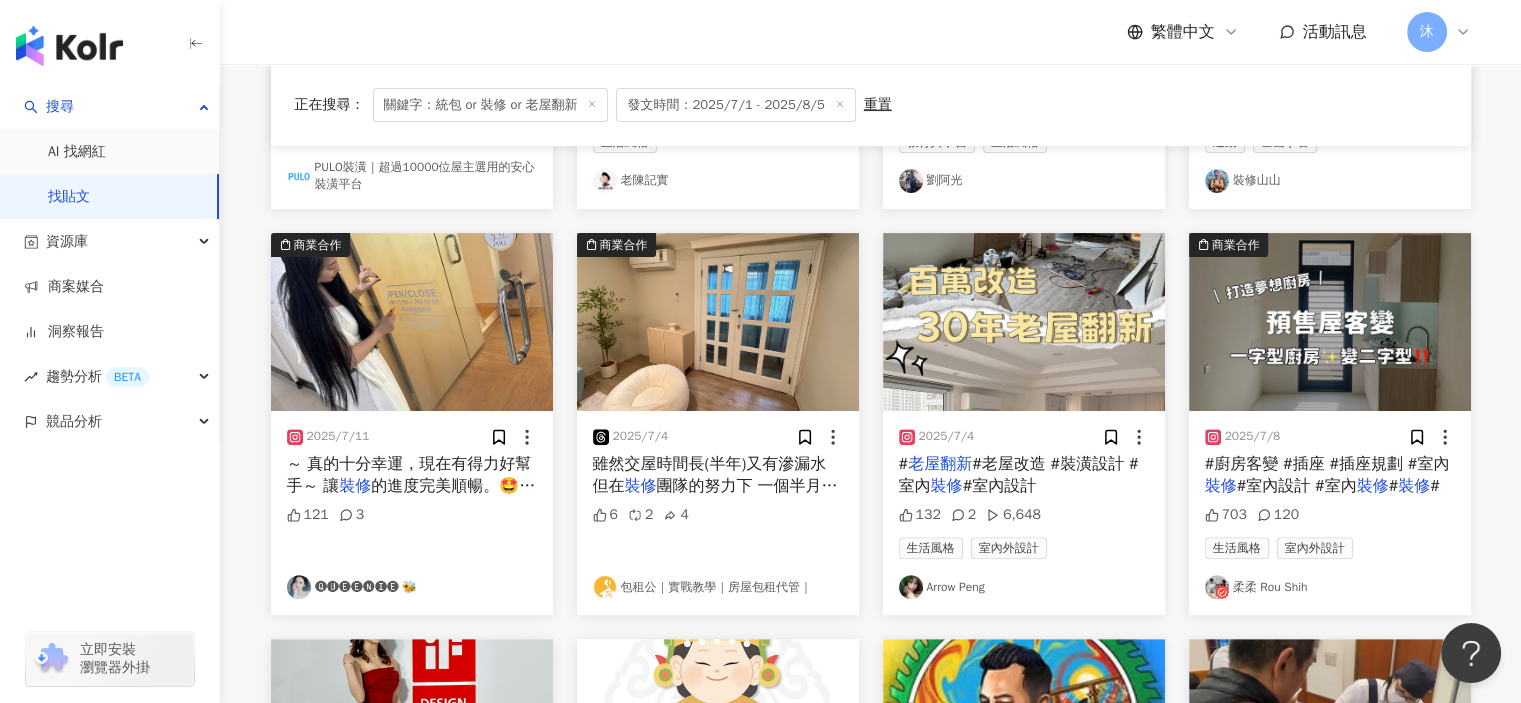 scroll, scrollTop: 1127, scrollLeft: 0, axis: vertical 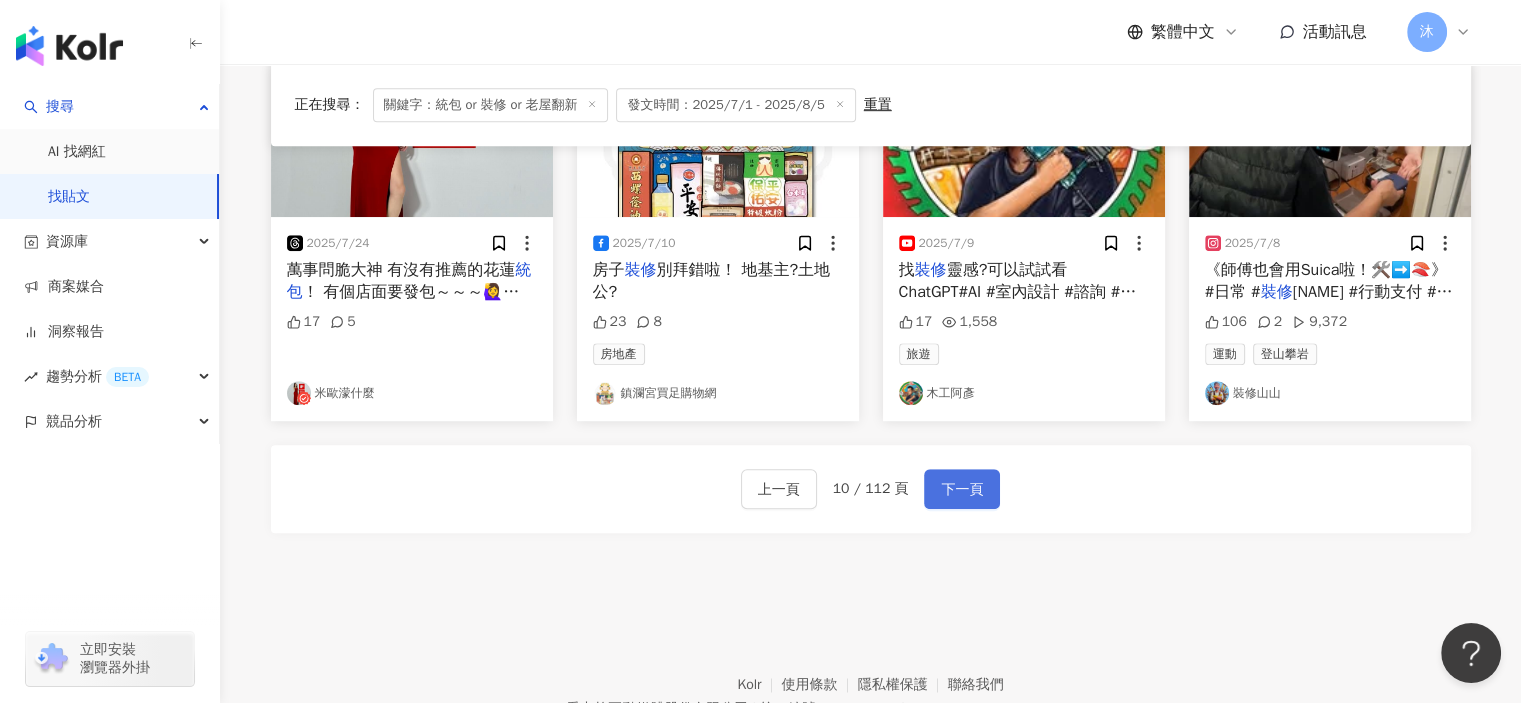 click on "下一頁" at bounding box center (962, 490) 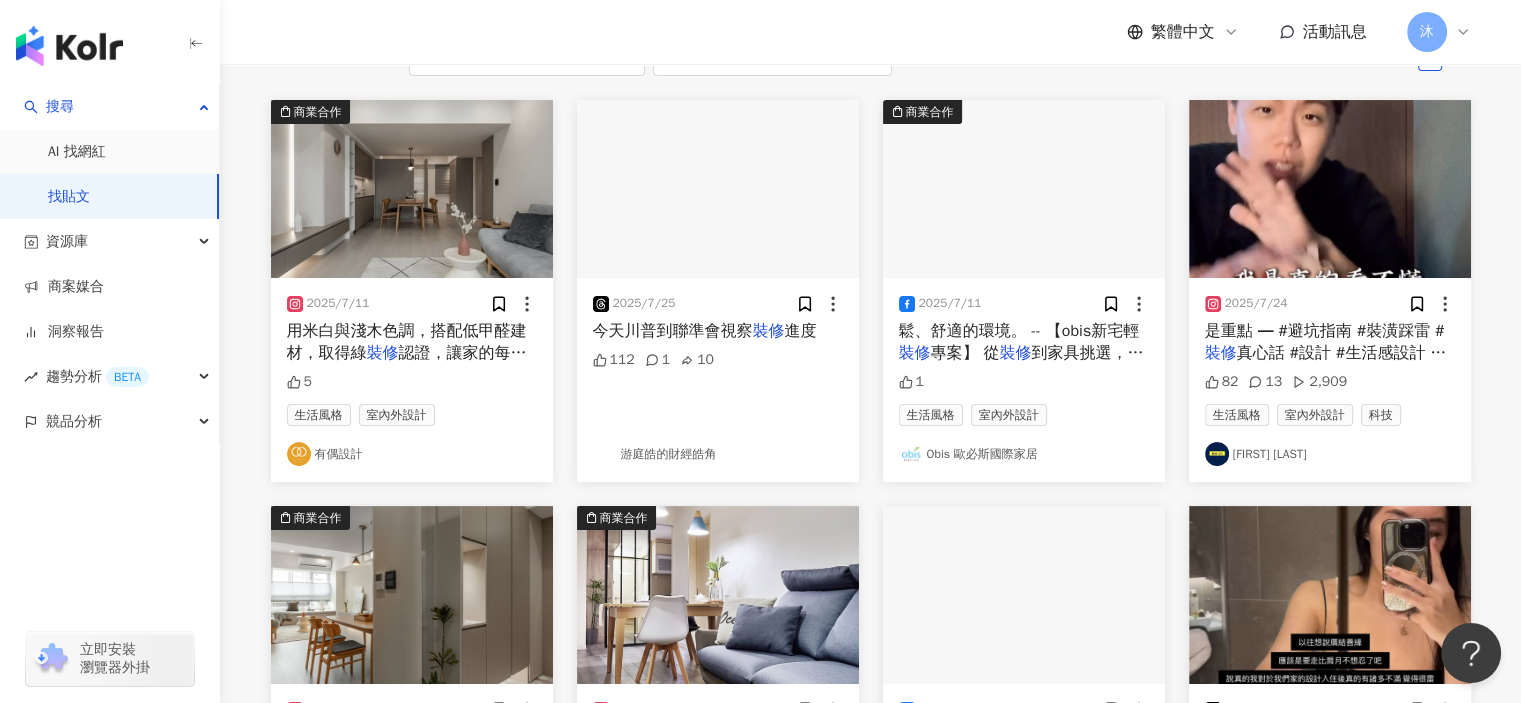 scroll, scrollTop: 0, scrollLeft: 0, axis: both 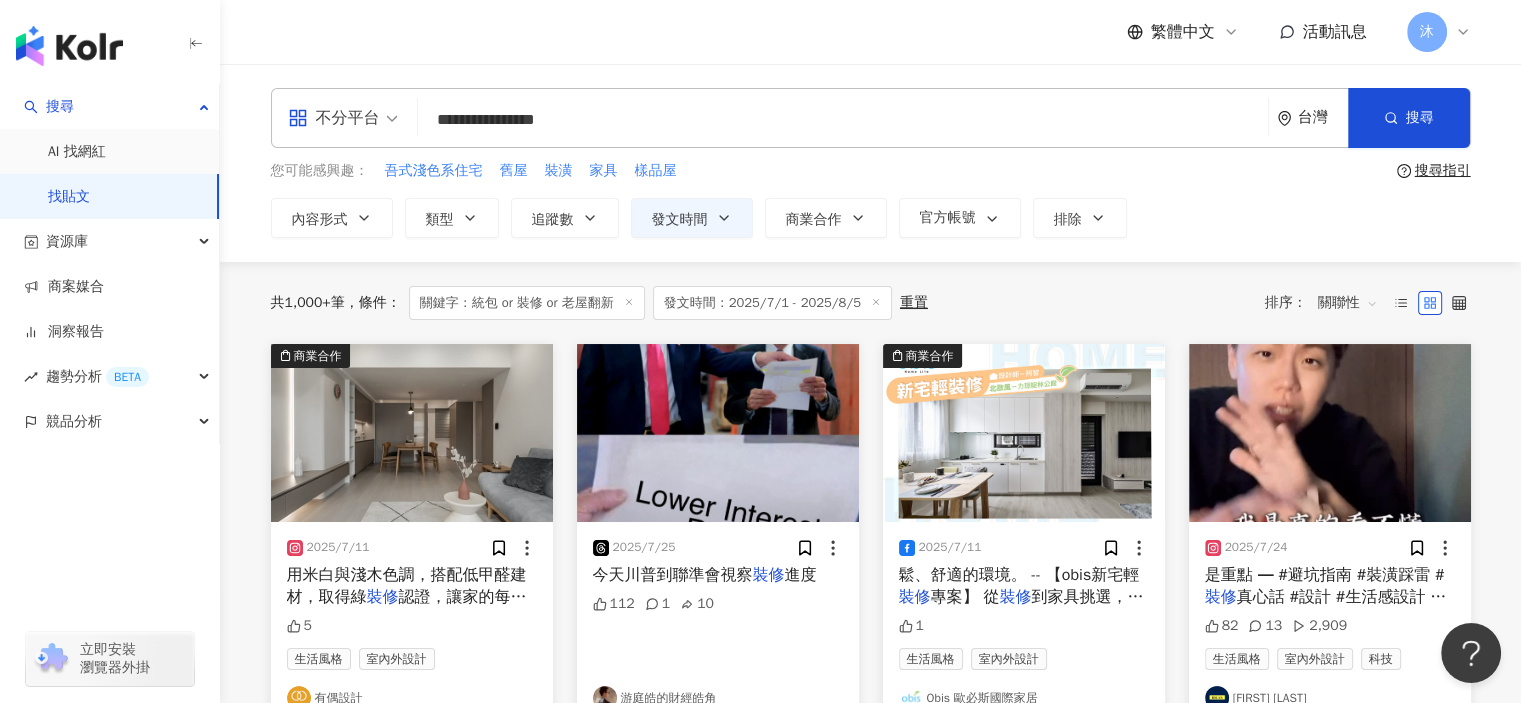 click on "下一頁" at bounding box center [962, 1608] 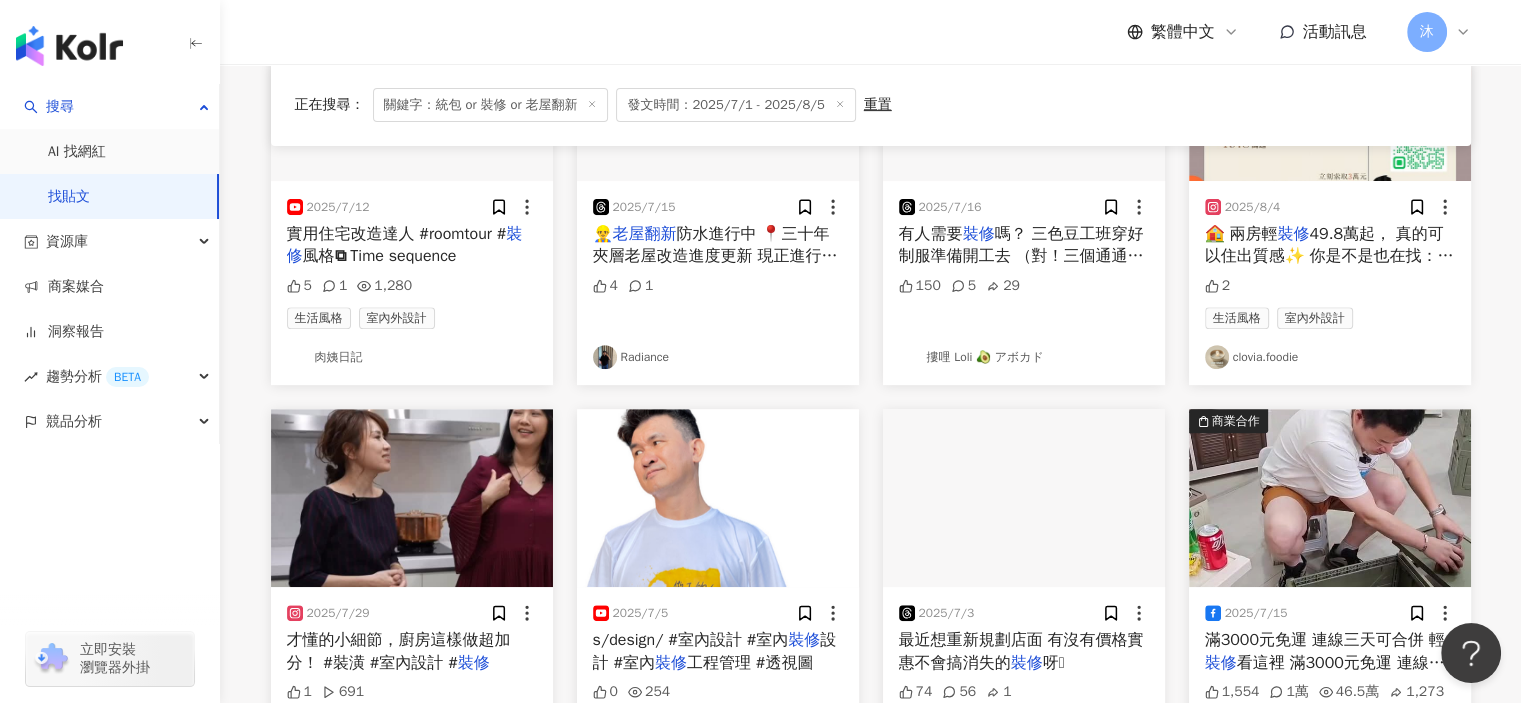 scroll, scrollTop: 1217, scrollLeft: 0, axis: vertical 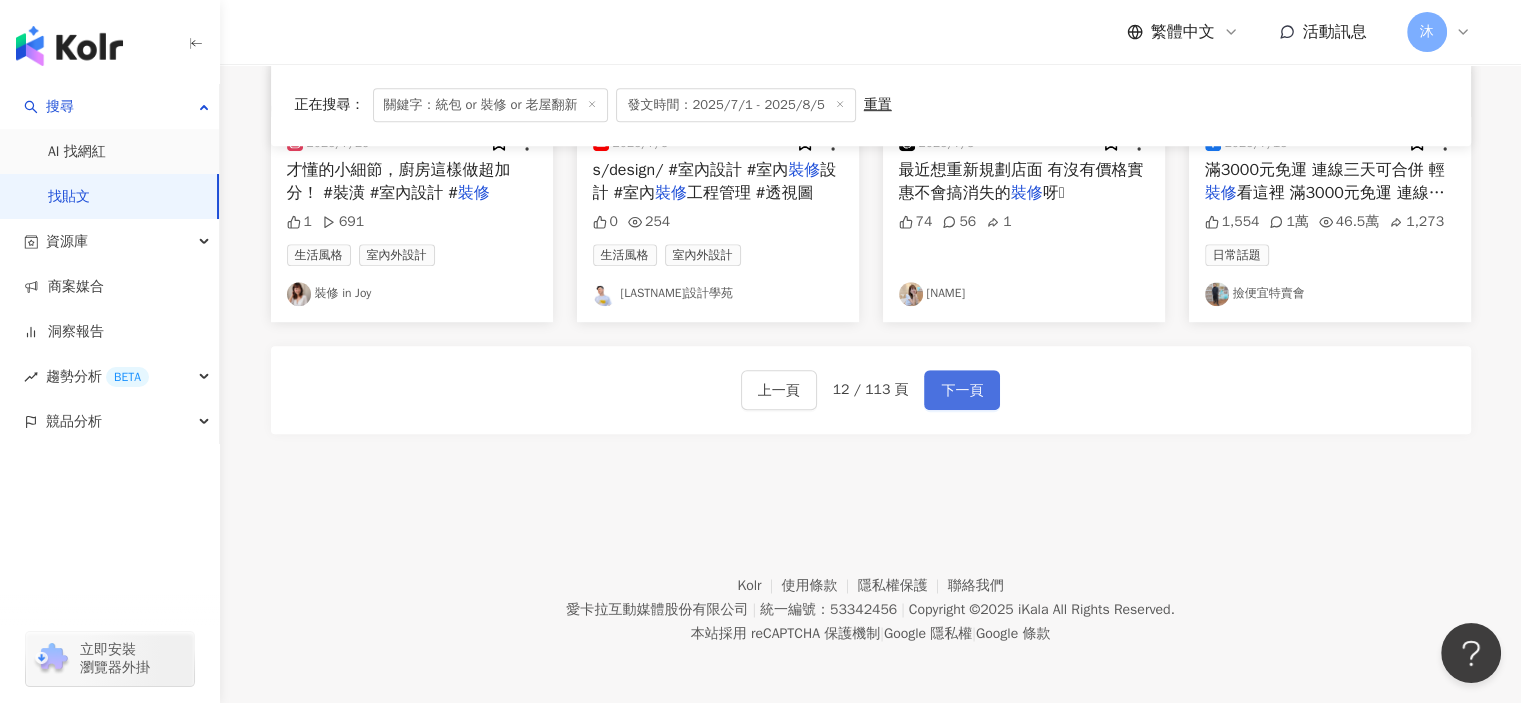 click on "下一頁" at bounding box center [962, 390] 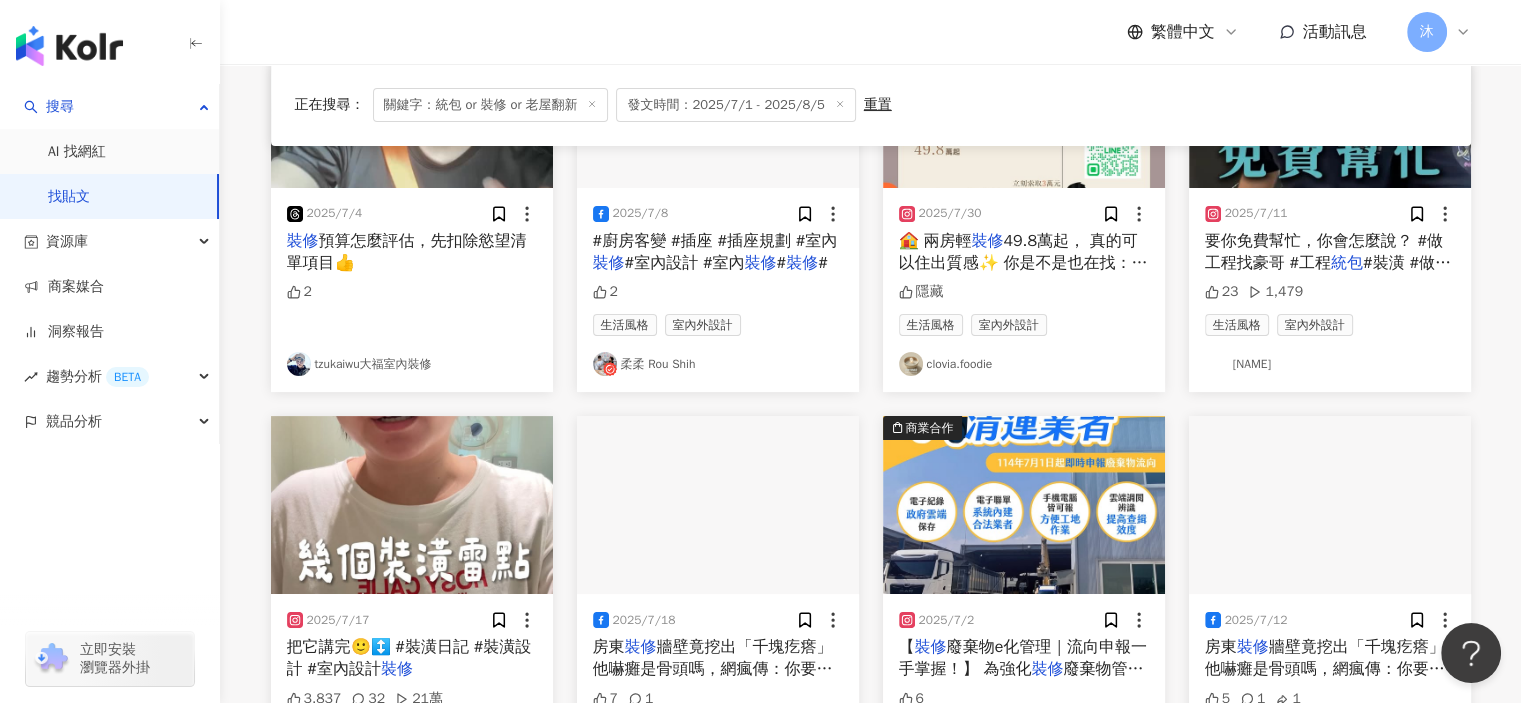 scroll, scrollTop: 127, scrollLeft: 0, axis: vertical 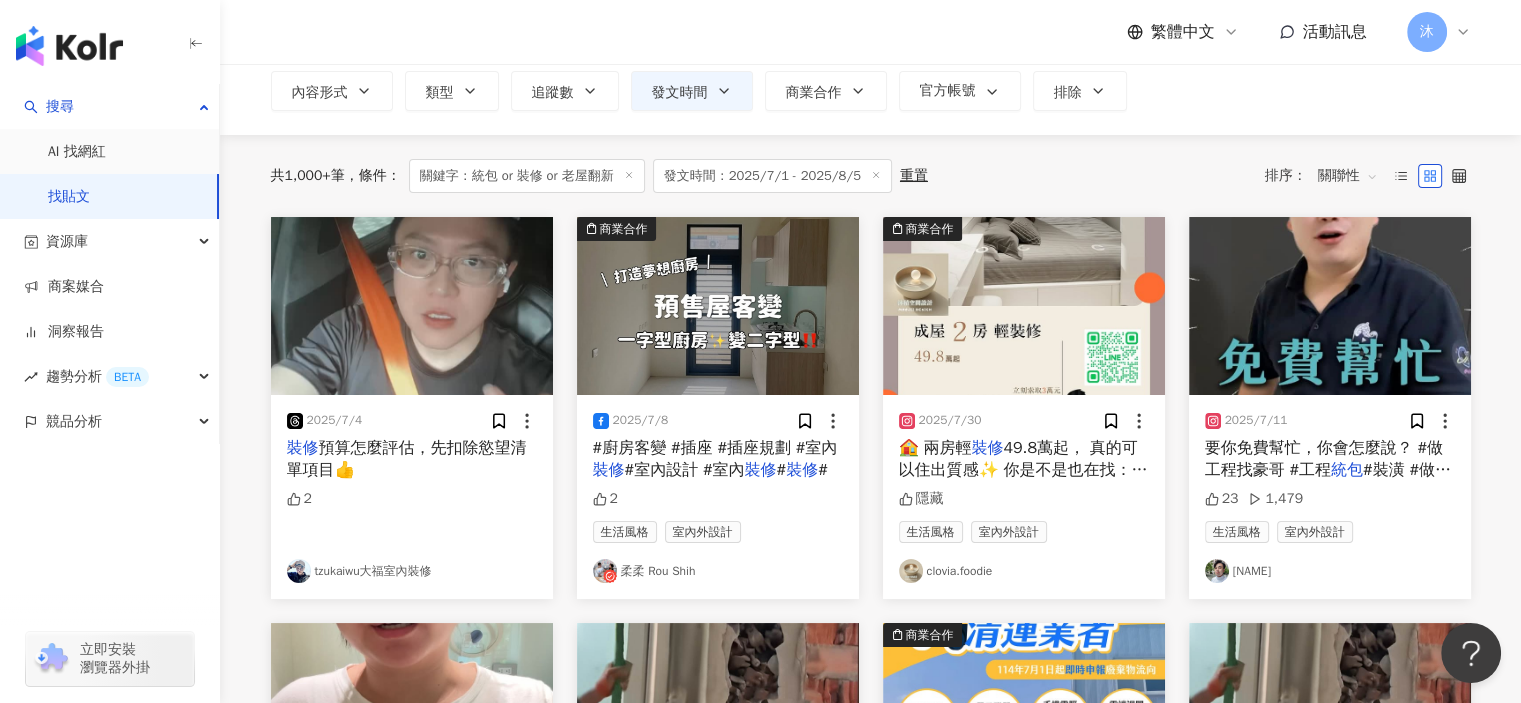 click on "要你免費幫忙，你會怎麼說？
#做工程找豪哥 #工程" at bounding box center (1324, 459) 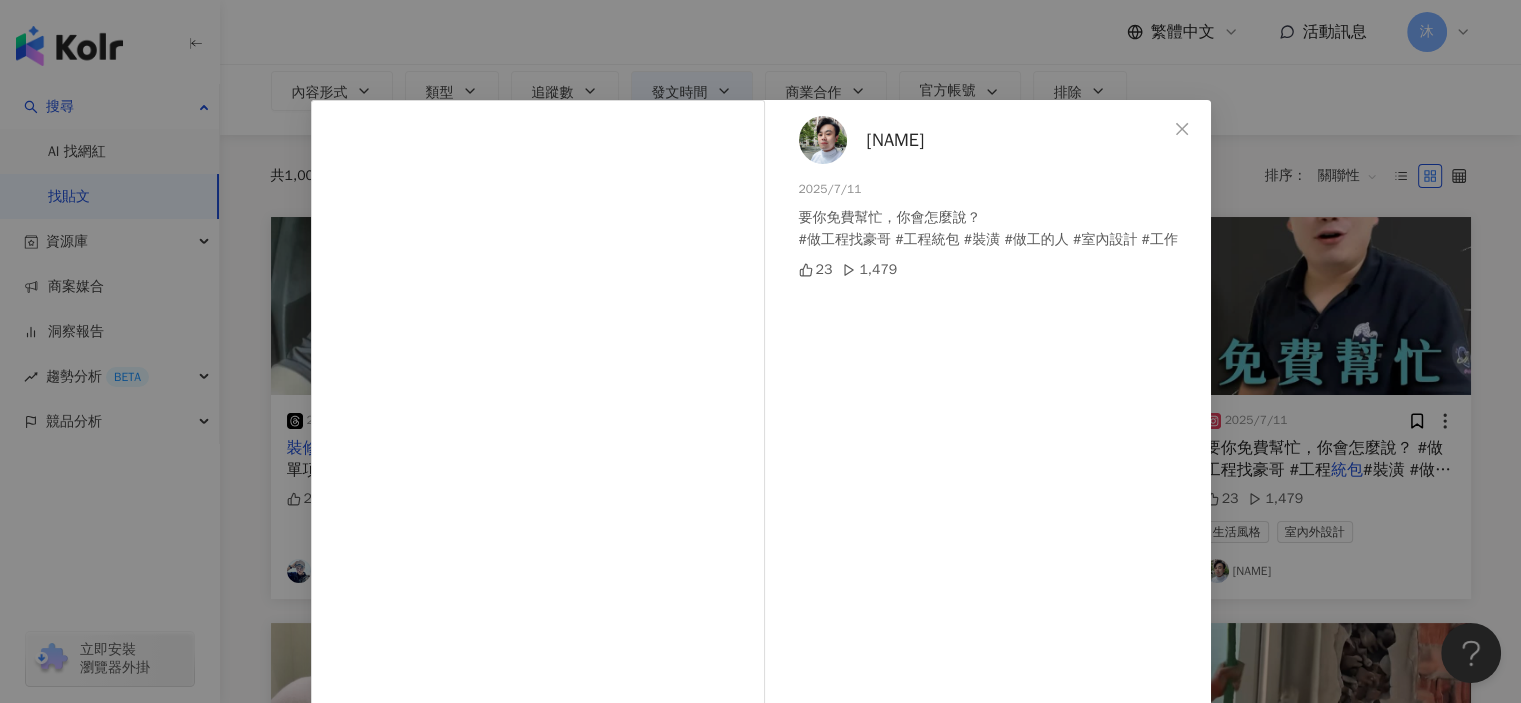 click 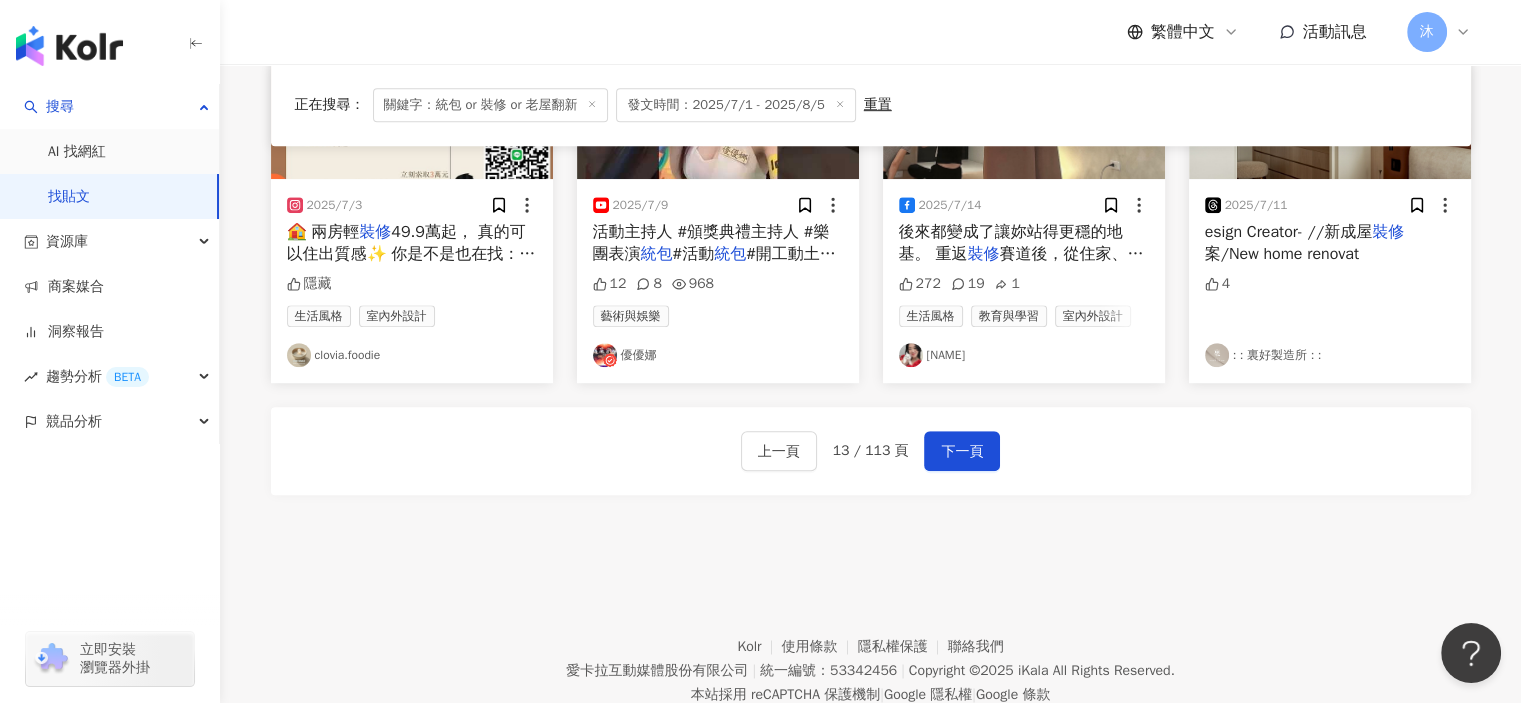 scroll, scrollTop: 1227, scrollLeft: 0, axis: vertical 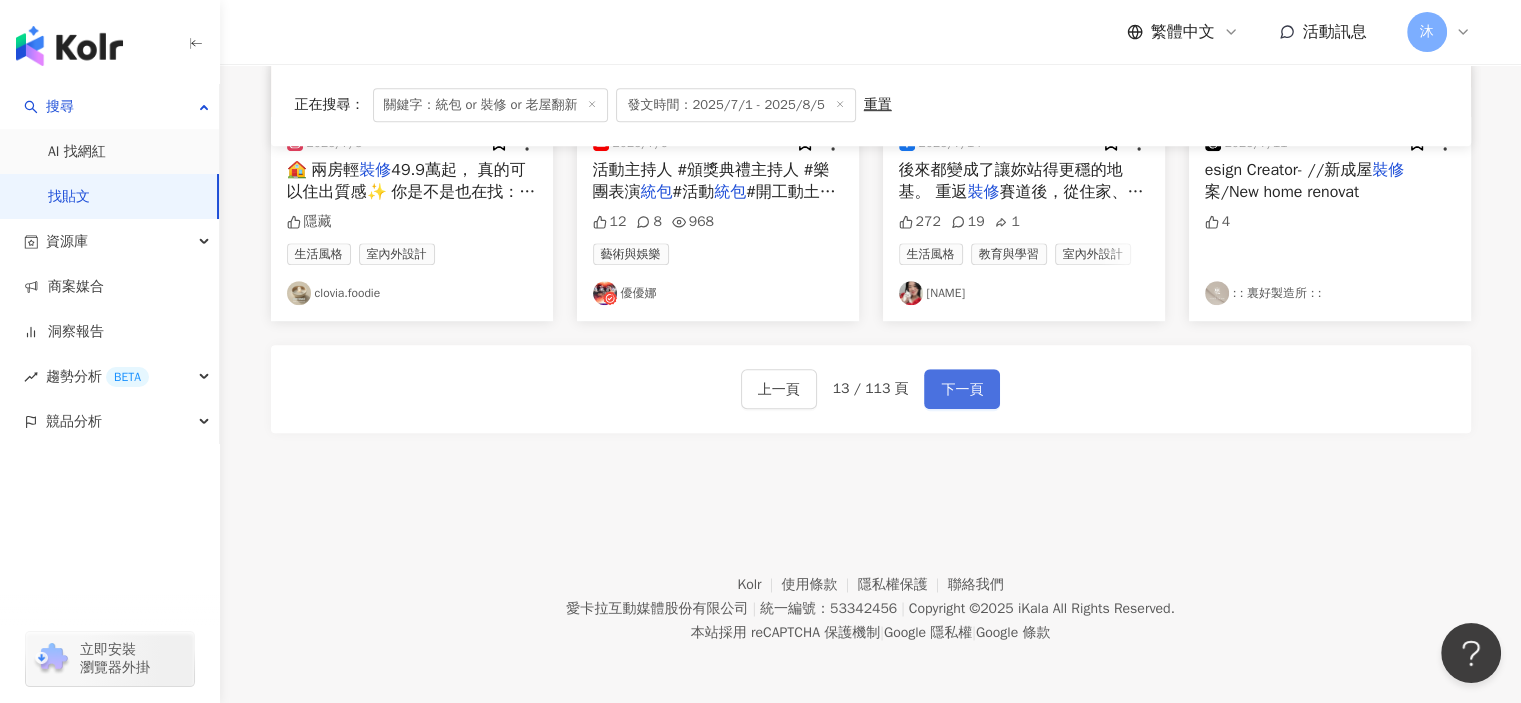 click on "下一頁" at bounding box center [962, 390] 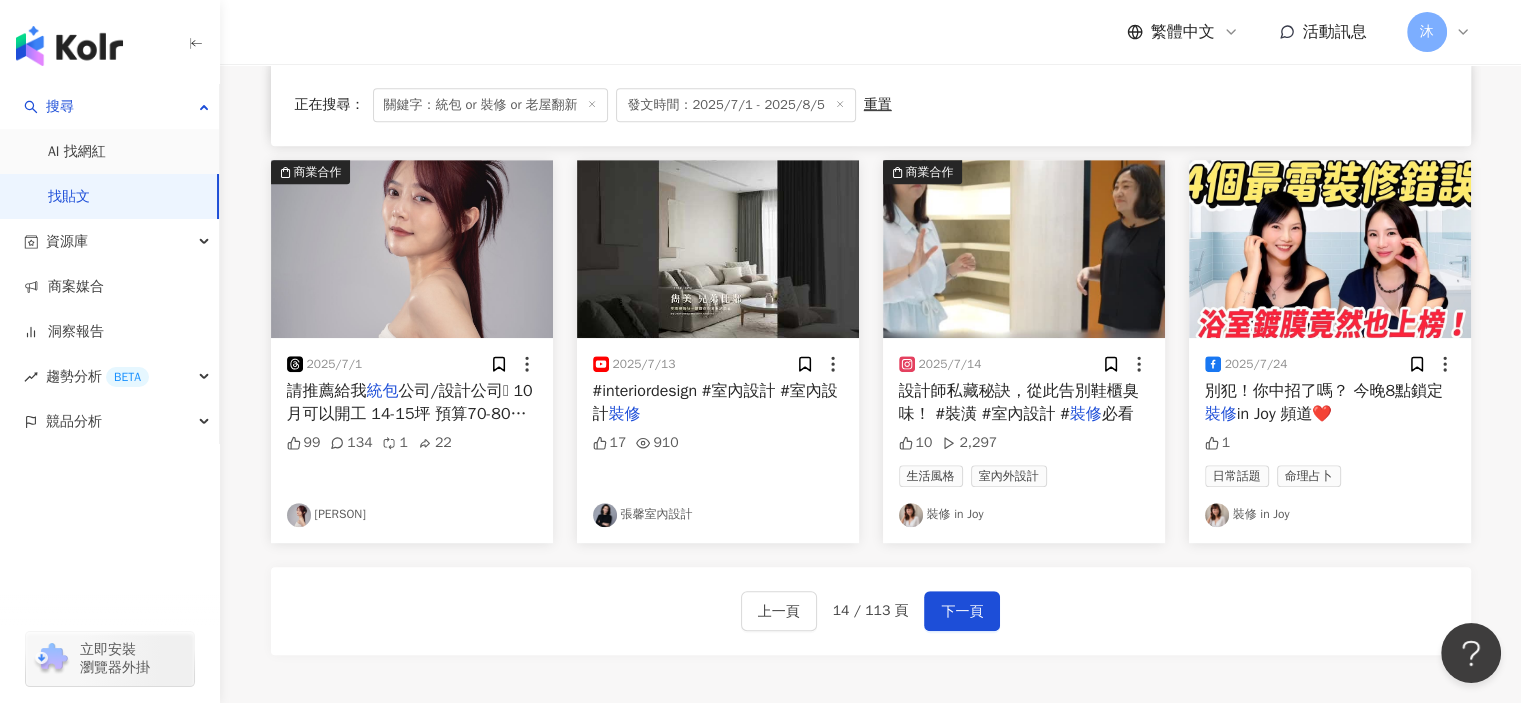 scroll, scrollTop: 1000, scrollLeft: 0, axis: vertical 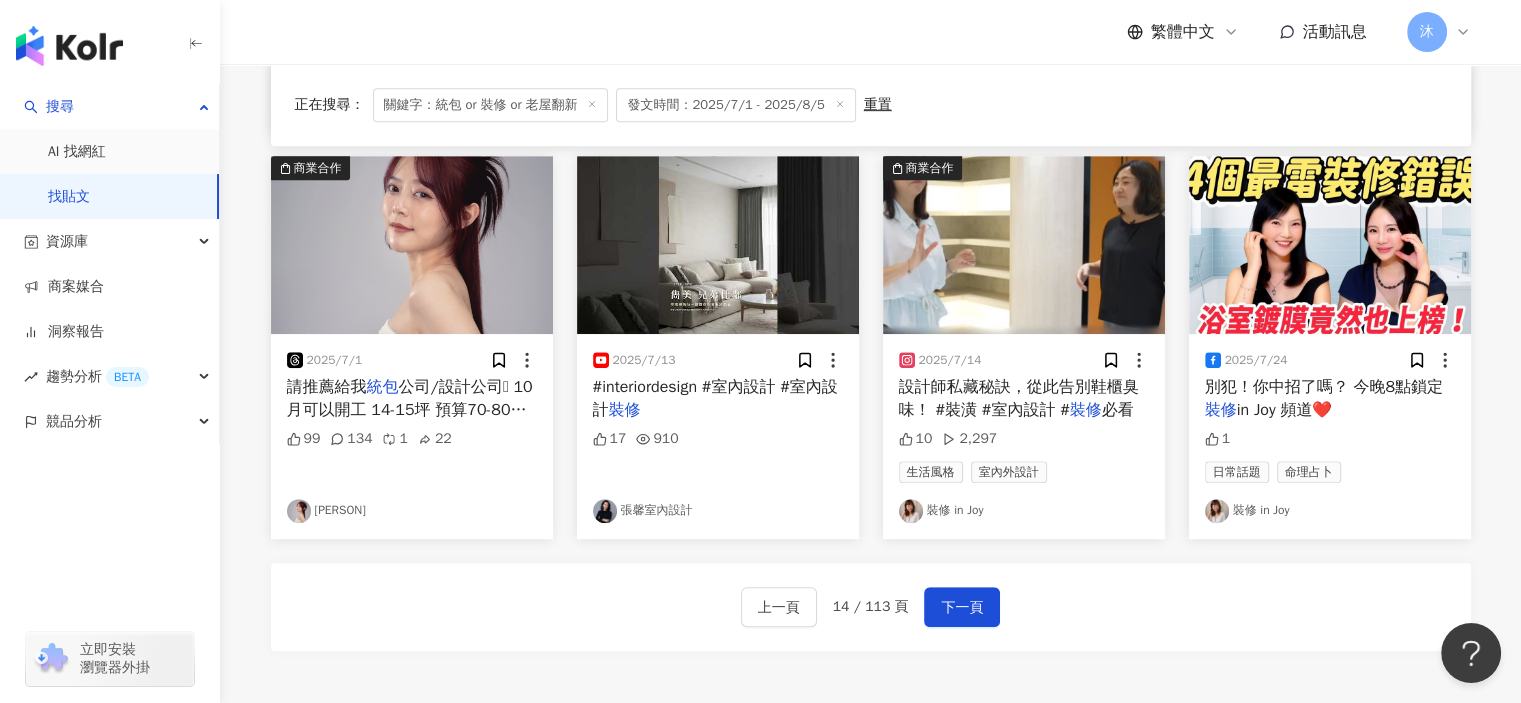 click at bounding box center (1024, 245) 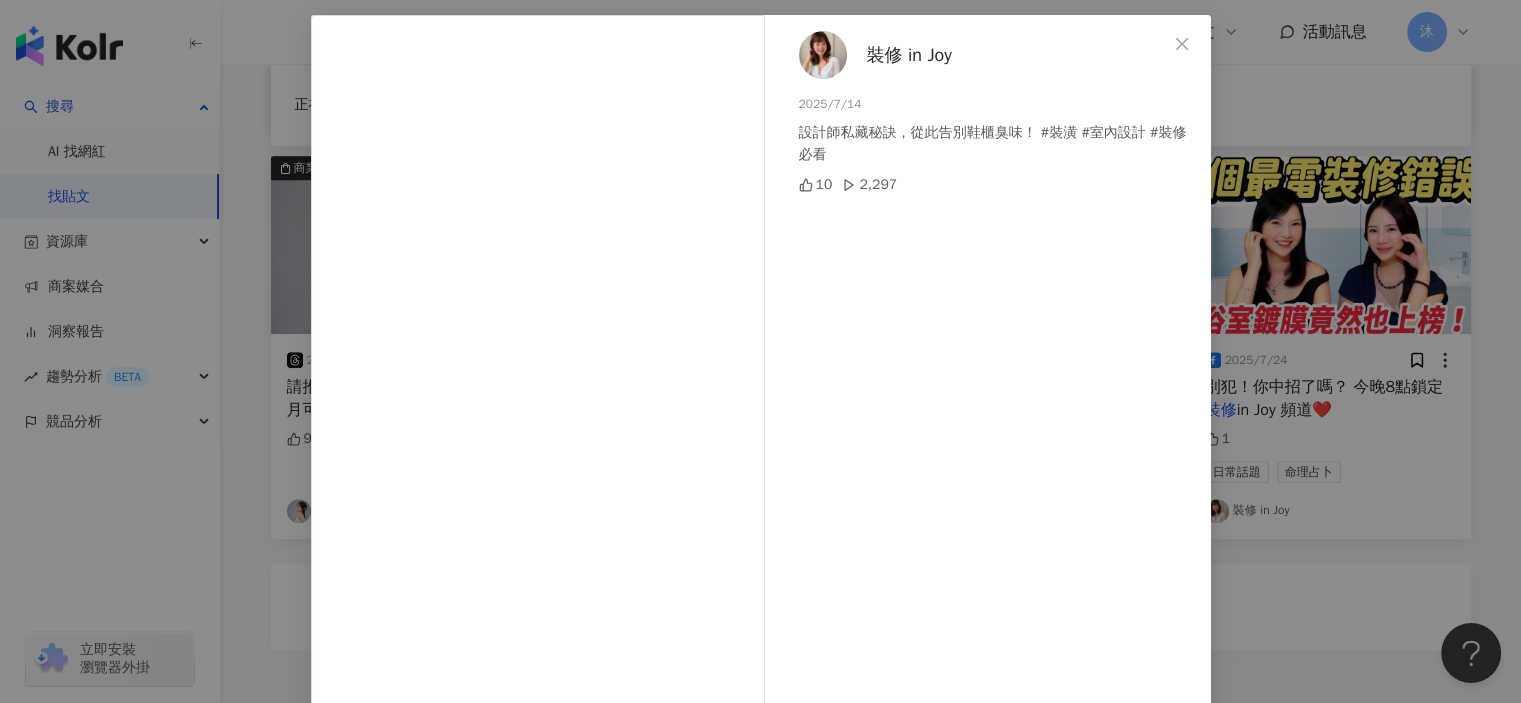 scroll, scrollTop: 0, scrollLeft: 0, axis: both 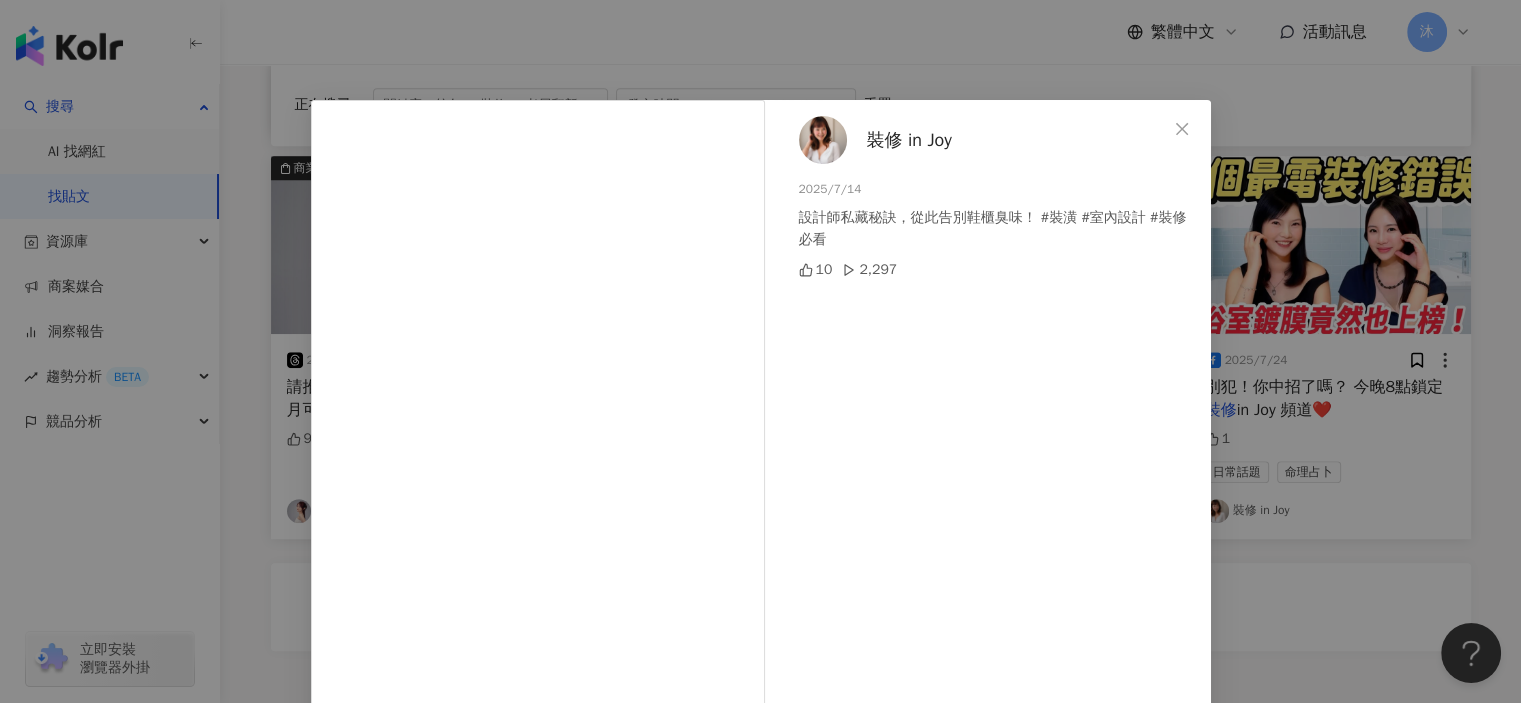 click 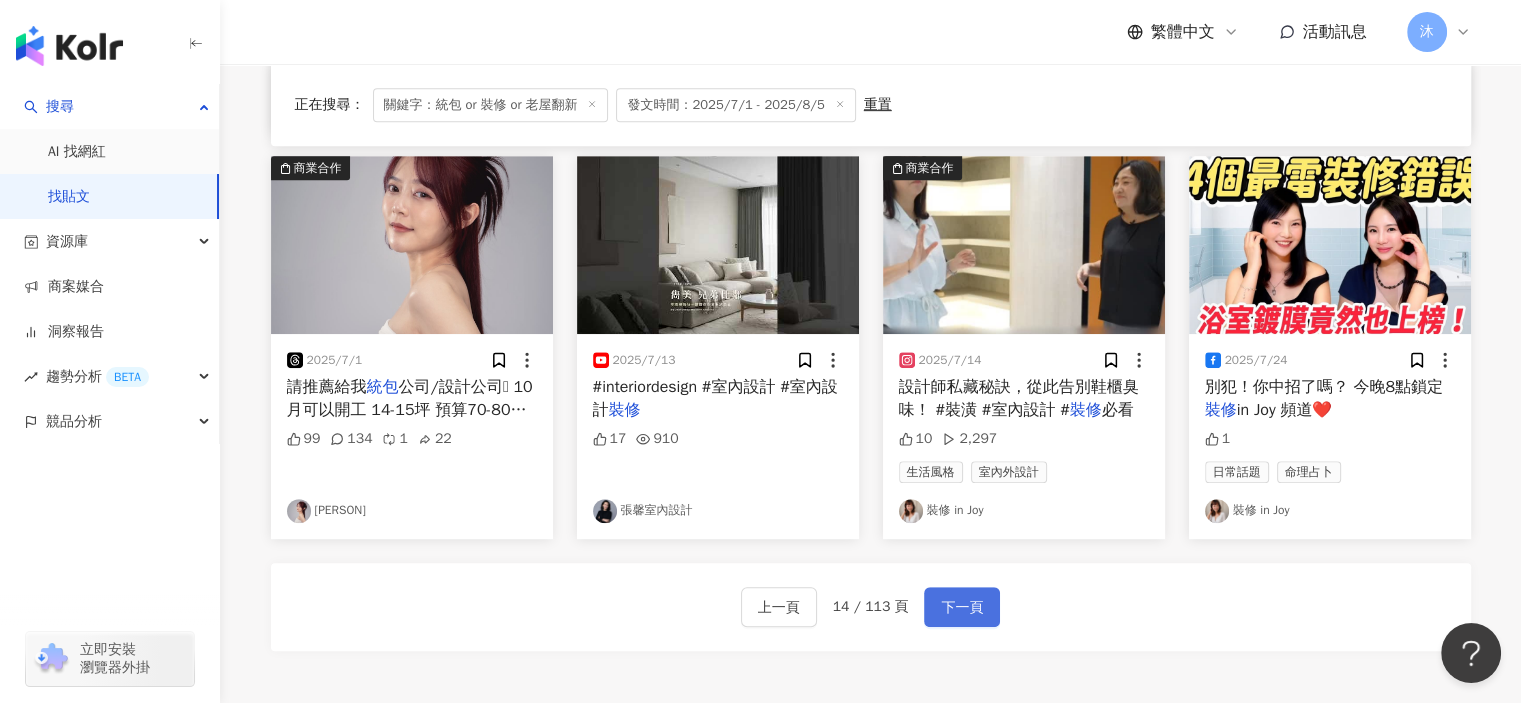 click on "下一頁" at bounding box center [962, 608] 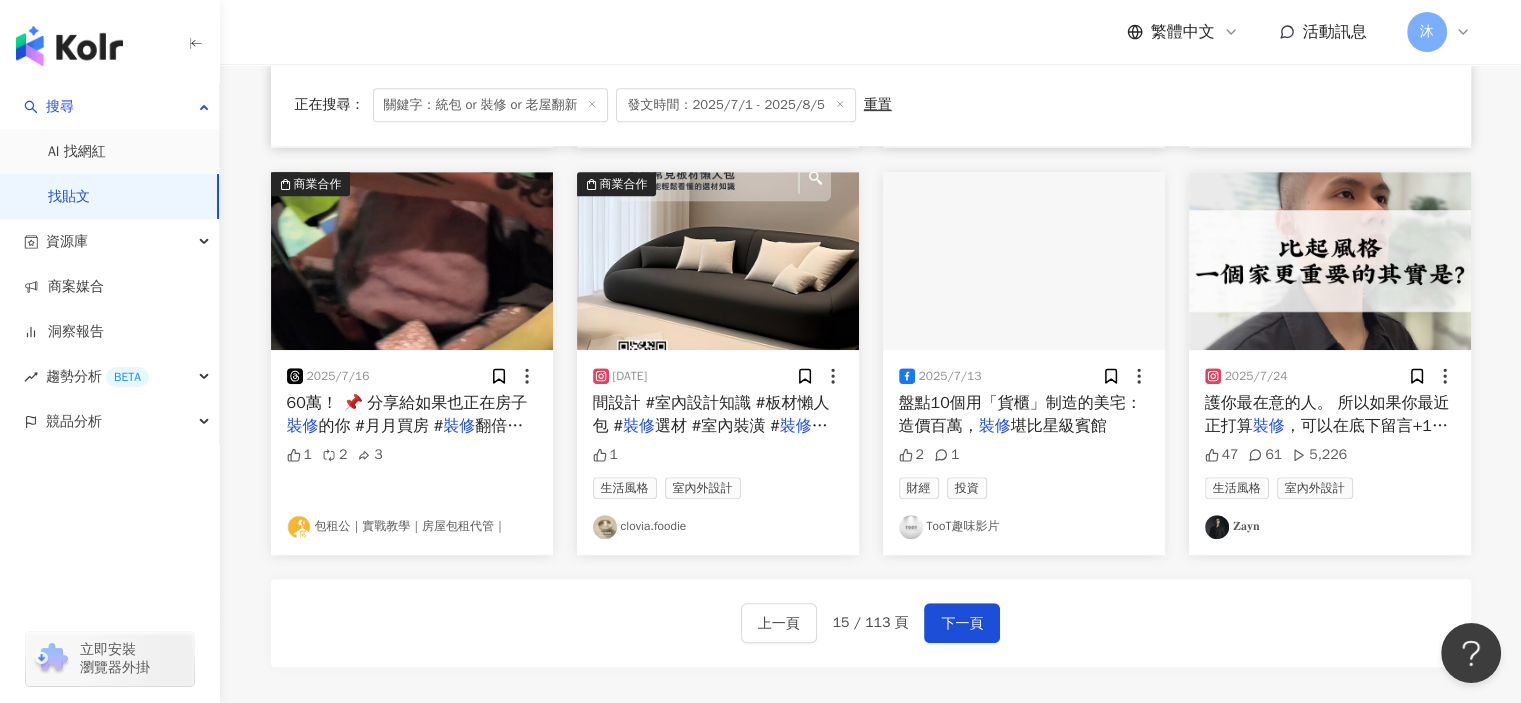 scroll, scrollTop: 1200, scrollLeft: 0, axis: vertical 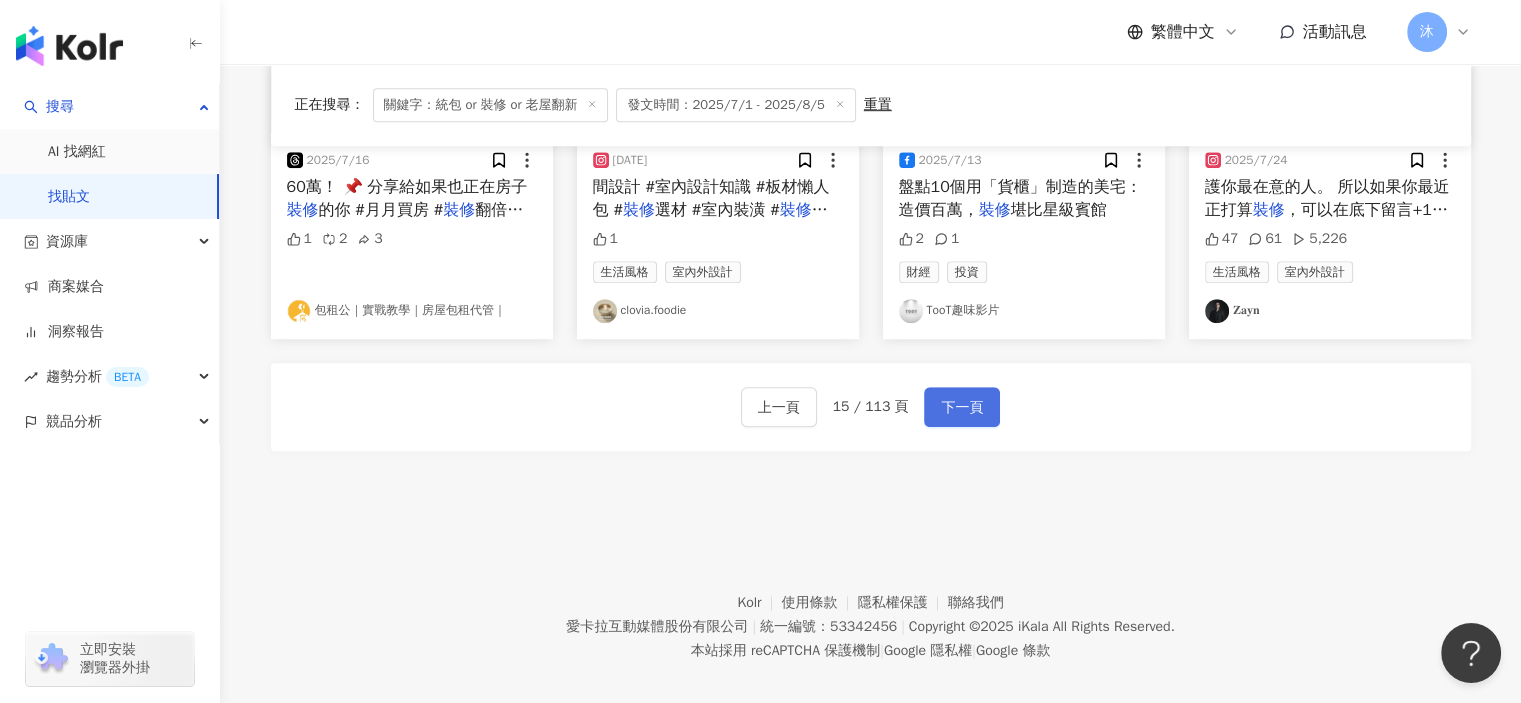 click on "下一頁" at bounding box center [962, 408] 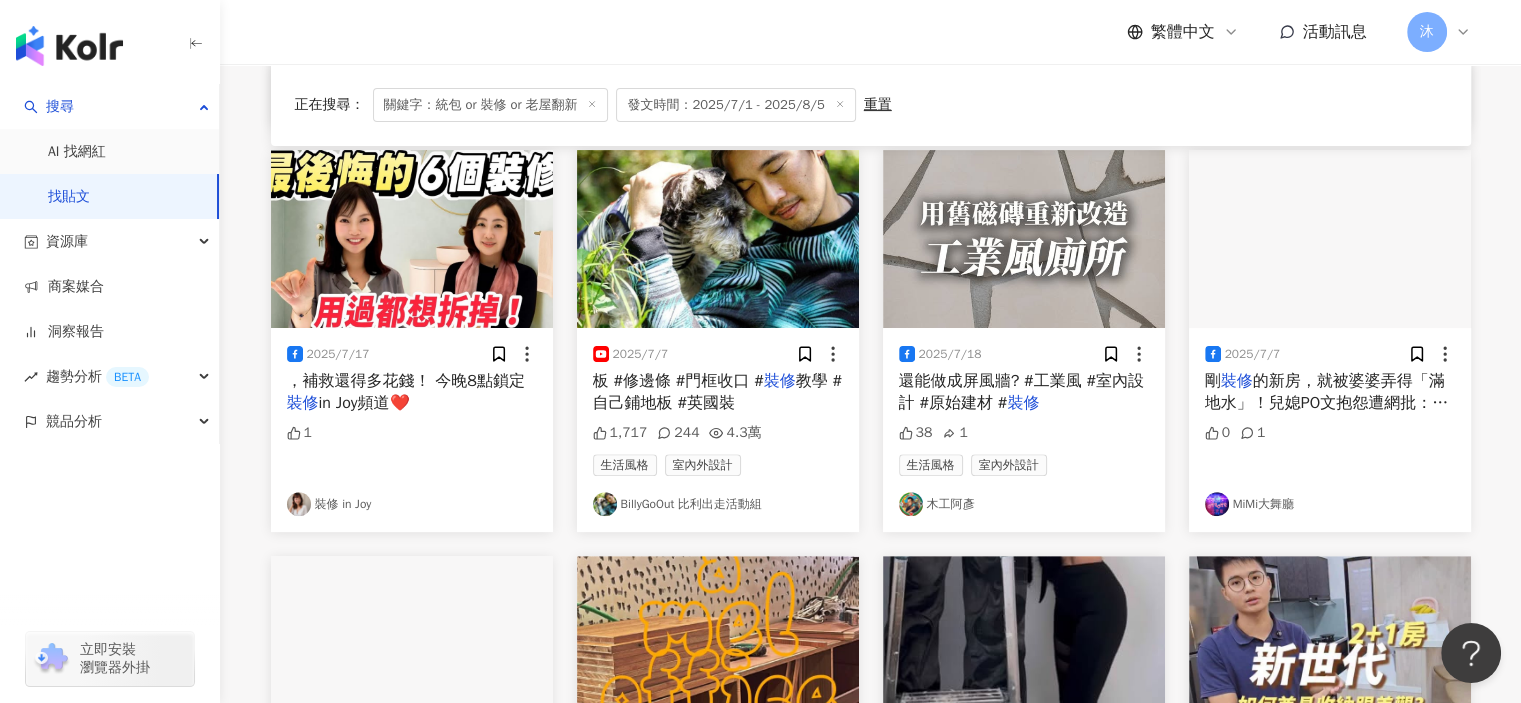scroll, scrollTop: 1000, scrollLeft: 0, axis: vertical 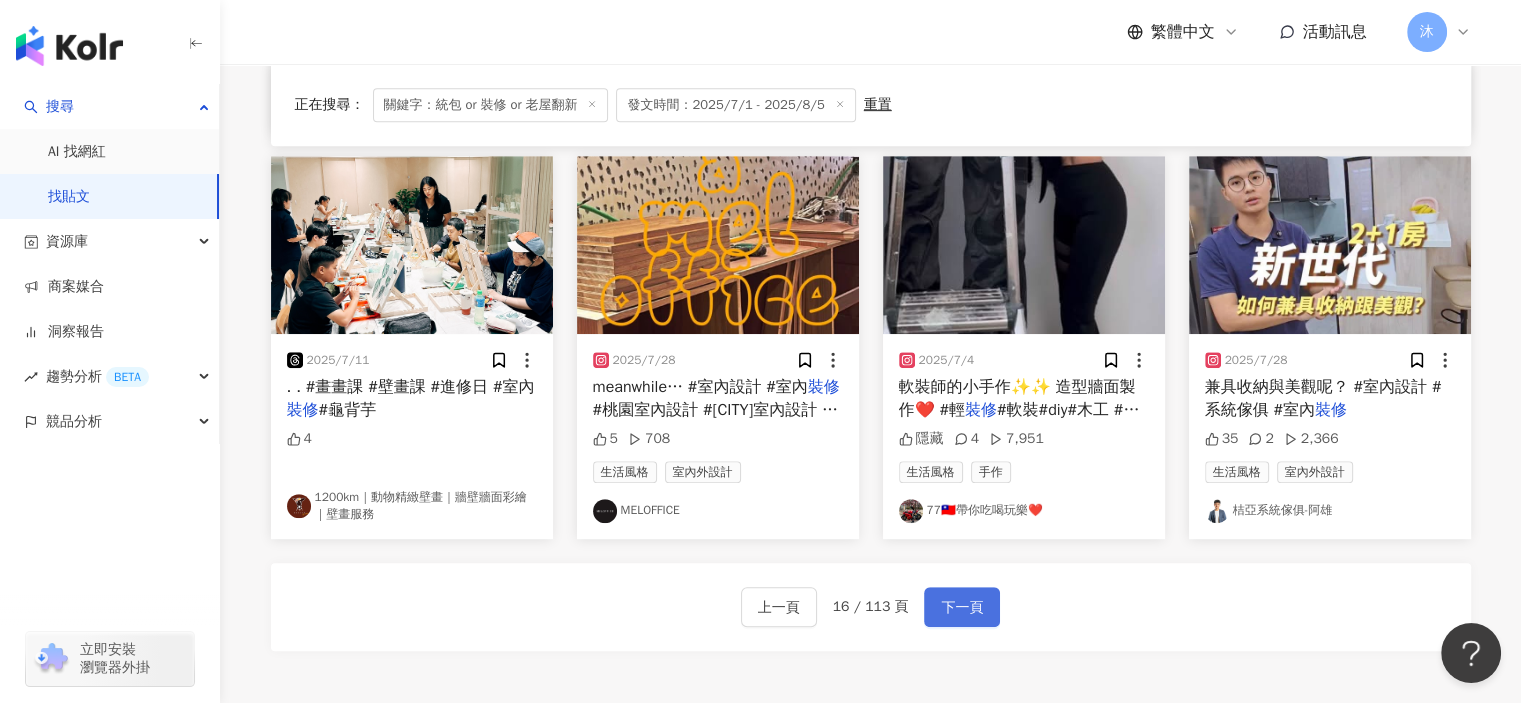 click on "下一頁" at bounding box center (962, 607) 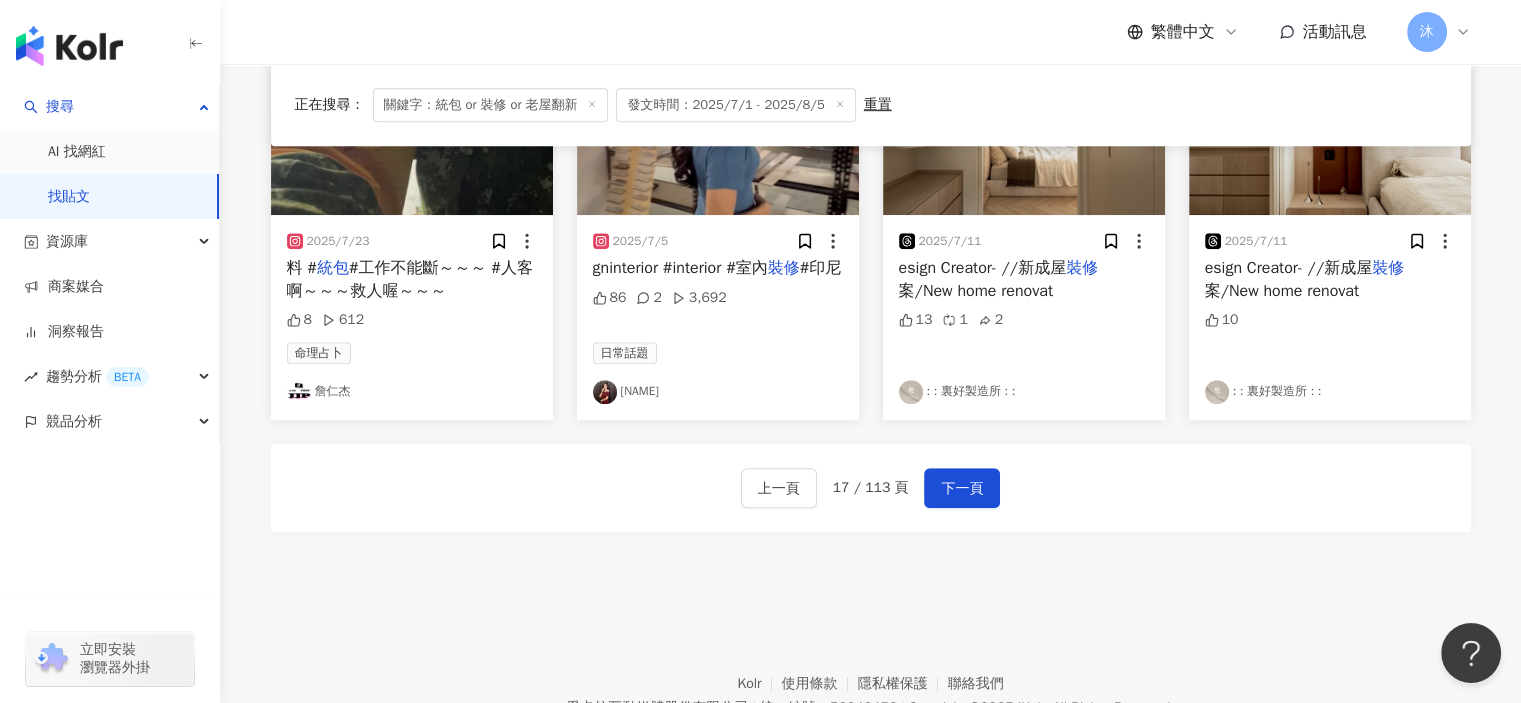 scroll, scrollTop: 1217, scrollLeft: 0, axis: vertical 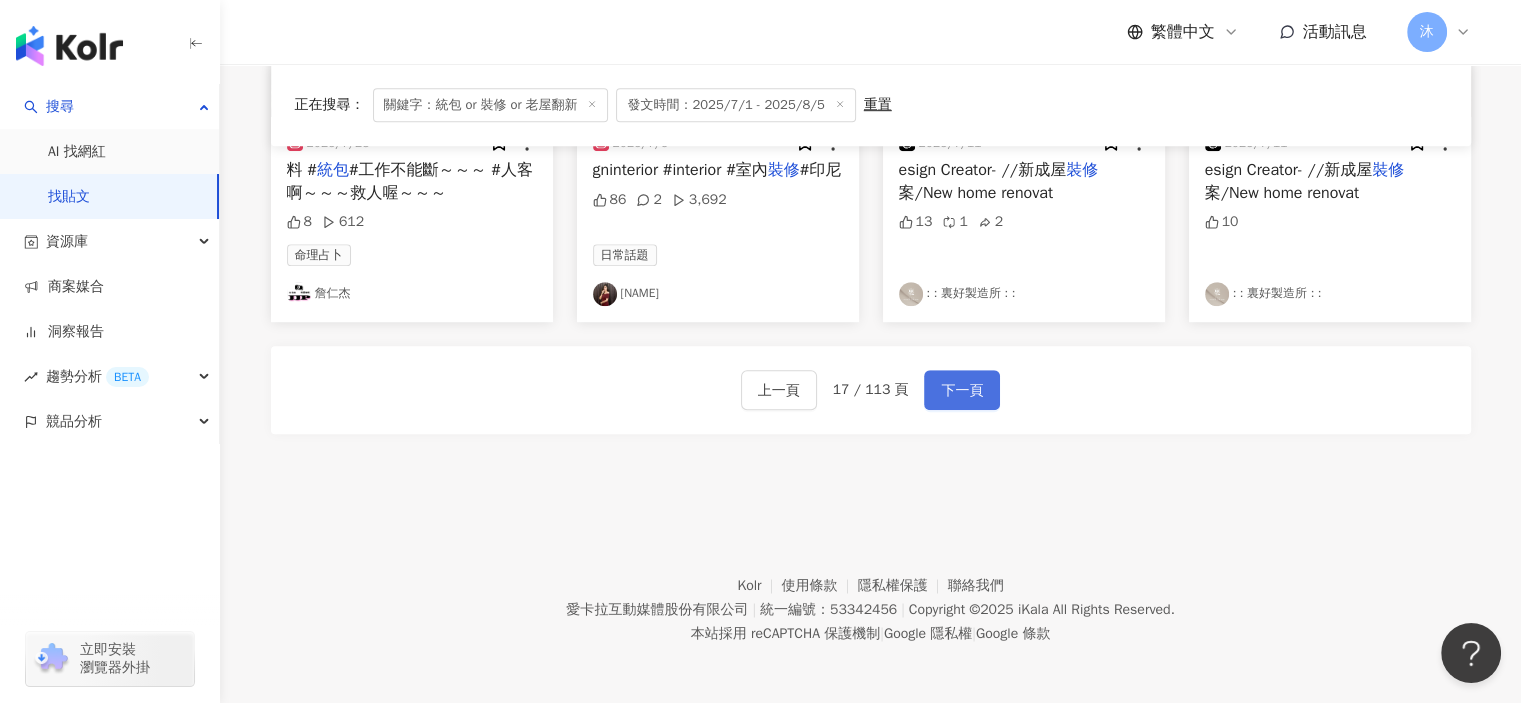 click on "下一頁" at bounding box center (962, 390) 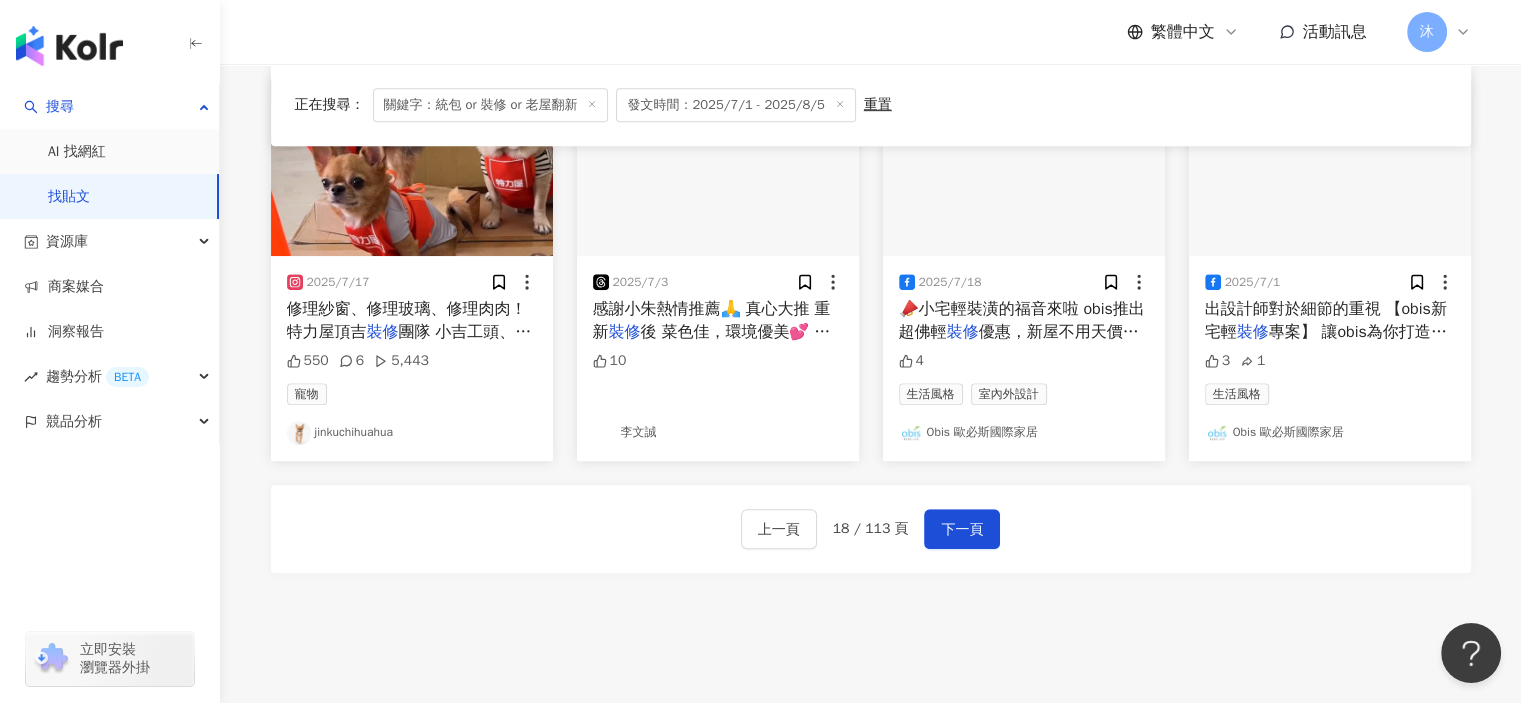 scroll, scrollTop: 1217, scrollLeft: 0, axis: vertical 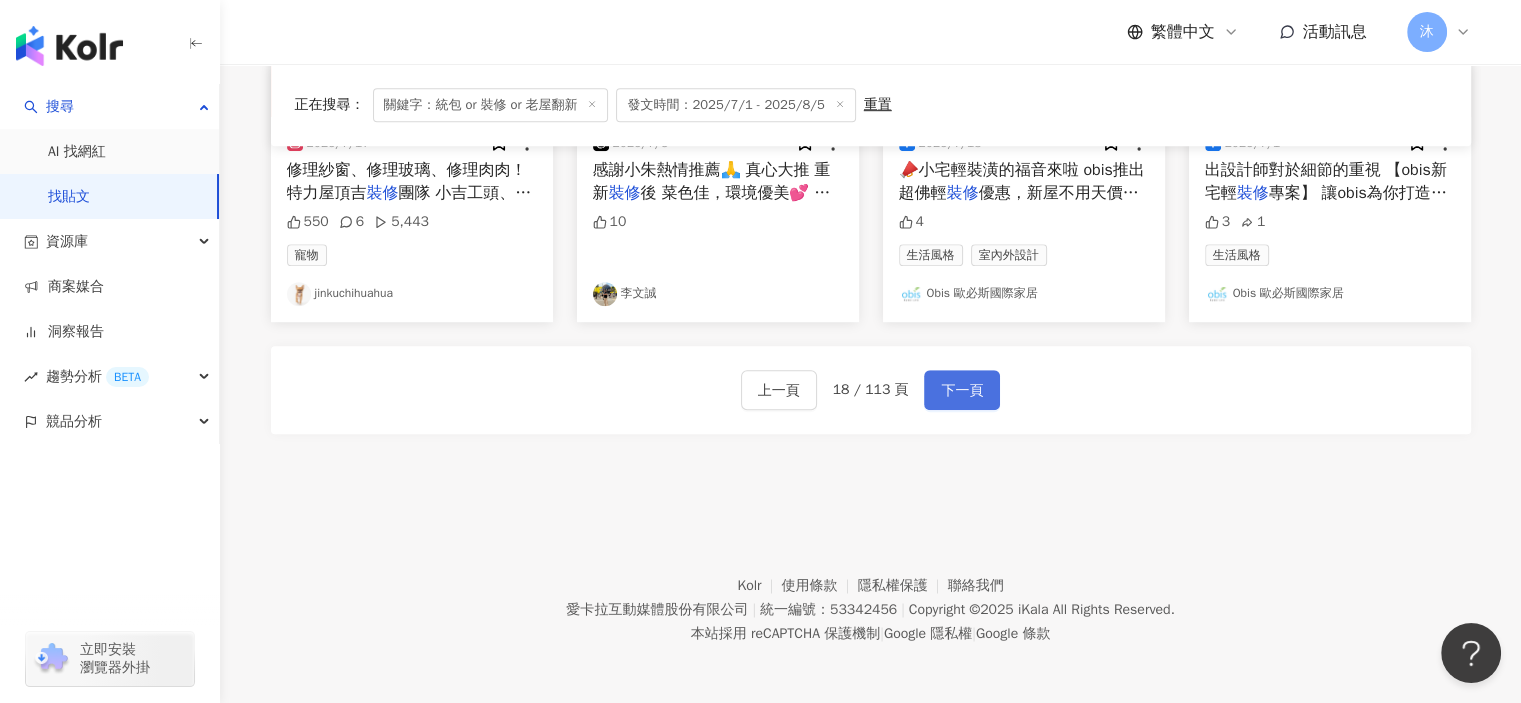 click on "下一頁" at bounding box center (962, 391) 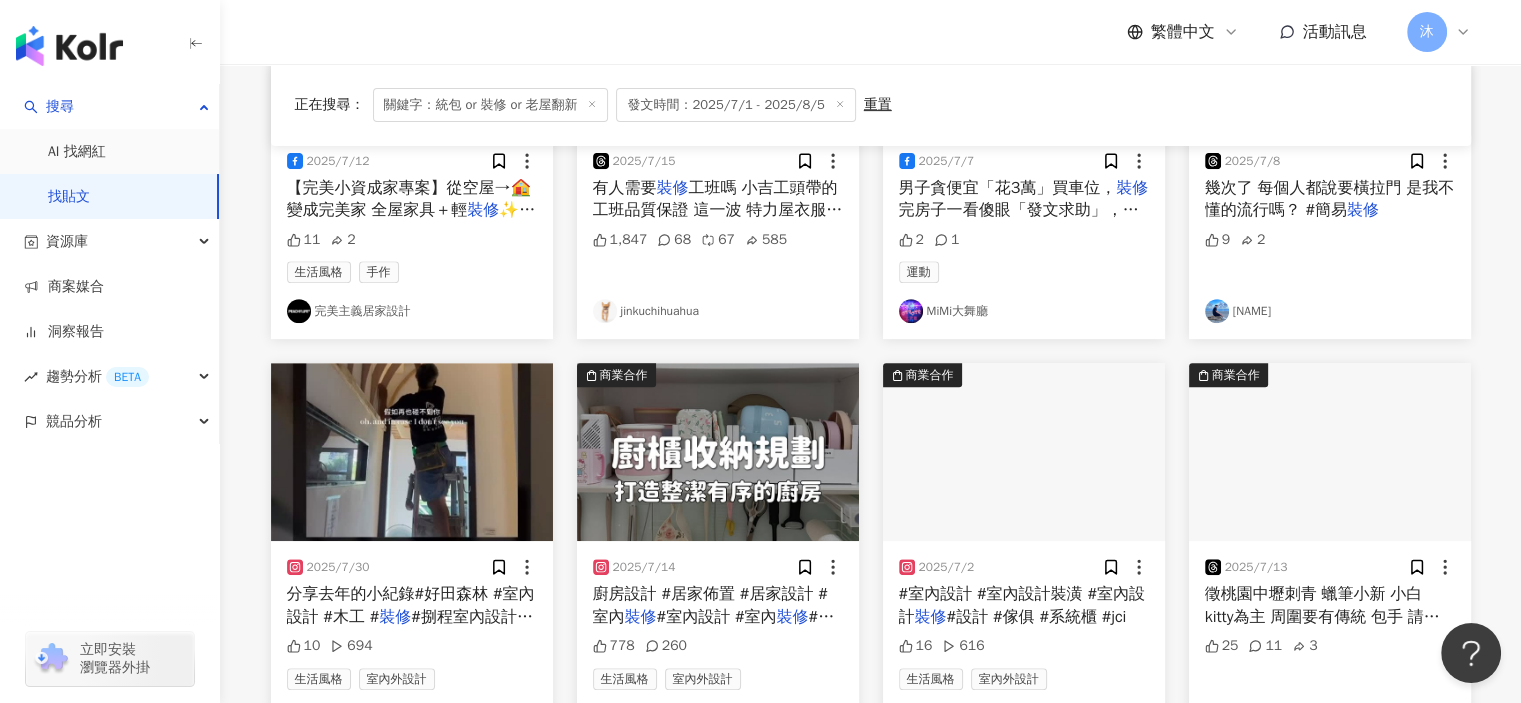 scroll, scrollTop: 1217, scrollLeft: 0, axis: vertical 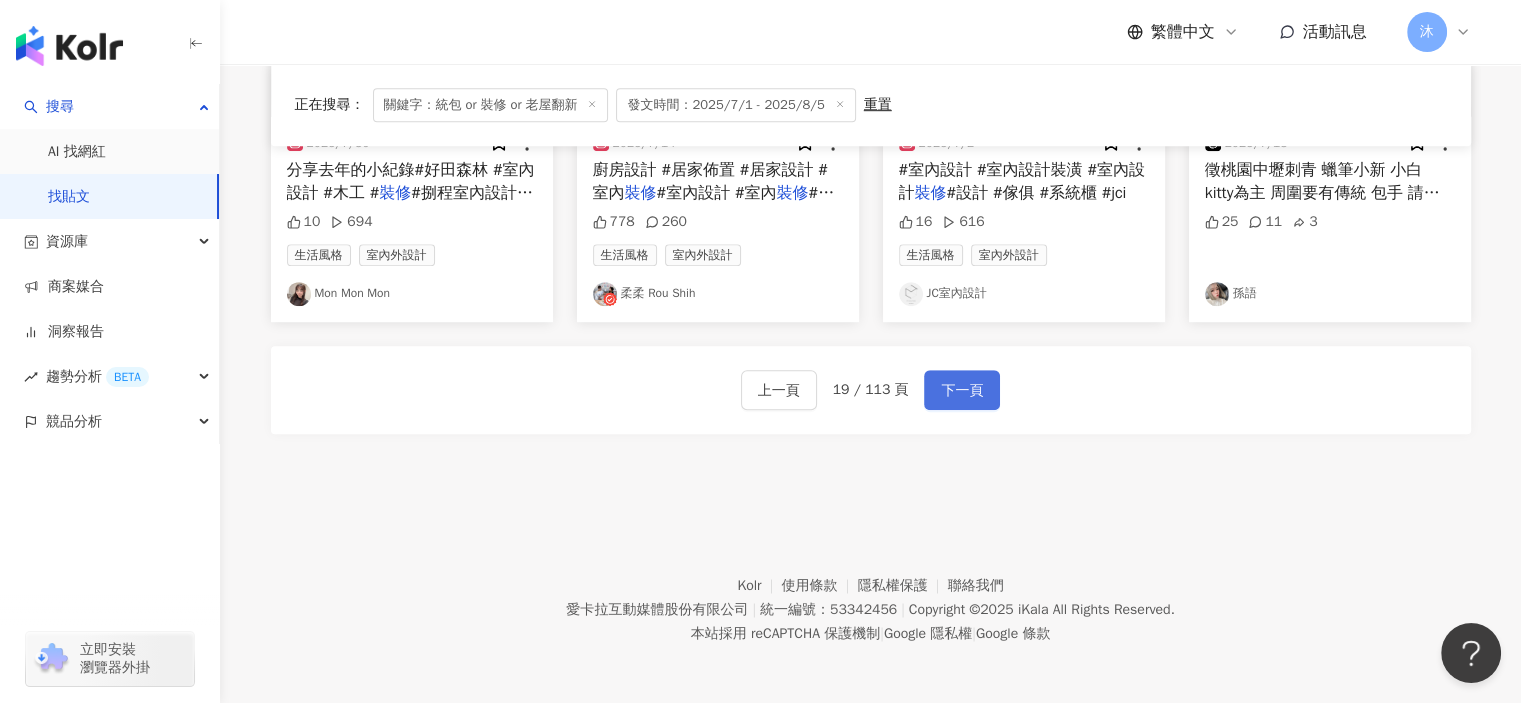 click on "下一頁" at bounding box center [962, 391] 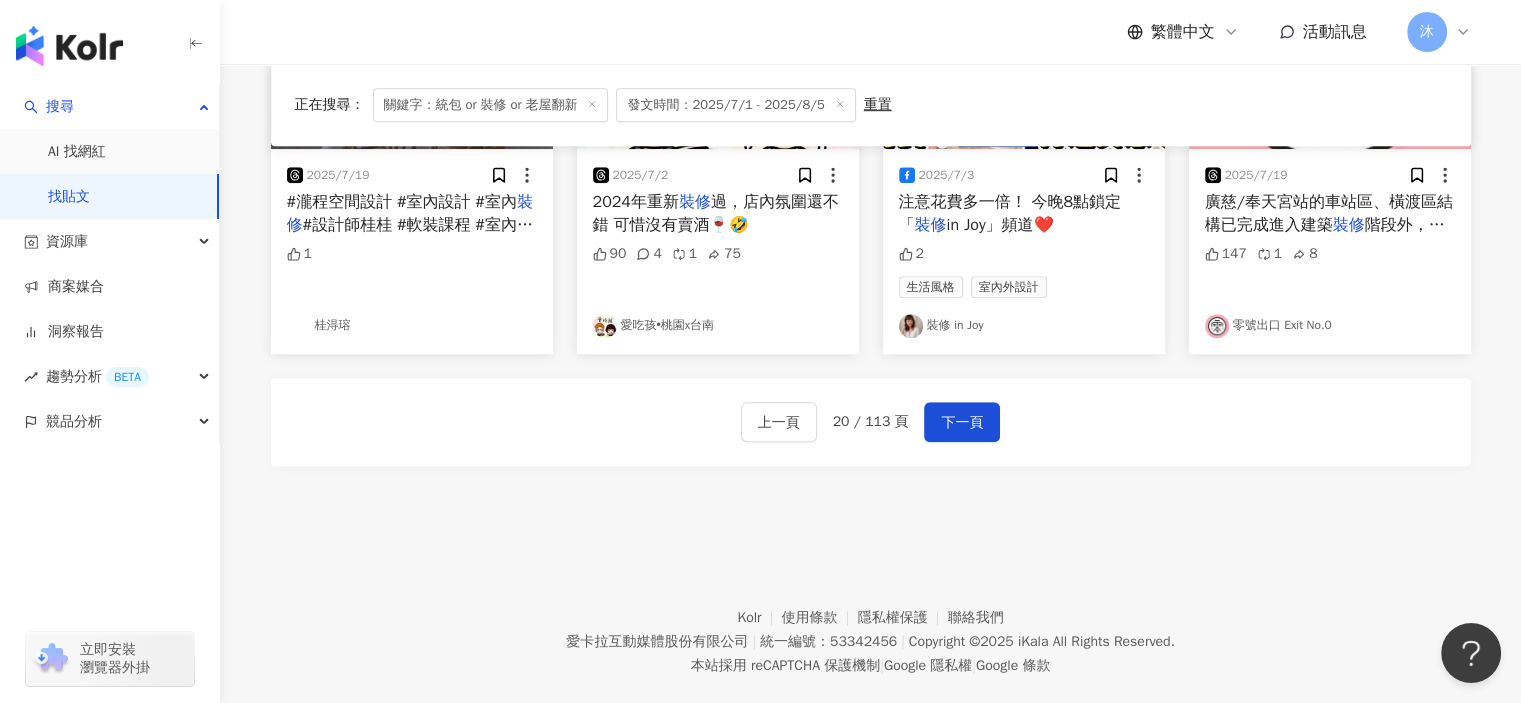 scroll, scrollTop: 1217, scrollLeft: 0, axis: vertical 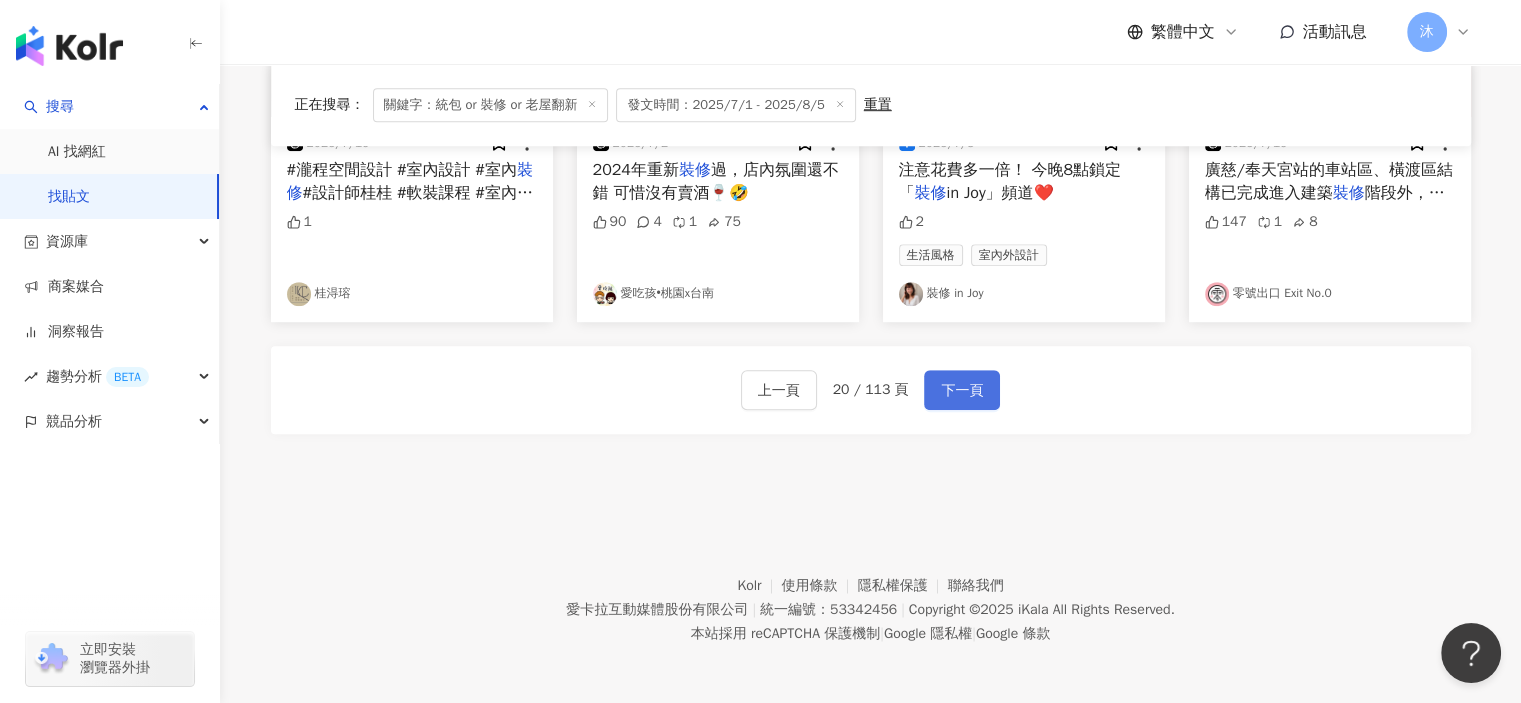 click on "下一頁" at bounding box center (962, 390) 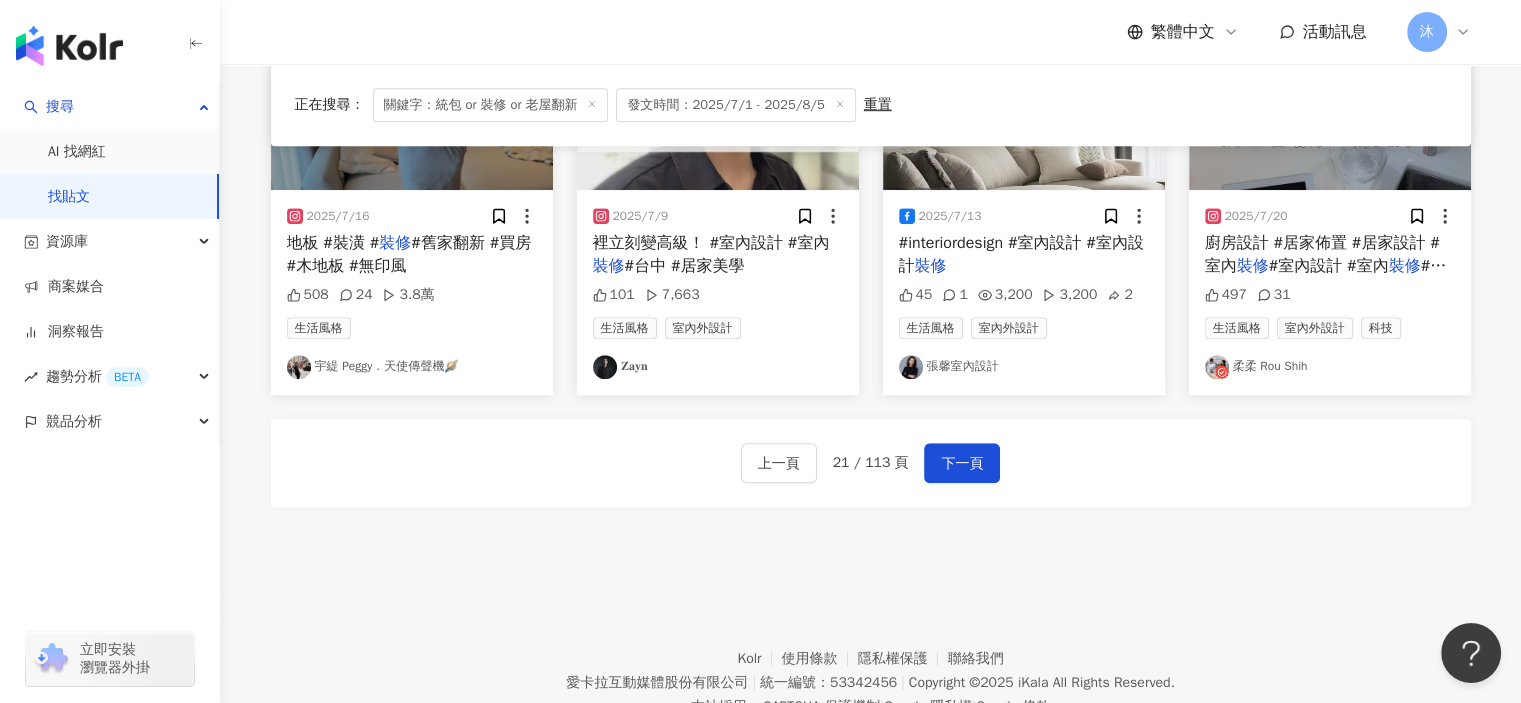 scroll, scrollTop: 1217, scrollLeft: 0, axis: vertical 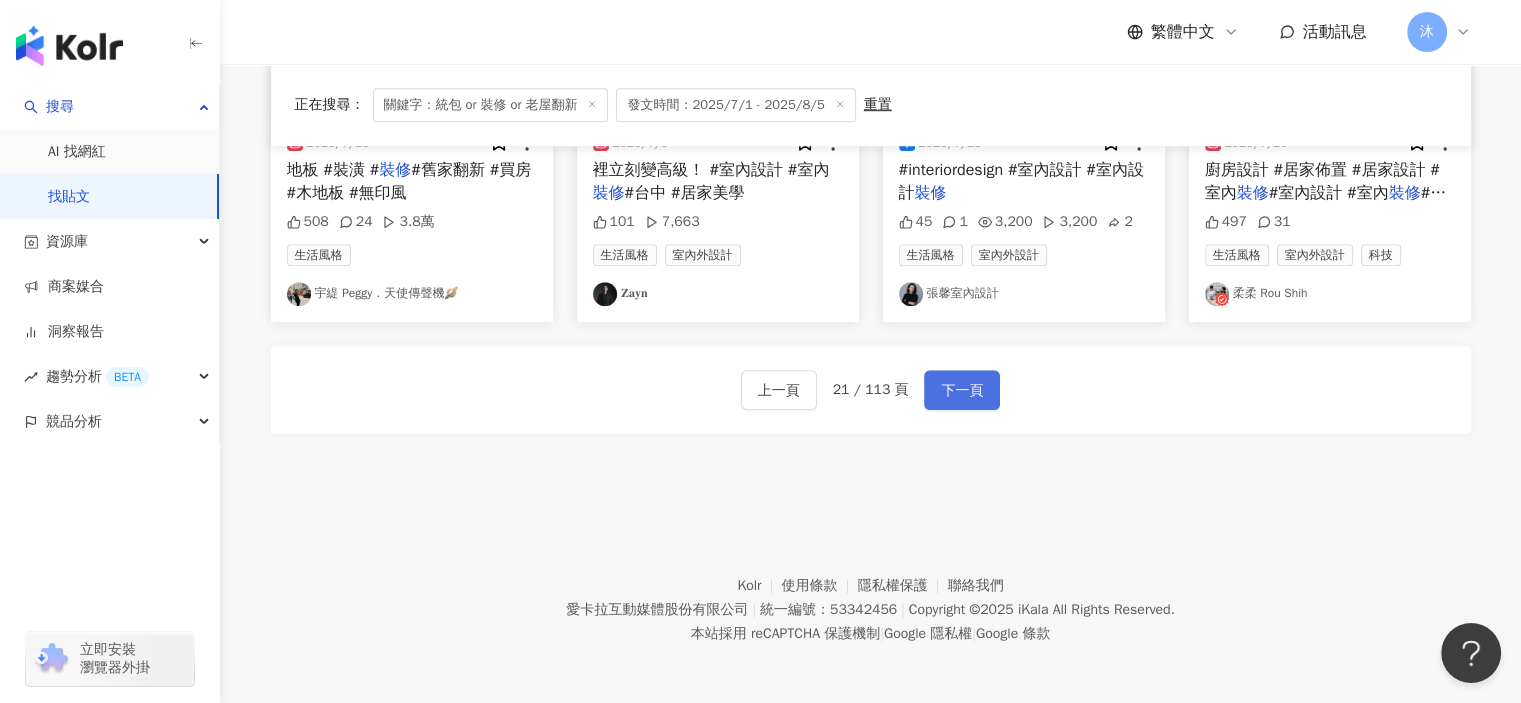 click on "下一頁" at bounding box center [962, 390] 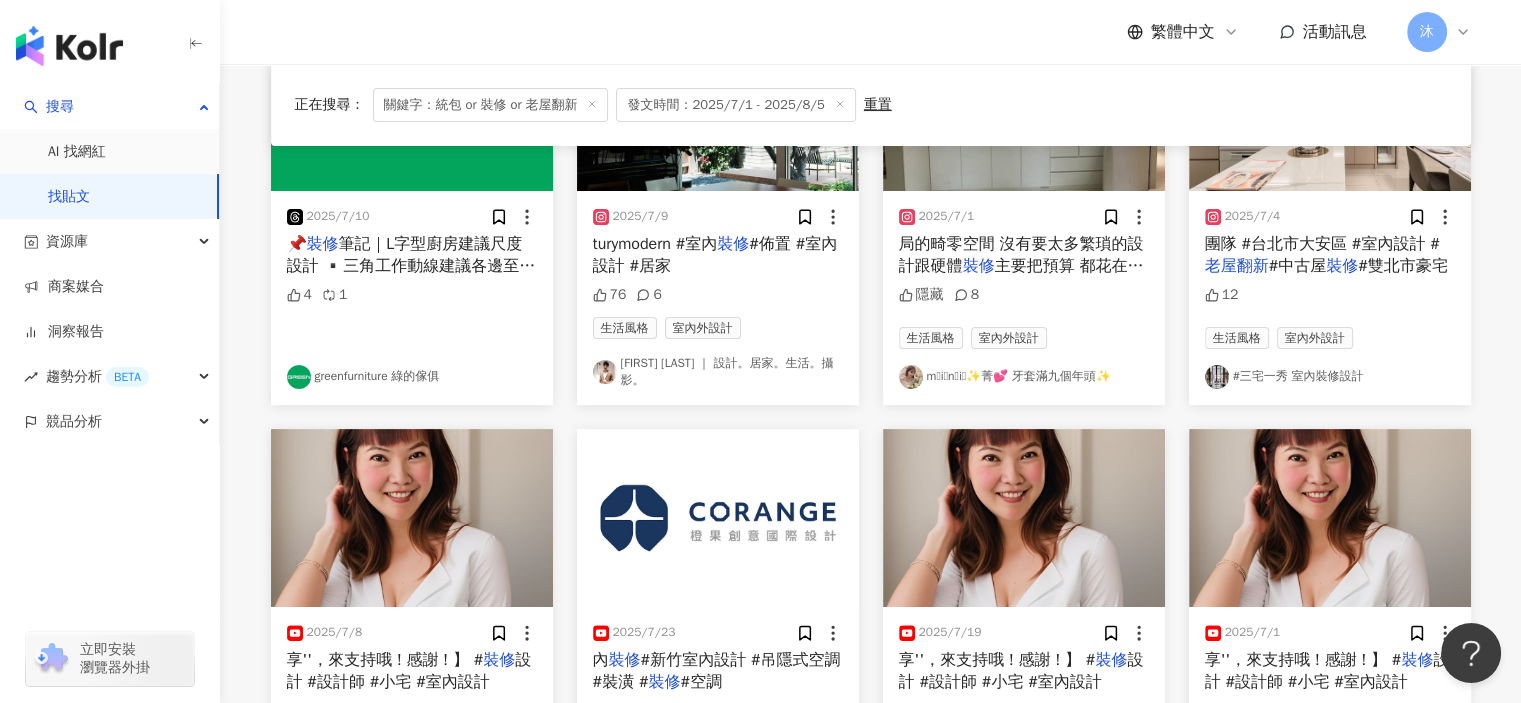 scroll, scrollTop: 17, scrollLeft: 0, axis: vertical 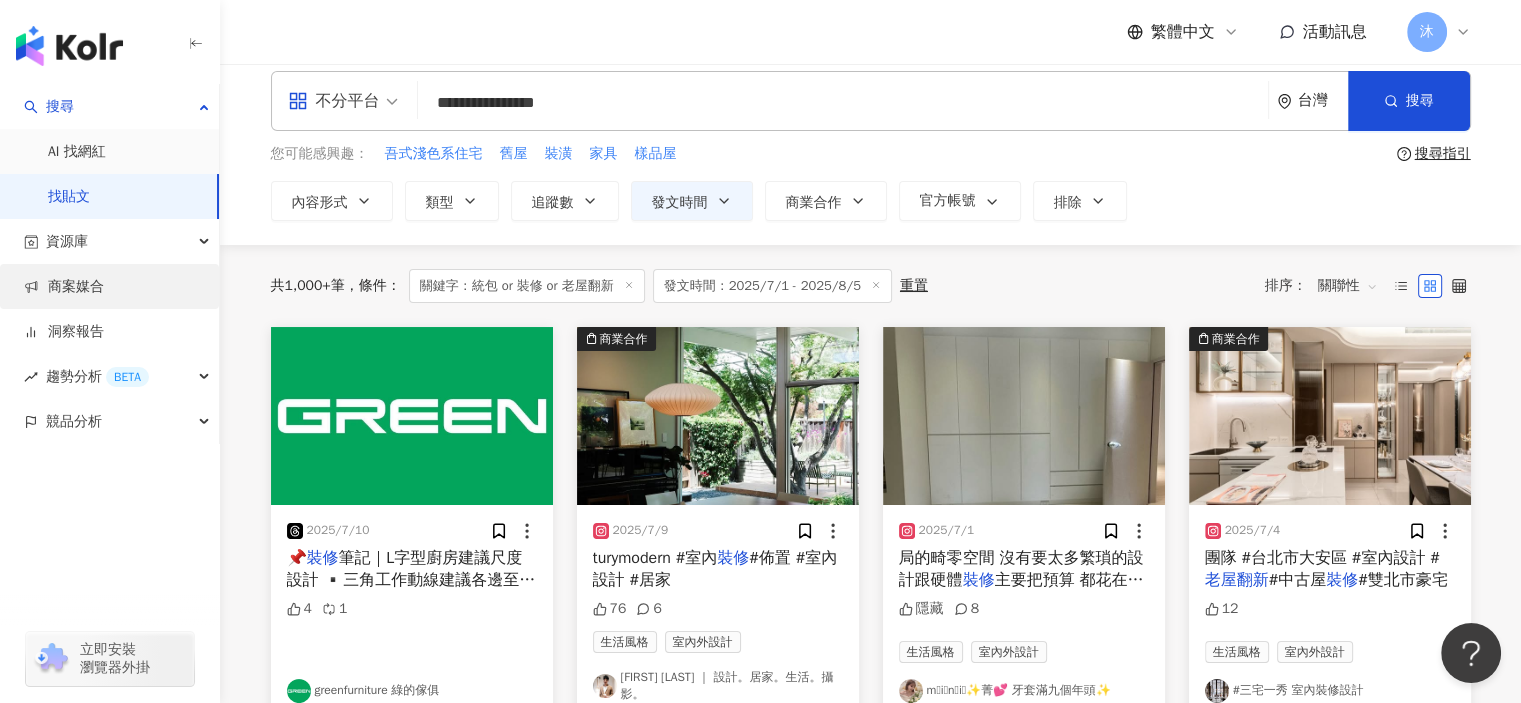 click on "商案媒合" at bounding box center [64, 287] 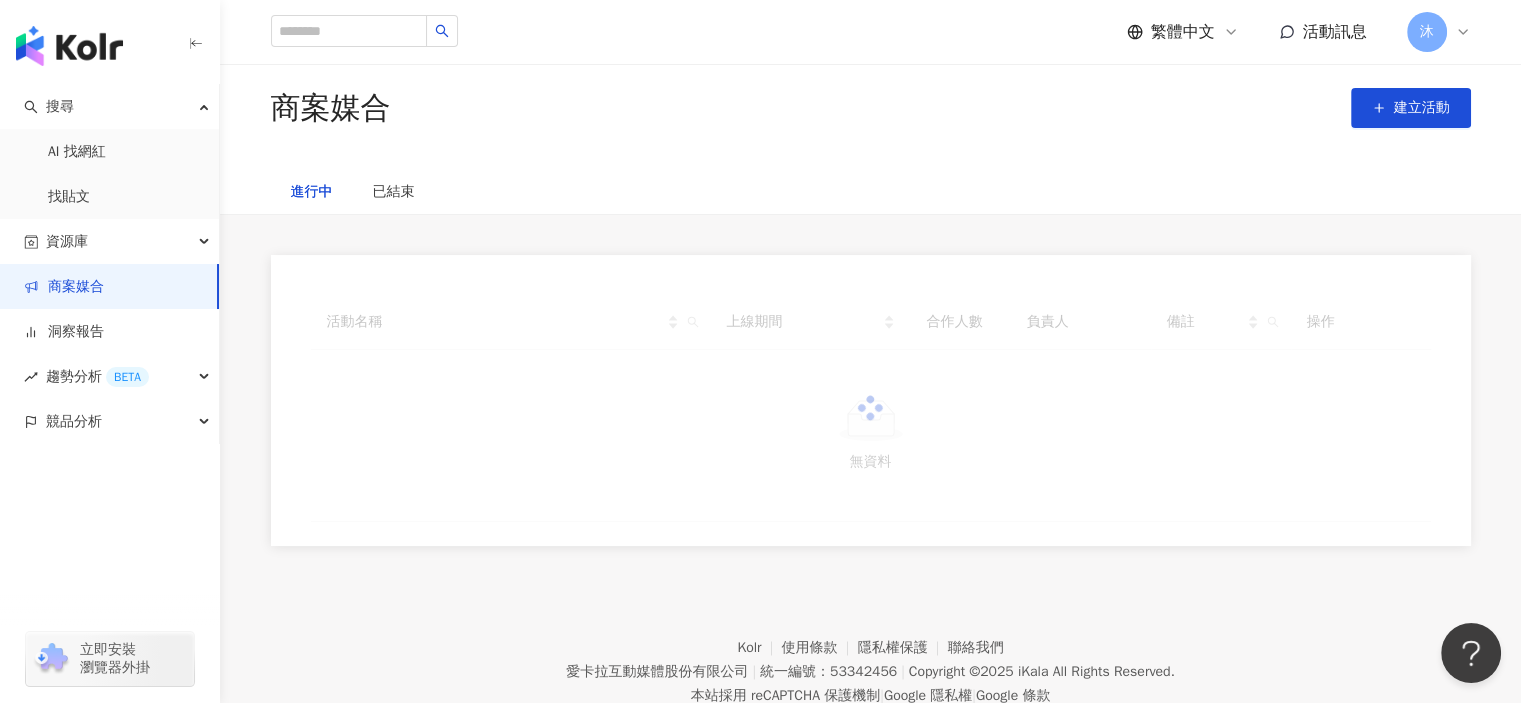 scroll, scrollTop: 0, scrollLeft: 0, axis: both 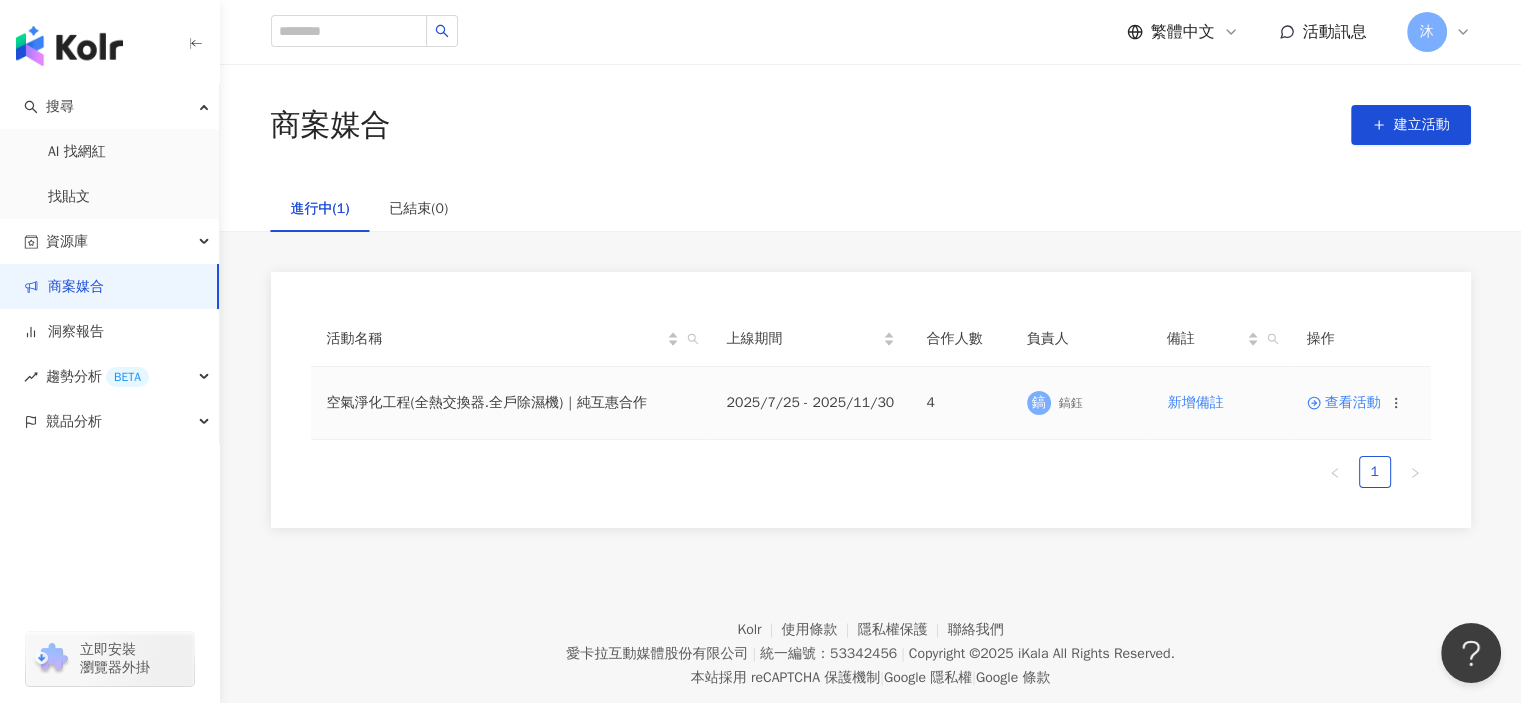 click on "查看活動" at bounding box center (1344, 403) 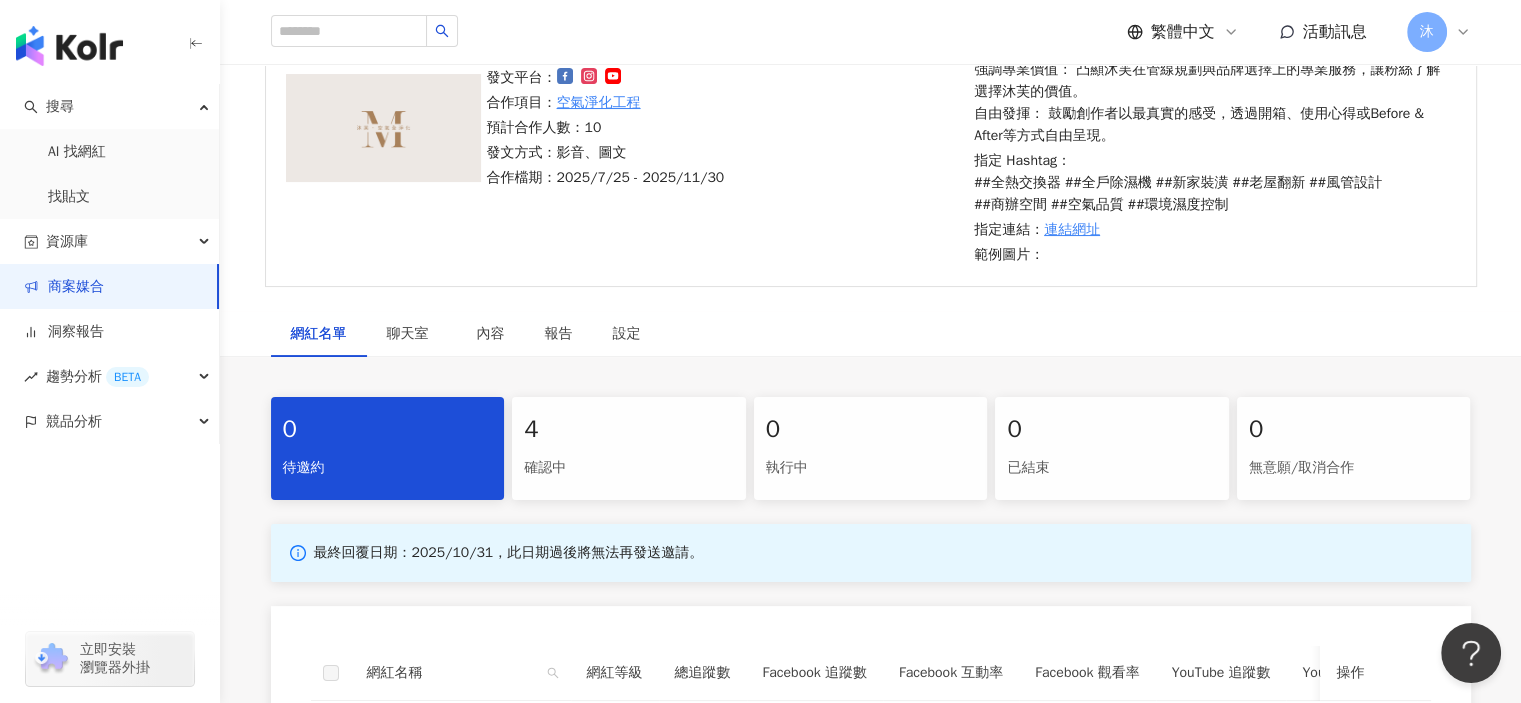 scroll, scrollTop: 0, scrollLeft: 0, axis: both 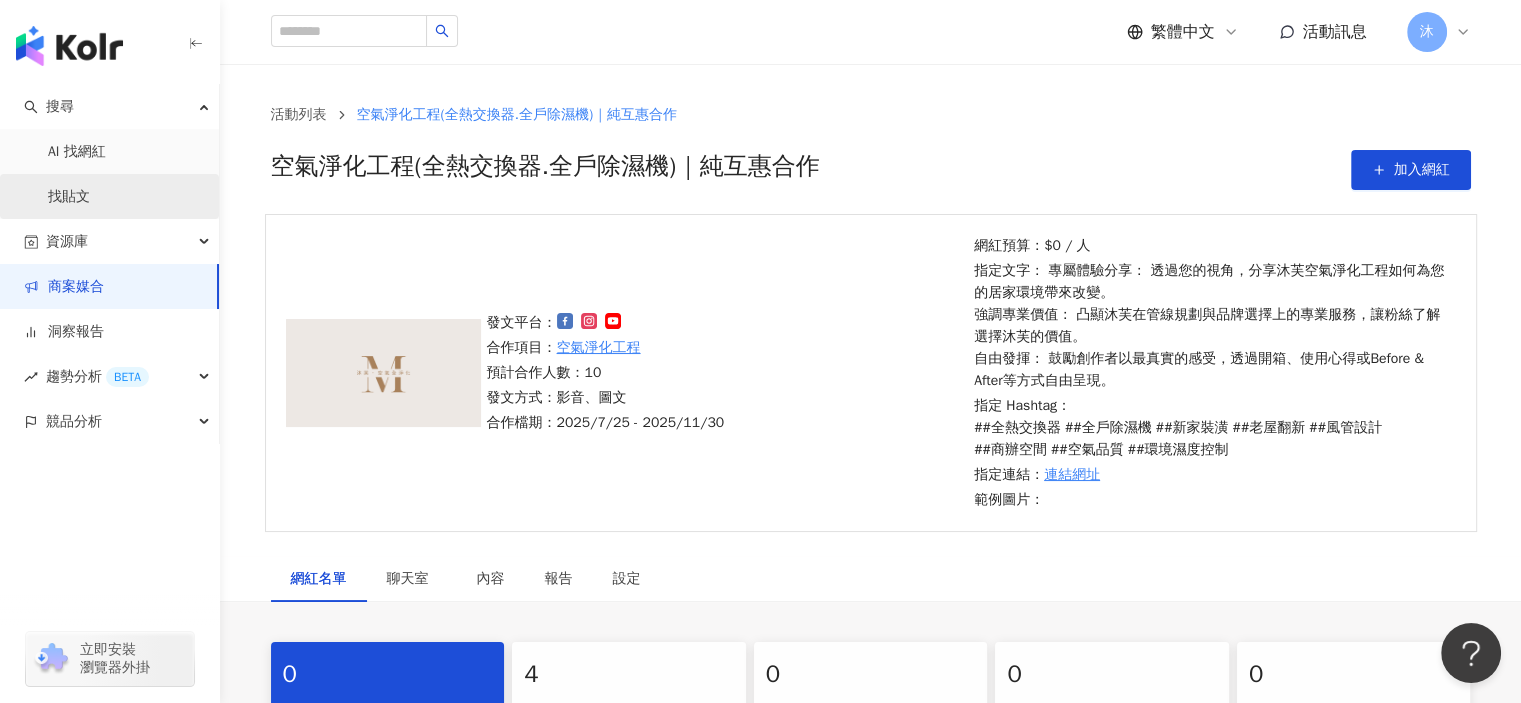 click on "找貼文" at bounding box center (69, 197) 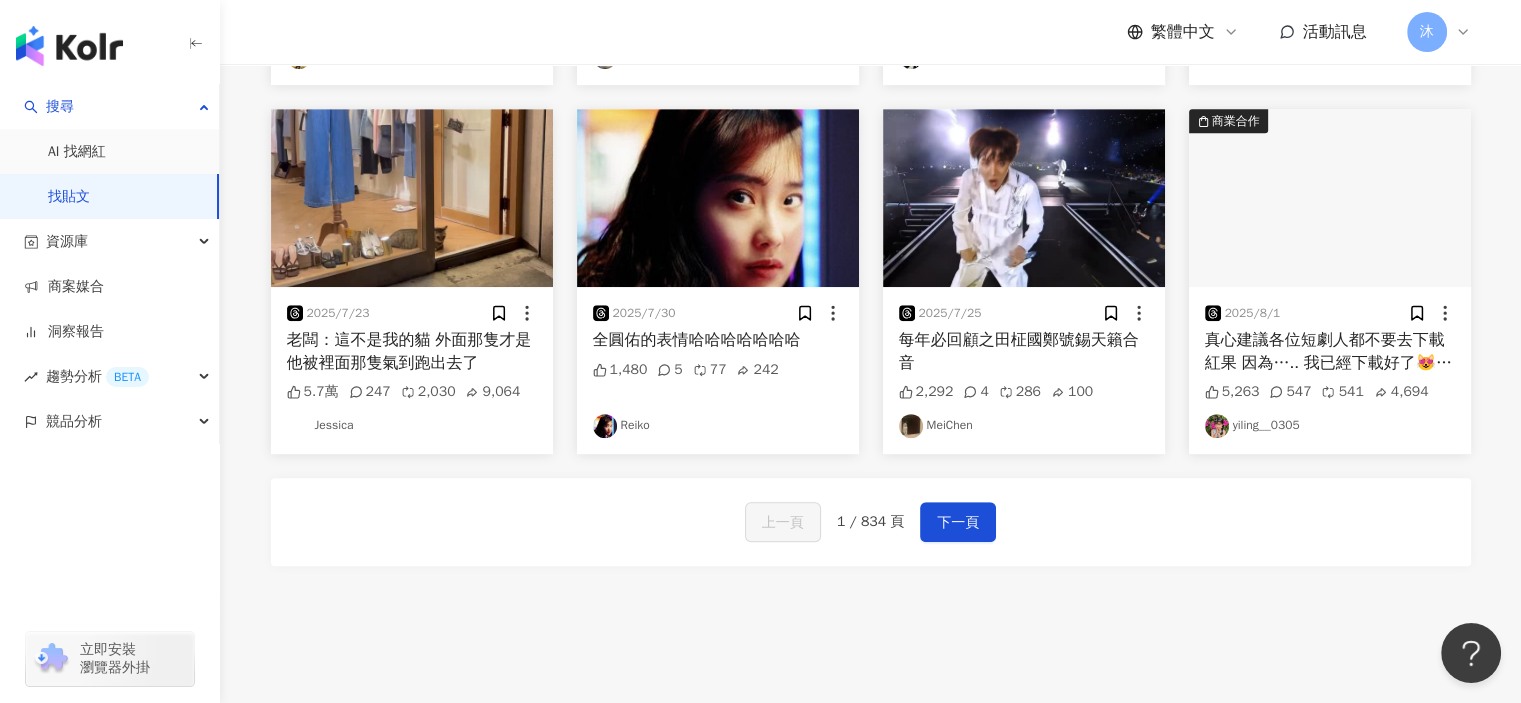 scroll, scrollTop: 1103, scrollLeft: 0, axis: vertical 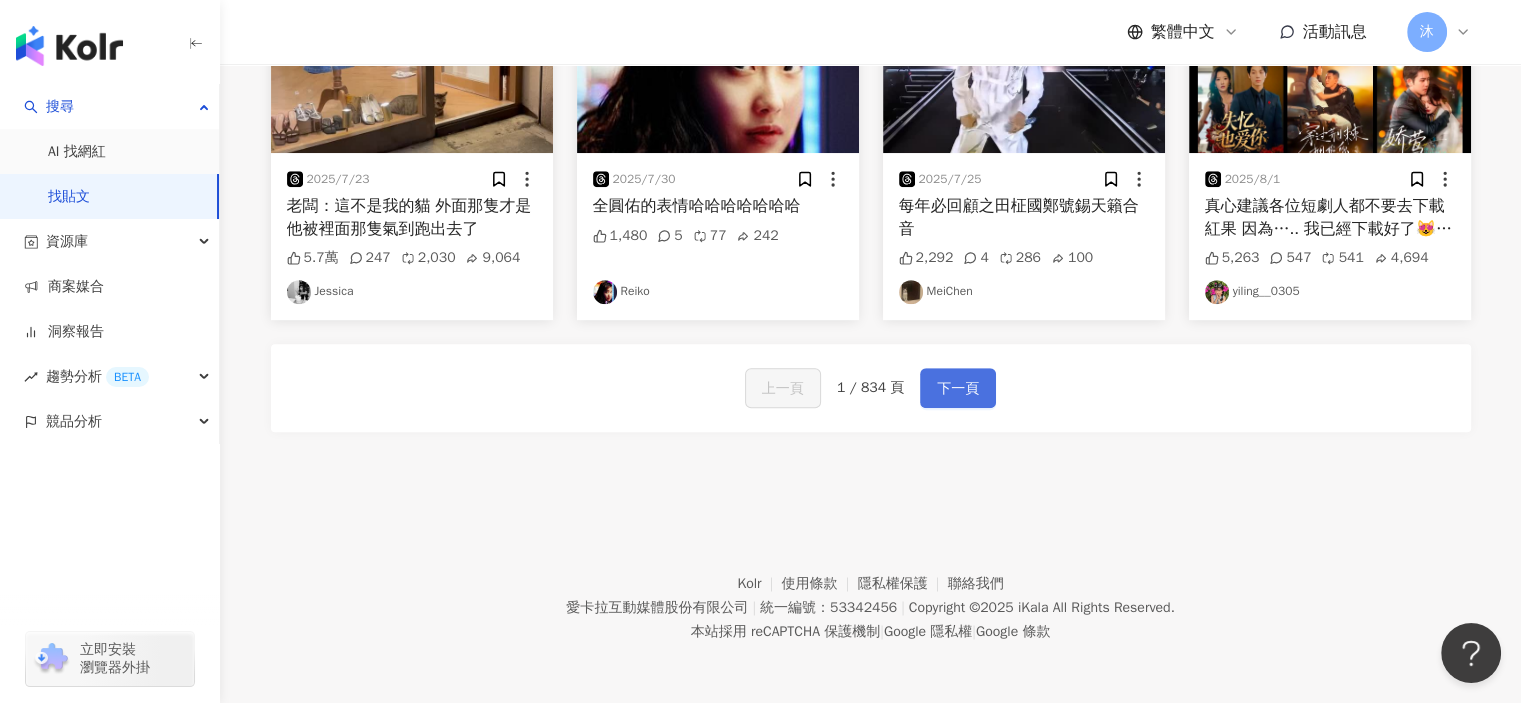 drag, startPoint x: 956, startPoint y: 399, endPoint x: 966, endPoint y: 405, distance: 11.661903 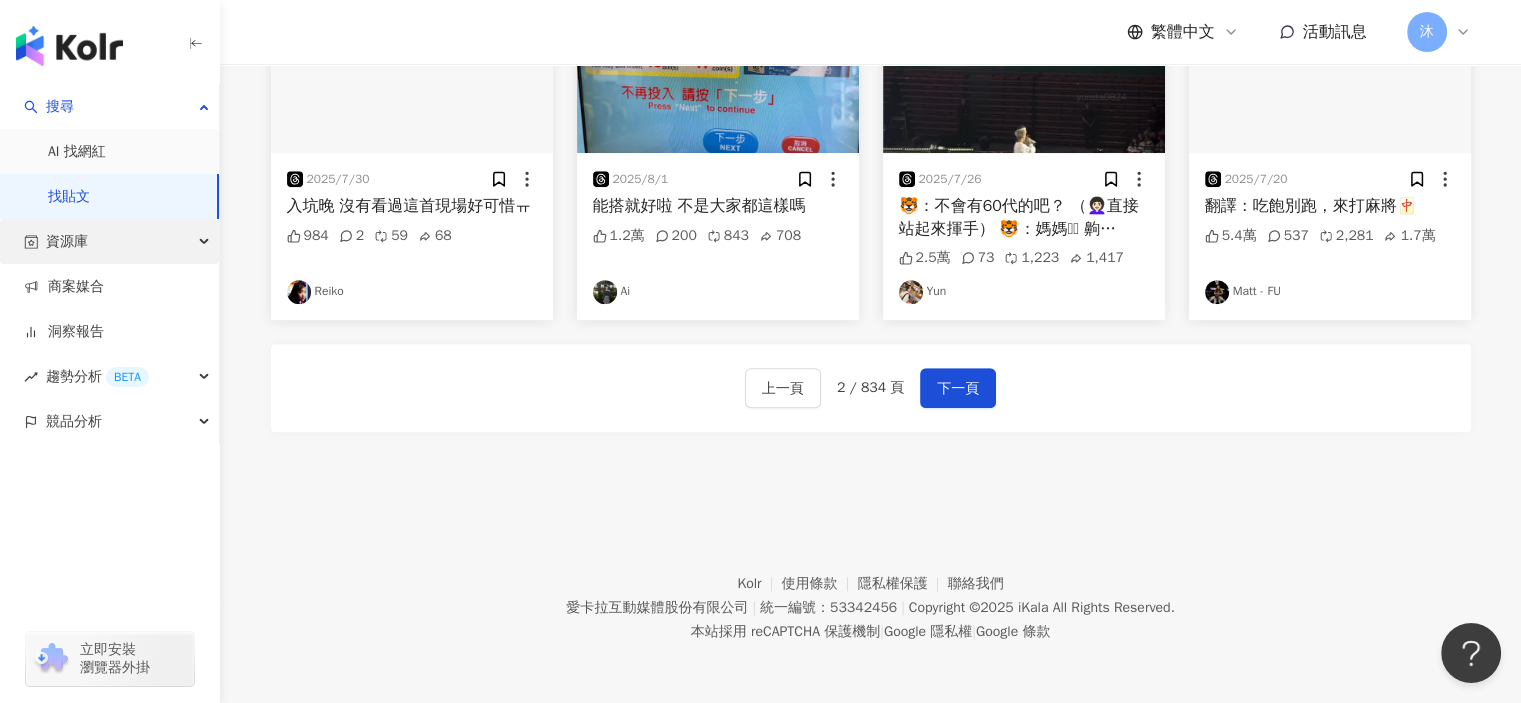 scroll, scrollTop: 403, scrollLeft: 0, axis: vertical 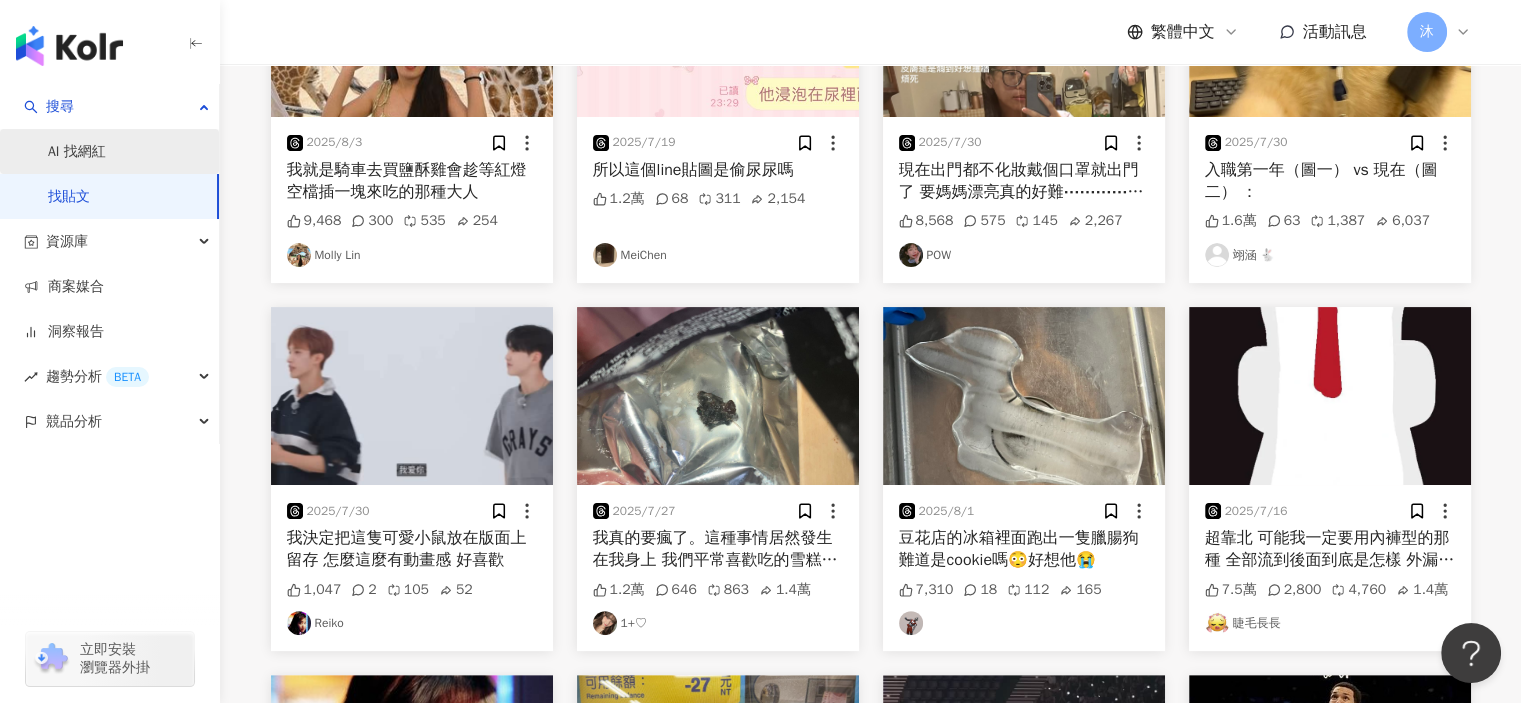click on "AI 找網紅" at bounding box center (77, 152) 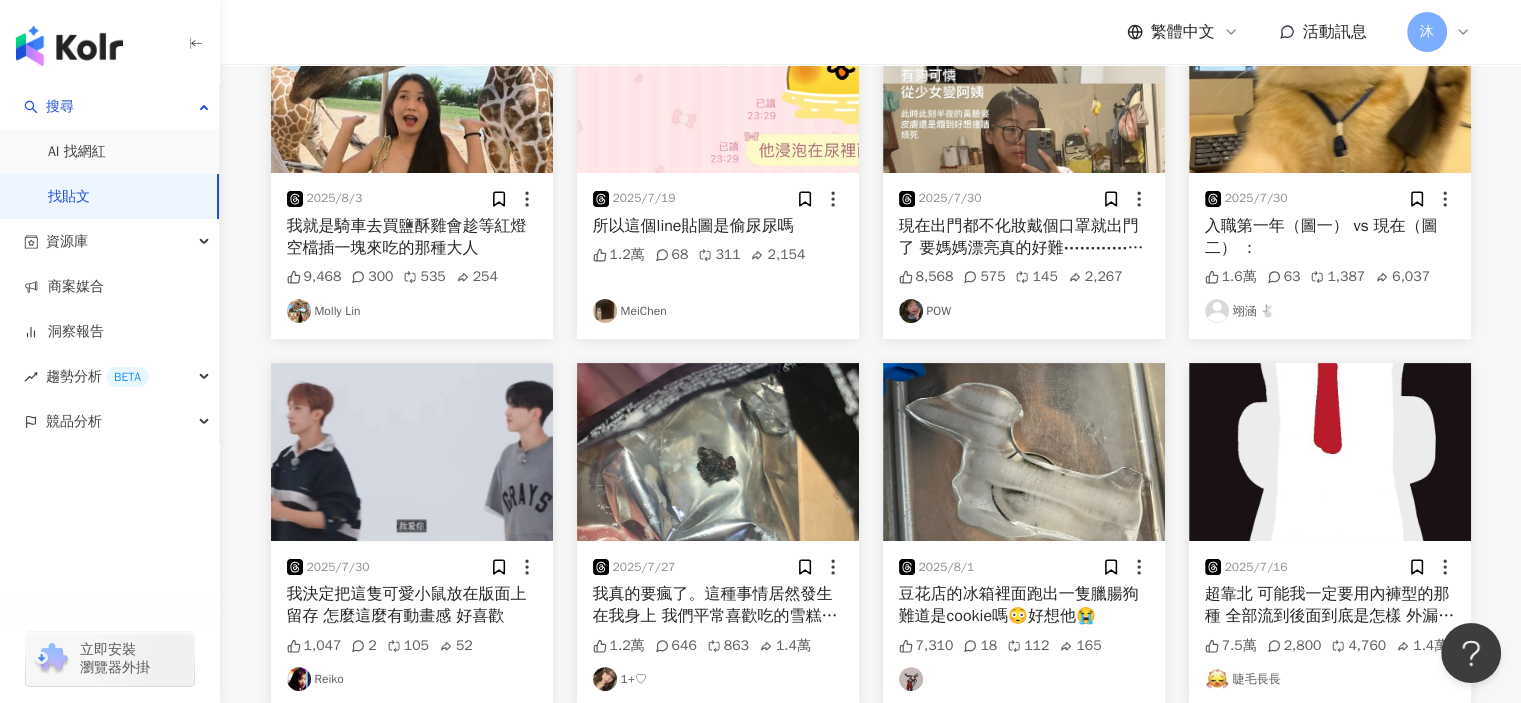 scroll, scrollTop: 0, scrollLeft: 0, axis: both 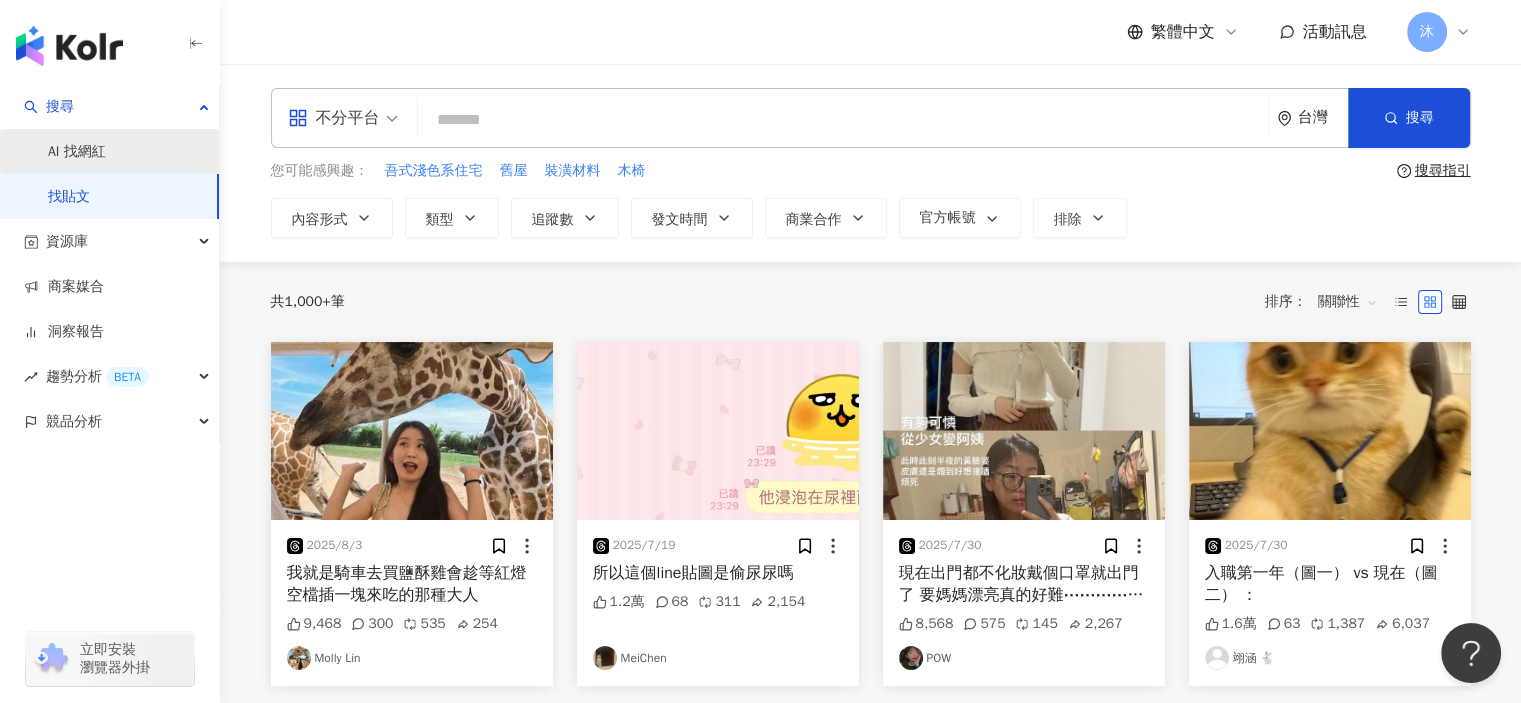 click on "AI 找網紅" at bounding box center (77, 152) 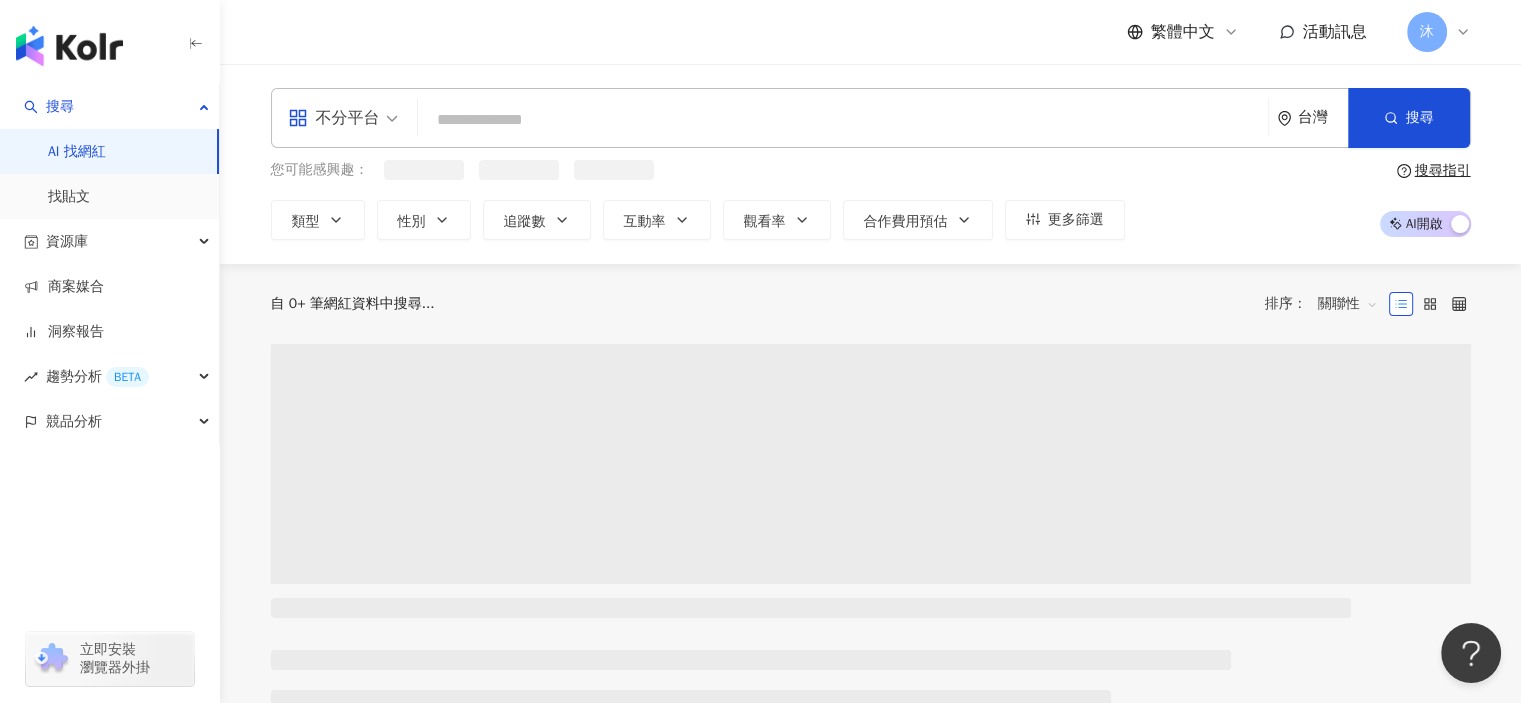 click at bounding box center [843, 120] 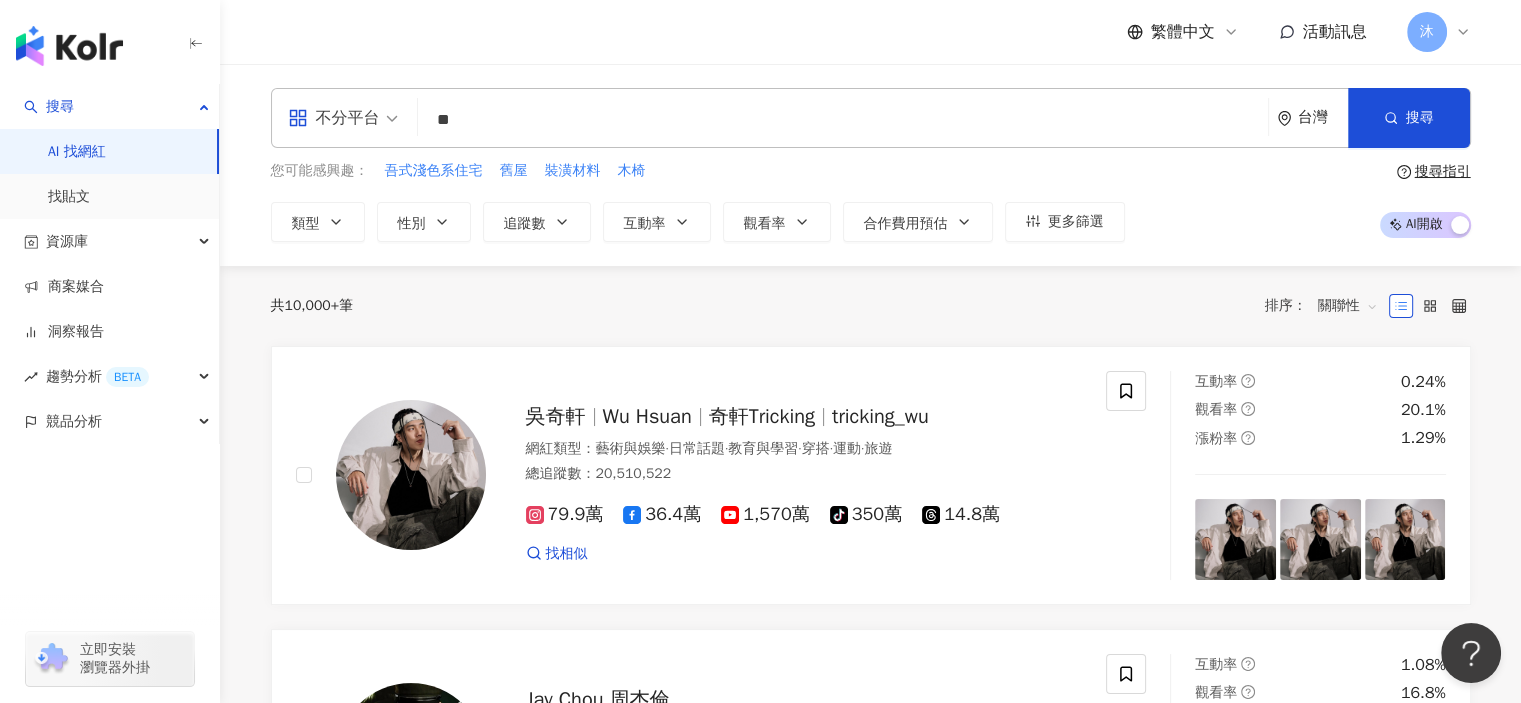 type on "*" 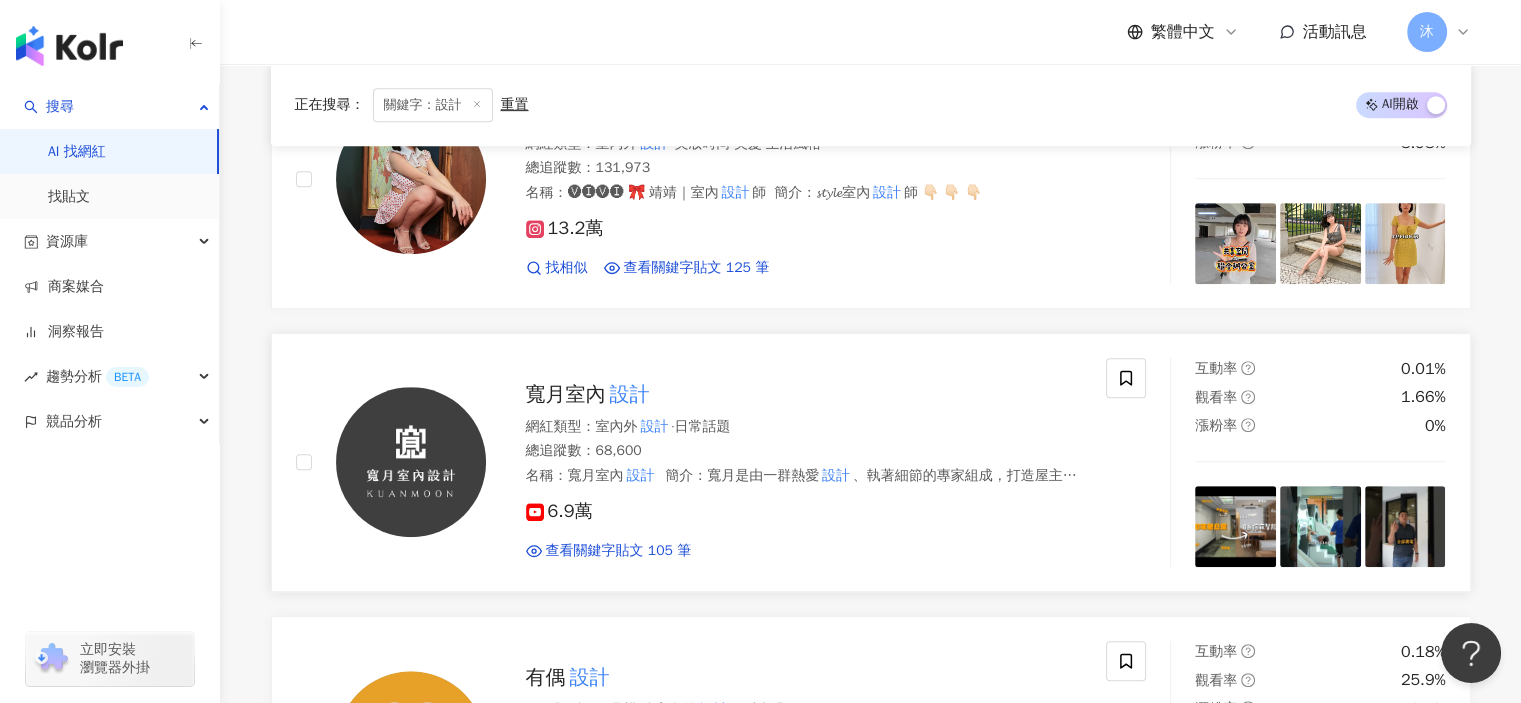 scroll, scrollTop: 1000, scrollLeft: 0, axis: vertical 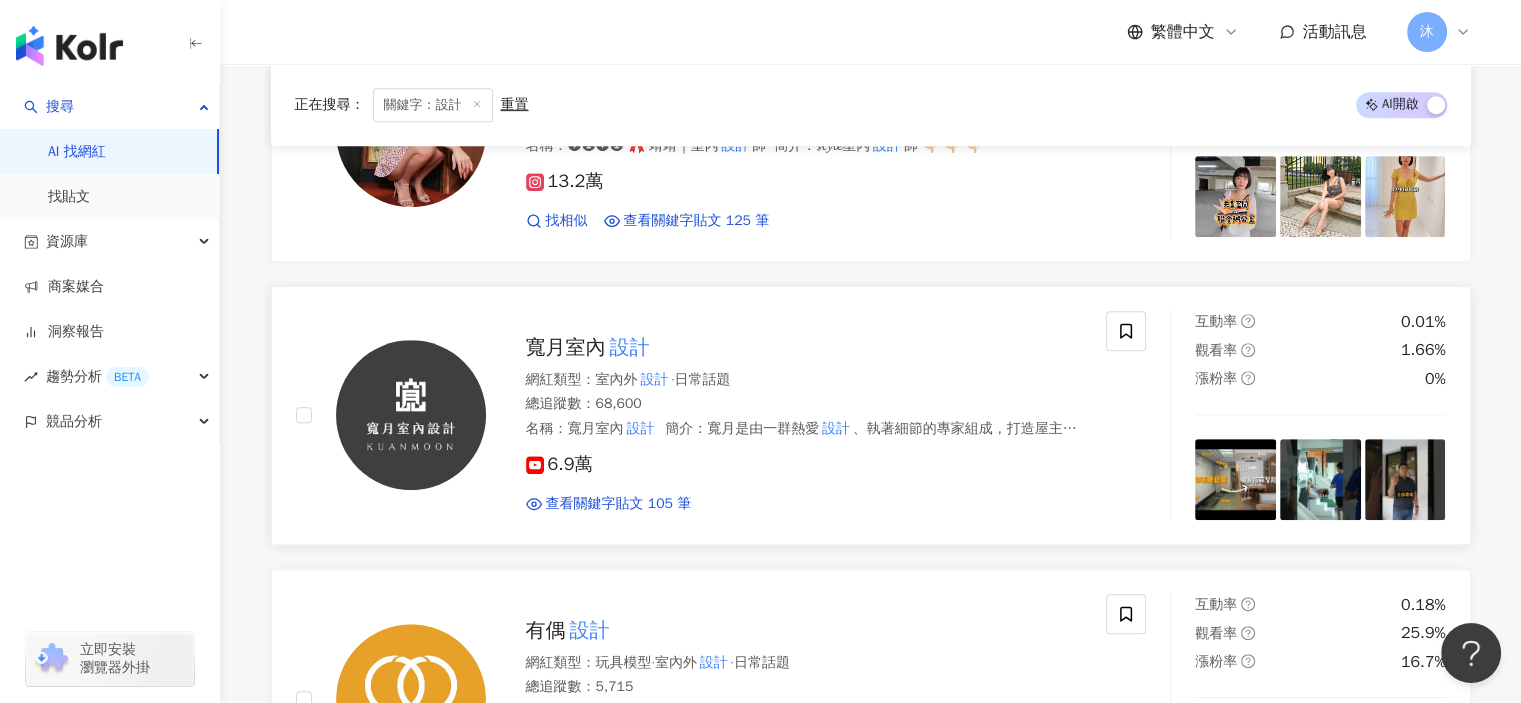 click on "寬月室內" at bounding box center (566, 347) 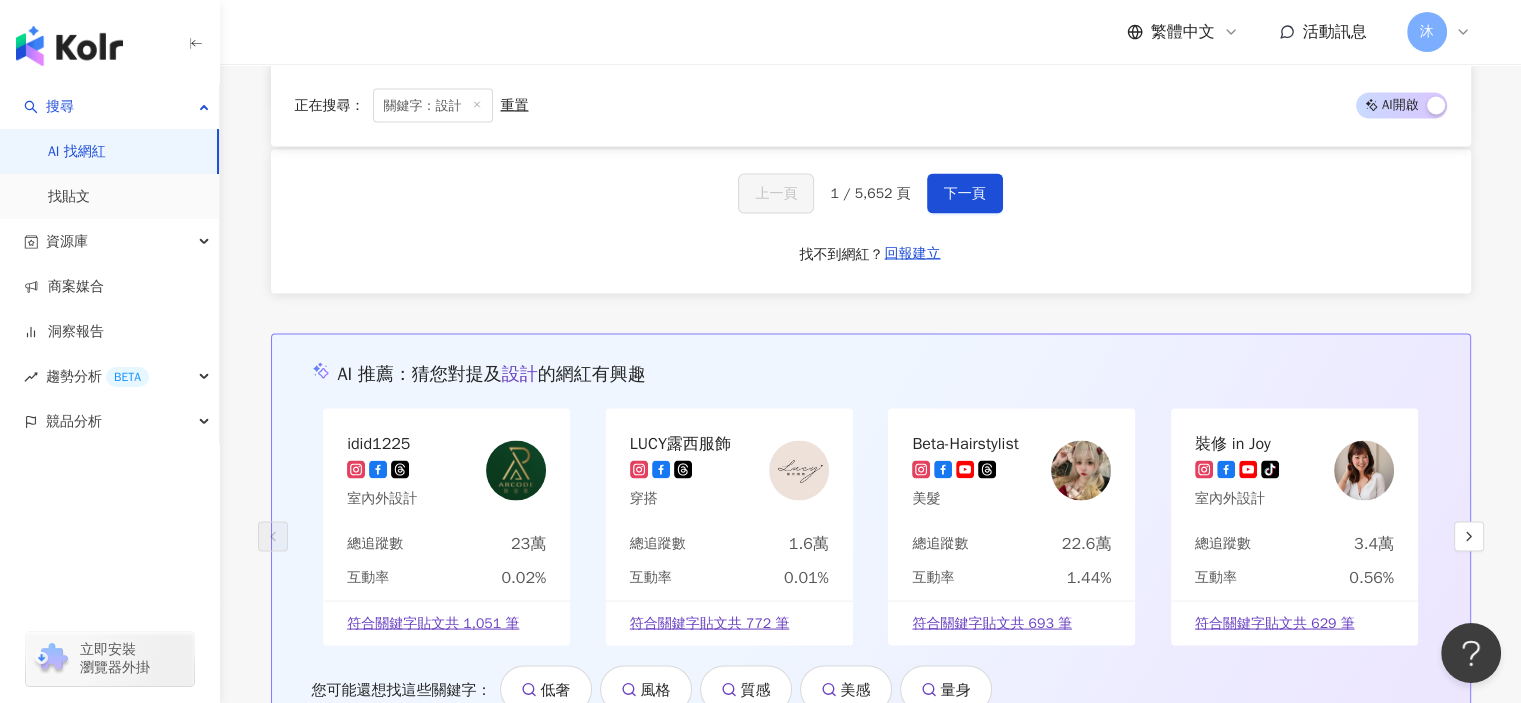 scroll, scrollTop: 3300, scrollLeft: 0, axis: vertical 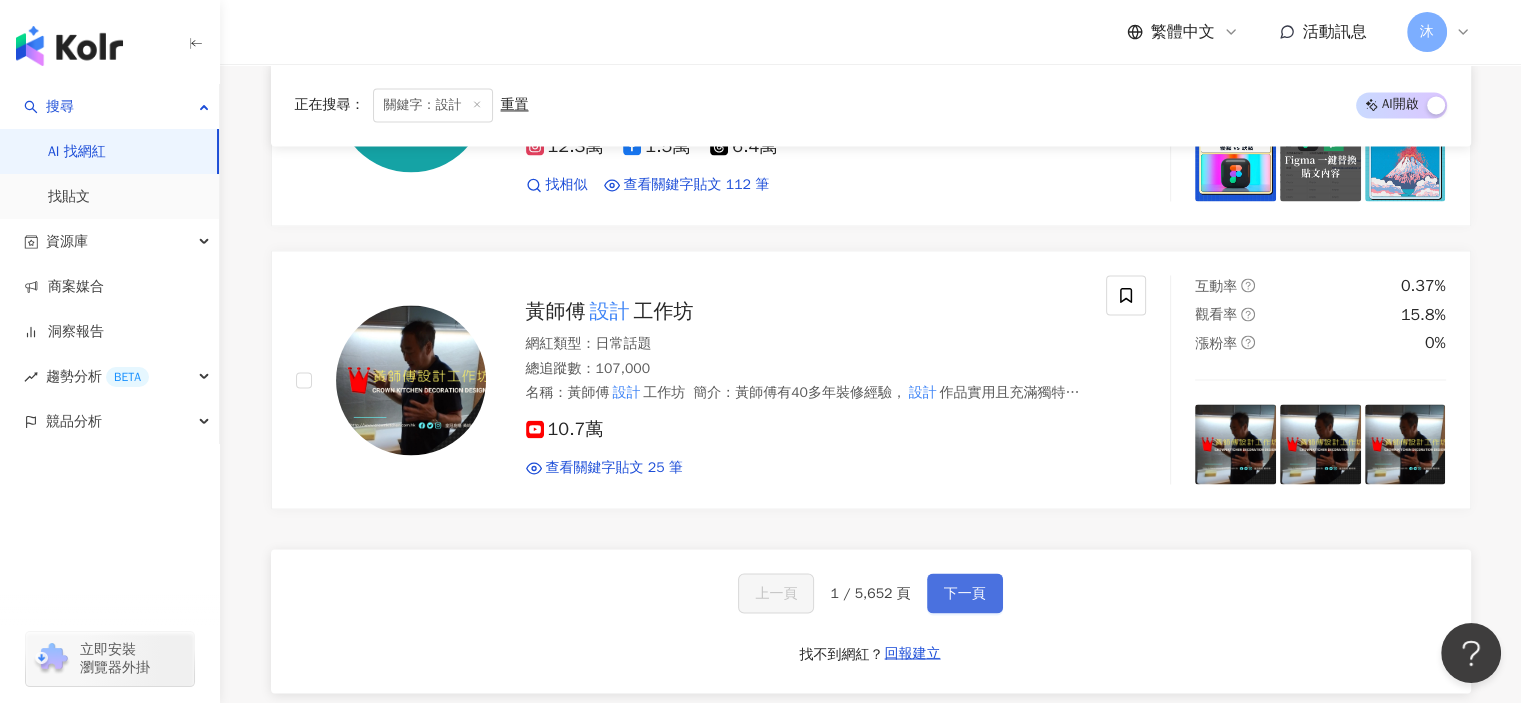 click on "下一頁" at bounding box center [965, 593] 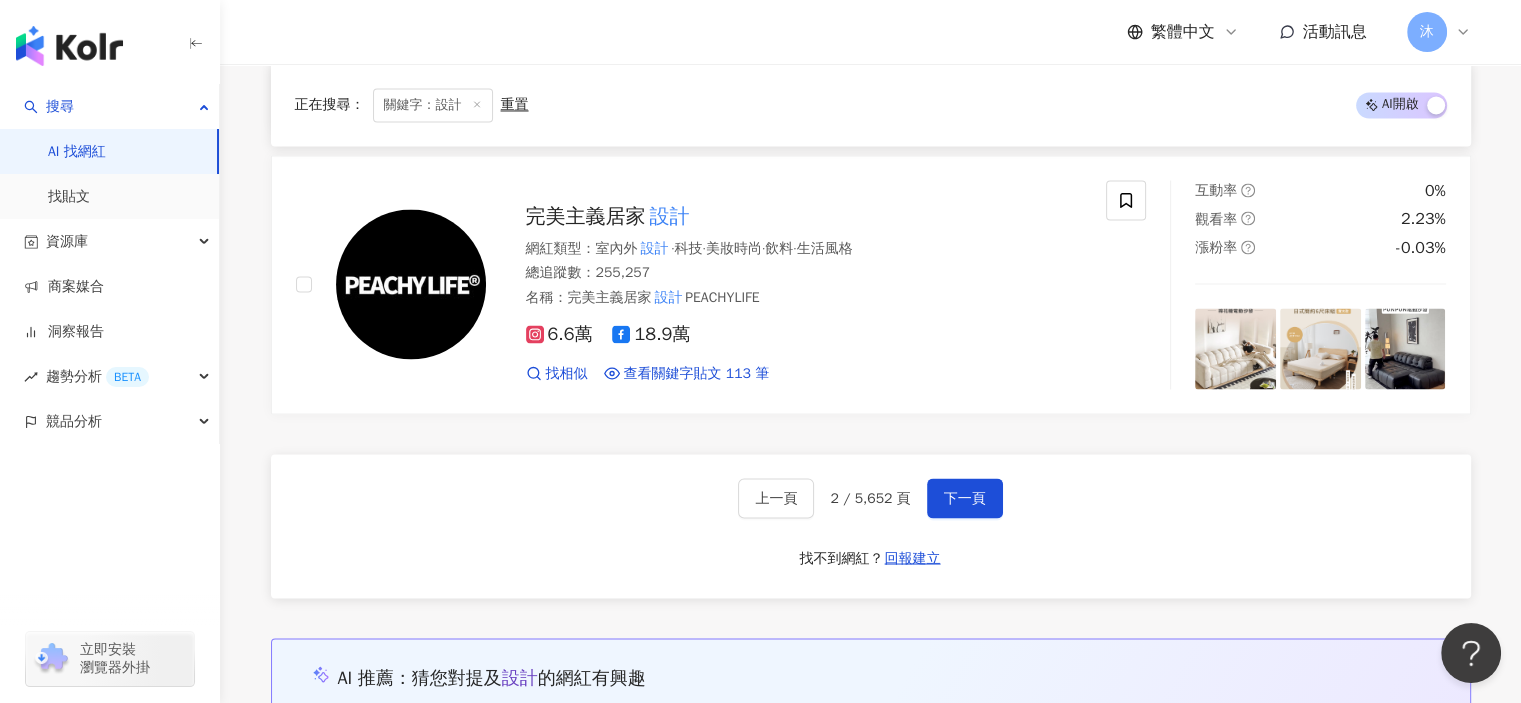 scroll, scrollTop: 3500, scrollLeft: 0, axis: vertical 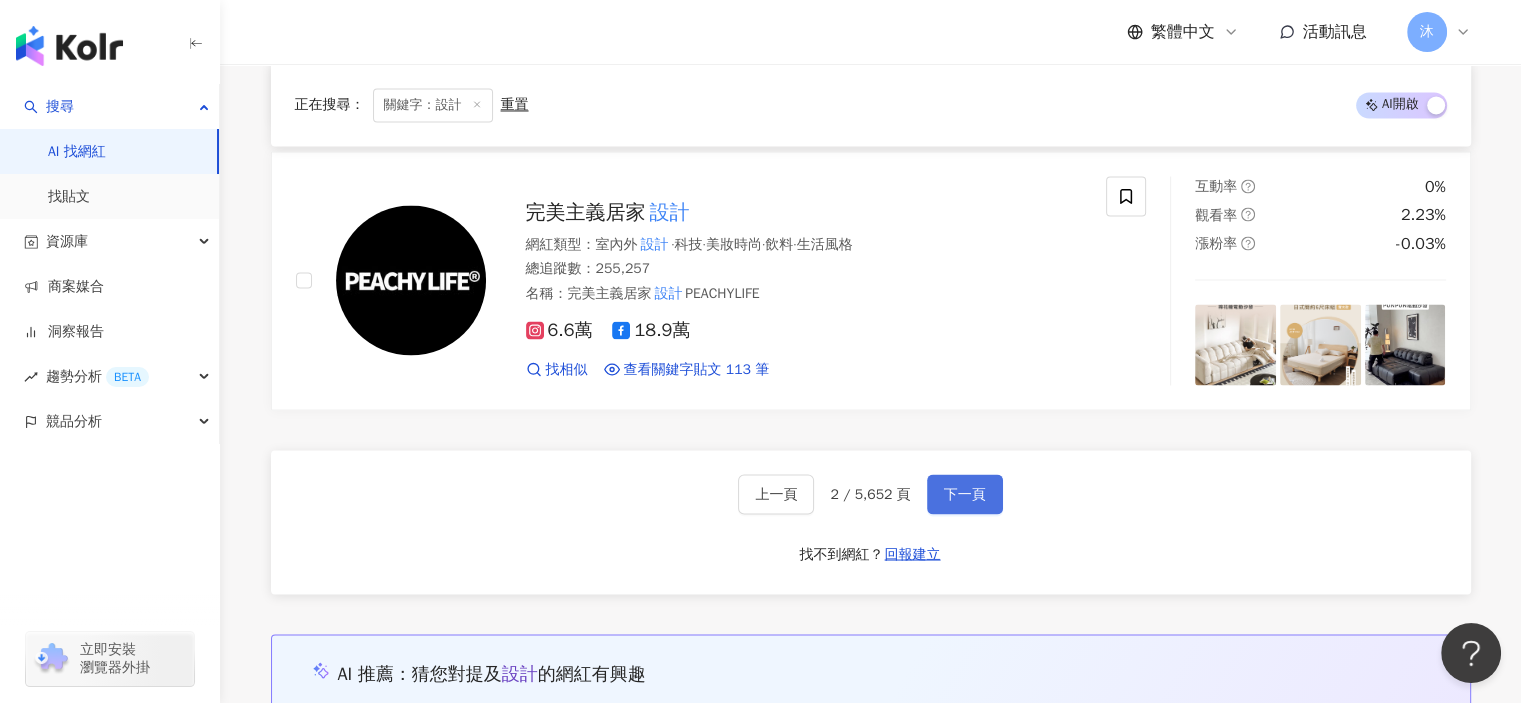 click on "下一頁" at bounding box center (965, 494) 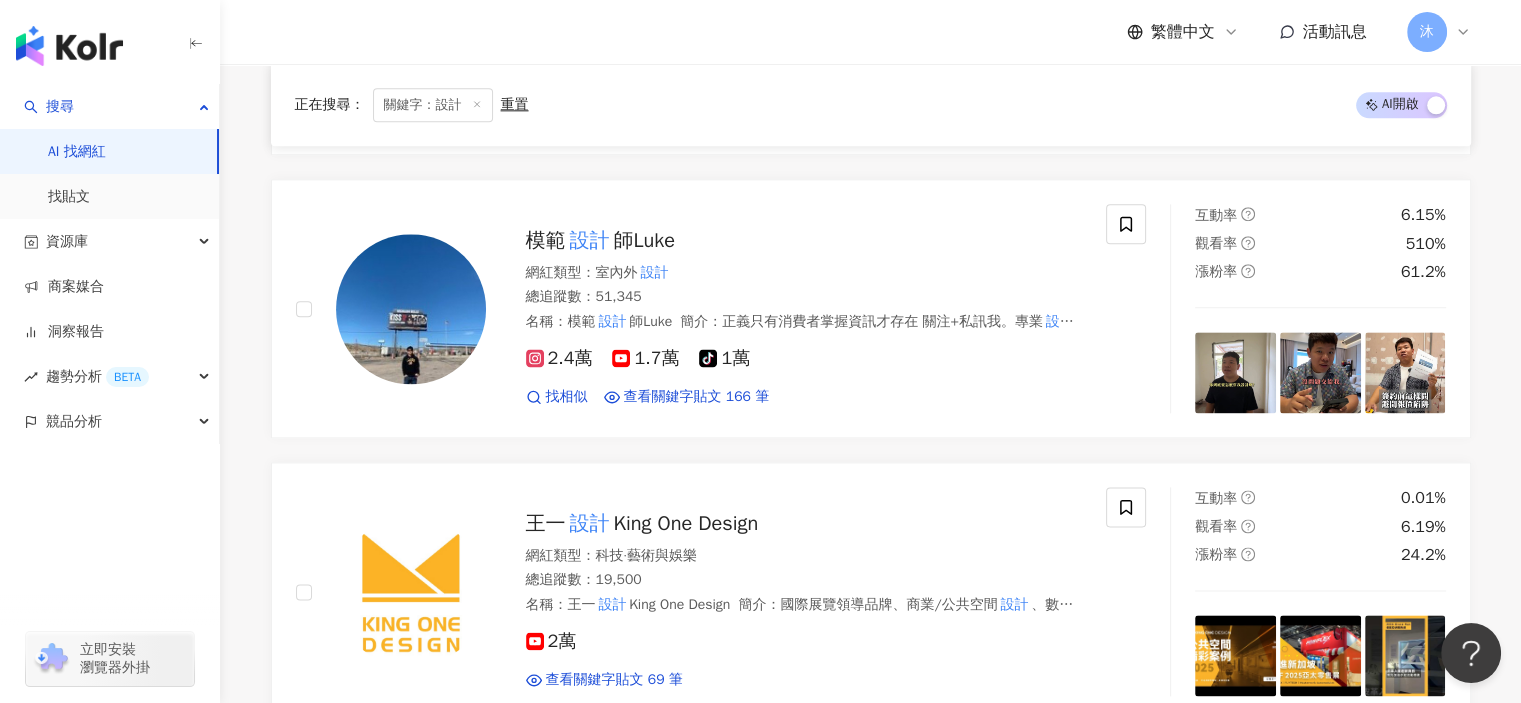 scroll, scrollTop: 3122, scrollLeft: 0, axis: vertical 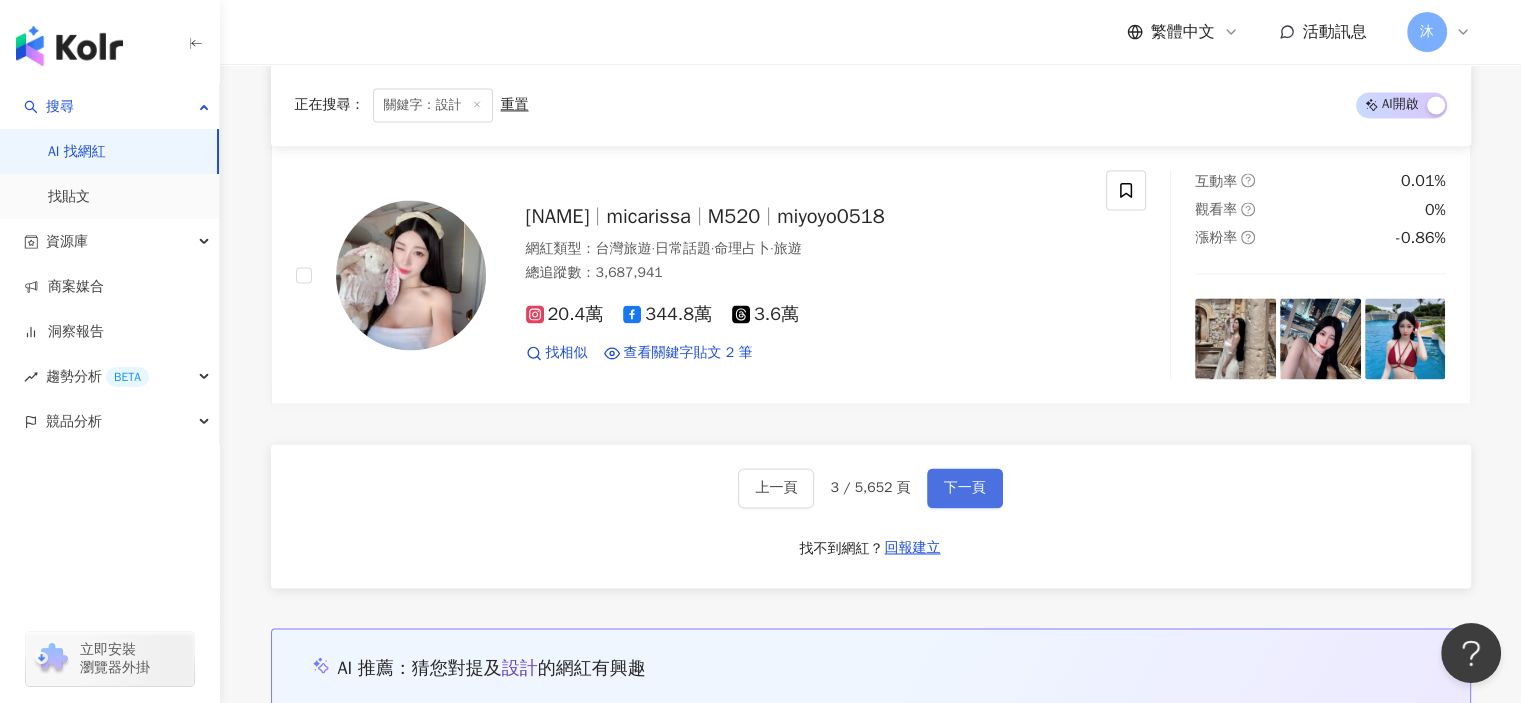 click on "下一頁" at bounding box center [965, 488] 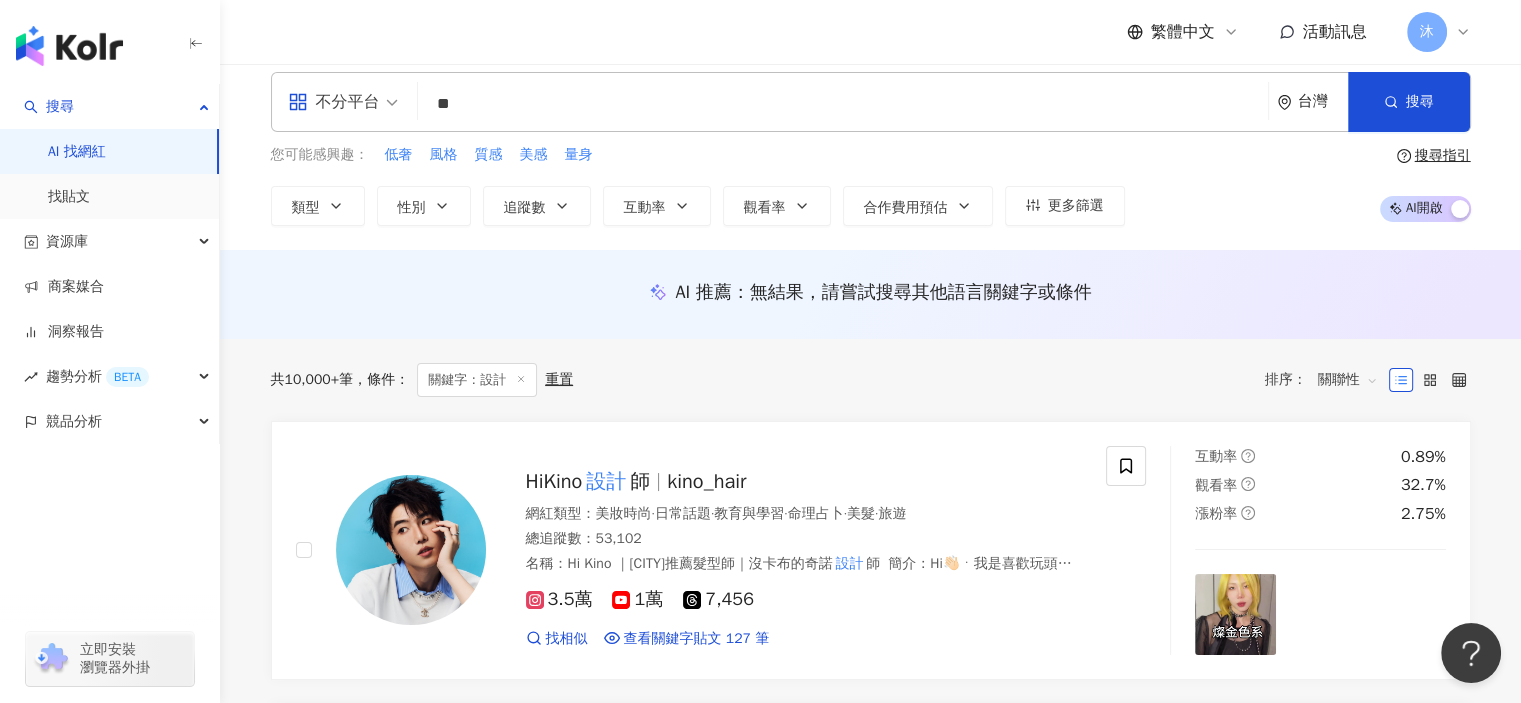 scroll, scrollTop: 516, scrollLeft: 0, axis: vertical 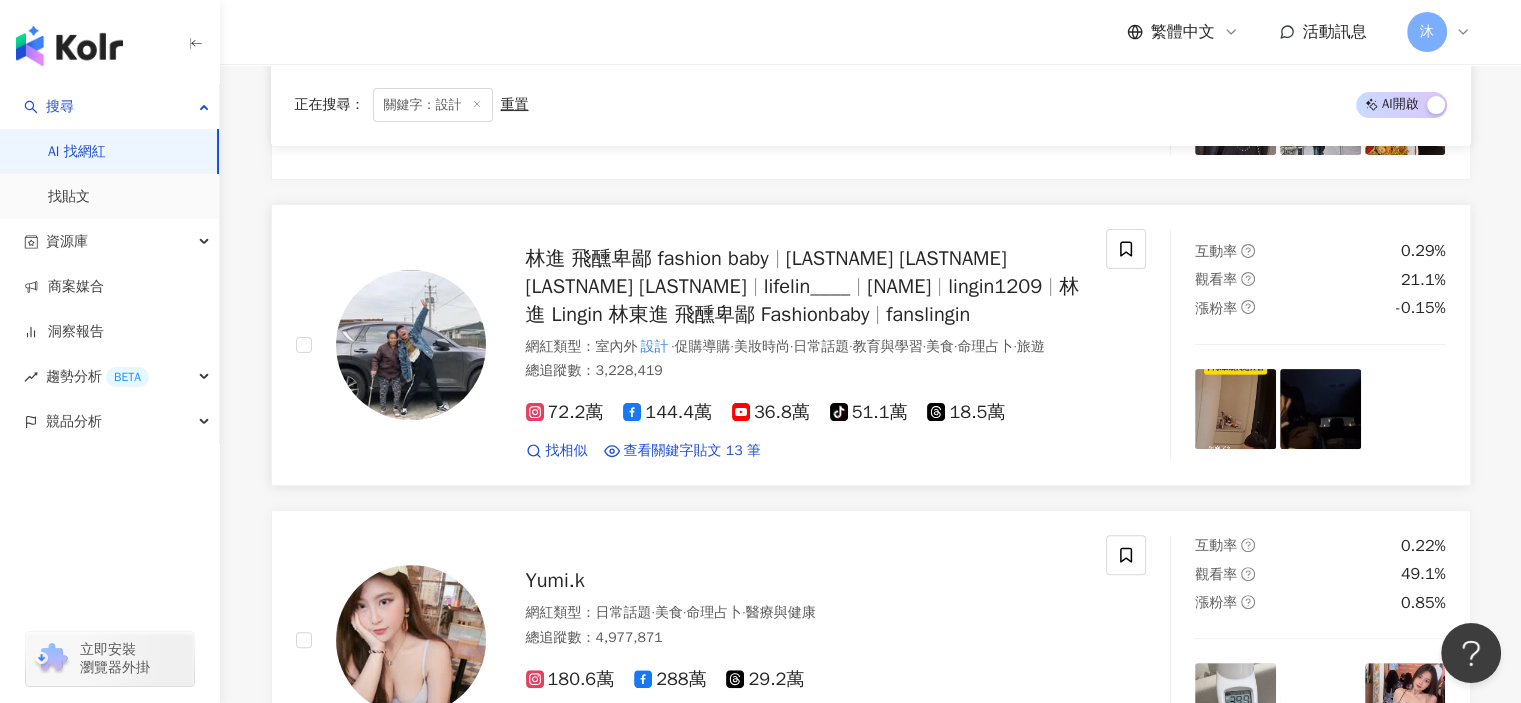 click on "lingin1209" at bounding box center (995, 286) 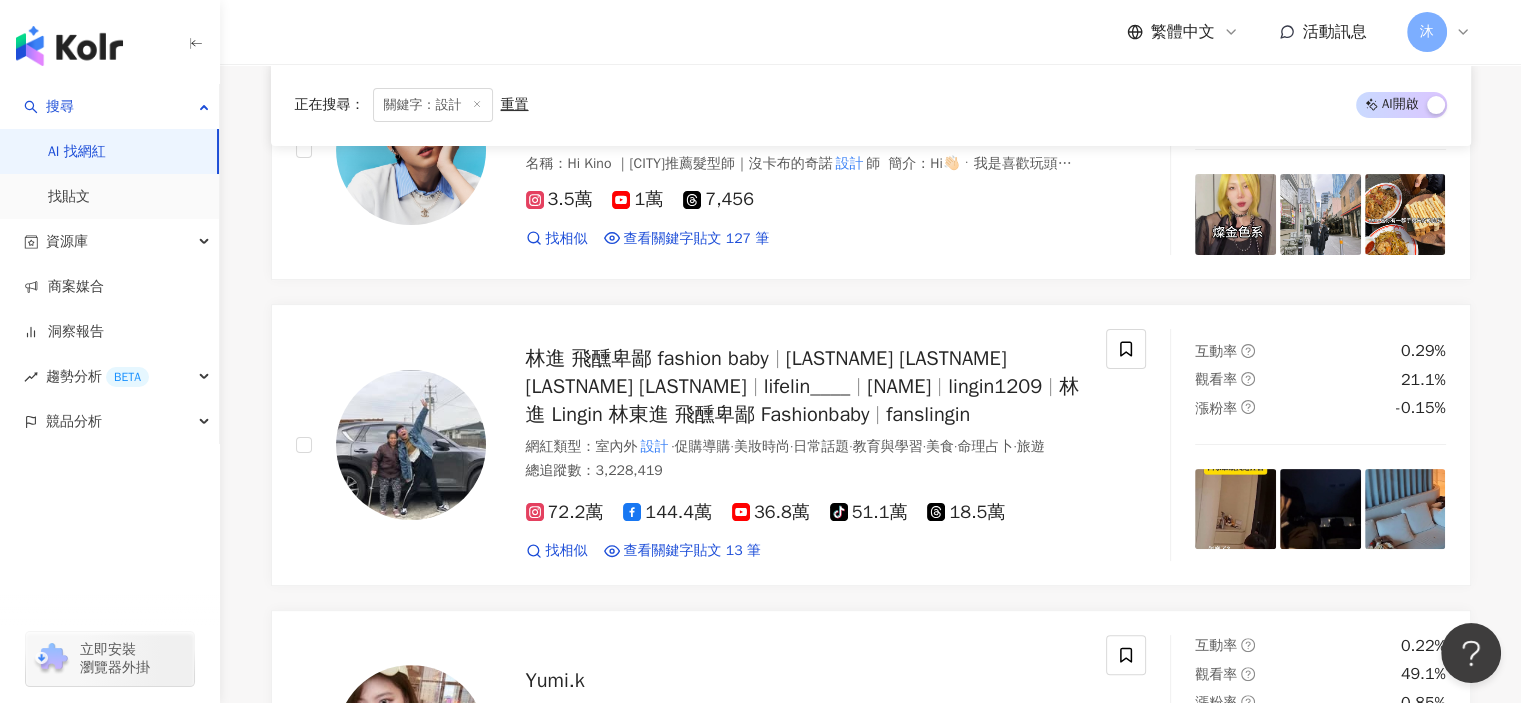 scroll, scrollTop: 0, scrollLeft: 0, axis: both 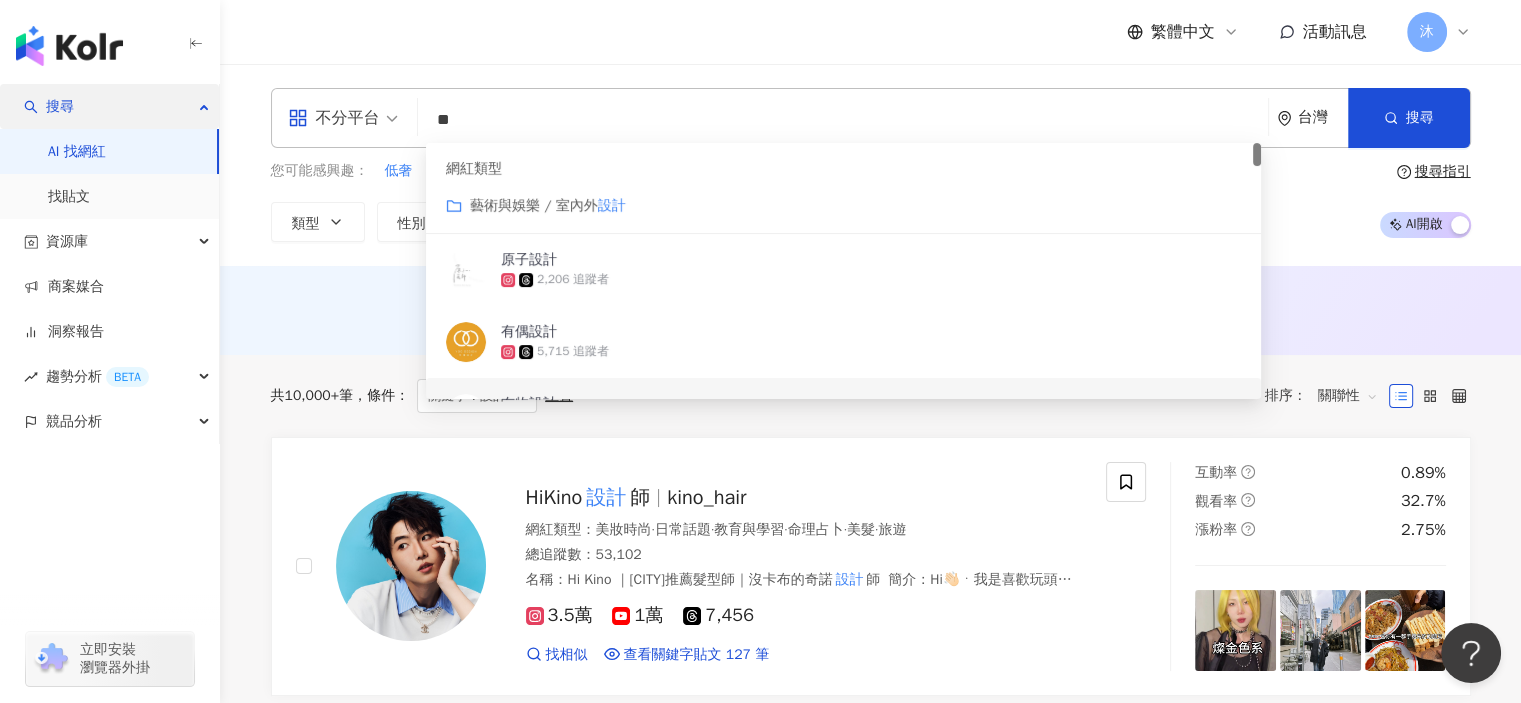 drag, startPoint x: 483, startPoint y: 114, endPoint x: 173, endPoint y: 109, distance: 310.0403 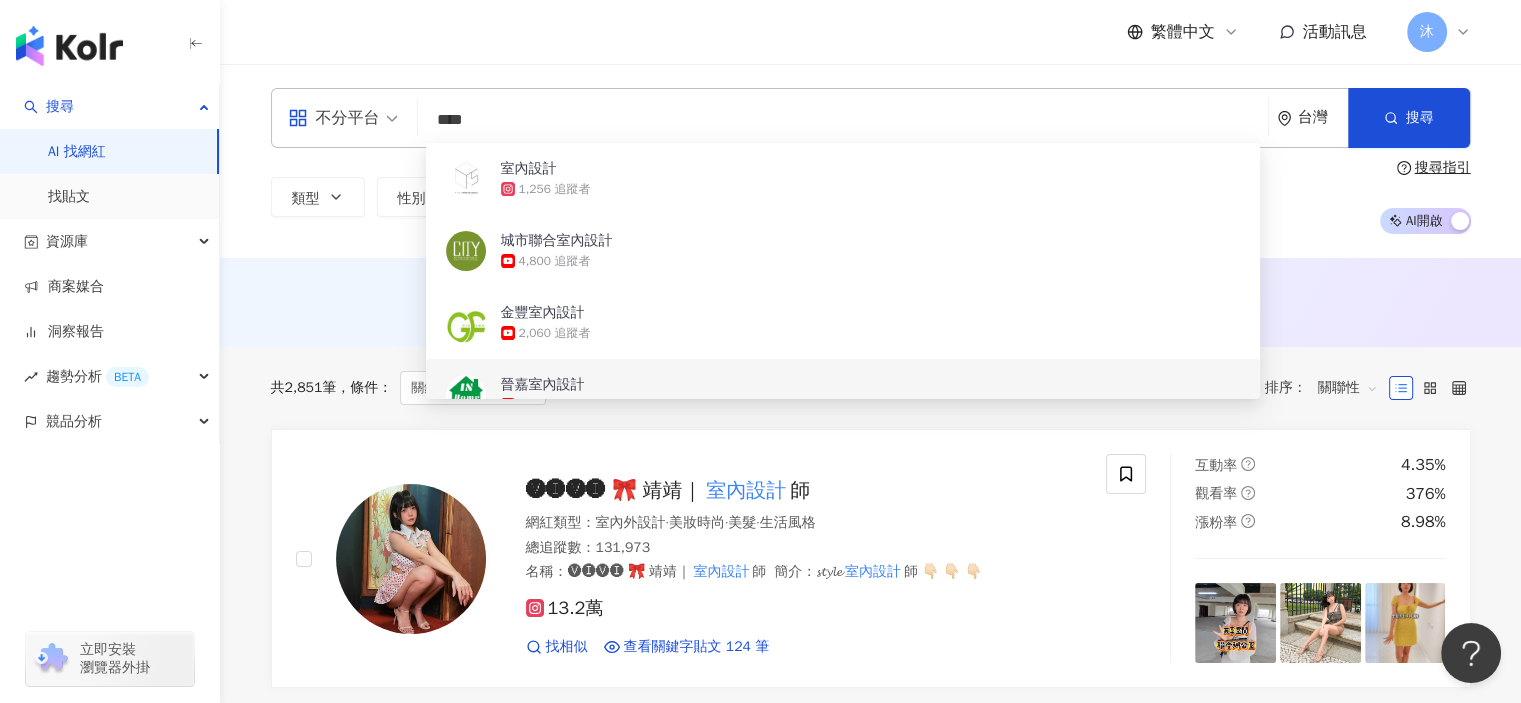 type on "****" 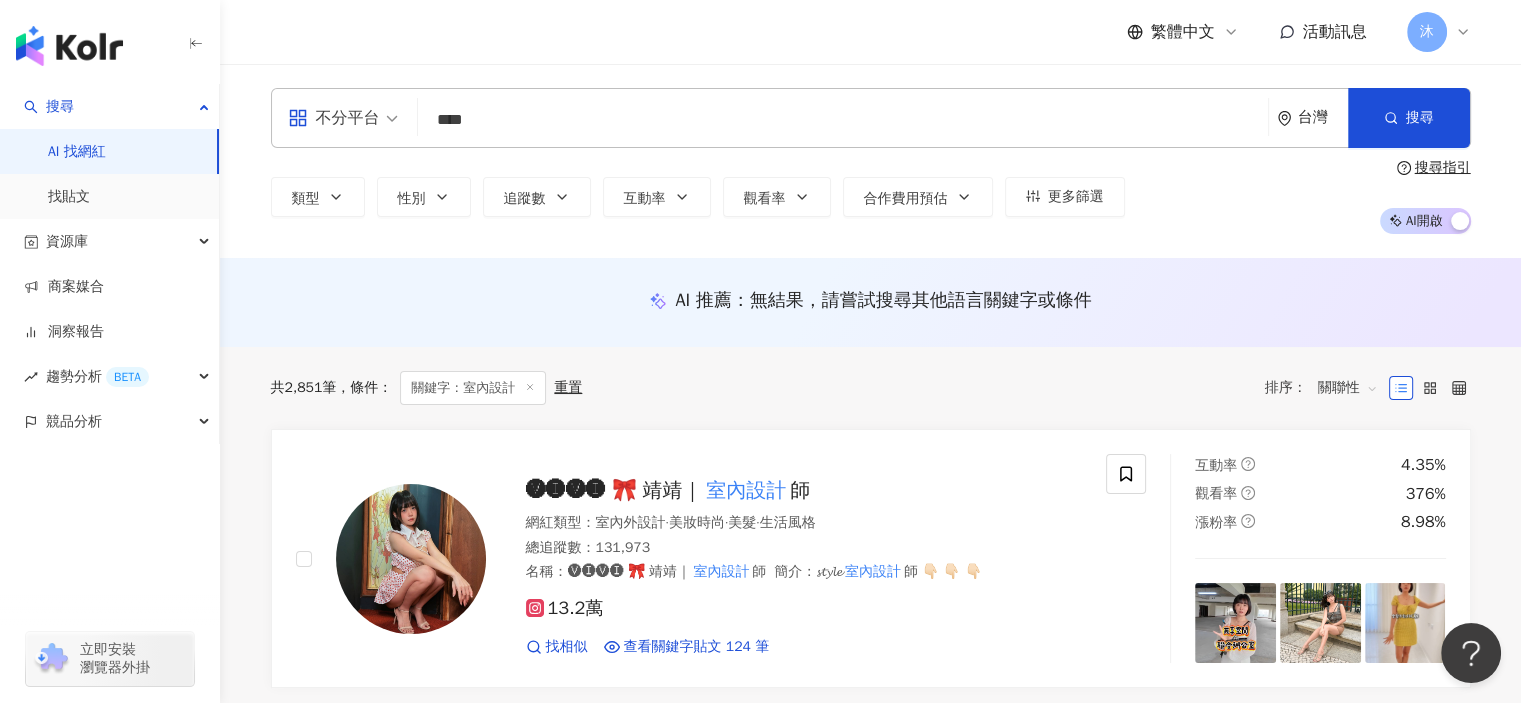 click on "共  2,851  筆 條件 ： 關鍵字：室內設計 重置 排序： 關聯性" at bounding box center [871, 388] 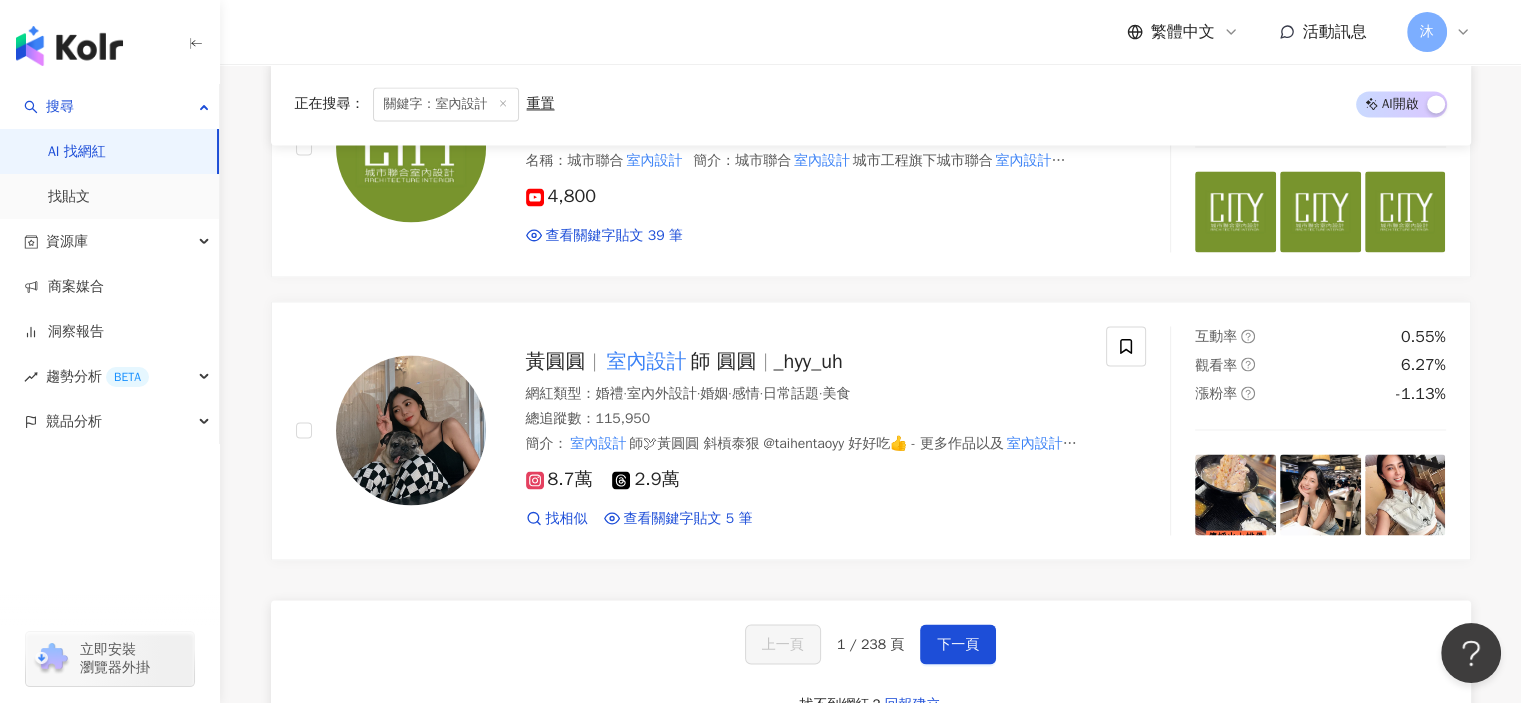 scroll, scrollTop: 3300, scrollLeft: 0, axis: vertical 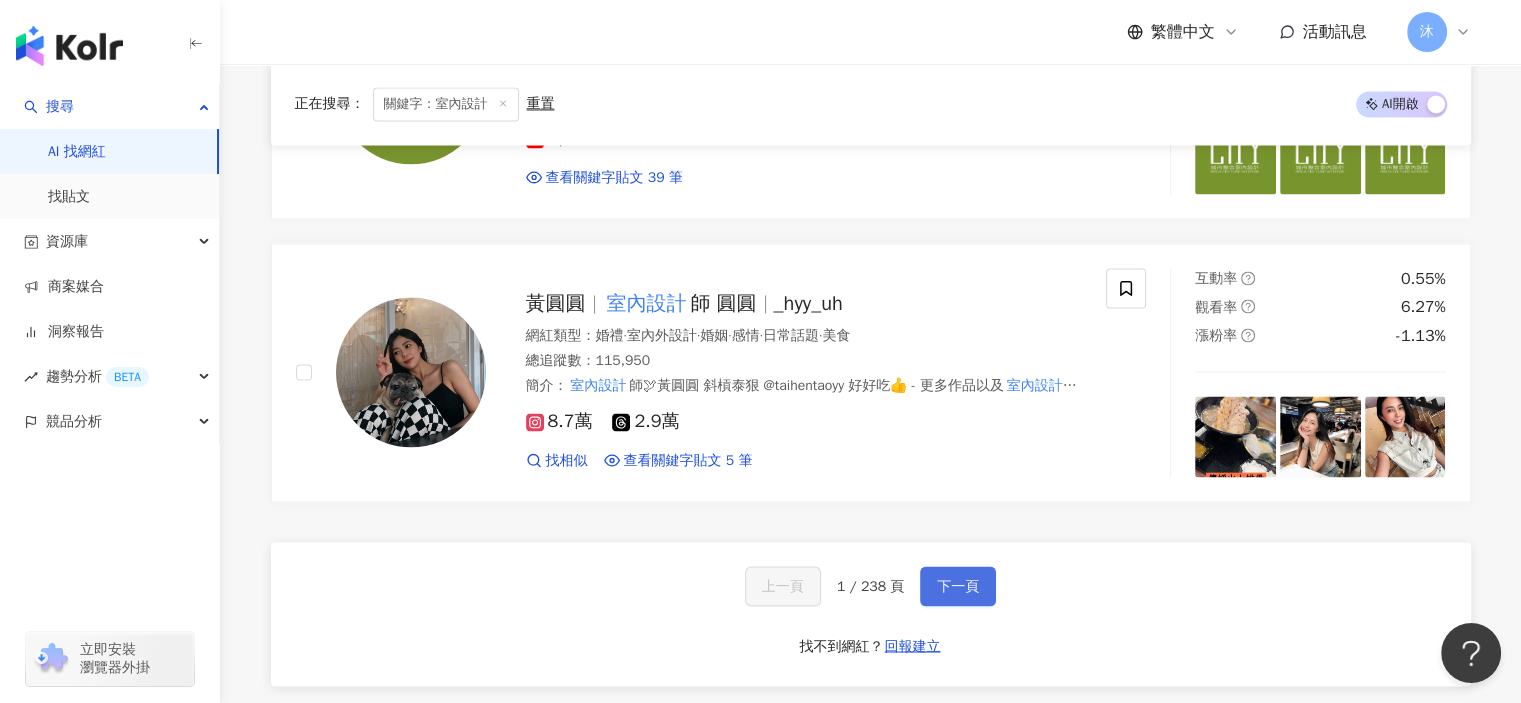 click on "下一頁" at bounding box center [958, 586] 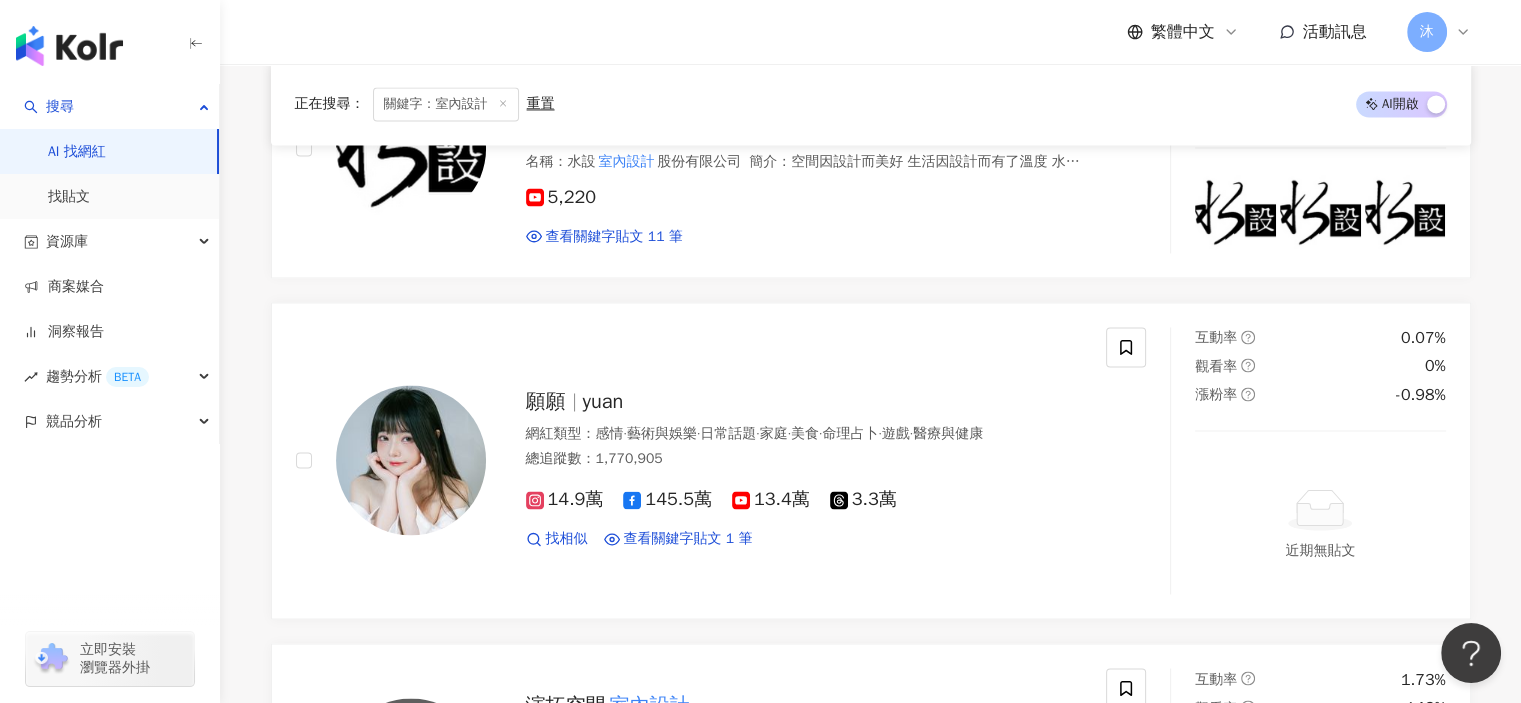 scroll, scrollTop: 4044, scrollLeft: 0, axis: vertical 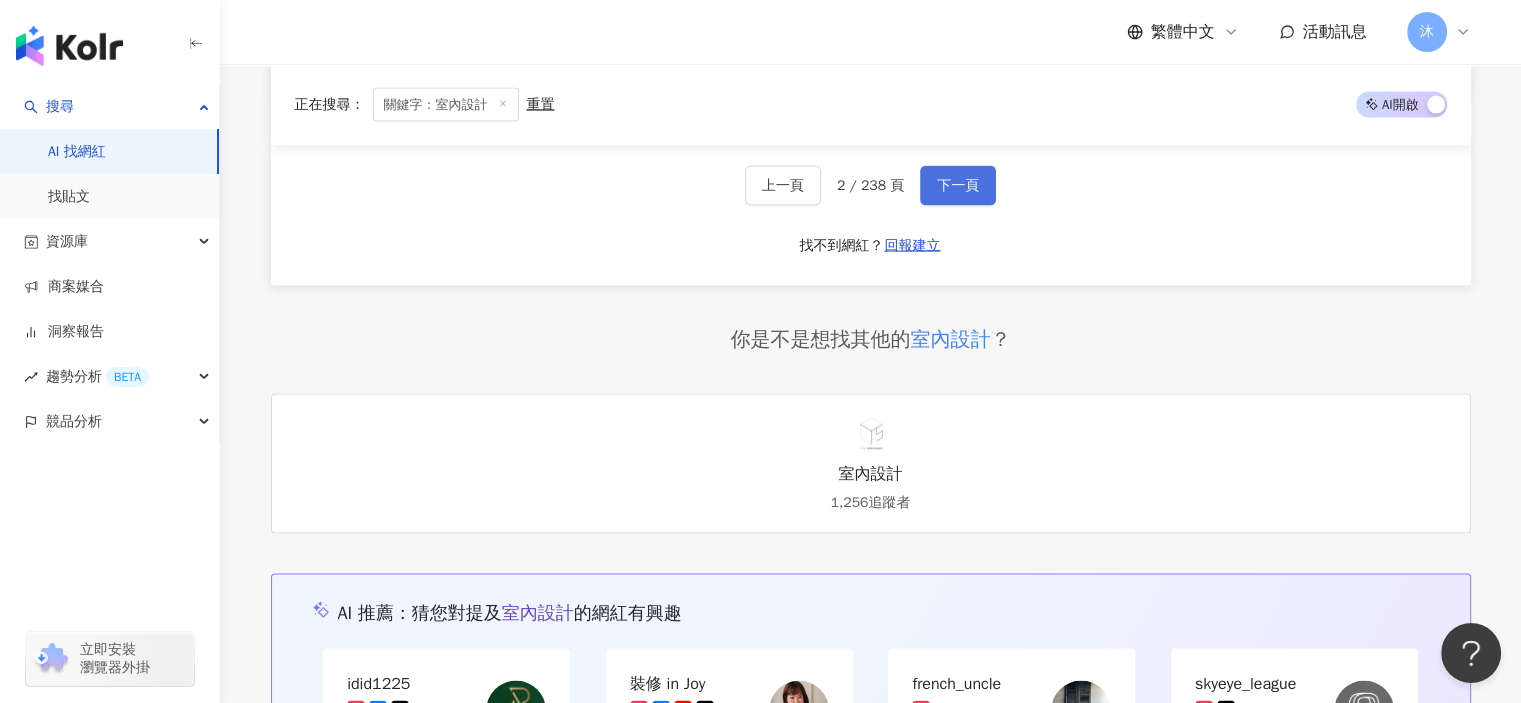 click on "下一頁" at bounding box center (958, 186) 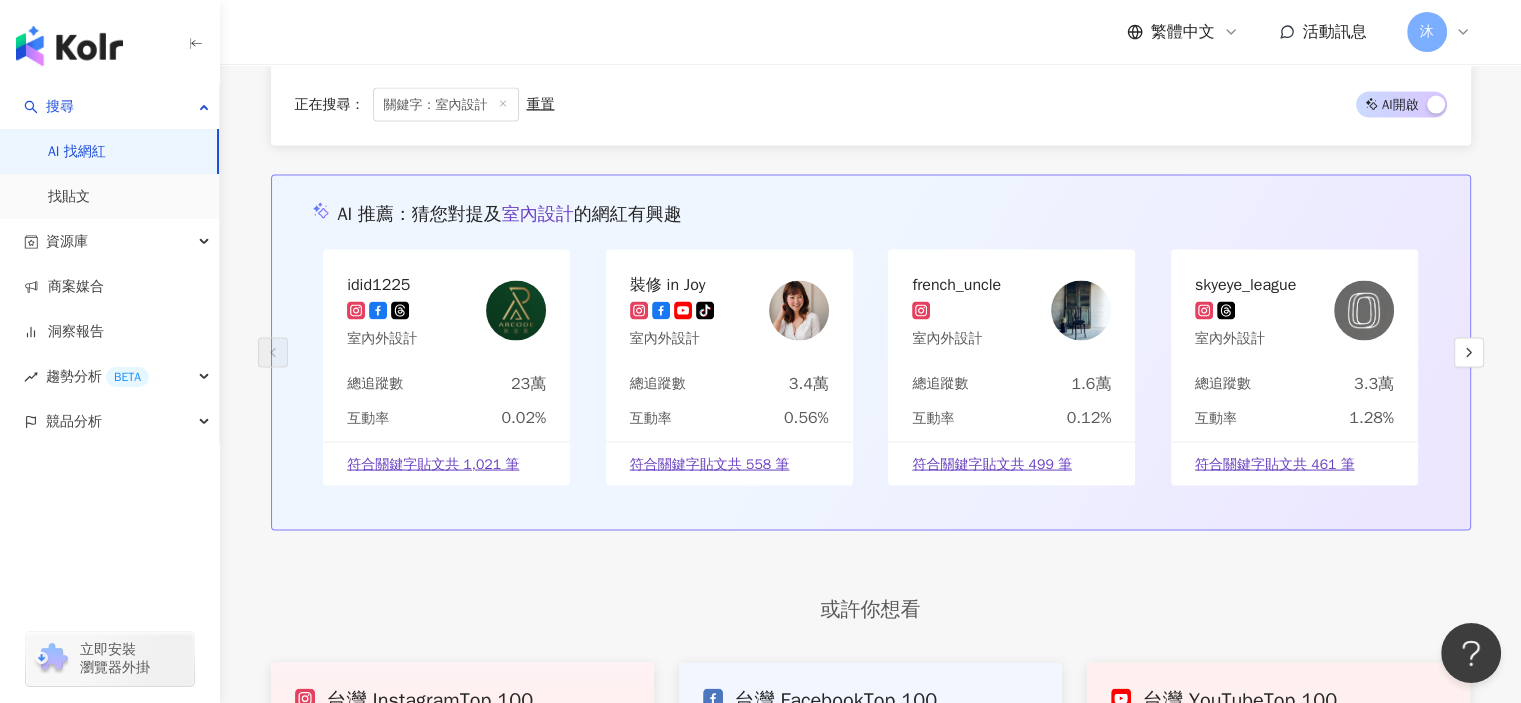 scroll, scrollTop: 3231, scrollLeft: 0, axis: vertical 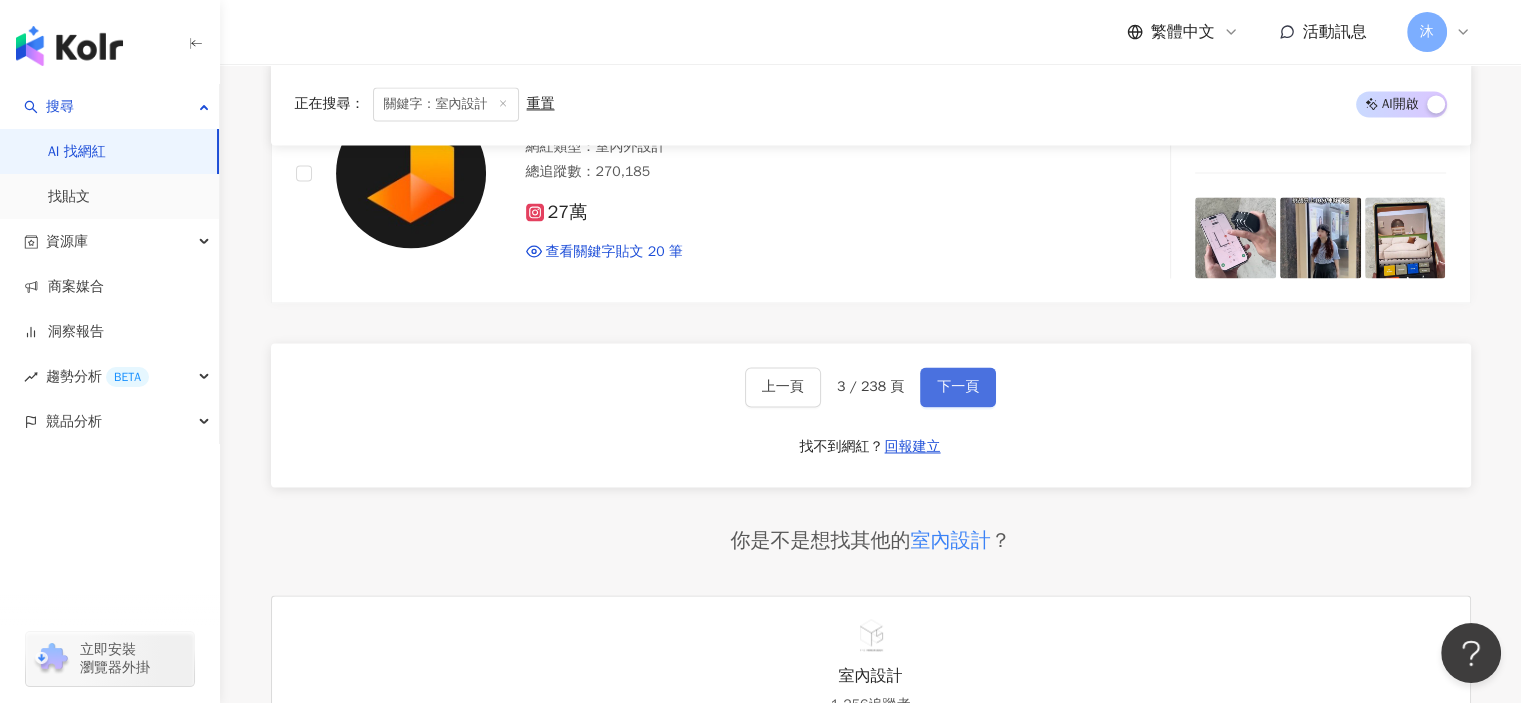 click on "下一頁" at bounding box center [958, 387] 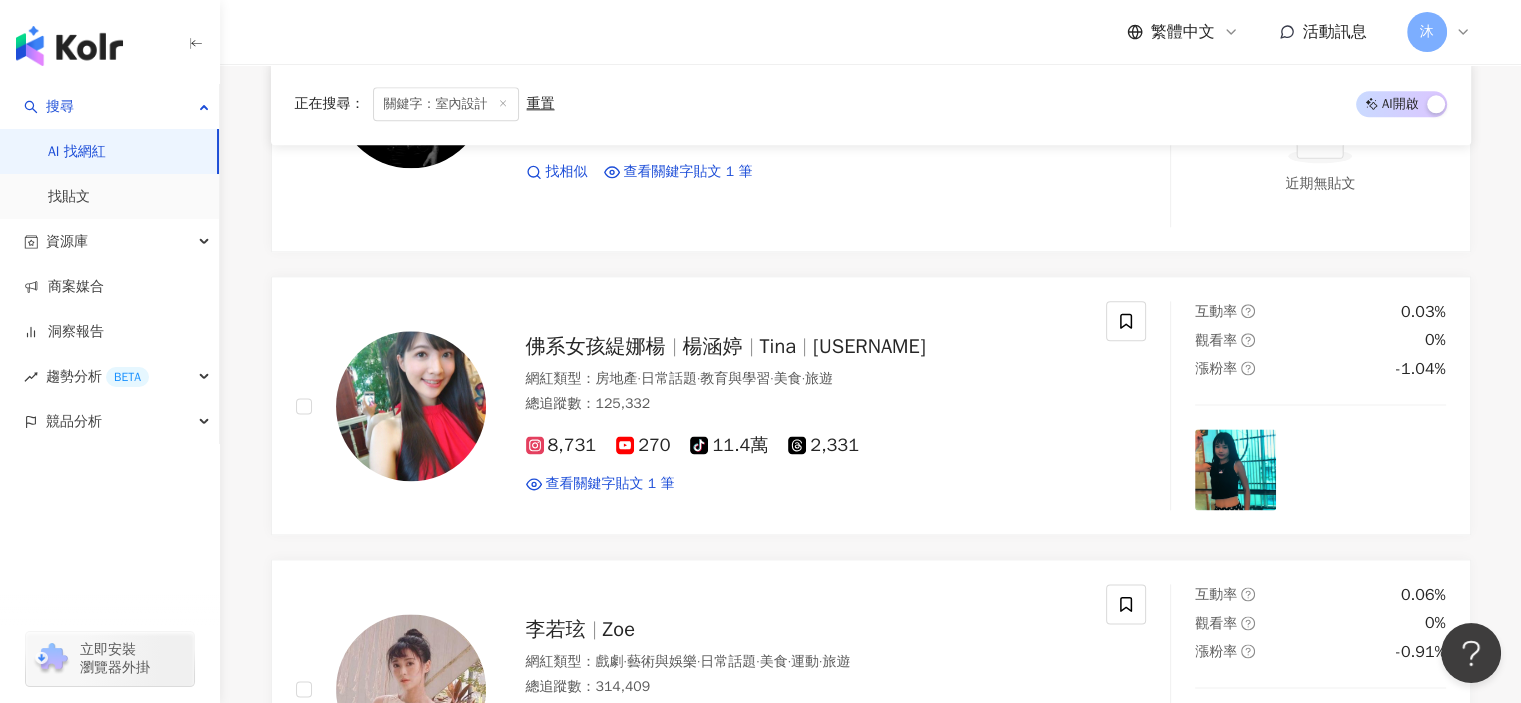 scroll, scrollTop: 3299, scrollLeft: 0, axis: vertical 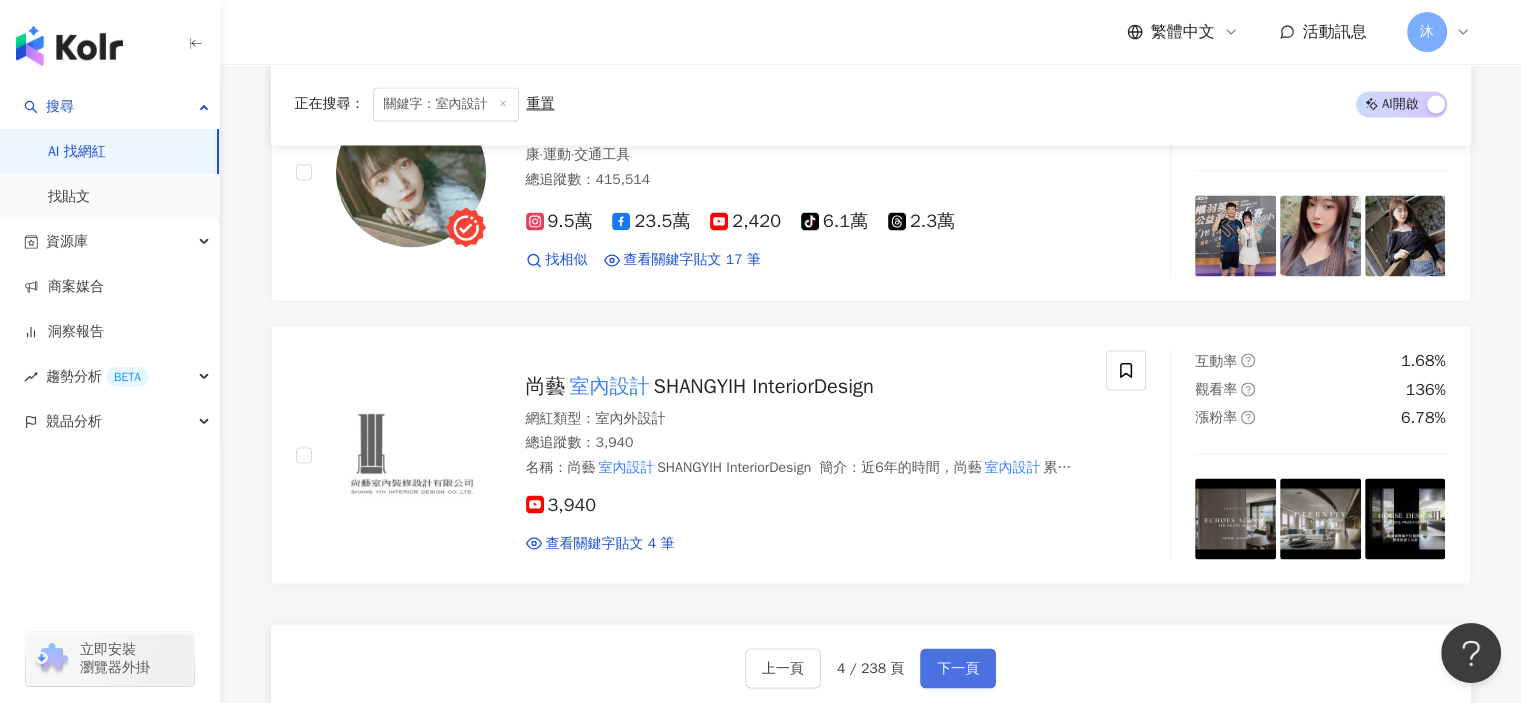 click on "下一頁" at bounding box center [958, 668] 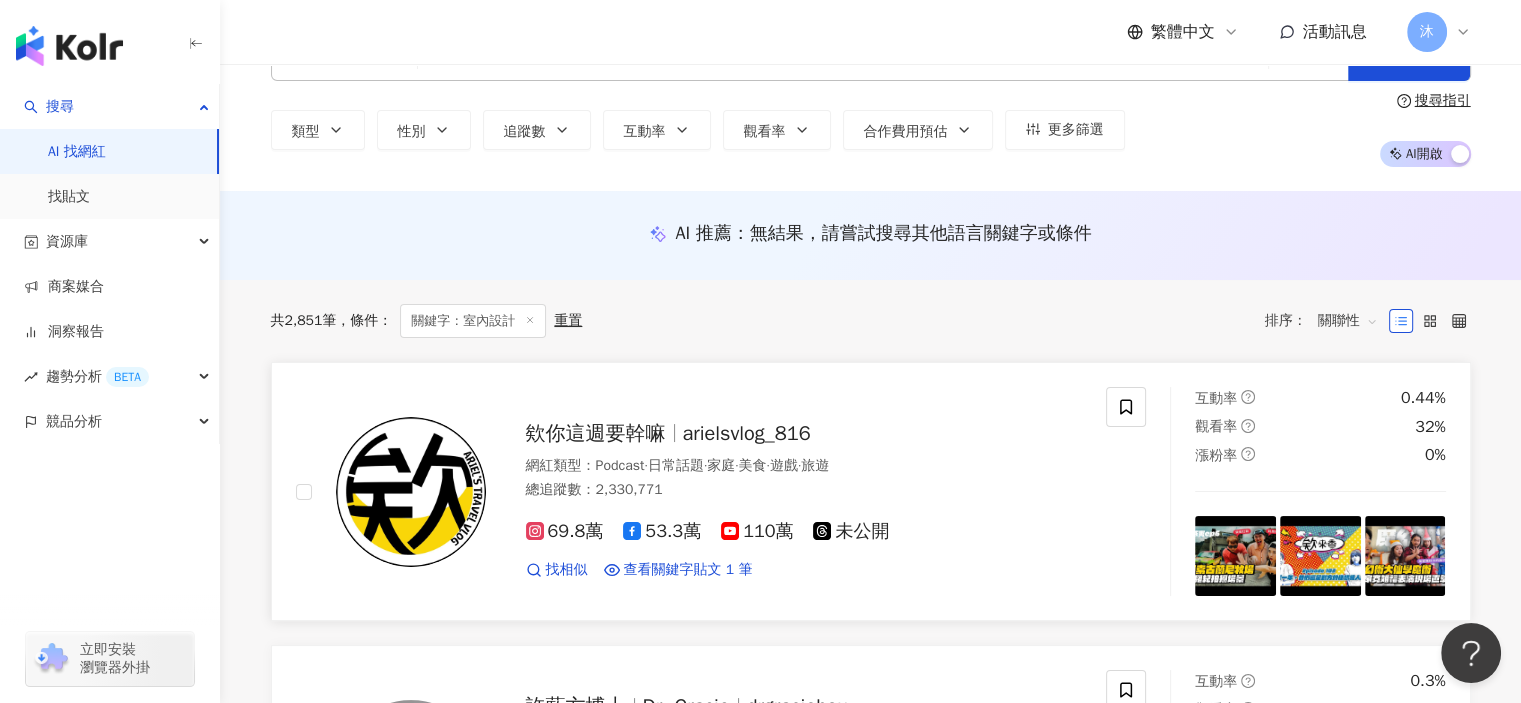 scroll, scrollTop: 0, scrollLeft: 0, axis: both 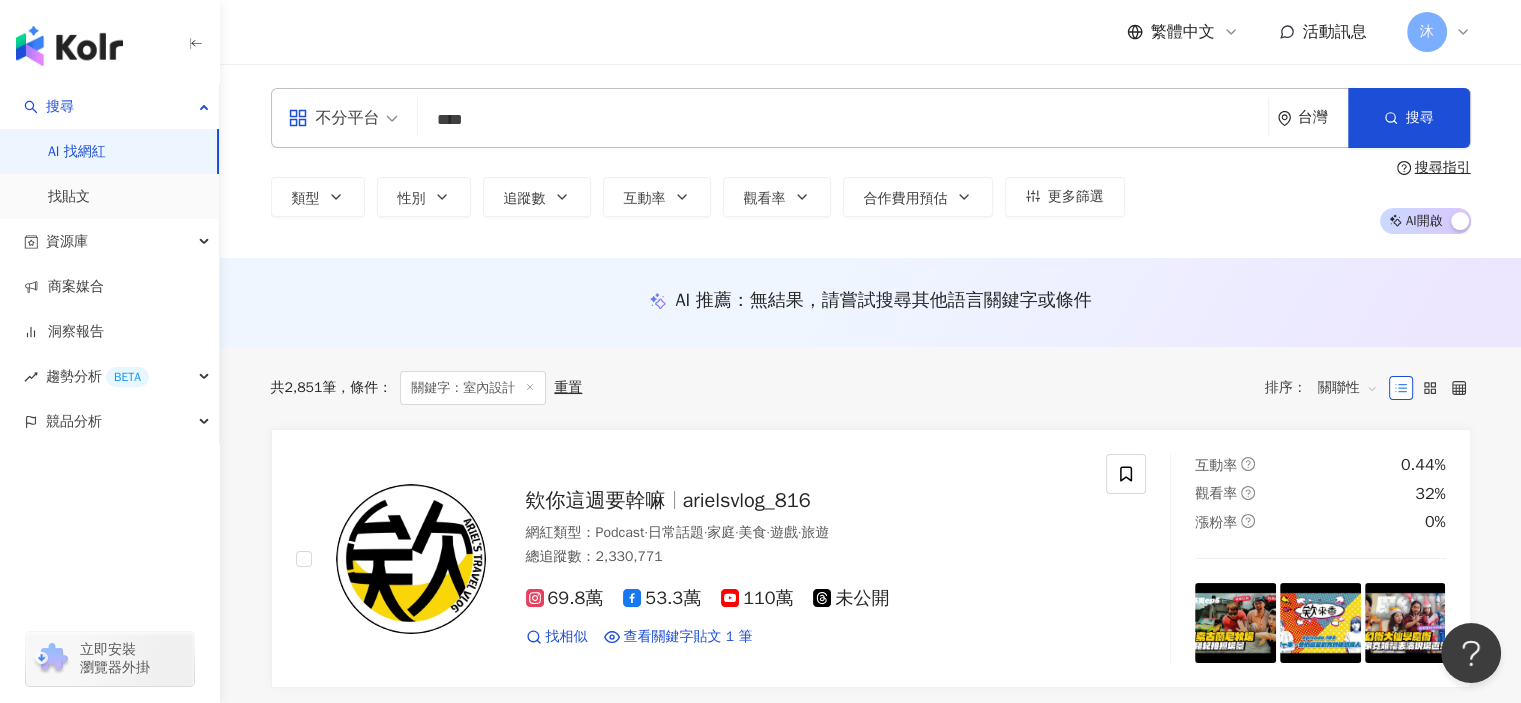 click on "AI  開啟 AI  關閉" at bounding box center (1425, 221) 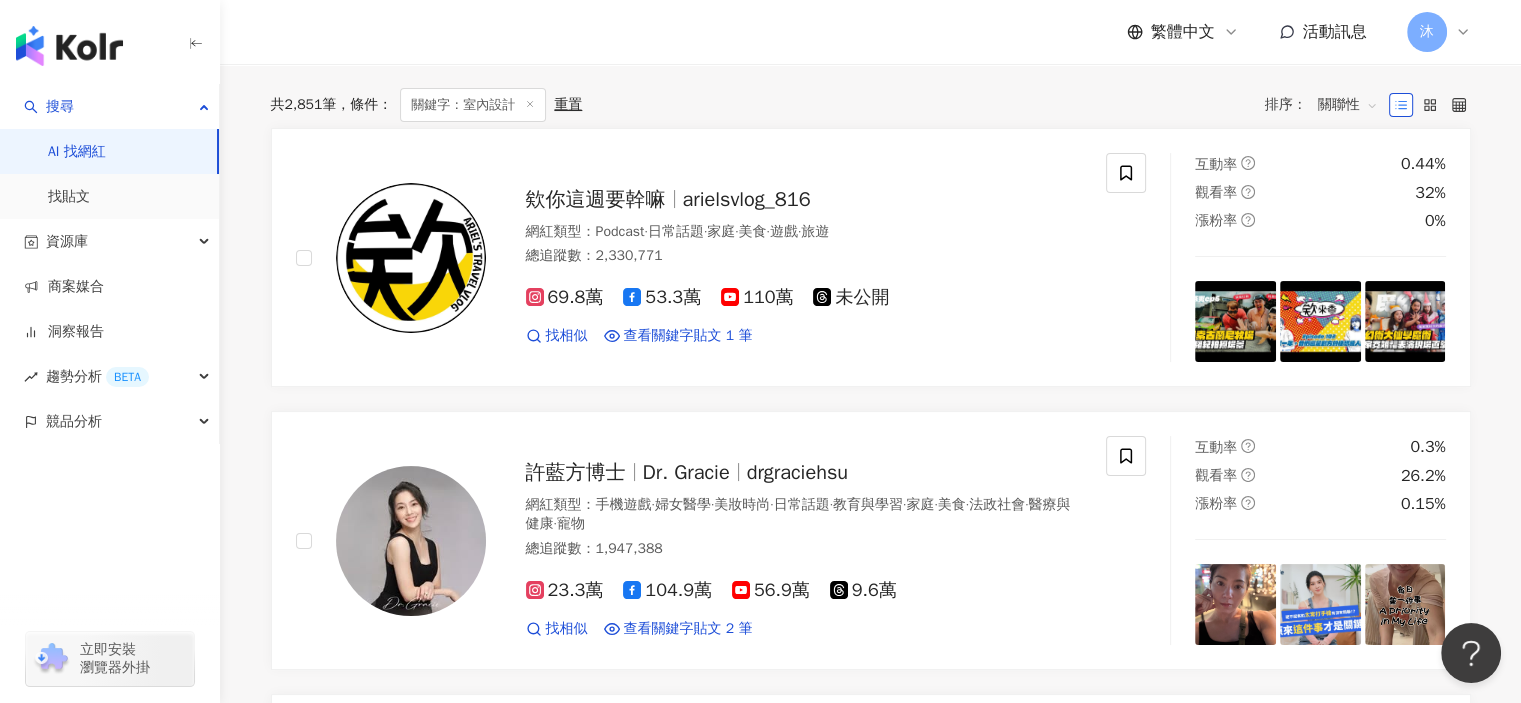 scroll, scrollTop: 0, scrollLeft: 0, axis: both 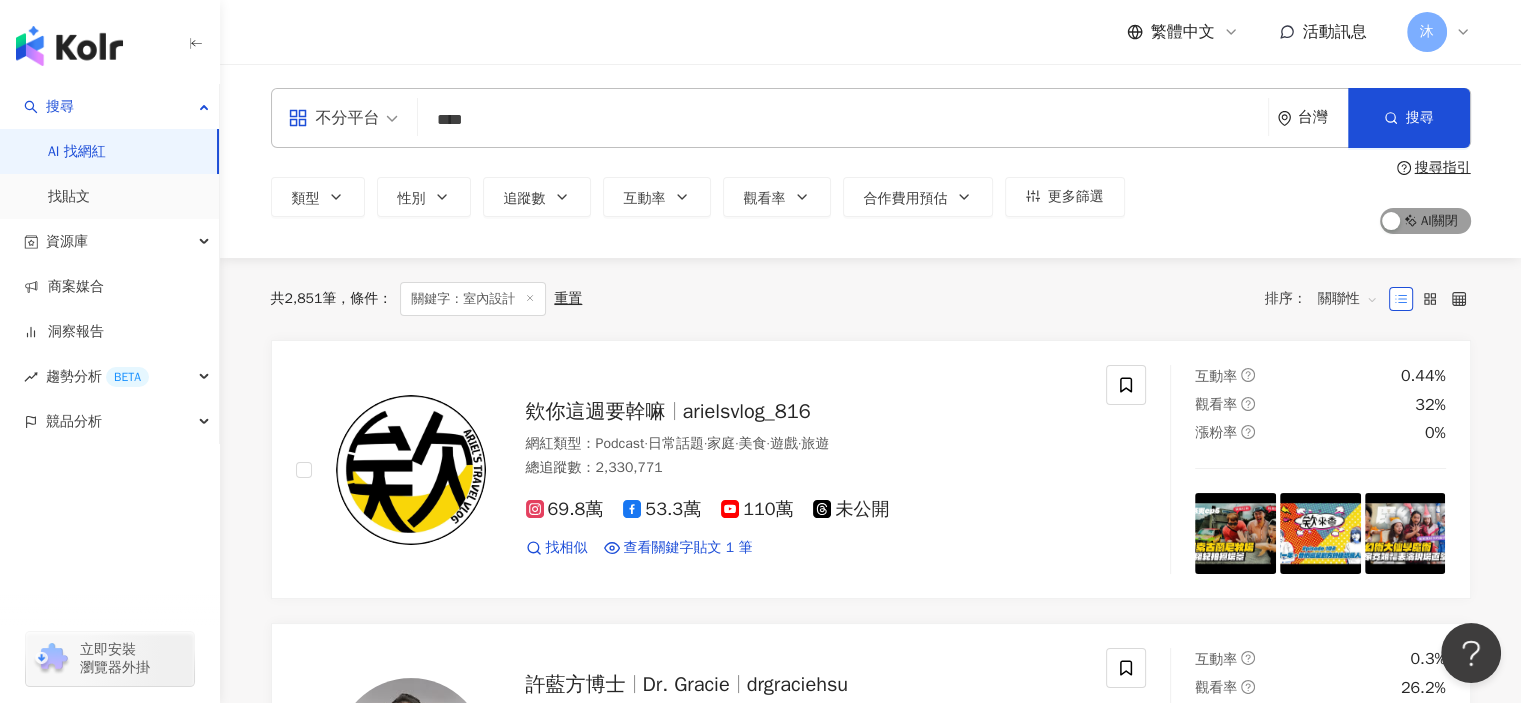 click on "AI  開啟 AI  關閉" at bounding box center [1425, 221] 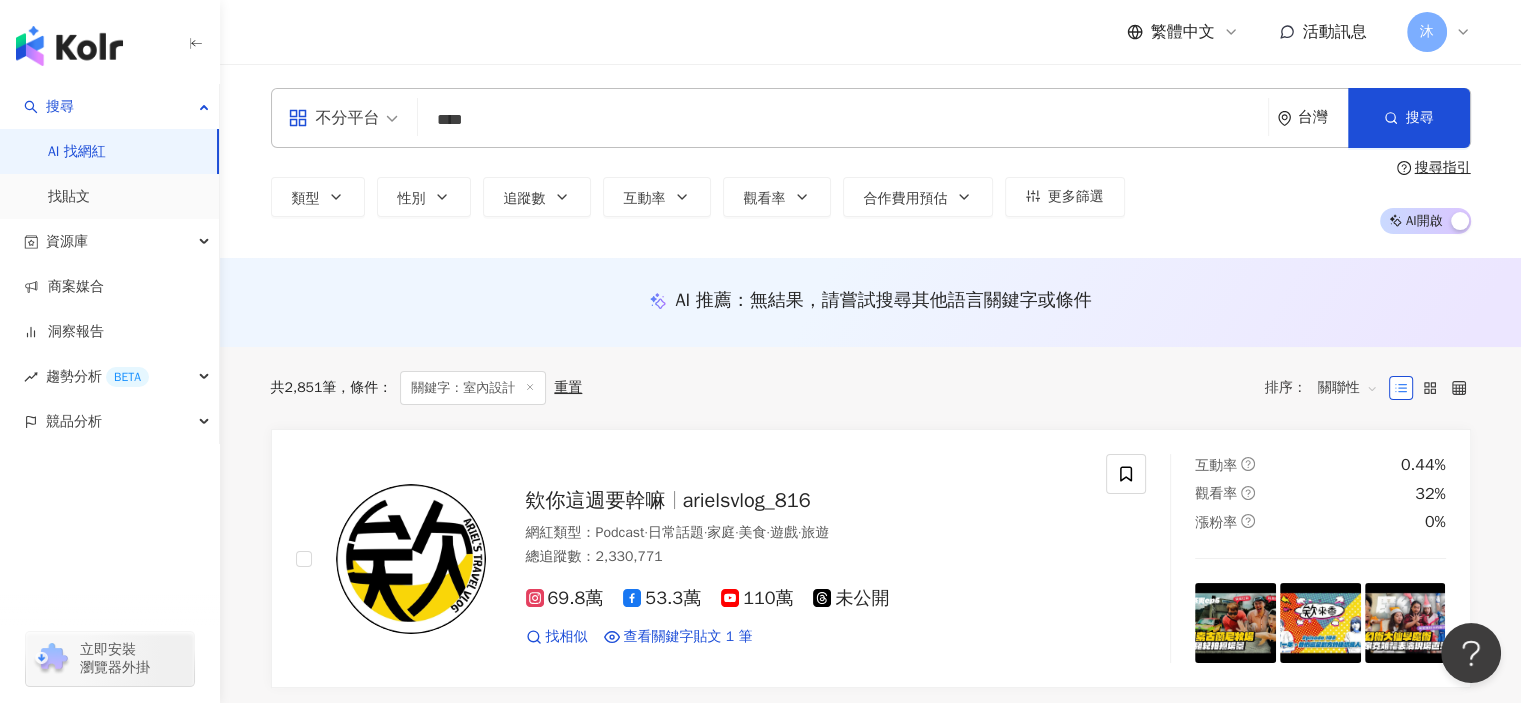 click on "AI  開啟 AI  關閉" at bounding box center (1425, 221) 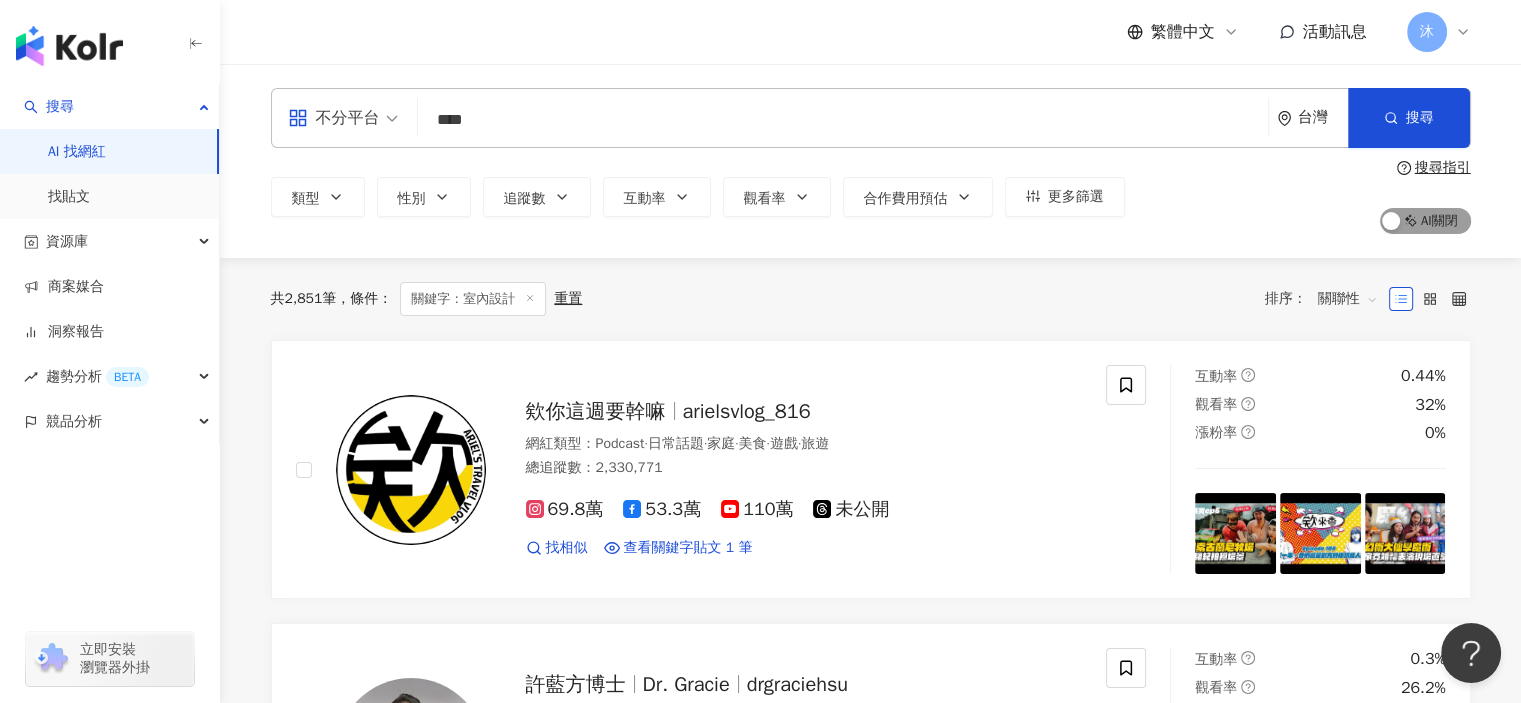 click on "AI  開啟 AI  關閉" at bounding box center [1425, 221] 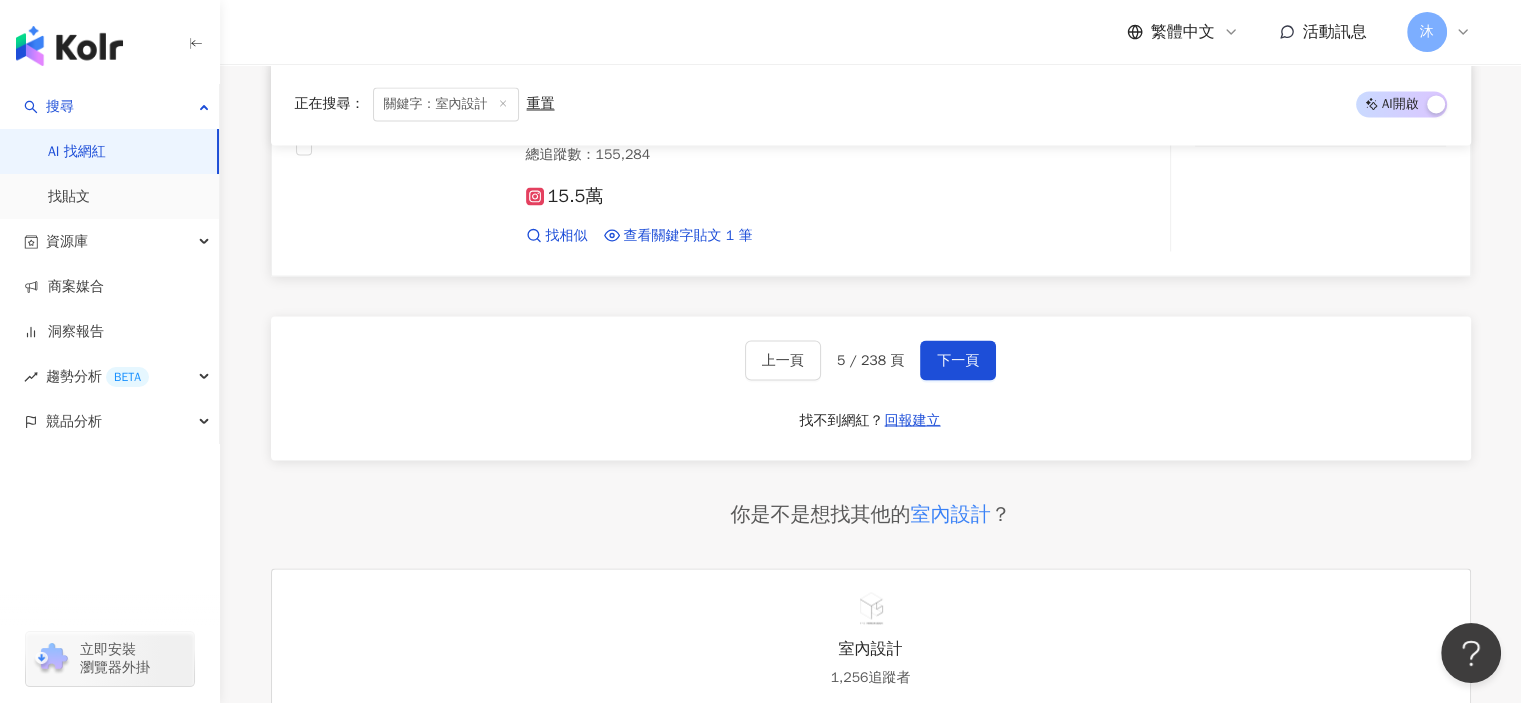 scroll, scrollTop: 3600, scrollLeft: 0, axis: vertical 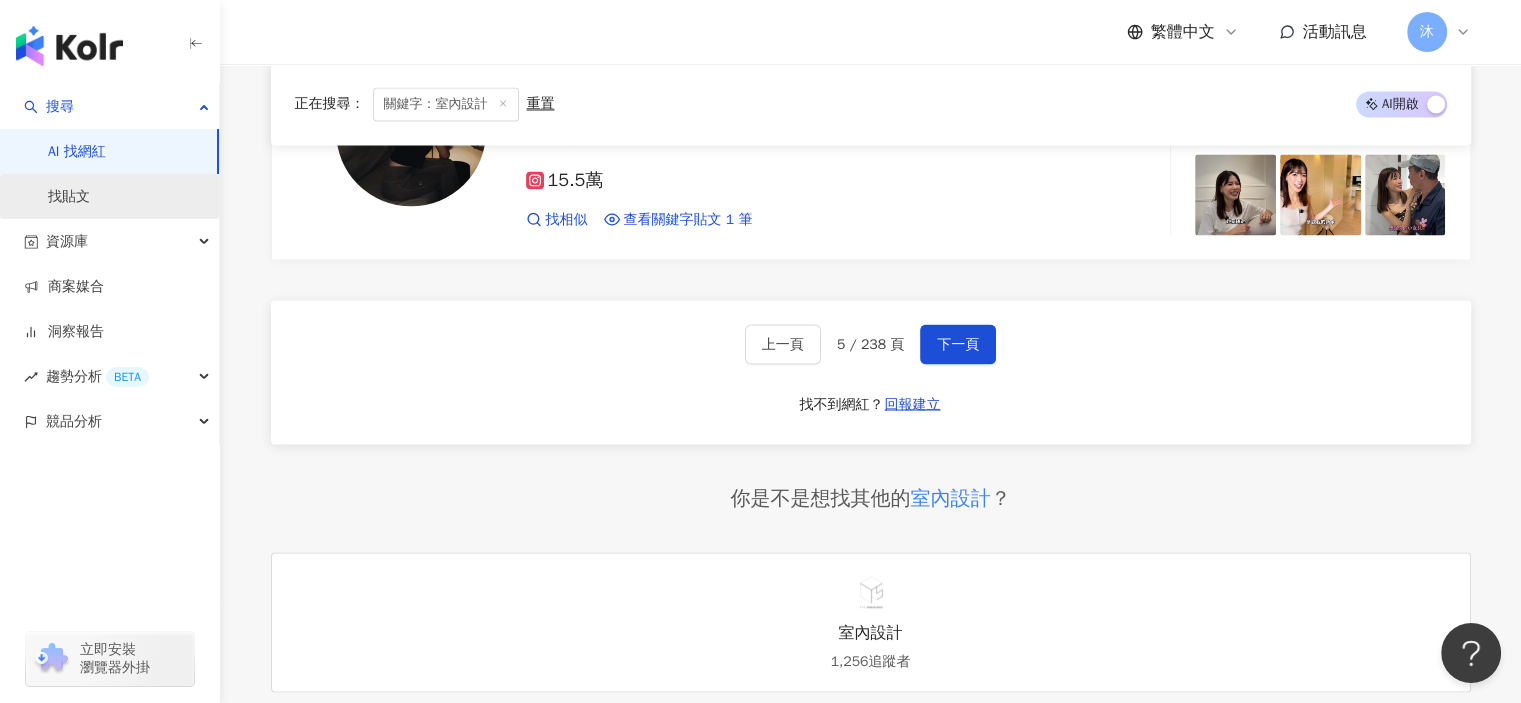 click on "找貼文" at bounding box center (69, 197) 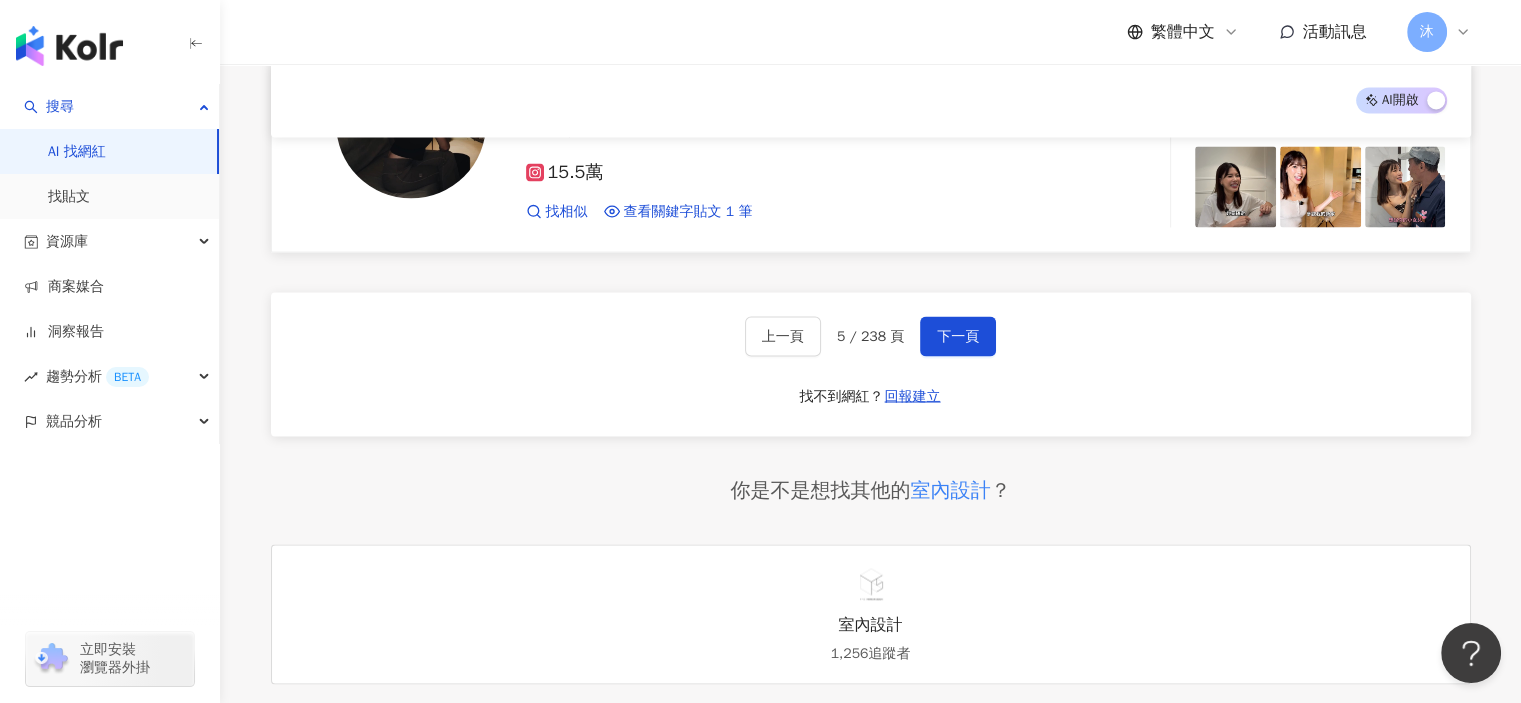 type 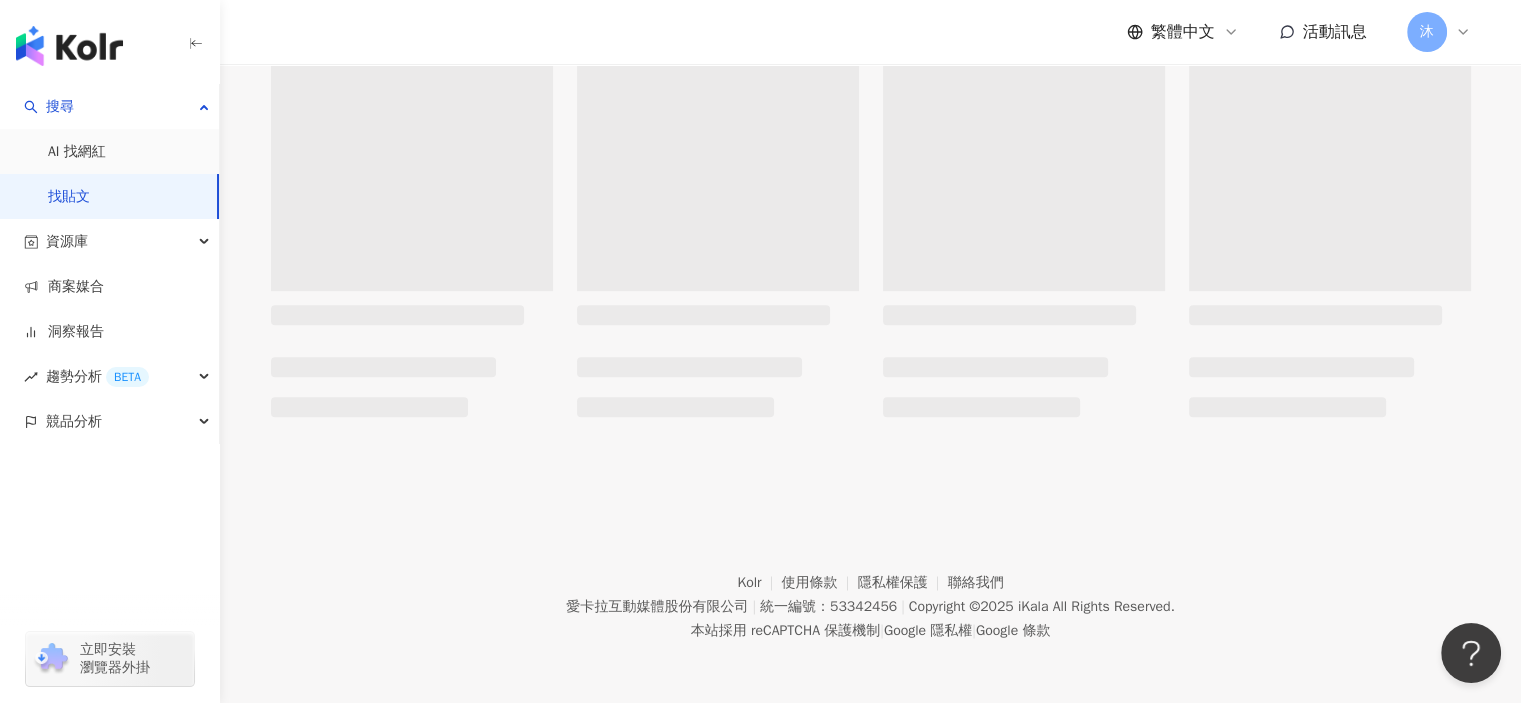 scroll, scrollTop: 0, scrollLeft: 0, axis: both 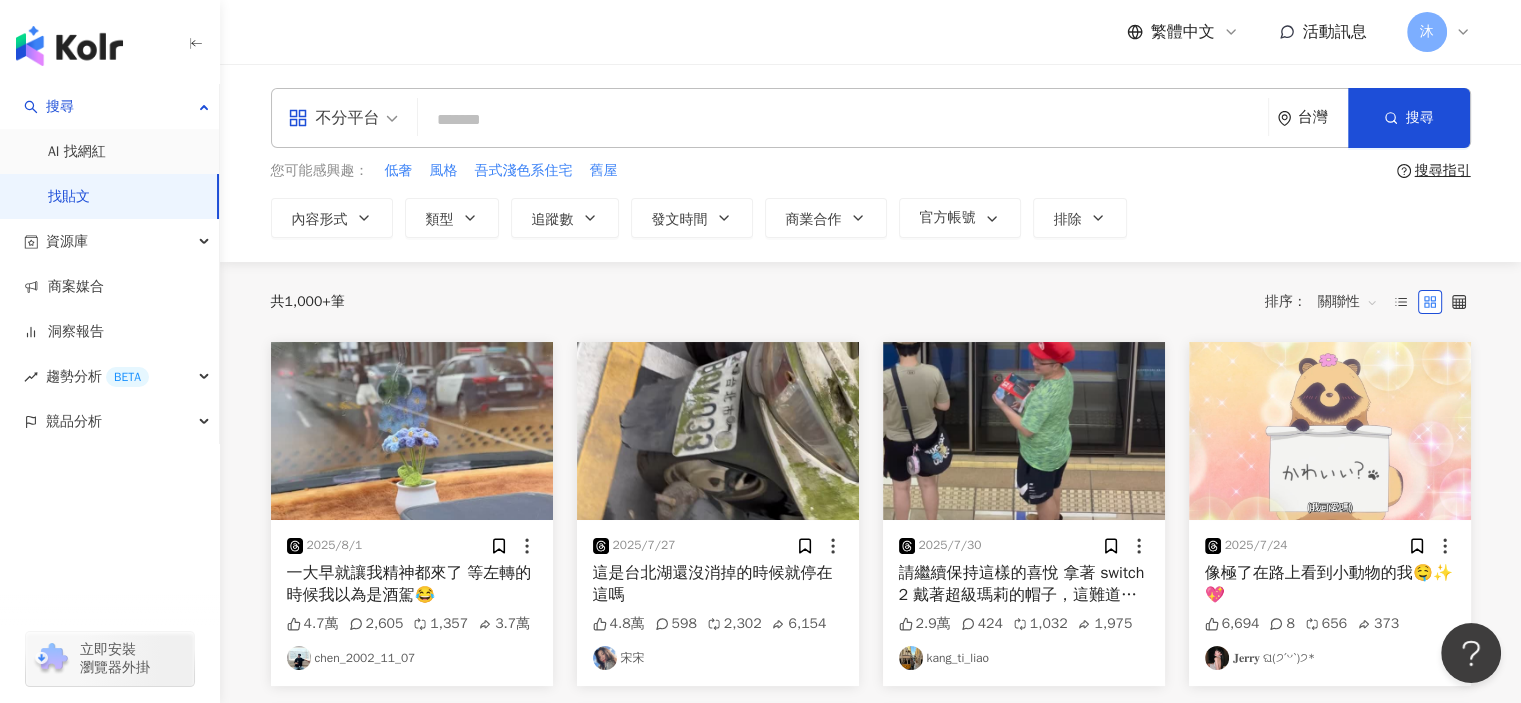 click on "不分平台" at bounding box center [343, 118] 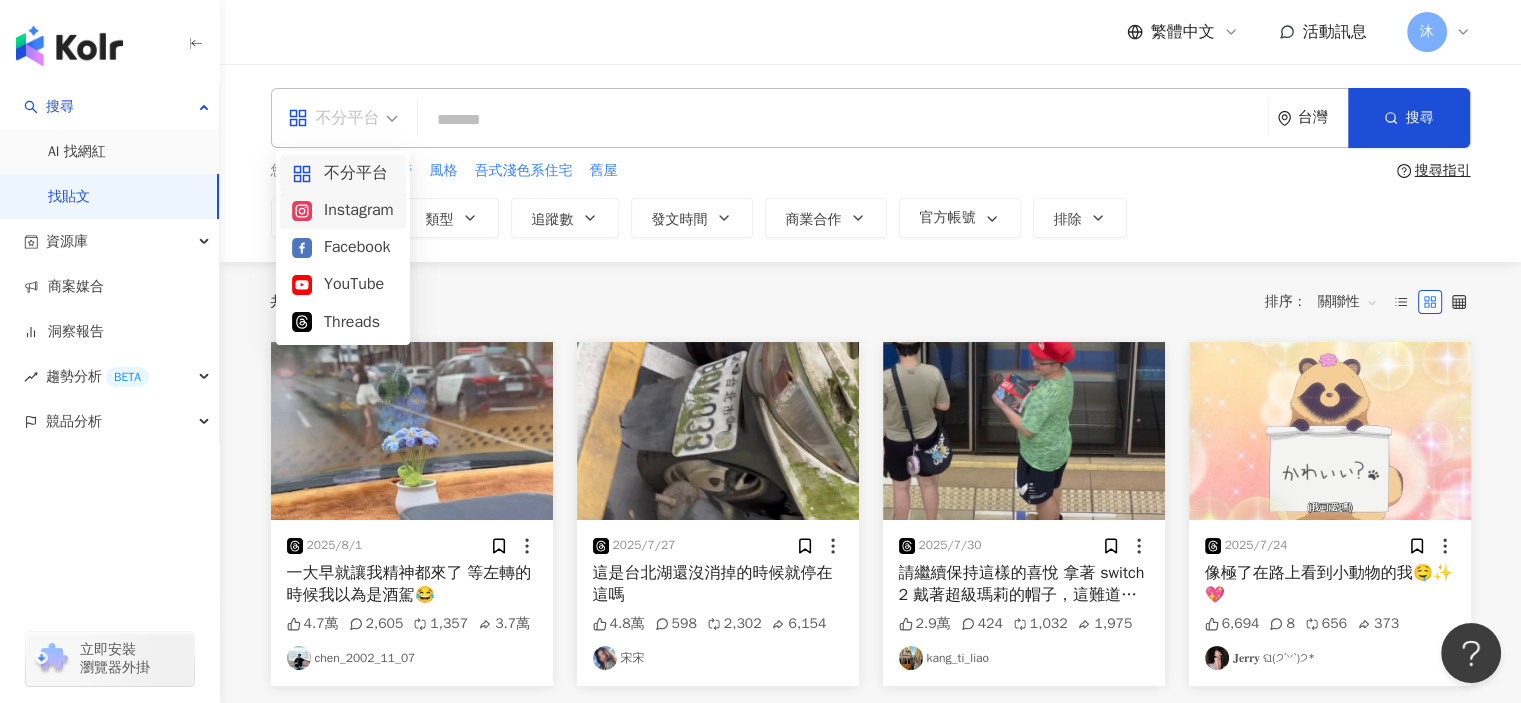 click on "Instagram" at bounding box center (343, 210) 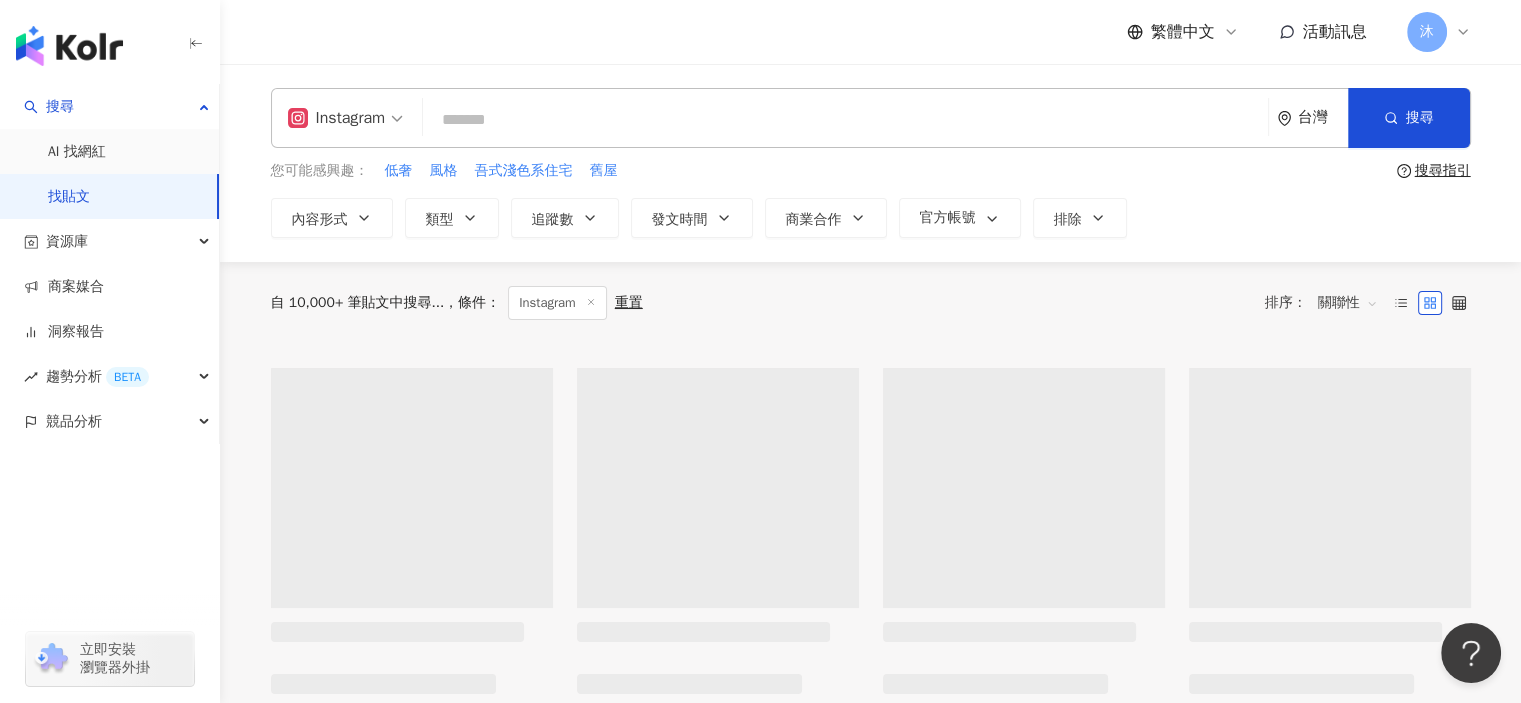 click at bounding box center (845, 119) 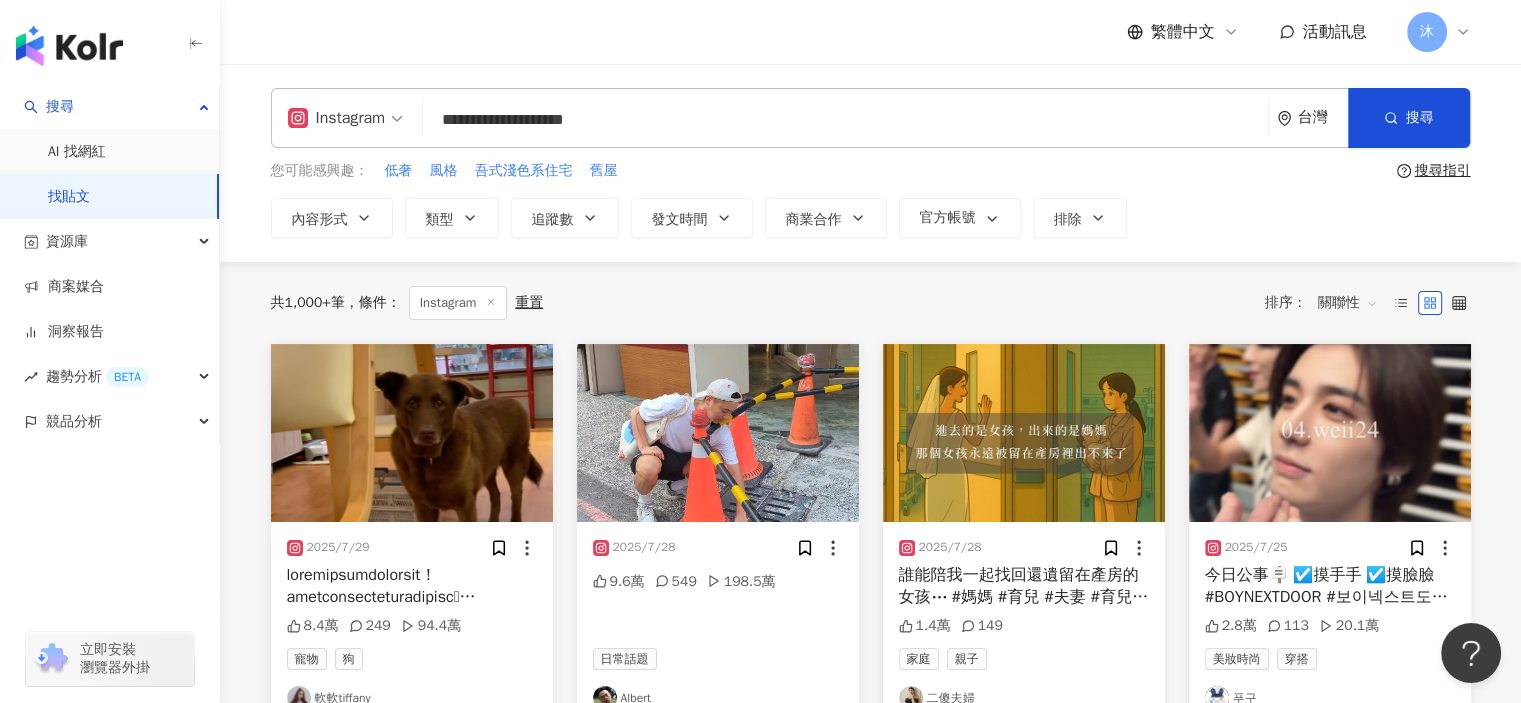 type on "**********" 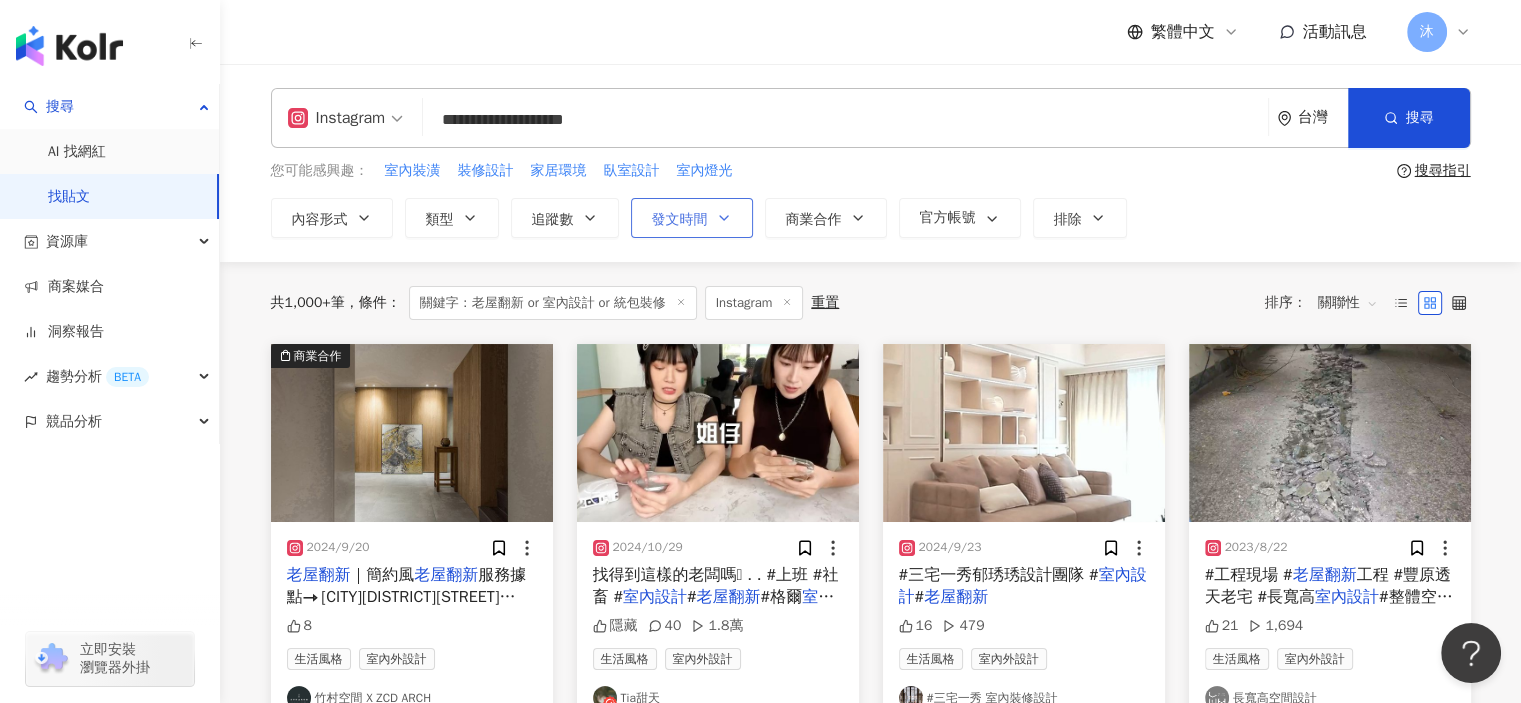 click on "發文時間" at bounding box center (692, 218) 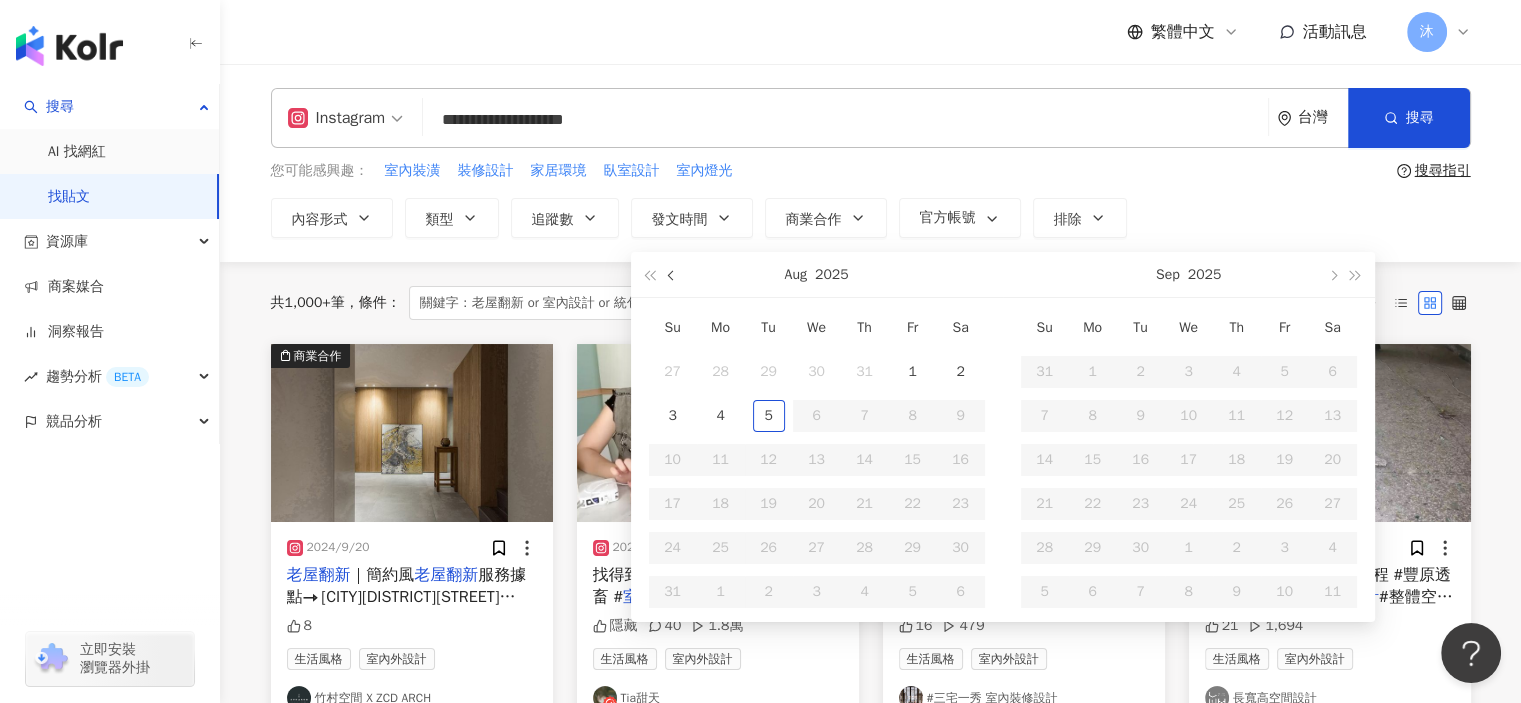 click at bounding box center (672, 276) 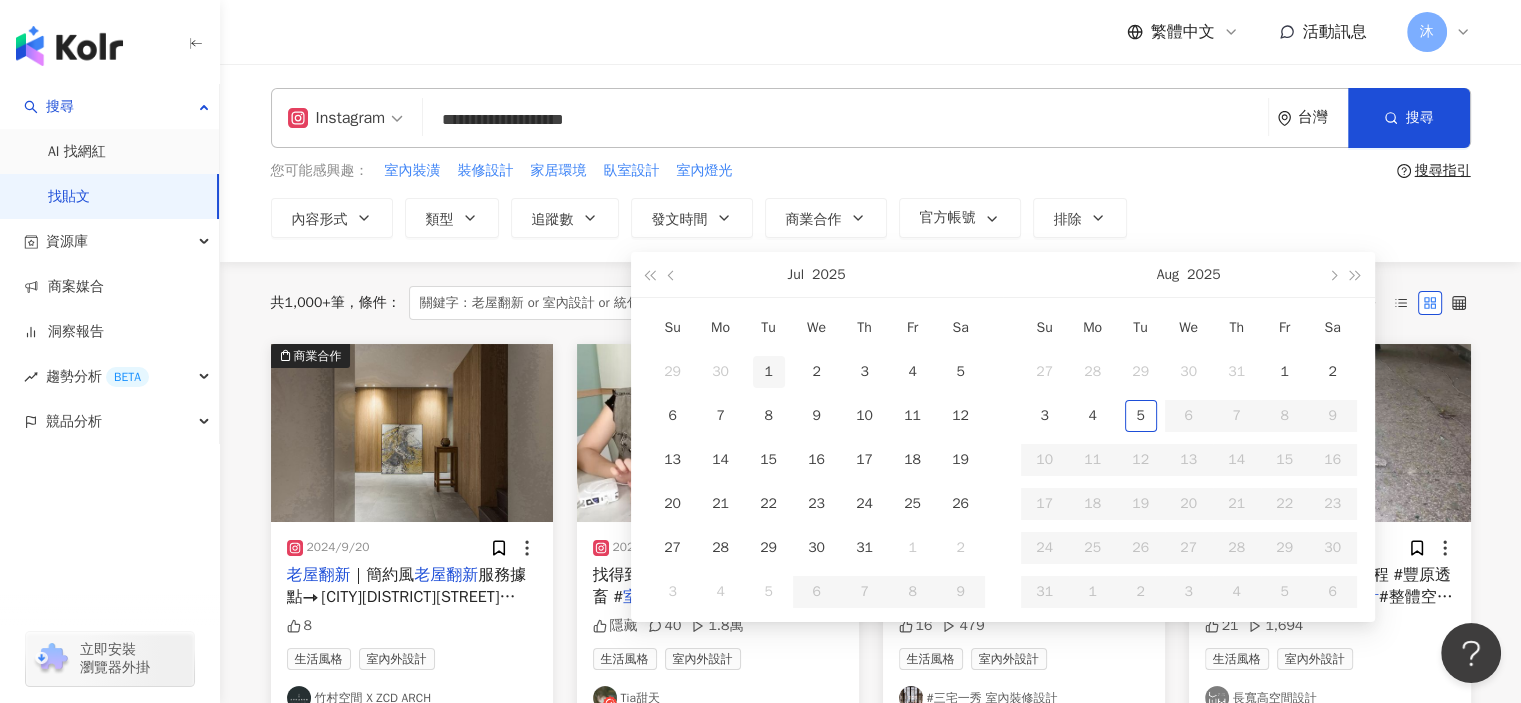 type on "**********" 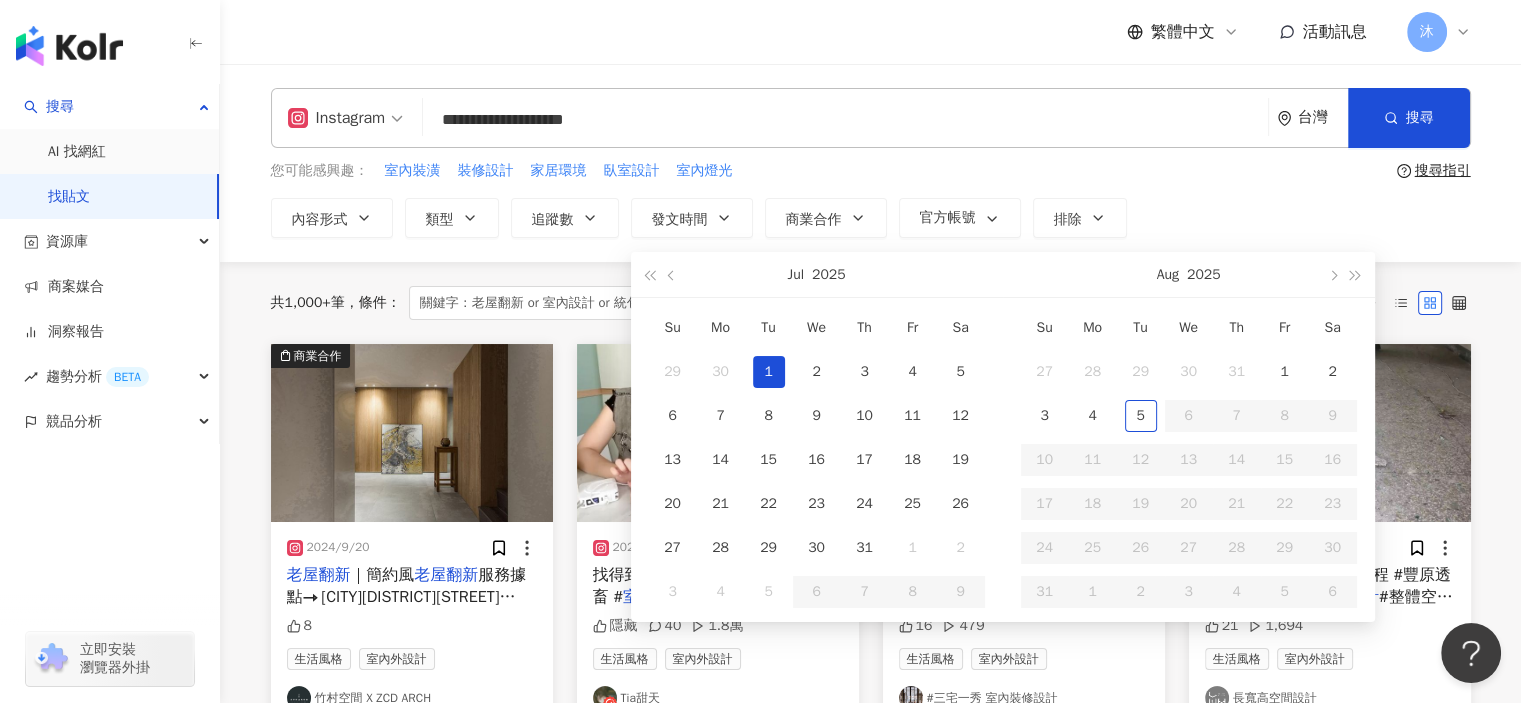 click on "1" at bounding box center [769, 372] 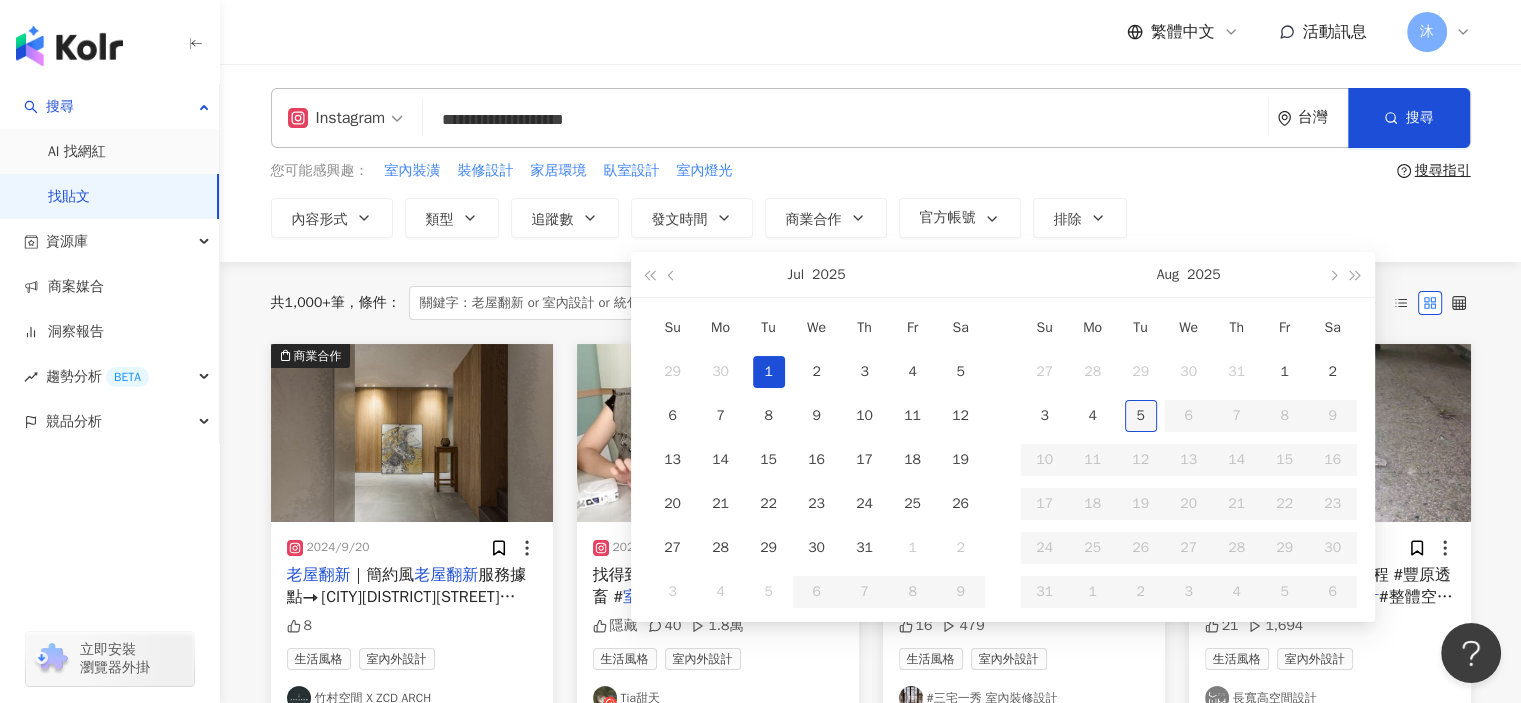 type on "**********" 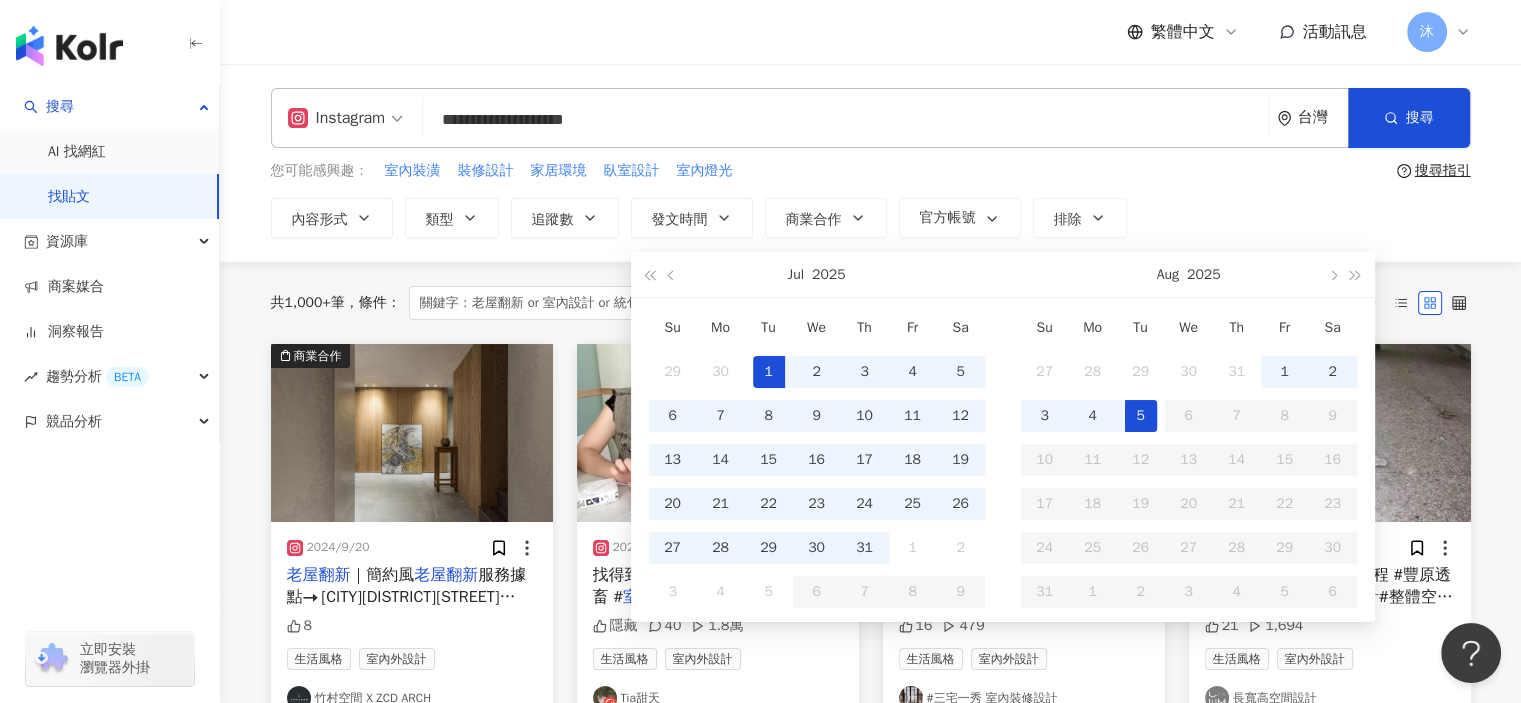 type on "**********" 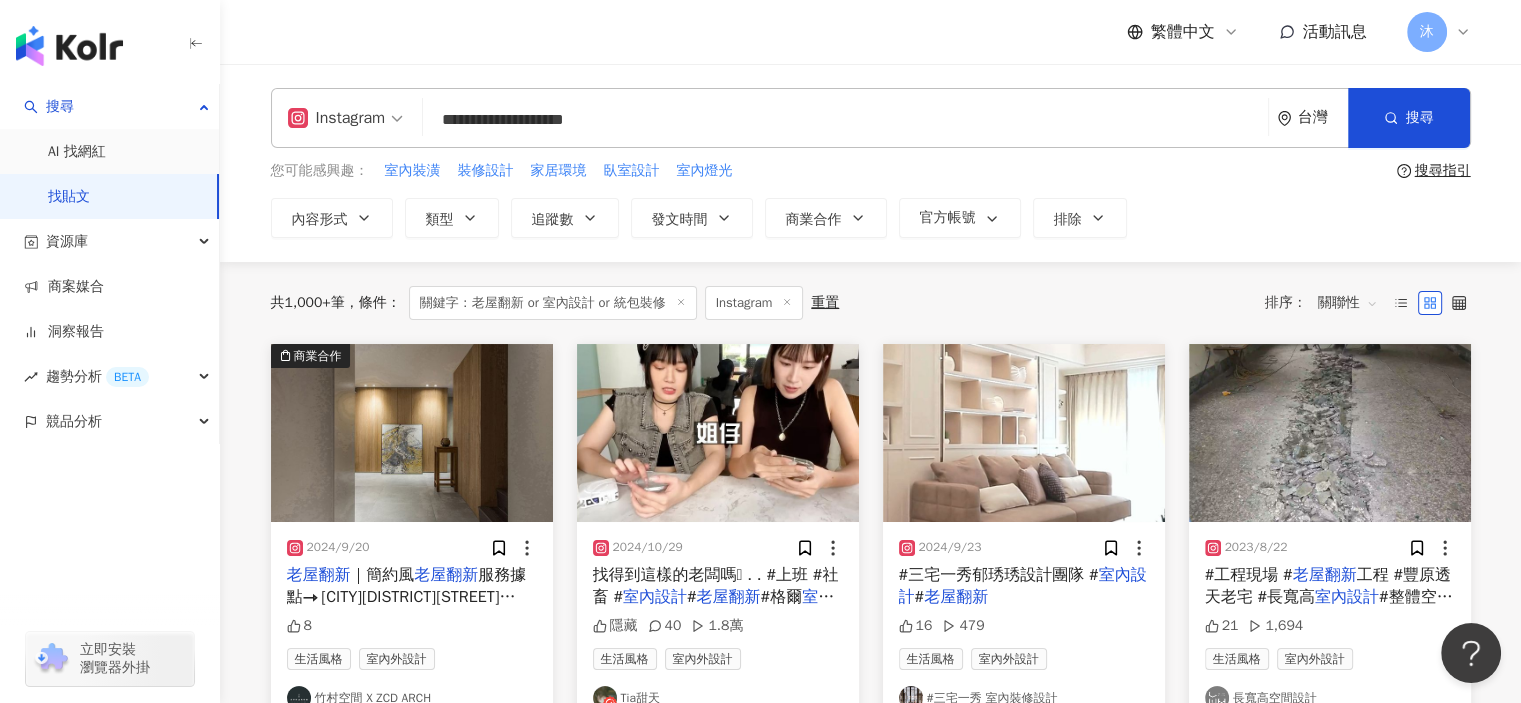 type 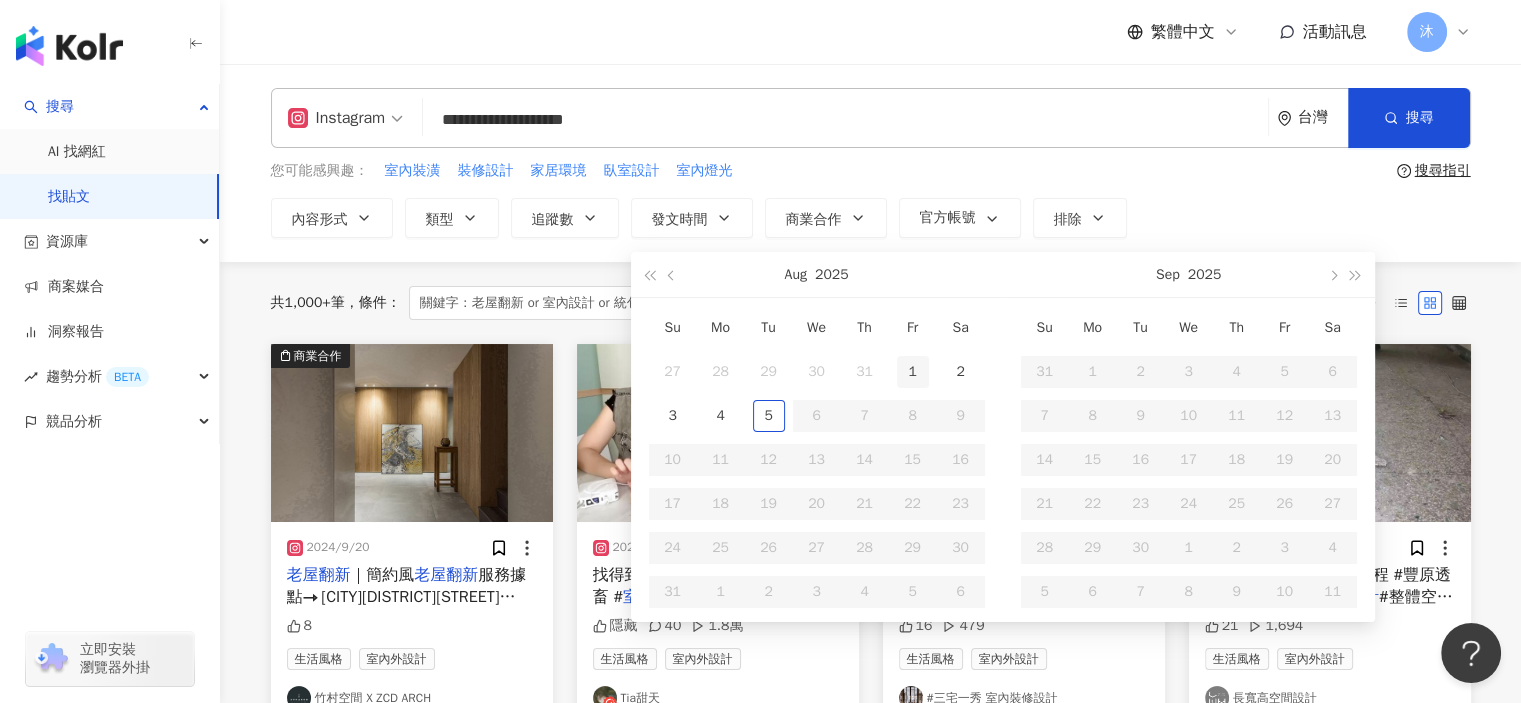 type on "**********" 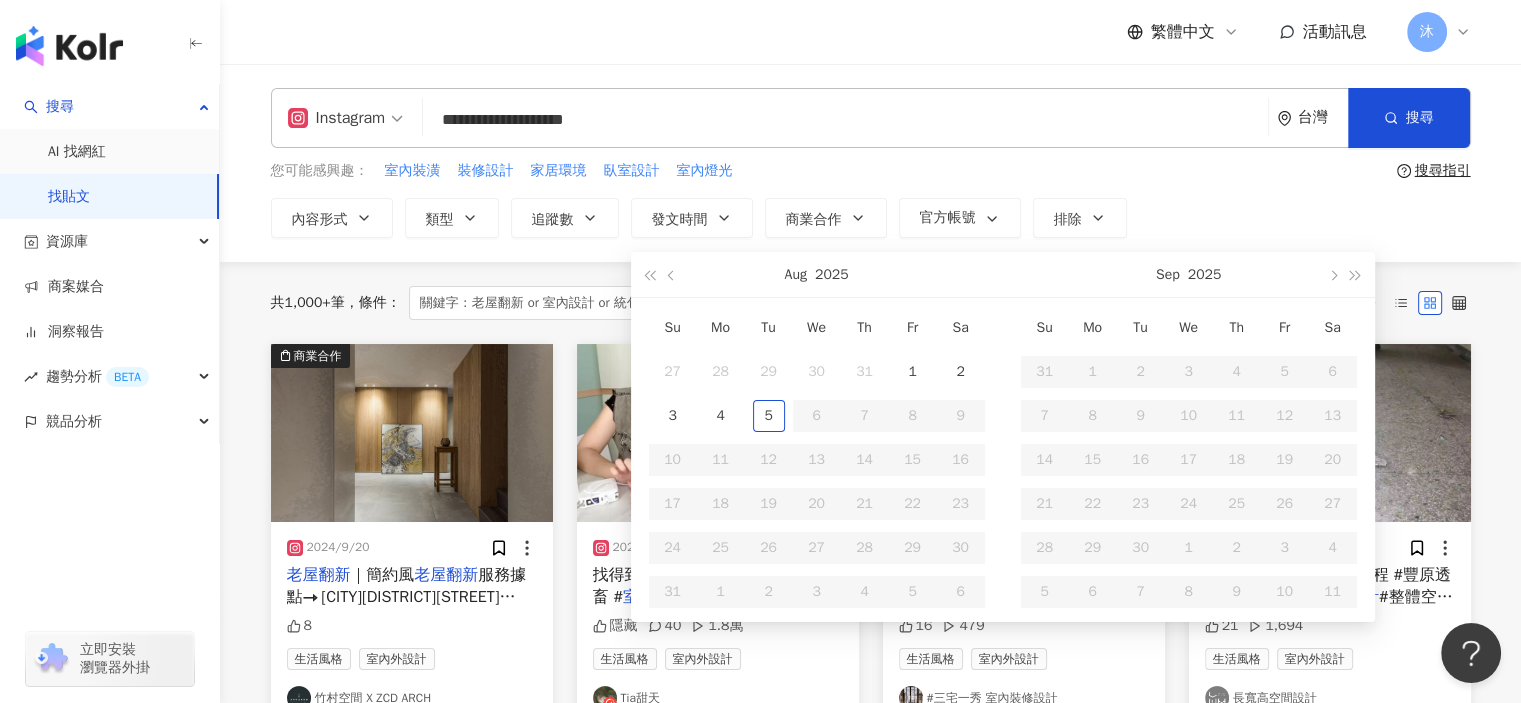 type 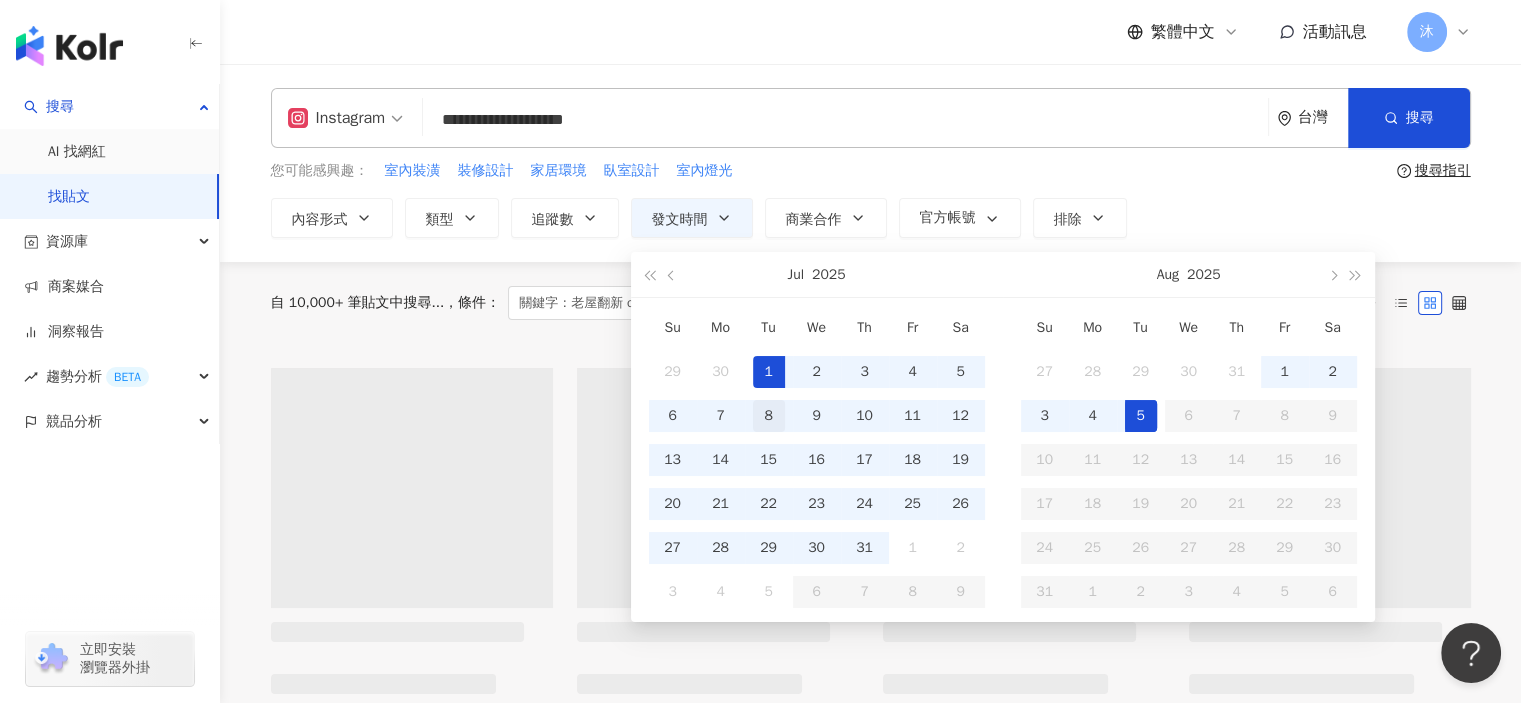 type on "**********" 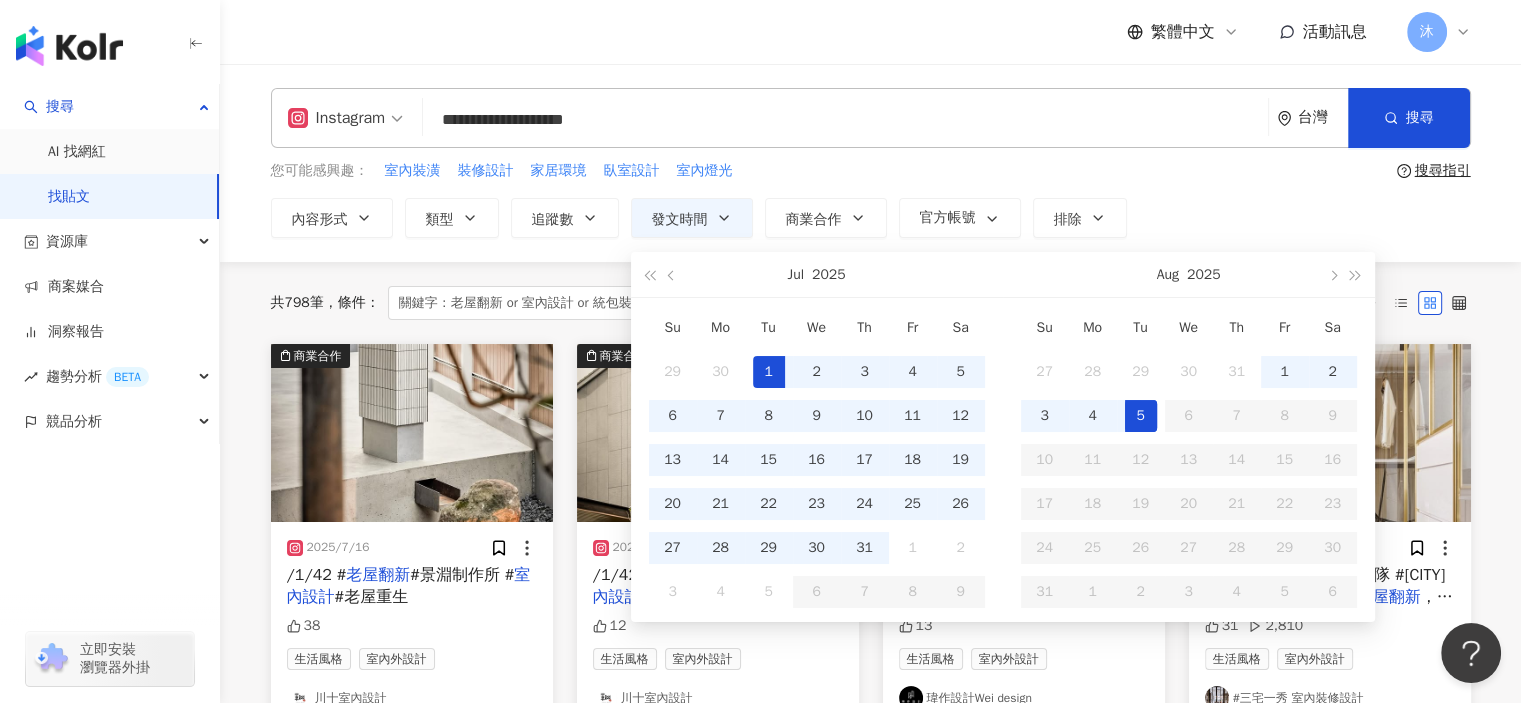 type on "**********" 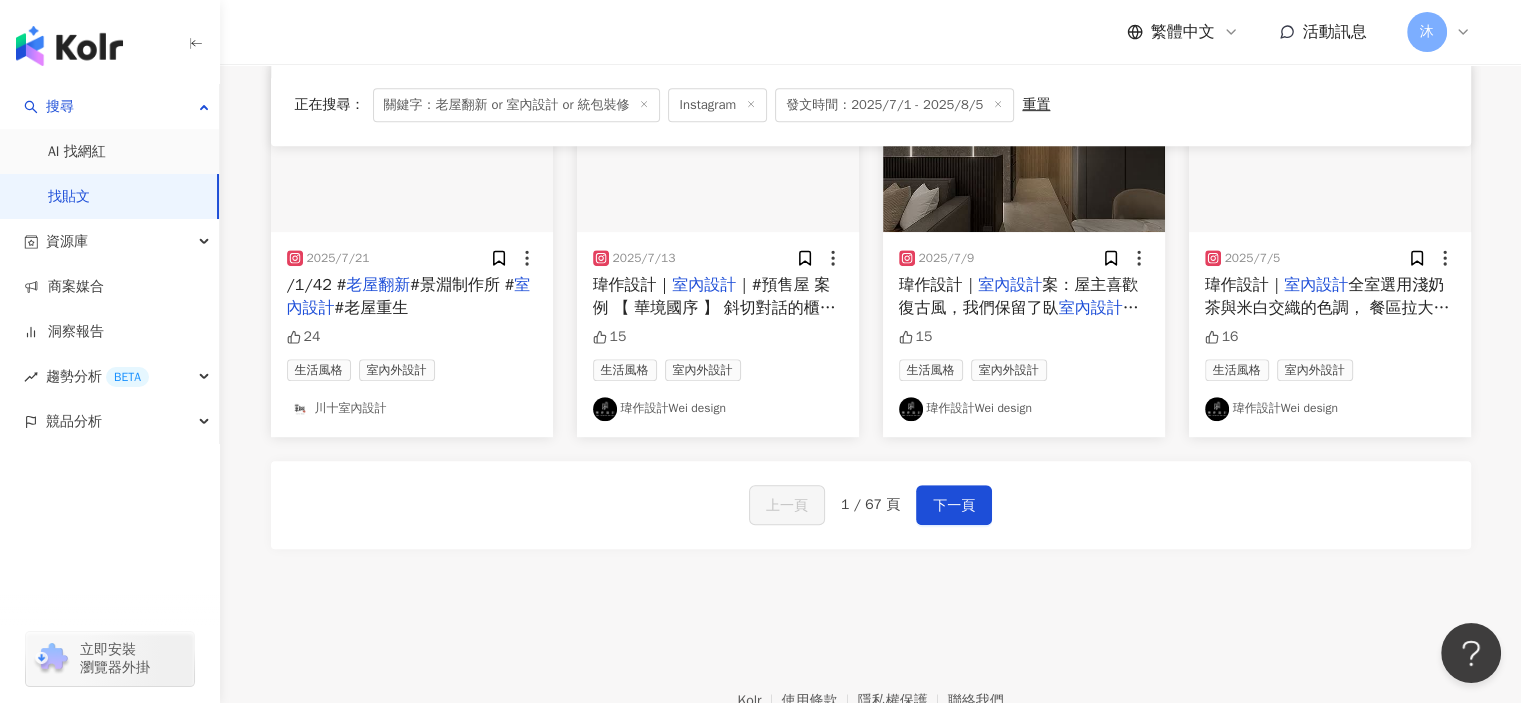 scroll, scrollTop: 1217, scrollLeft: 0, axis: vertical 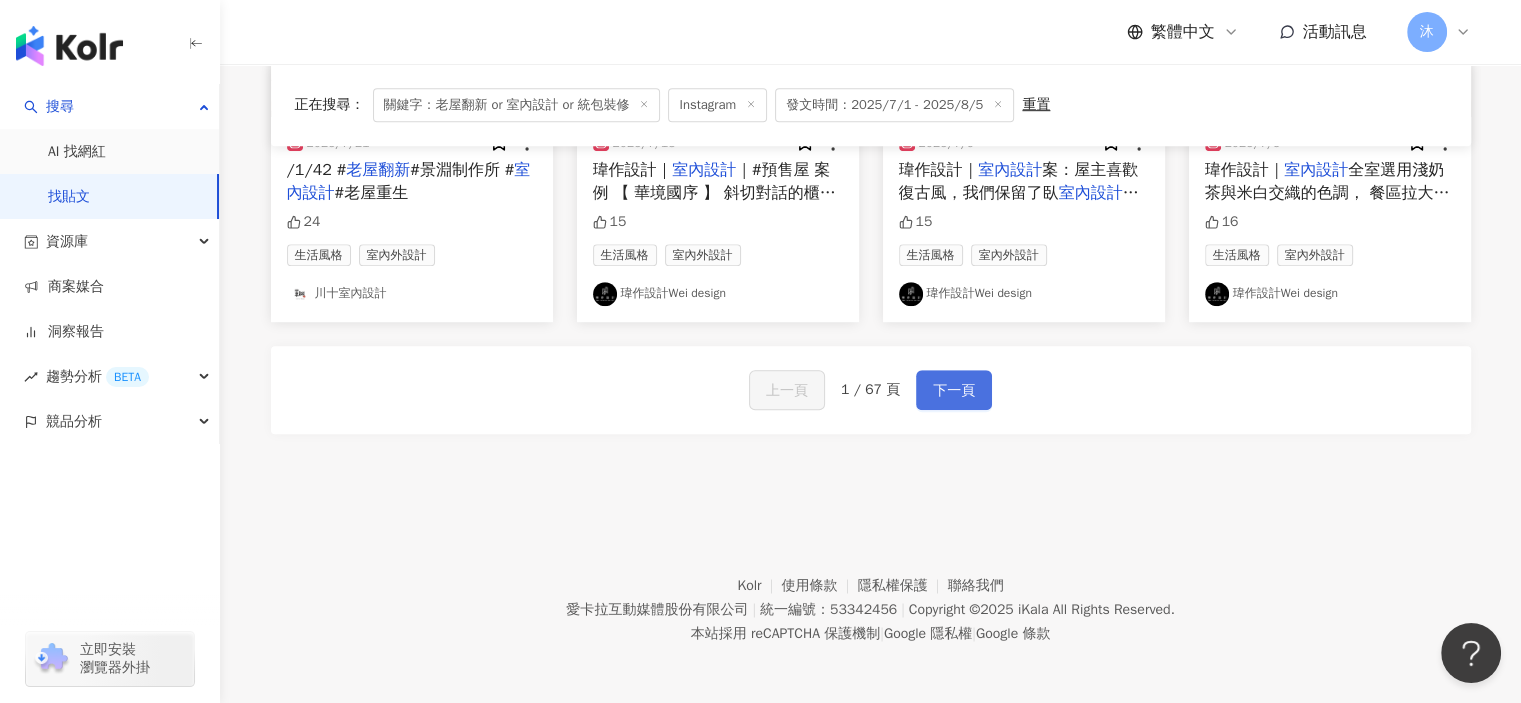 click on "下一頁" at bounding box center [954, 391] 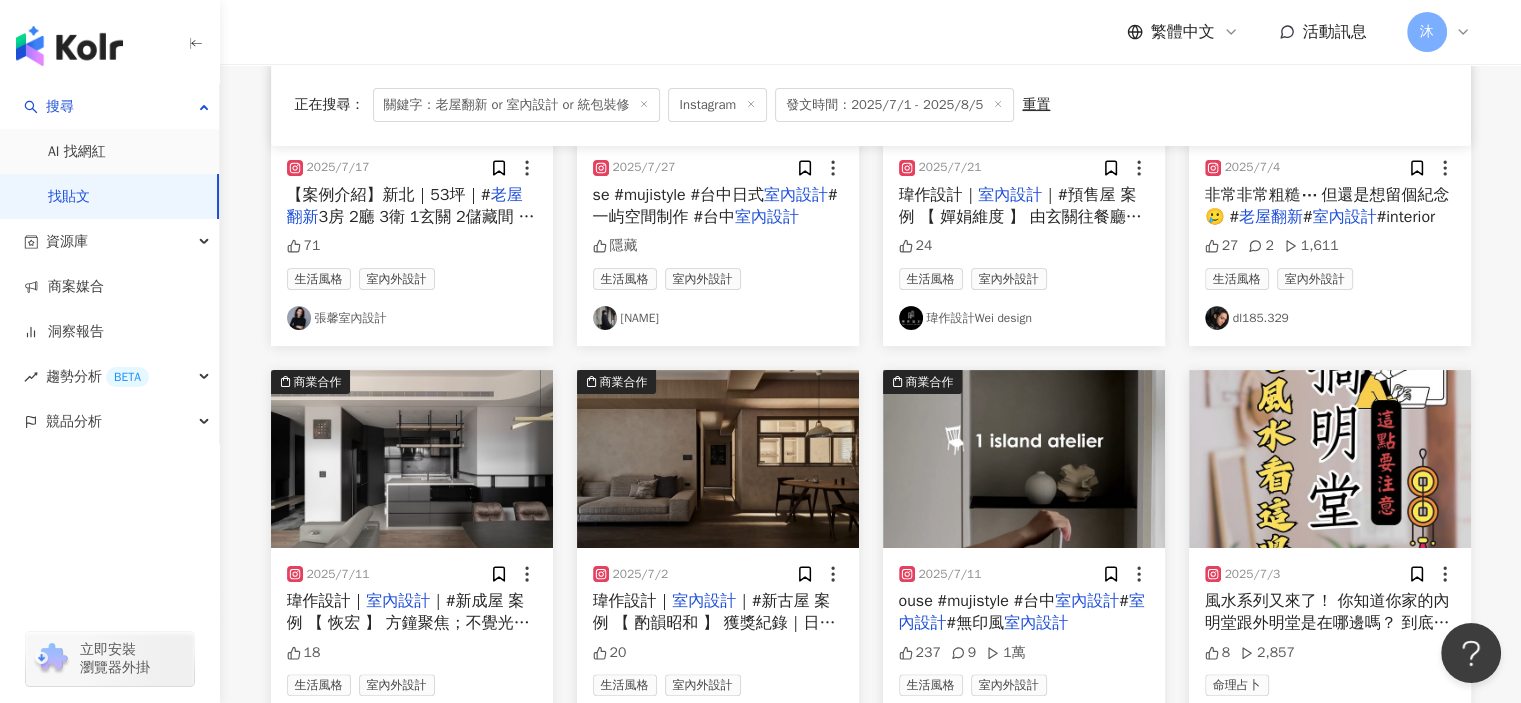 scroll, scrollTop: 0, scrollLeft: 0, axis: both 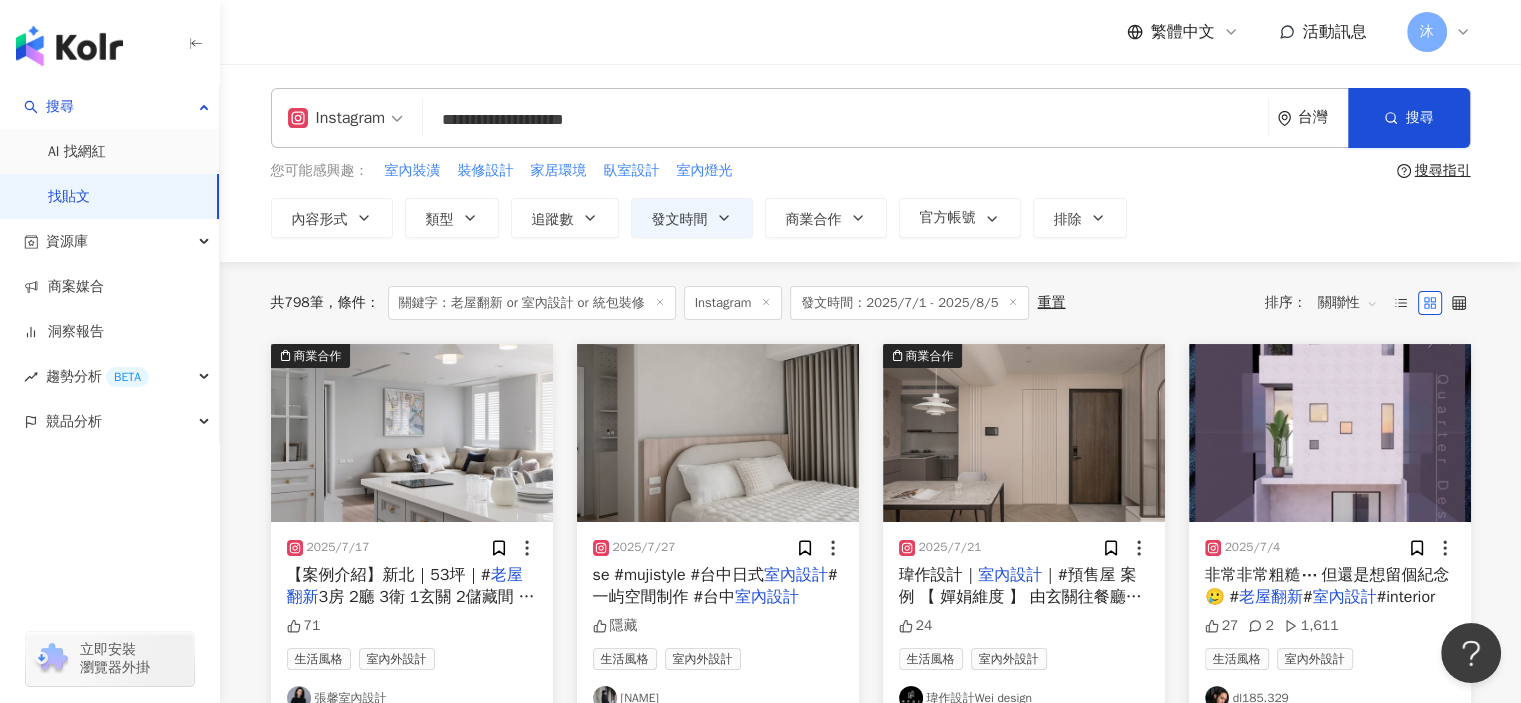click on "**********" at bounding box center [845, 119] 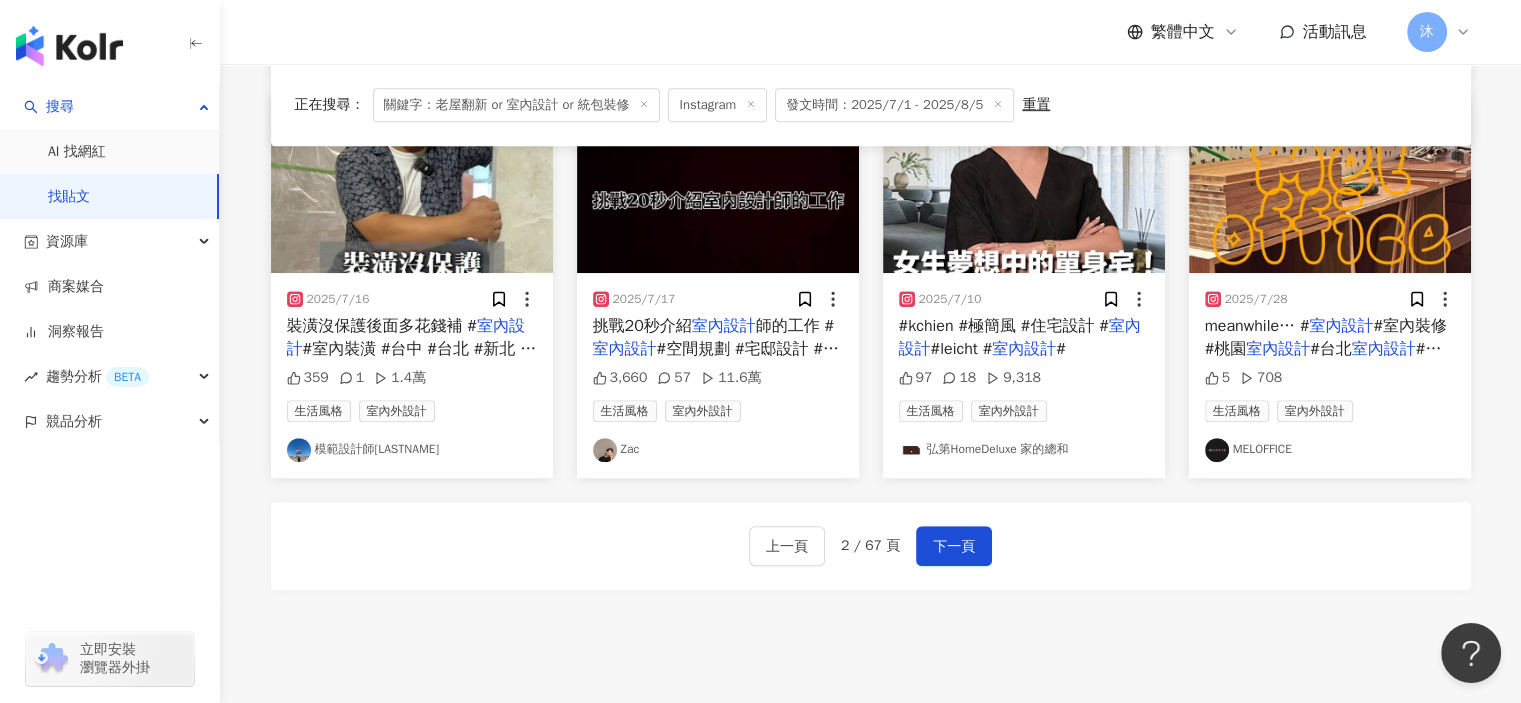 scroll, scrollTop: 1200, scrollLeft: 0, axis: vertical 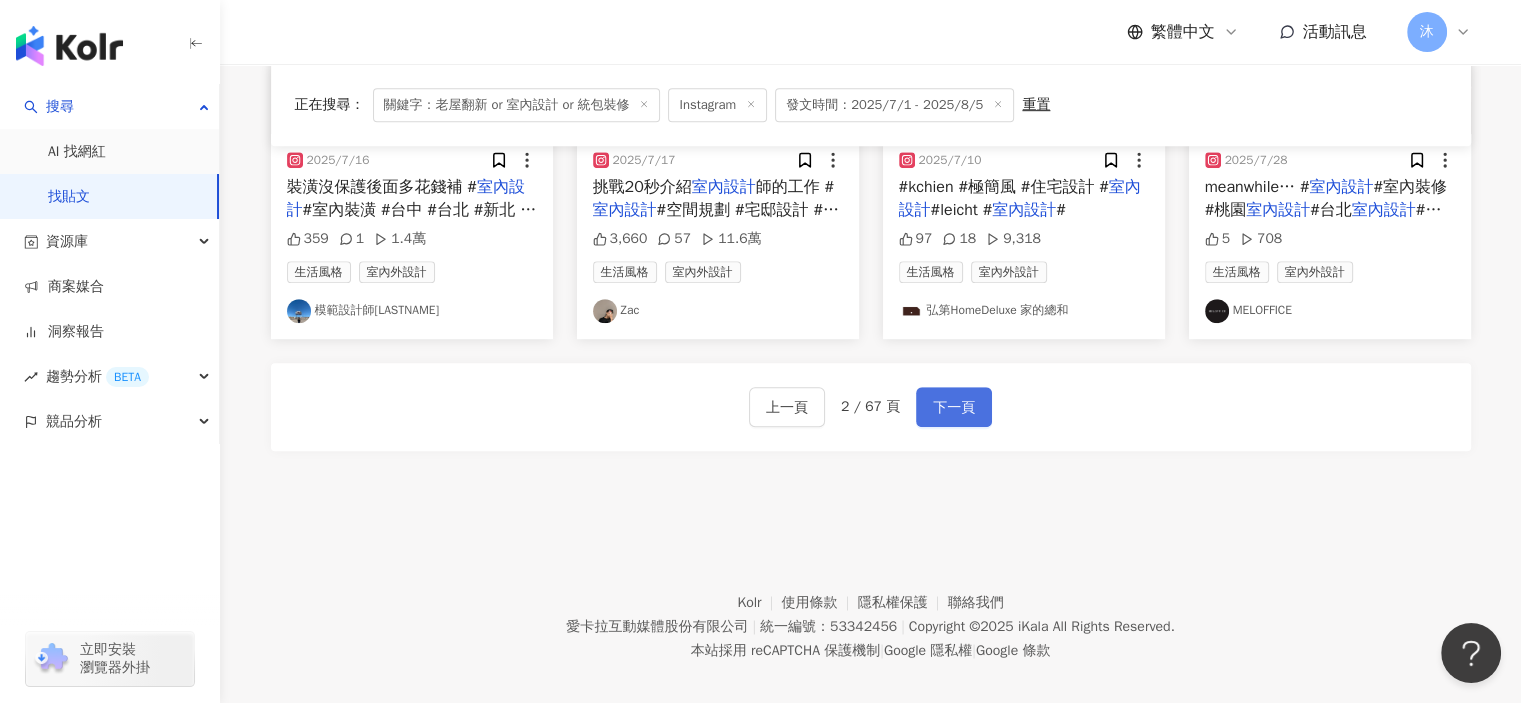 click on "下一頁" at bounding box center [954, 408] 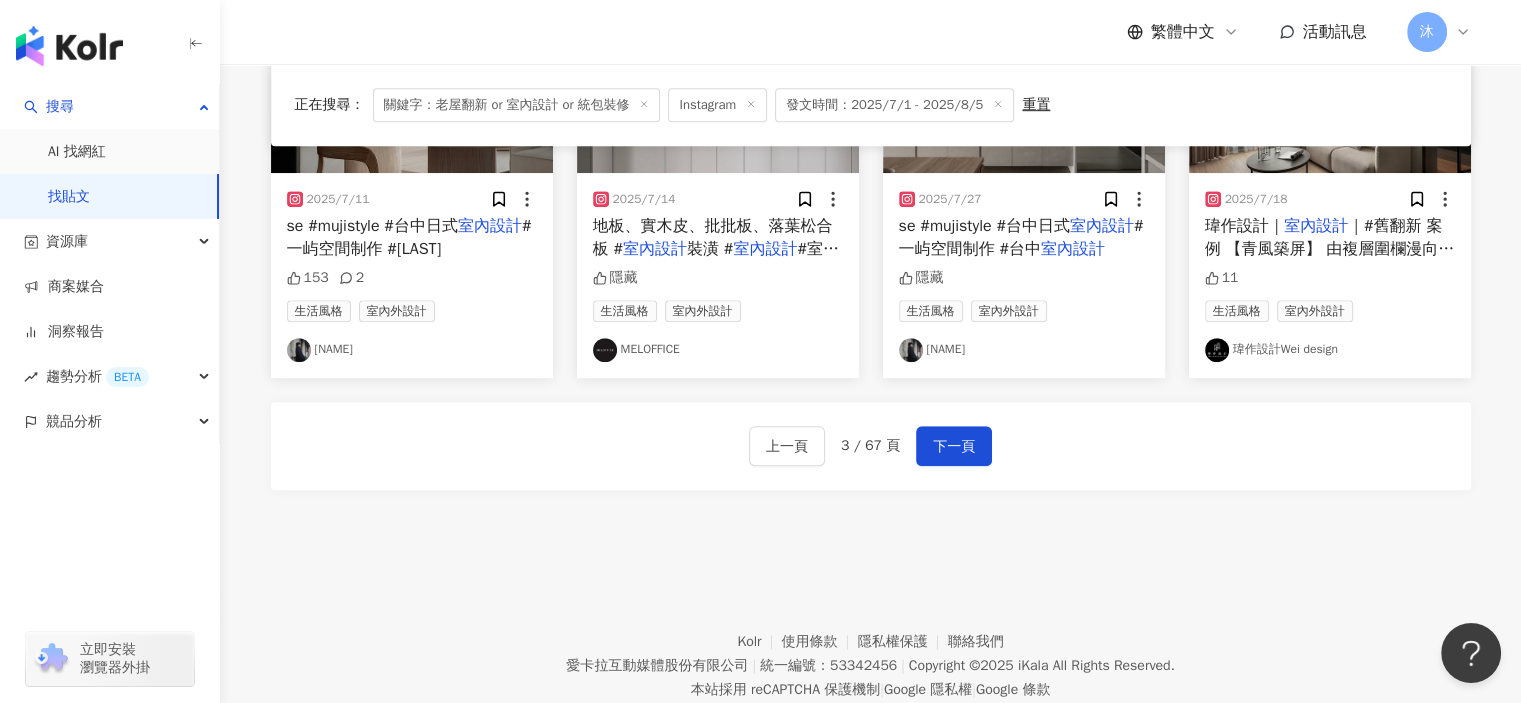 scroll, scrollTop: 1217, scrollLeft: 0, axis: vertical 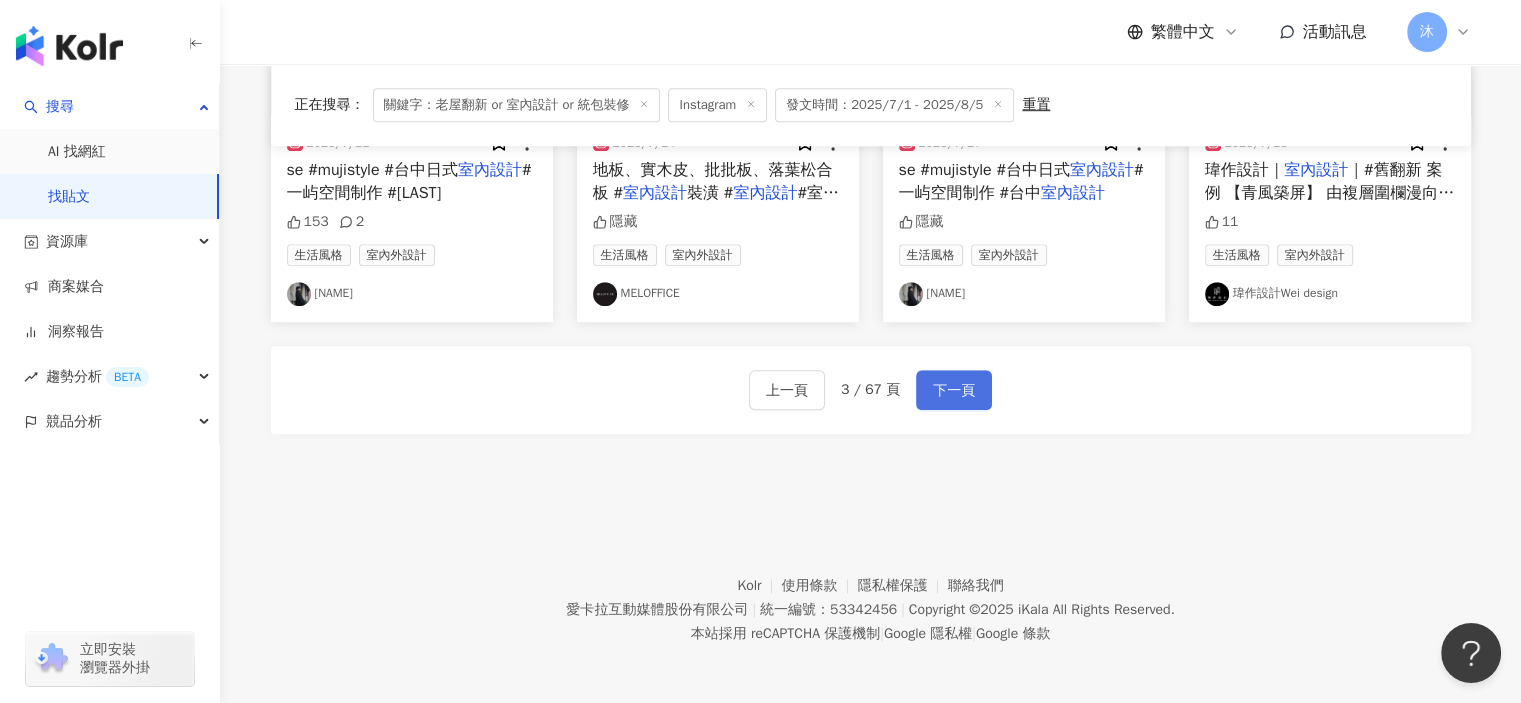 click on "下一頁" at bounding box center [954, 391] 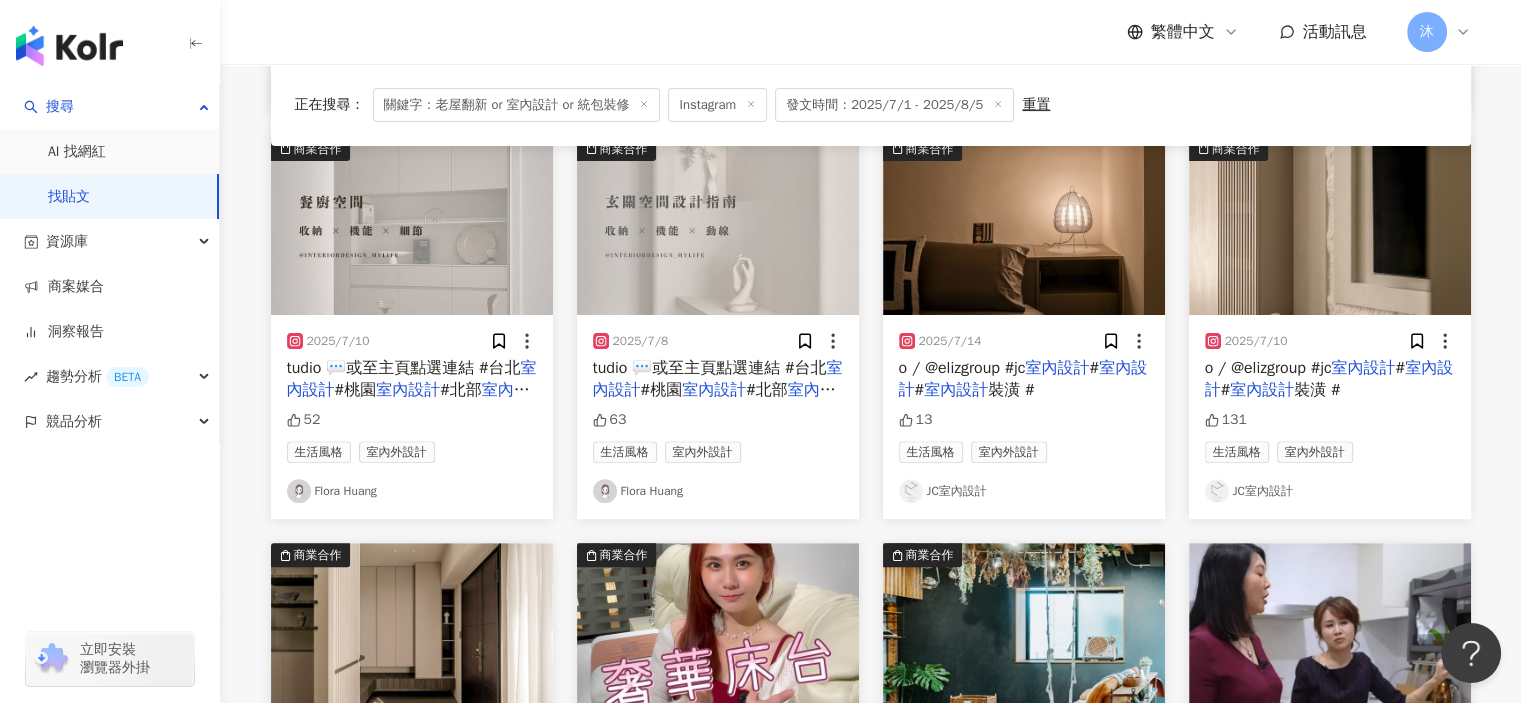 scroll, scrollTop: 1200, scrollLeft: 0, axis: vertical 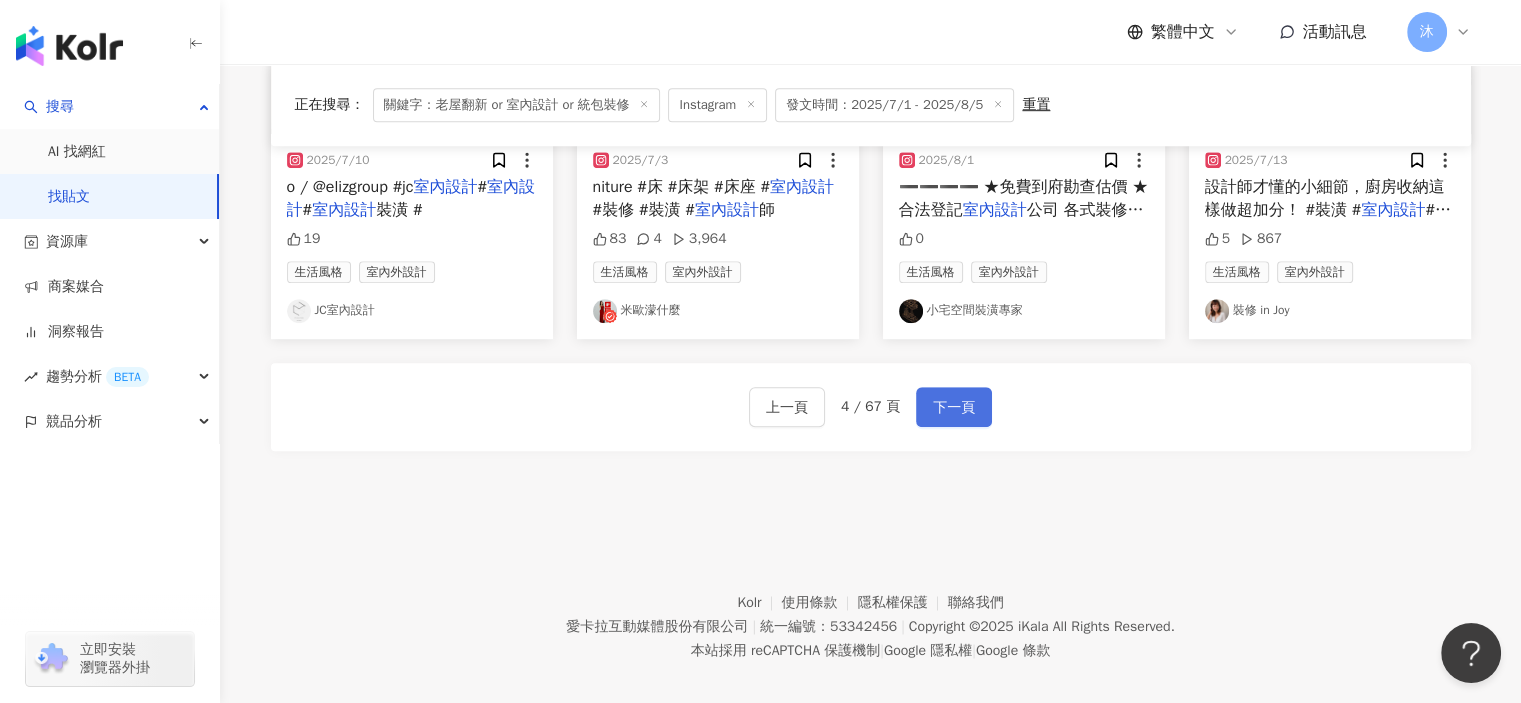 click on "下一頁" at bounding box center [954, 408] 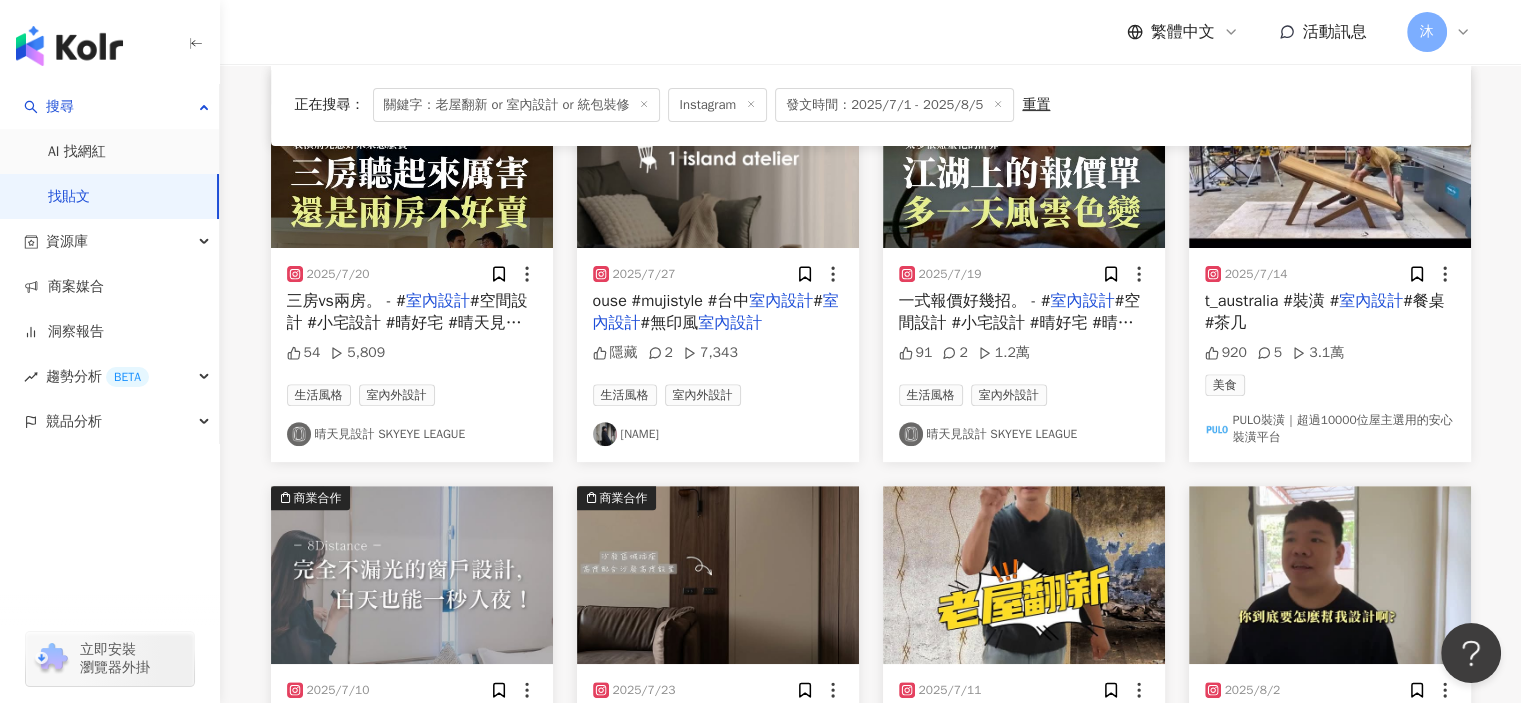 scroll, scrollTop: 1009, scrollLeft: 0, axis: vertical 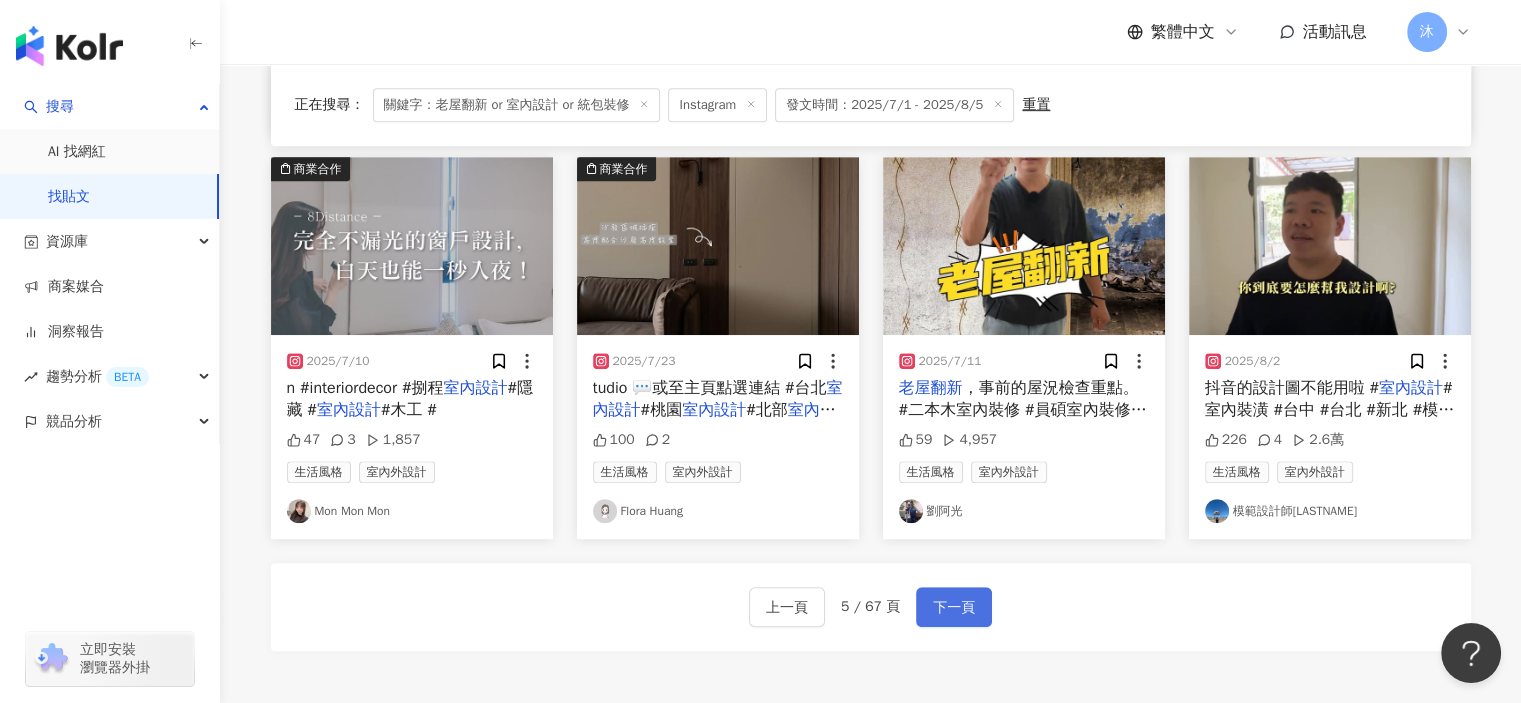 click on "下一頁" at bounding box center (954, 607) 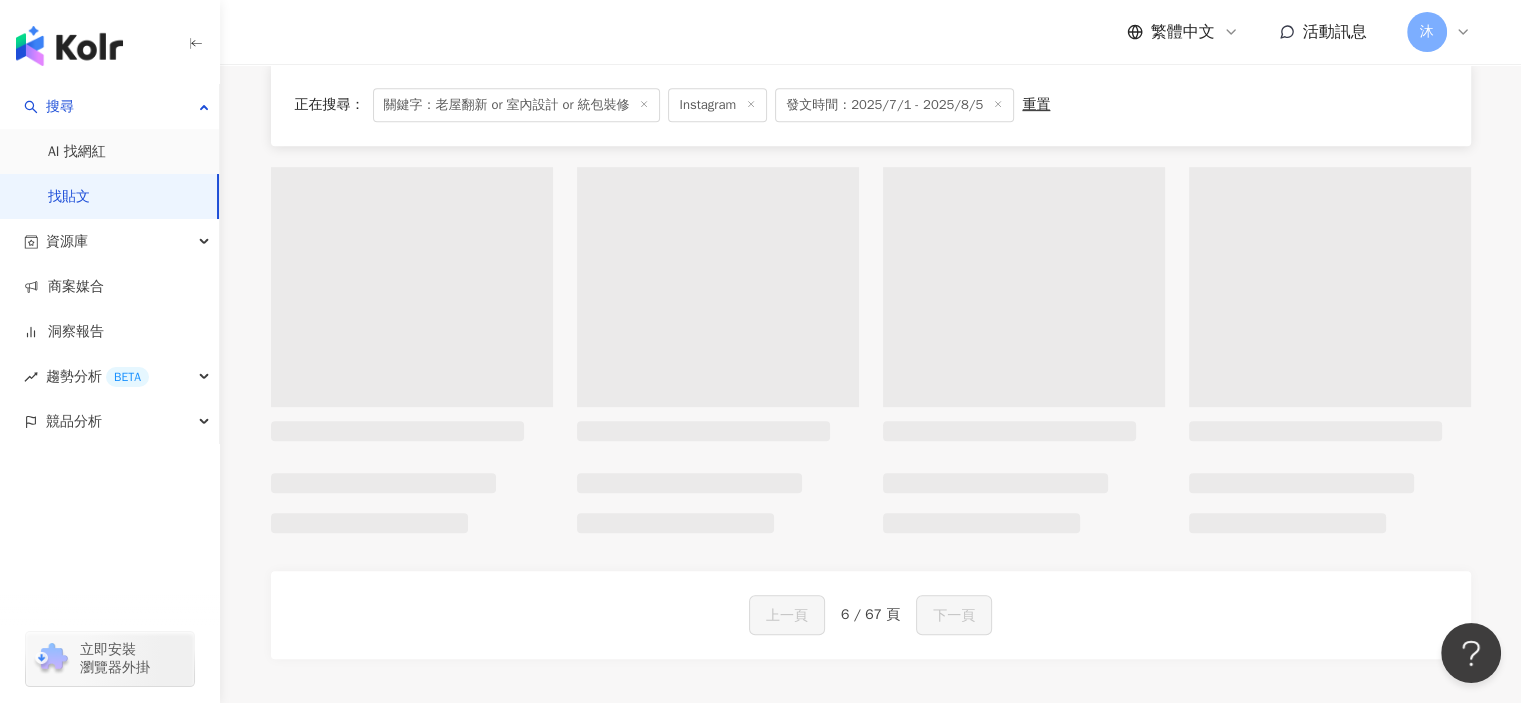 scroll, scrollTop: 1018, scrollLeft: 0, axis: vertical 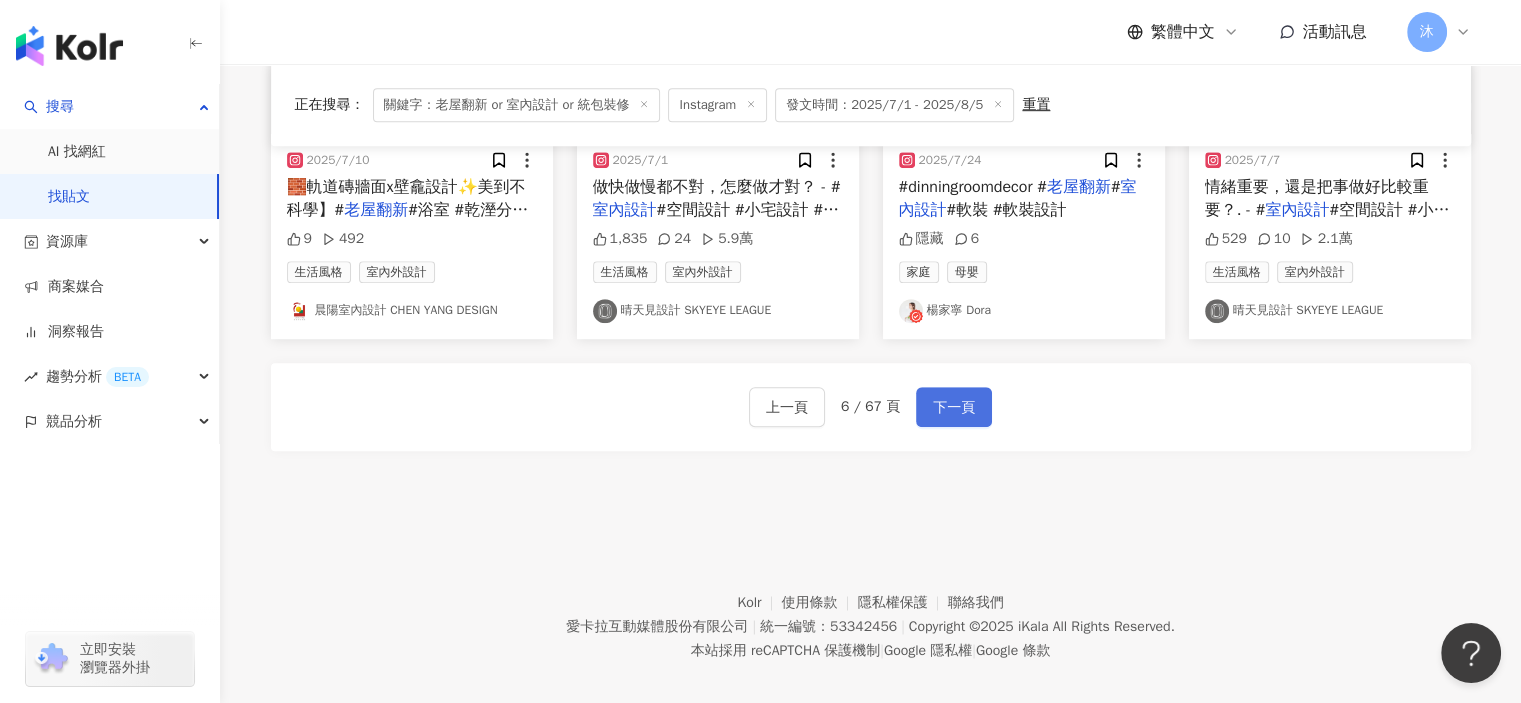 click on "下一頁" at bounding box center [954, 408] 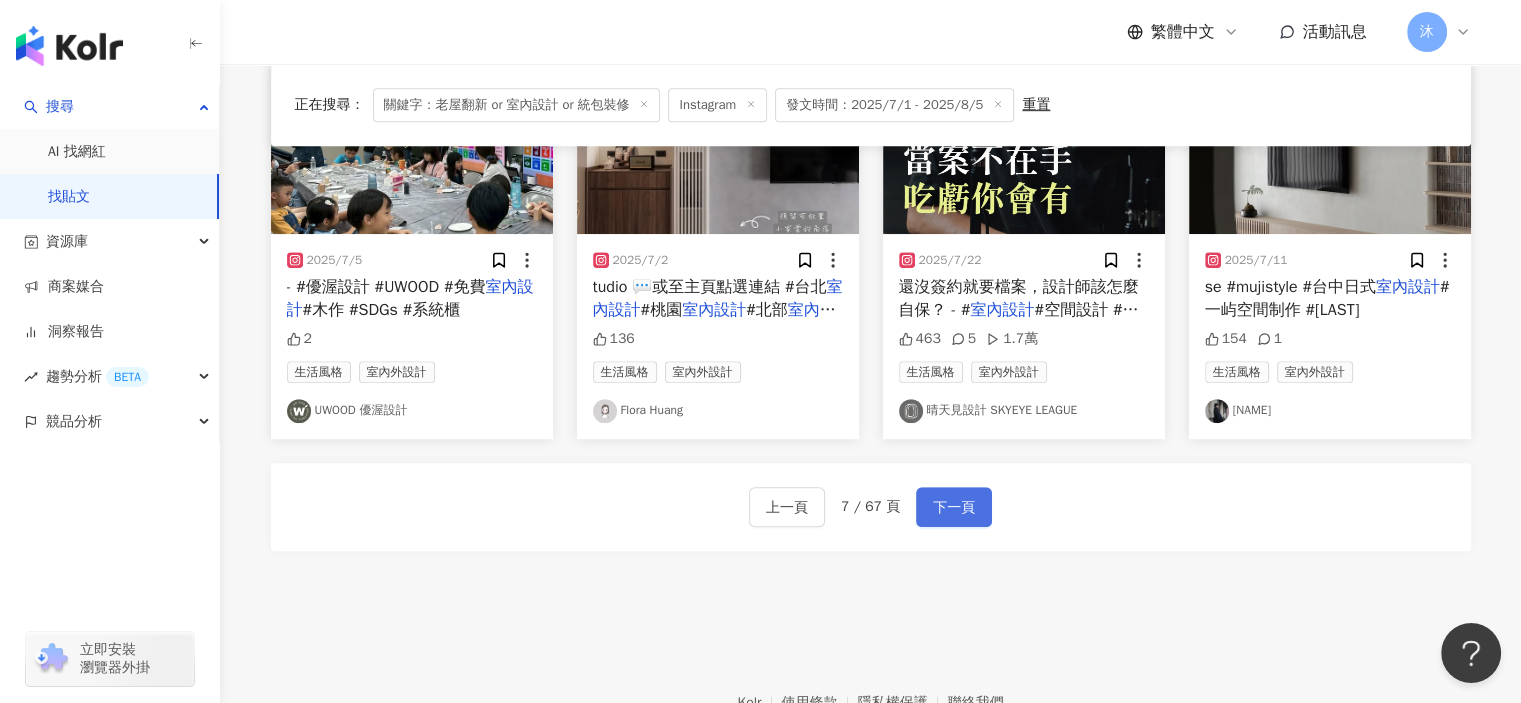 click on "下一頁" at bounding box center [954, 508] 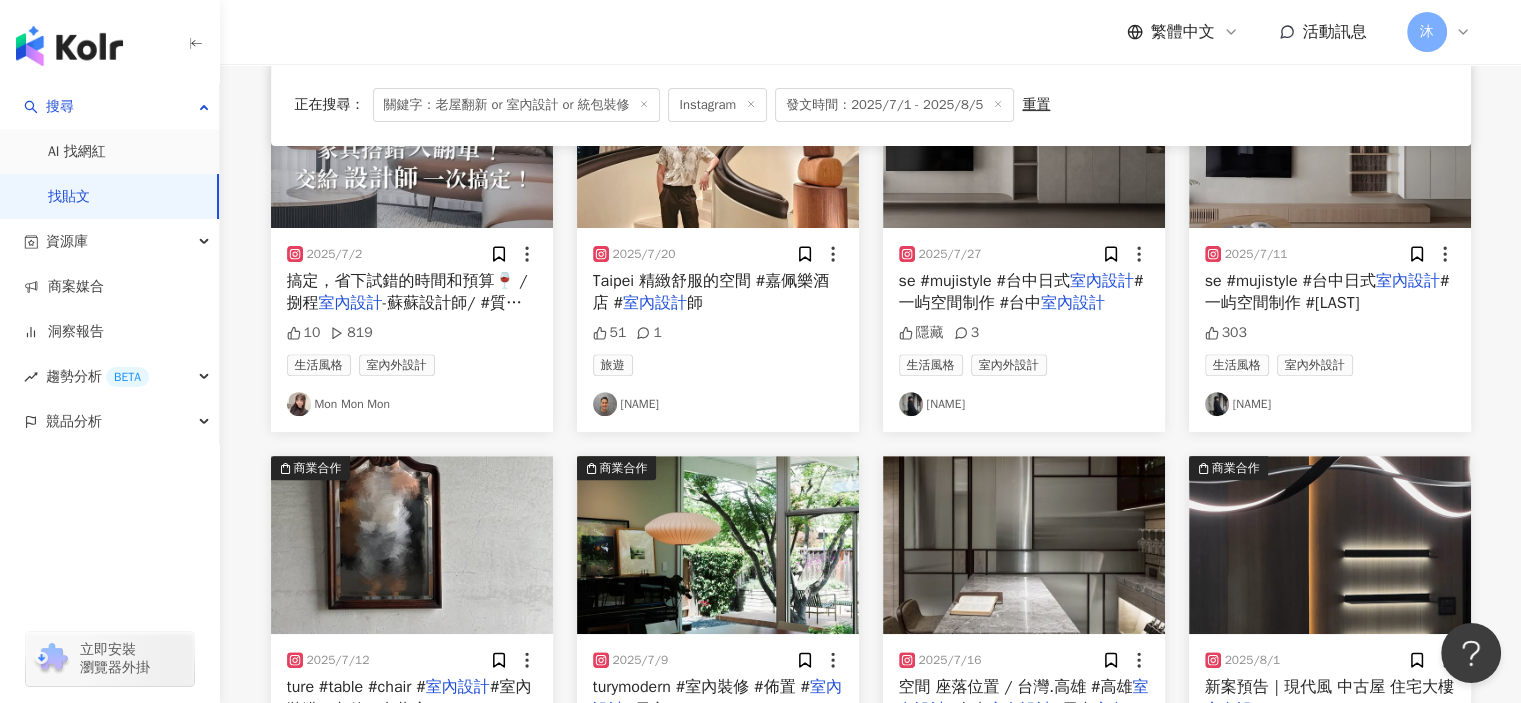 scroll, scrollTop: 1217, scrollLeft: 0, axis: vertical 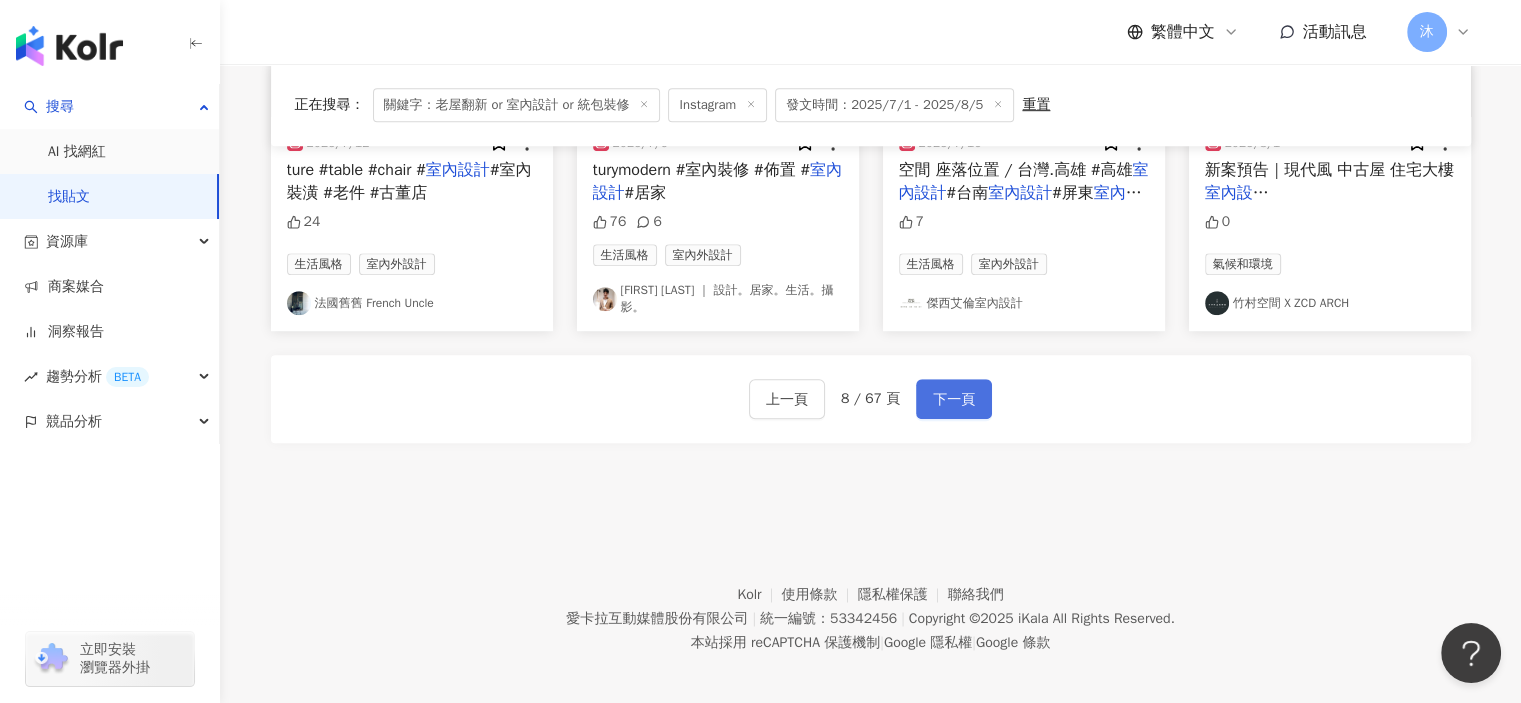 click on "下一頁" at bounding box center [954, 400] 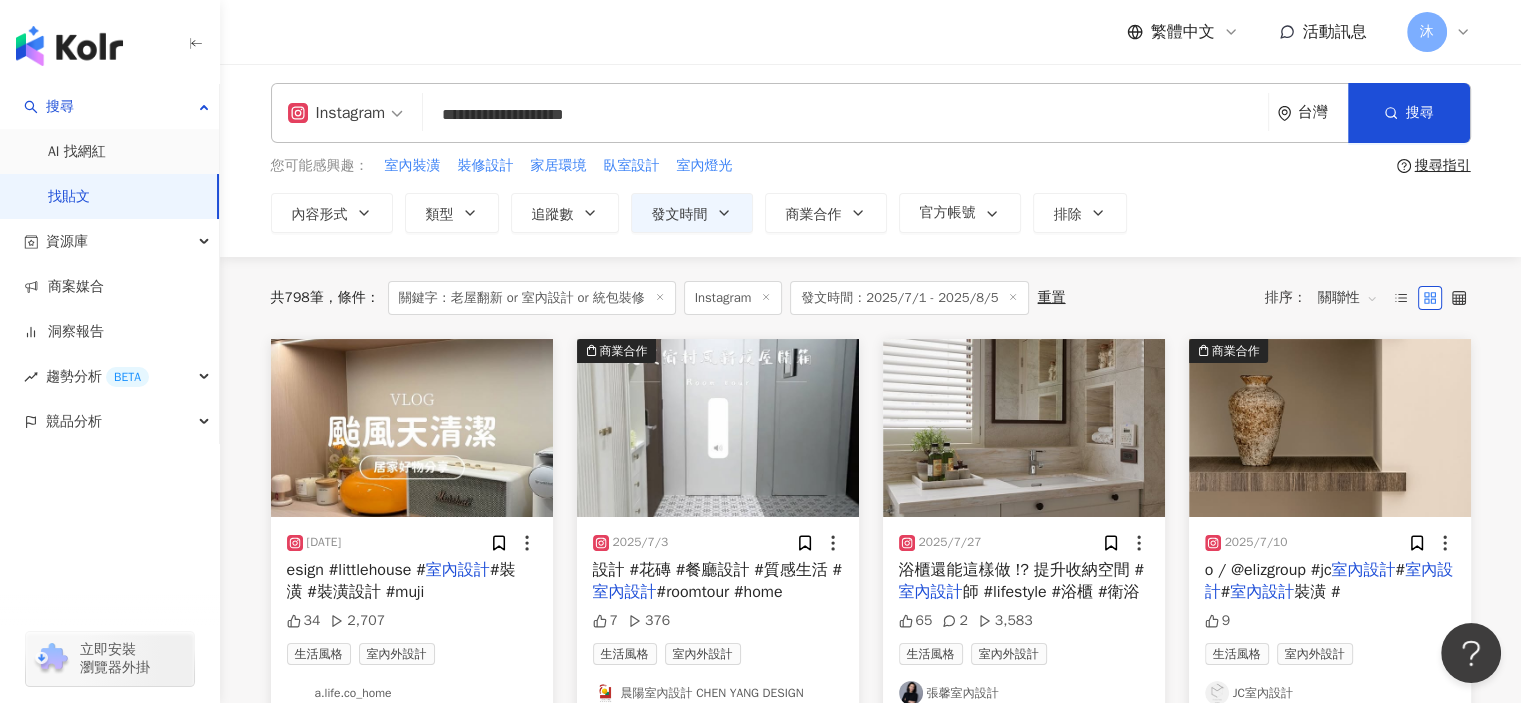scroll, scrollTop: 0, scrollLeft: 0, axis: both 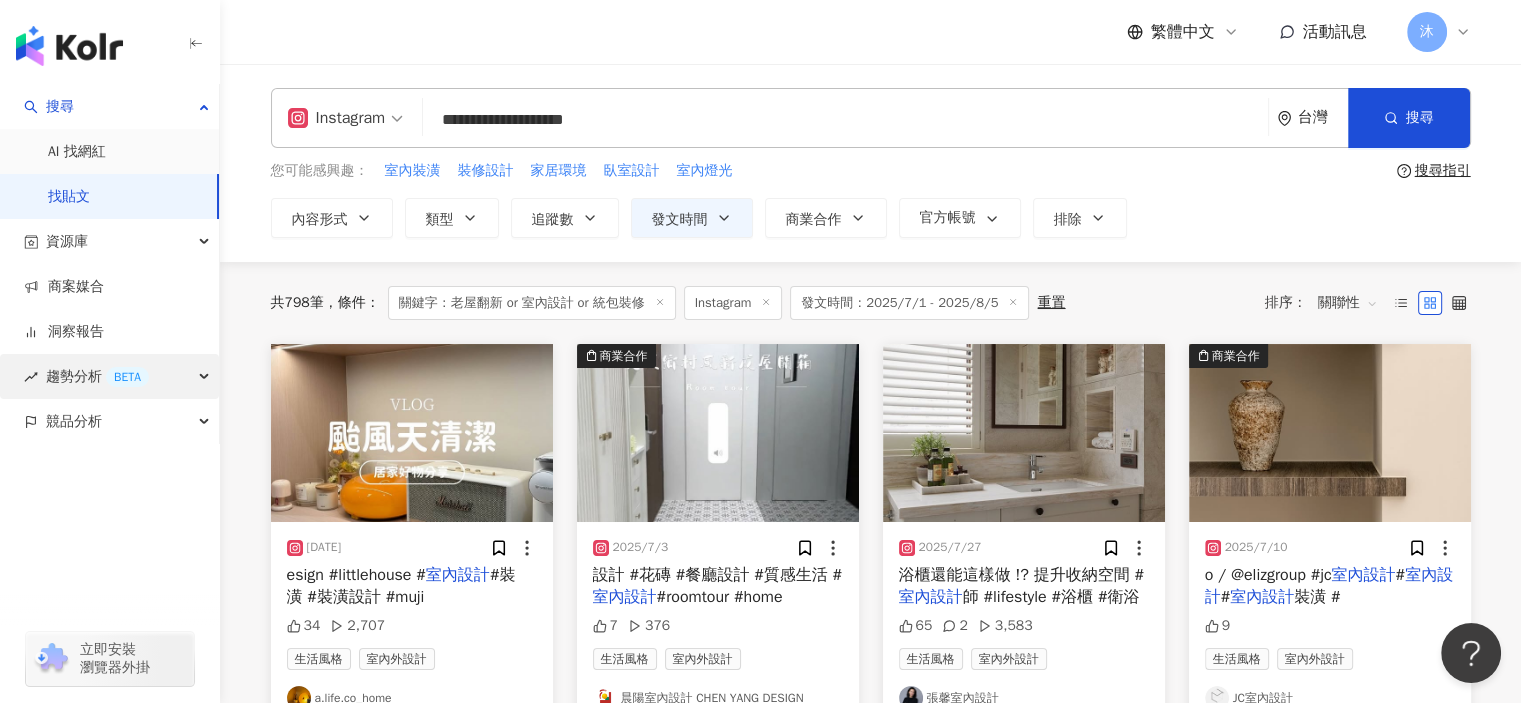 click on "趨勢分析 BETA" at bounding box center (109, 376) 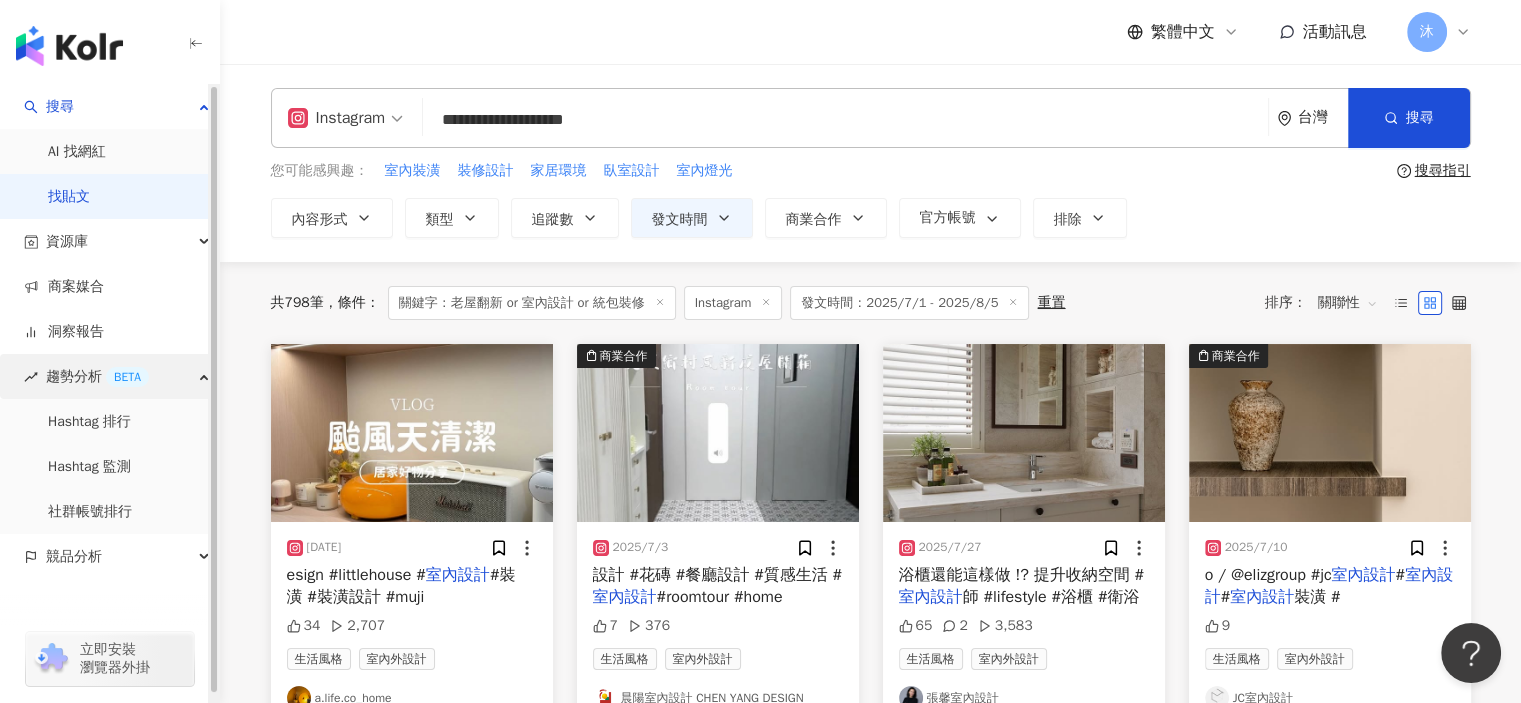 click on "趨勢分析 BETA" at bounding box center (109, 376) 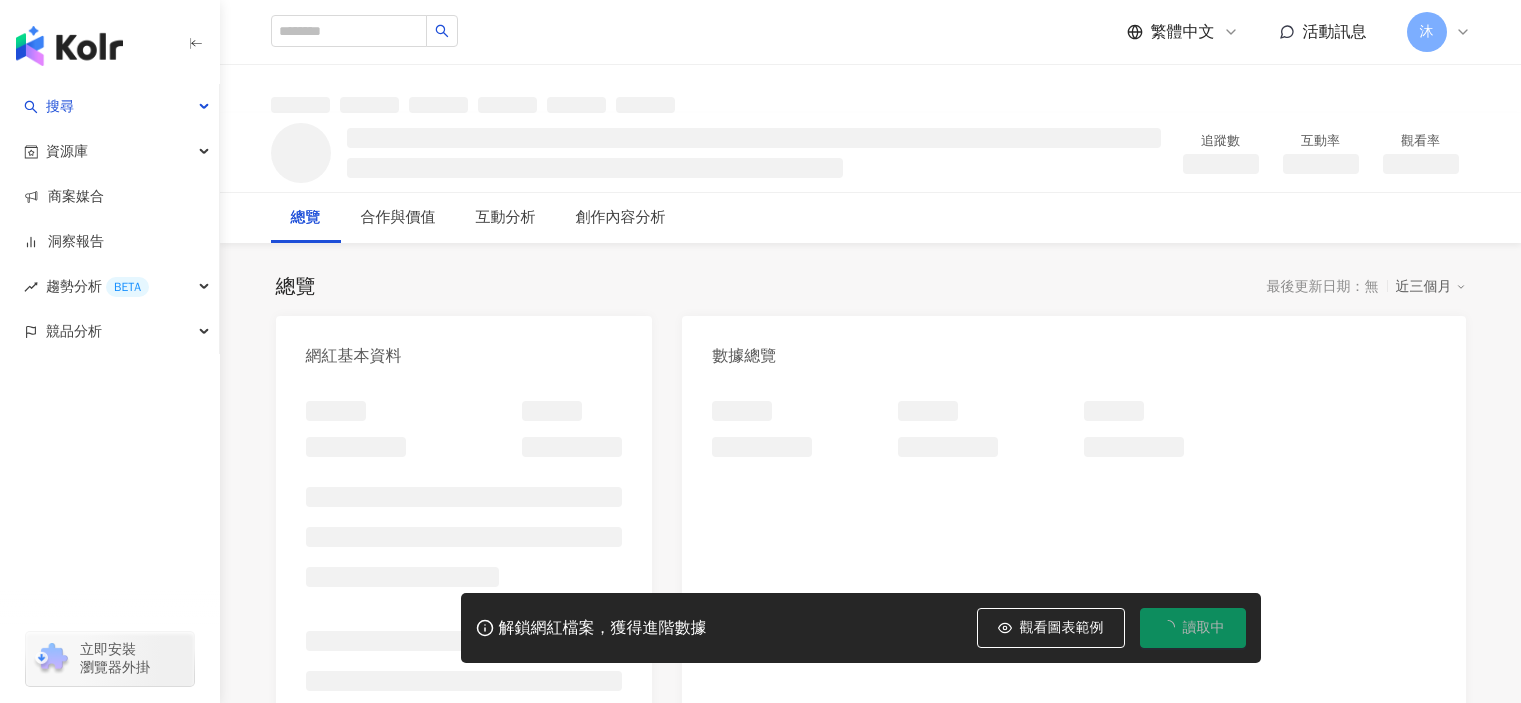 scroll, scrollTop: 0, scrollLeft: 0, axis: both 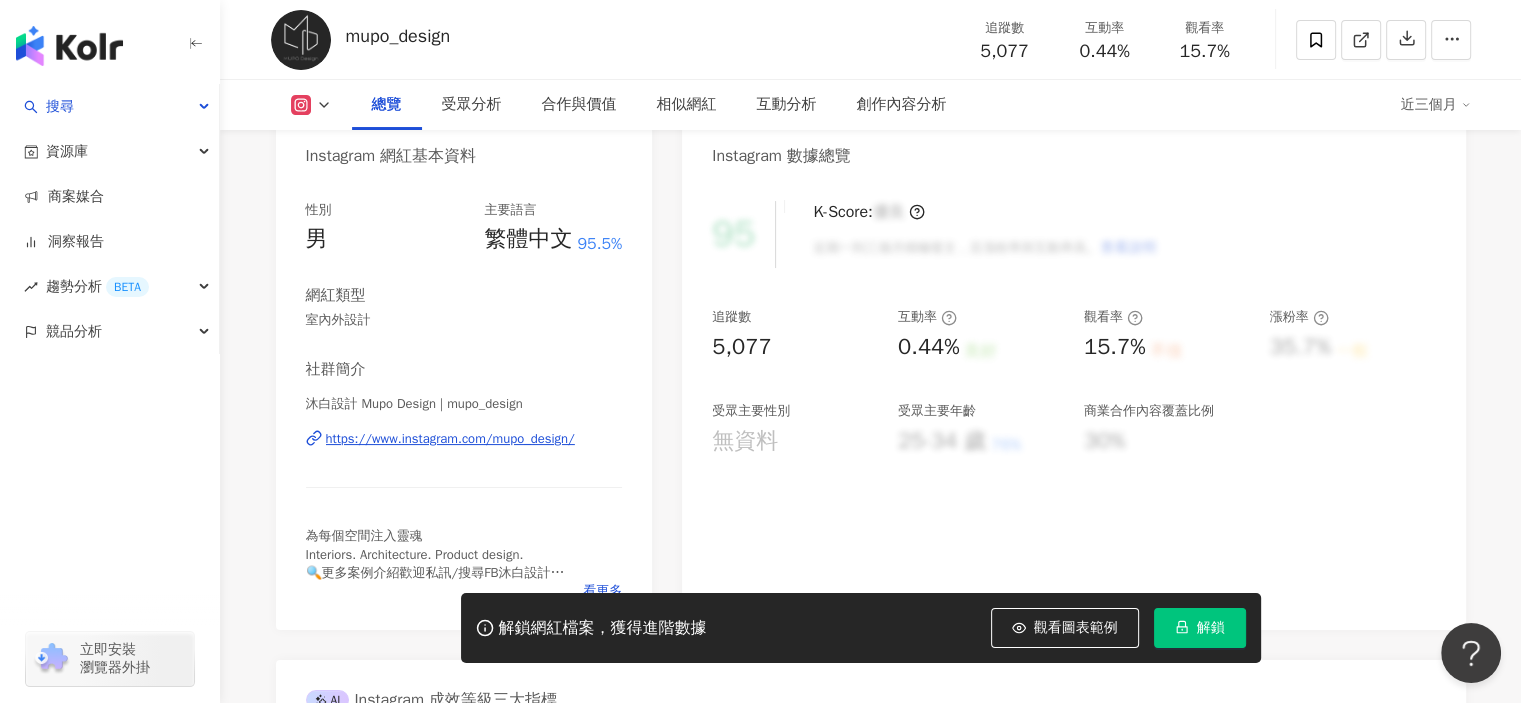 click on "https://www.instagram.com/mupo_design/" at bounding box center [450, 439] 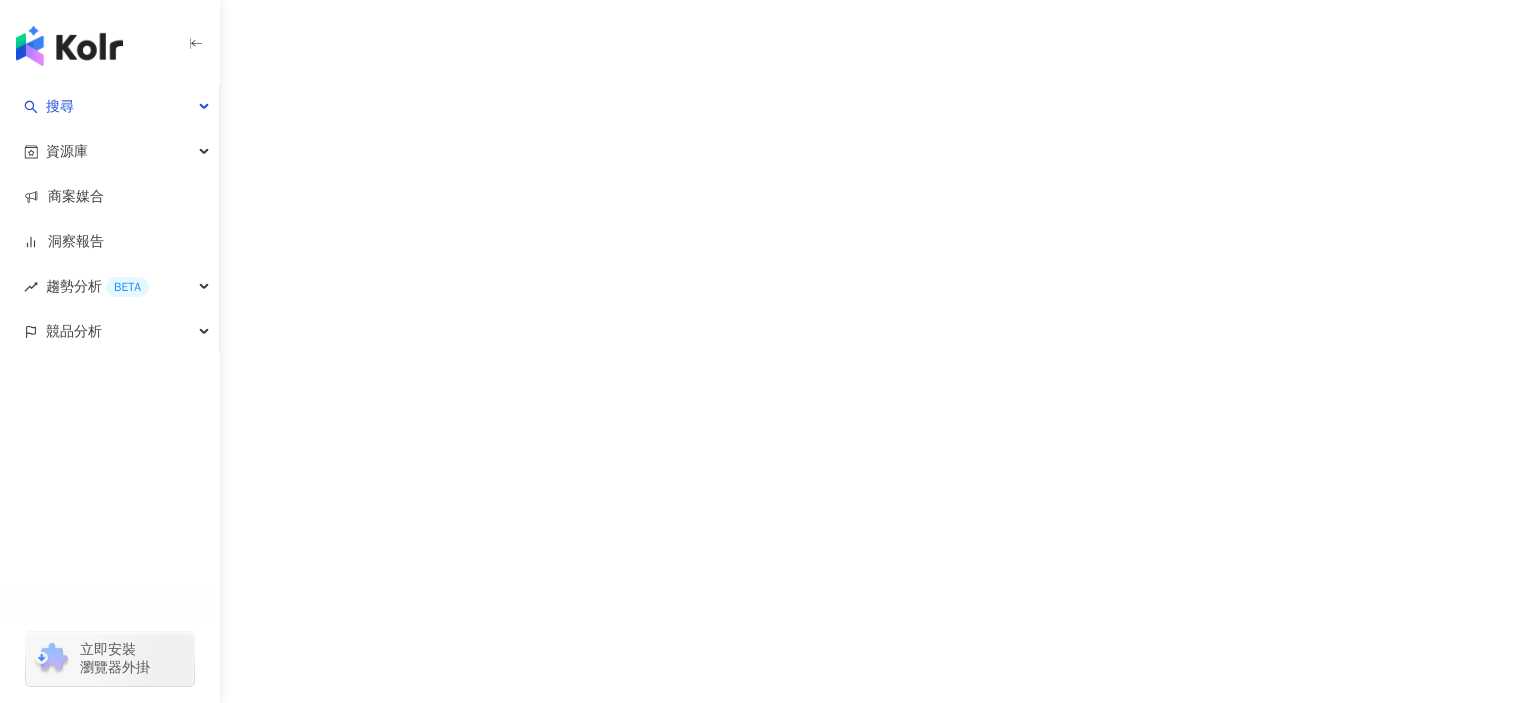 scroll, scrollTop: 0, scrollLeft: 0, axis: both 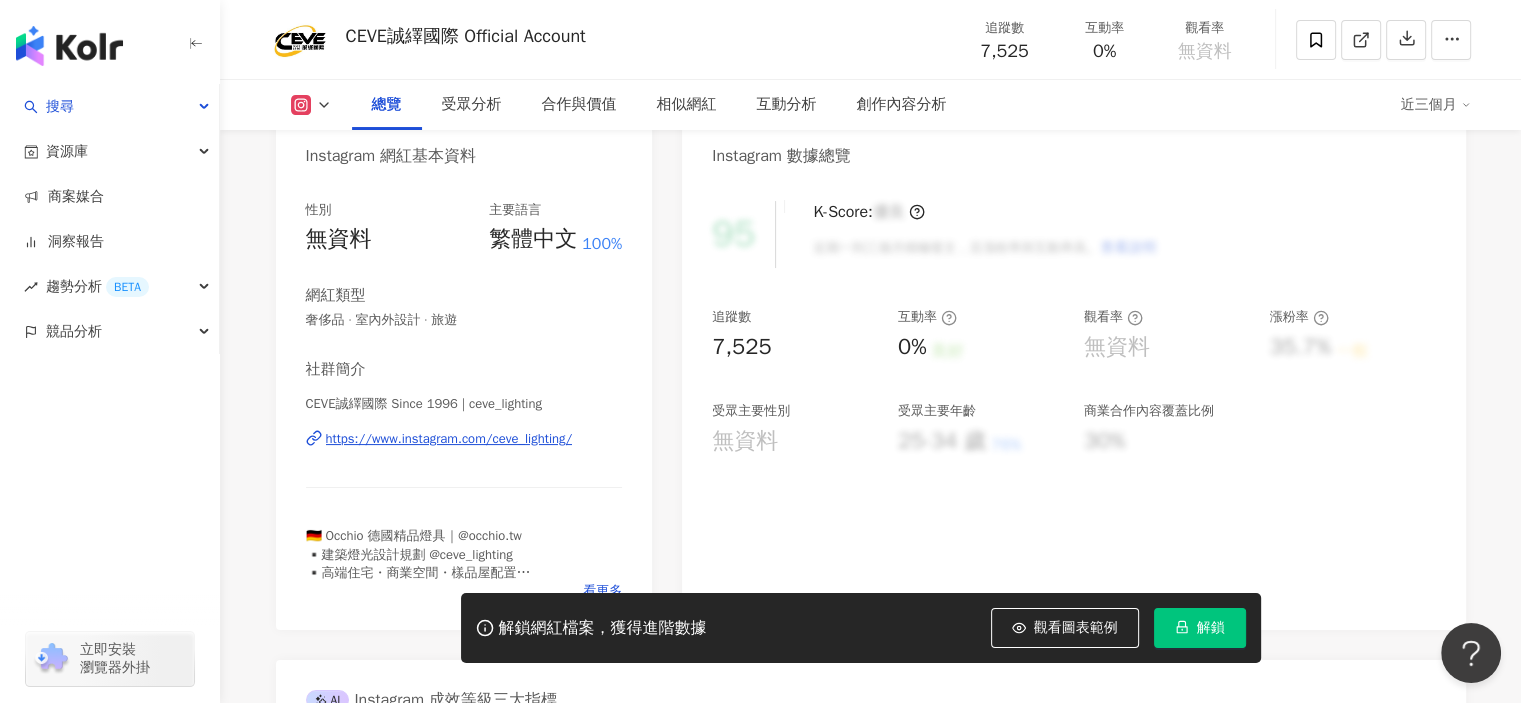 click on "https://www.instagram.com/ceve_lighting/" at bounding box center [449, 439] 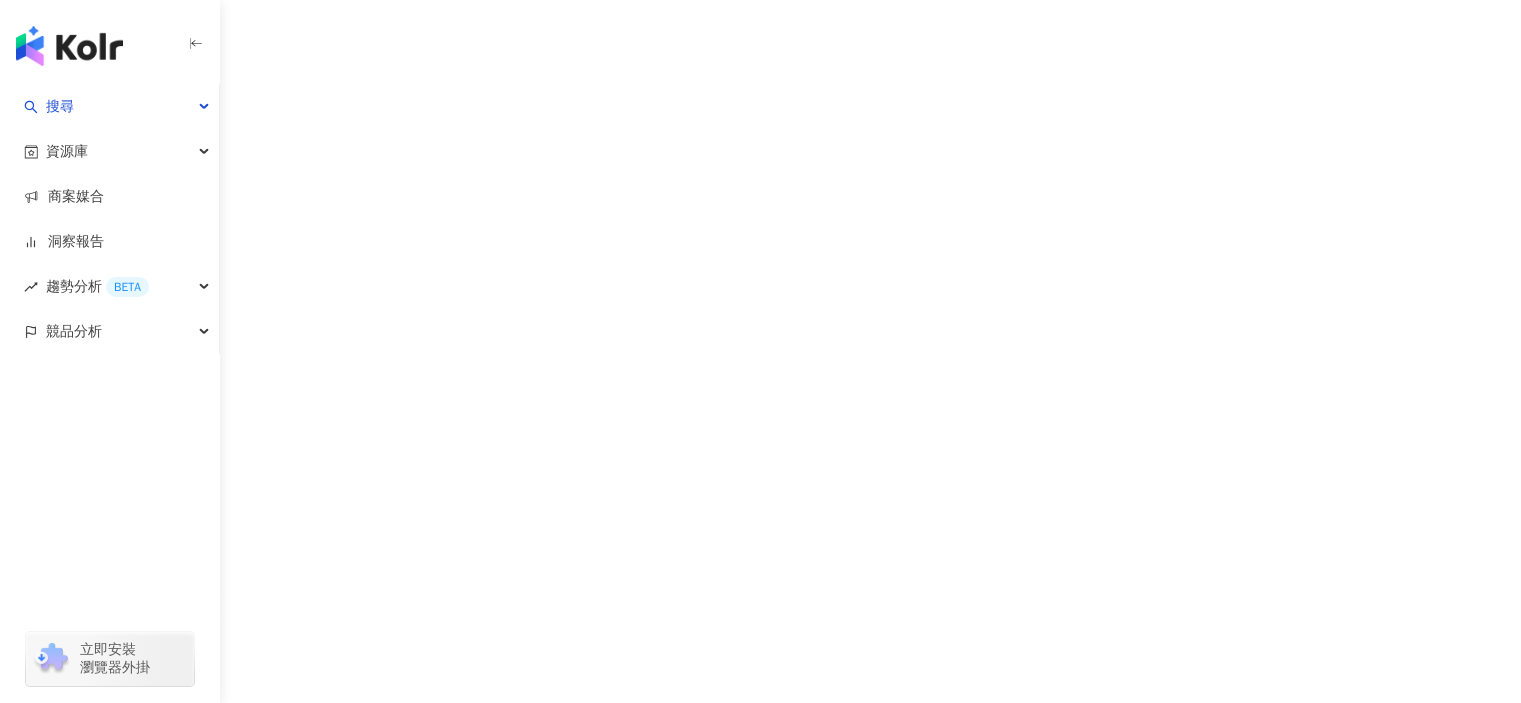 scroll, scrollTop: 0, scrollLeft: 0, axis: both 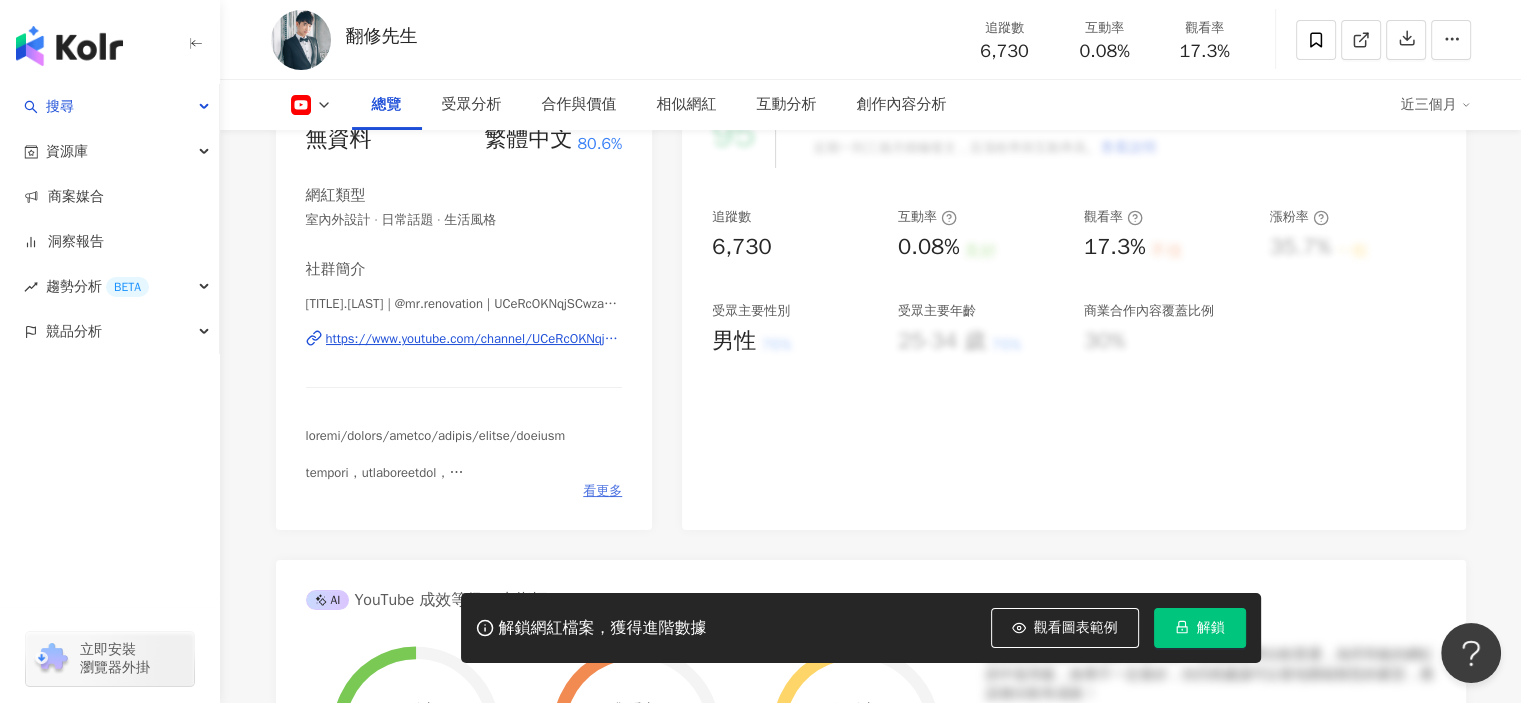 click on "看更多" at bounding box center [602, 491] 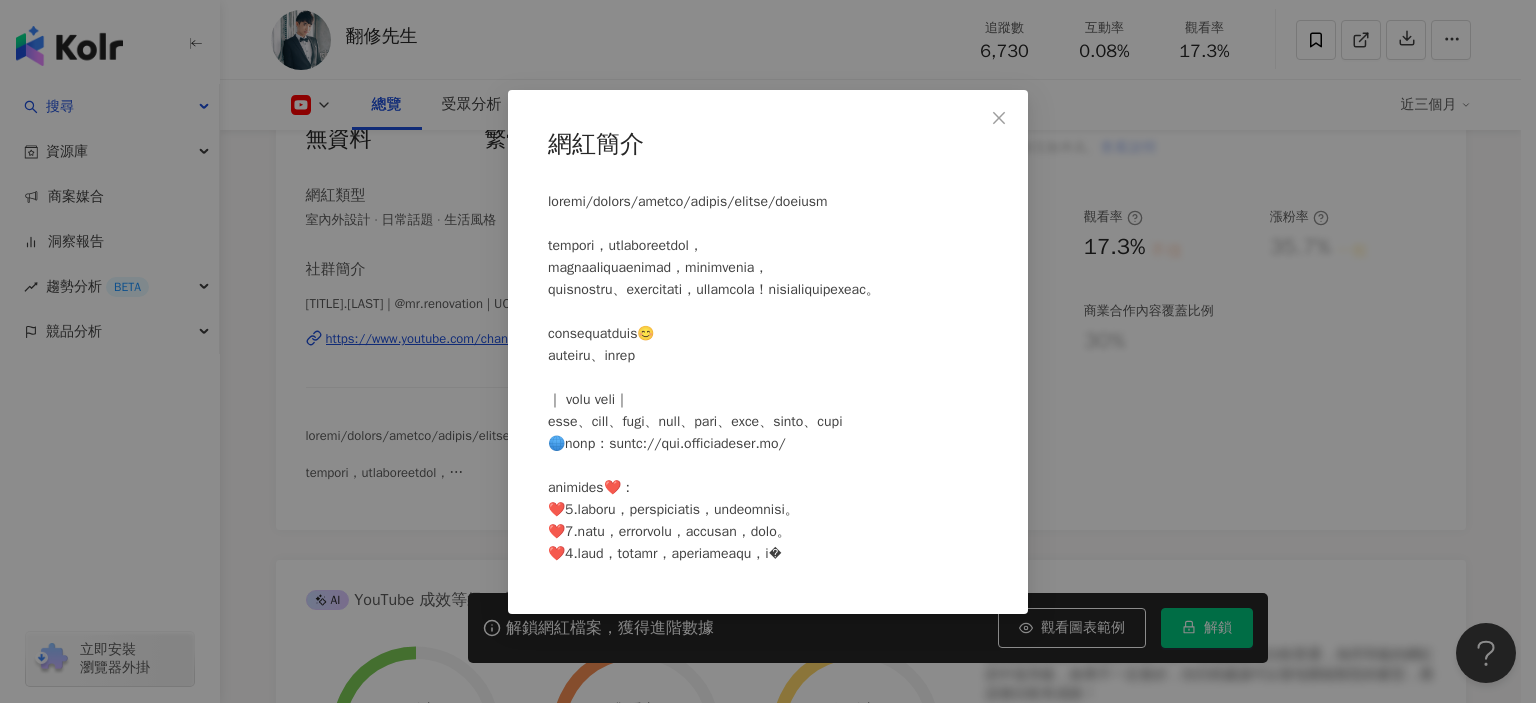 click 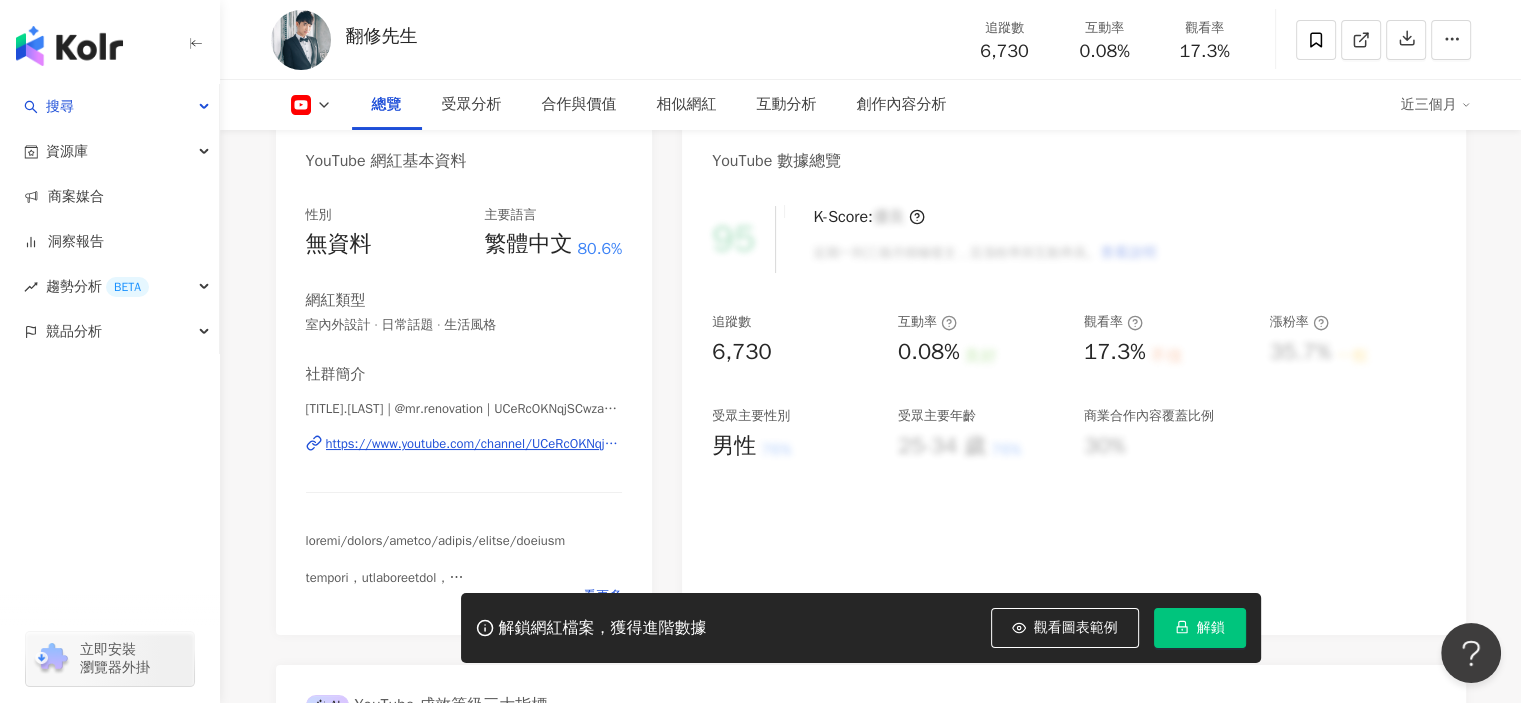scroll, scrollTop: 200, scrollLeft: 0, axis: vertical 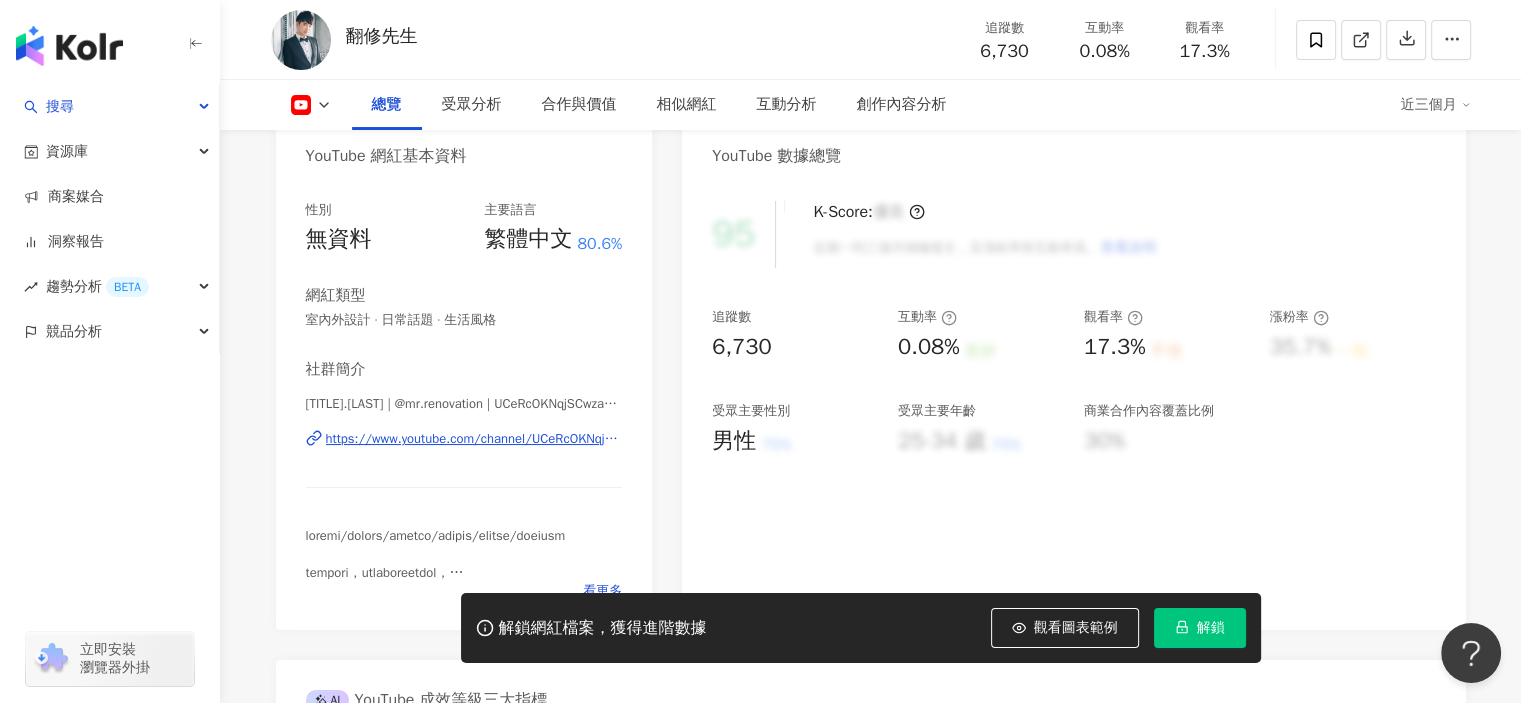 click on "https://www.youtube.com/channel/UCeRcOKNqjSCwza_VHntFxXw" at bounding box center (474, 439) 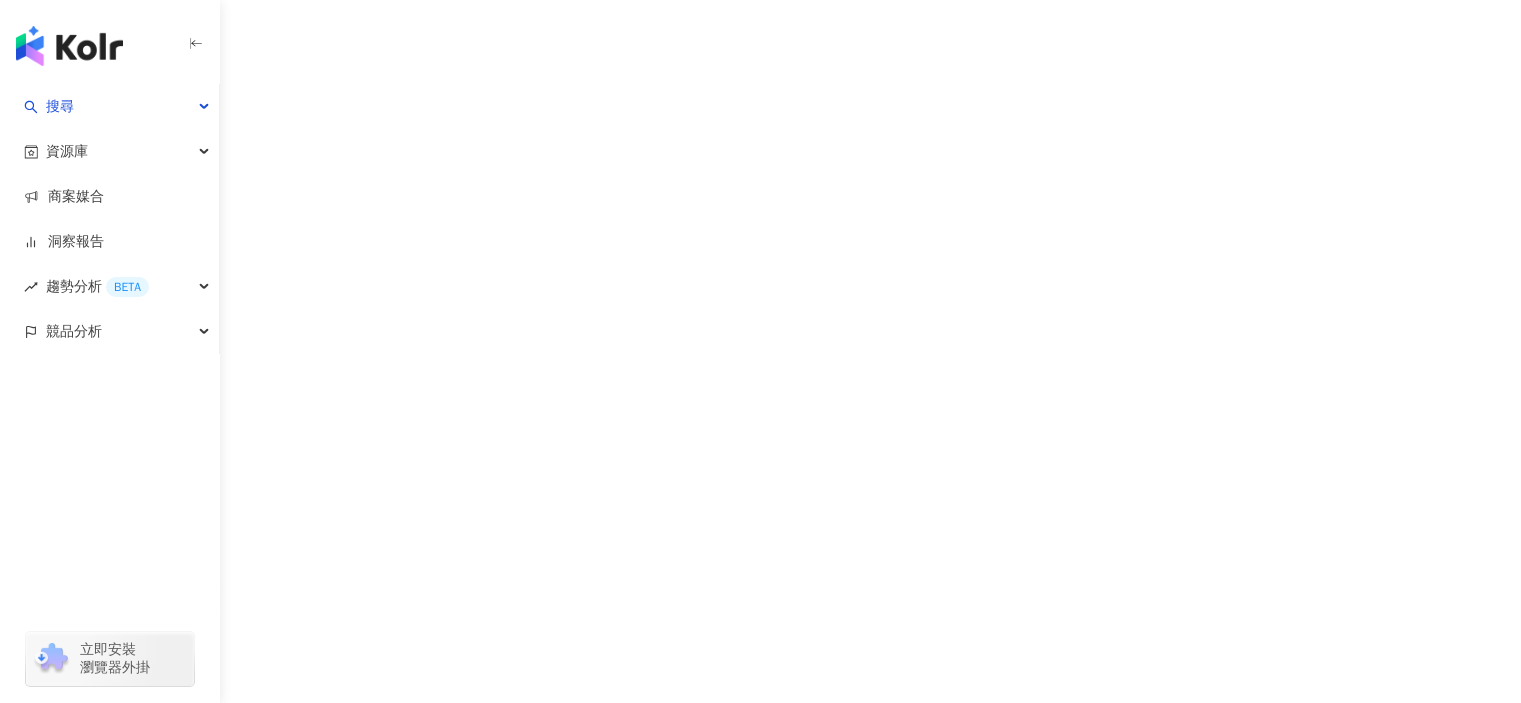 scroll, scrollTop: 0, scrollLeft: 0, axis: both 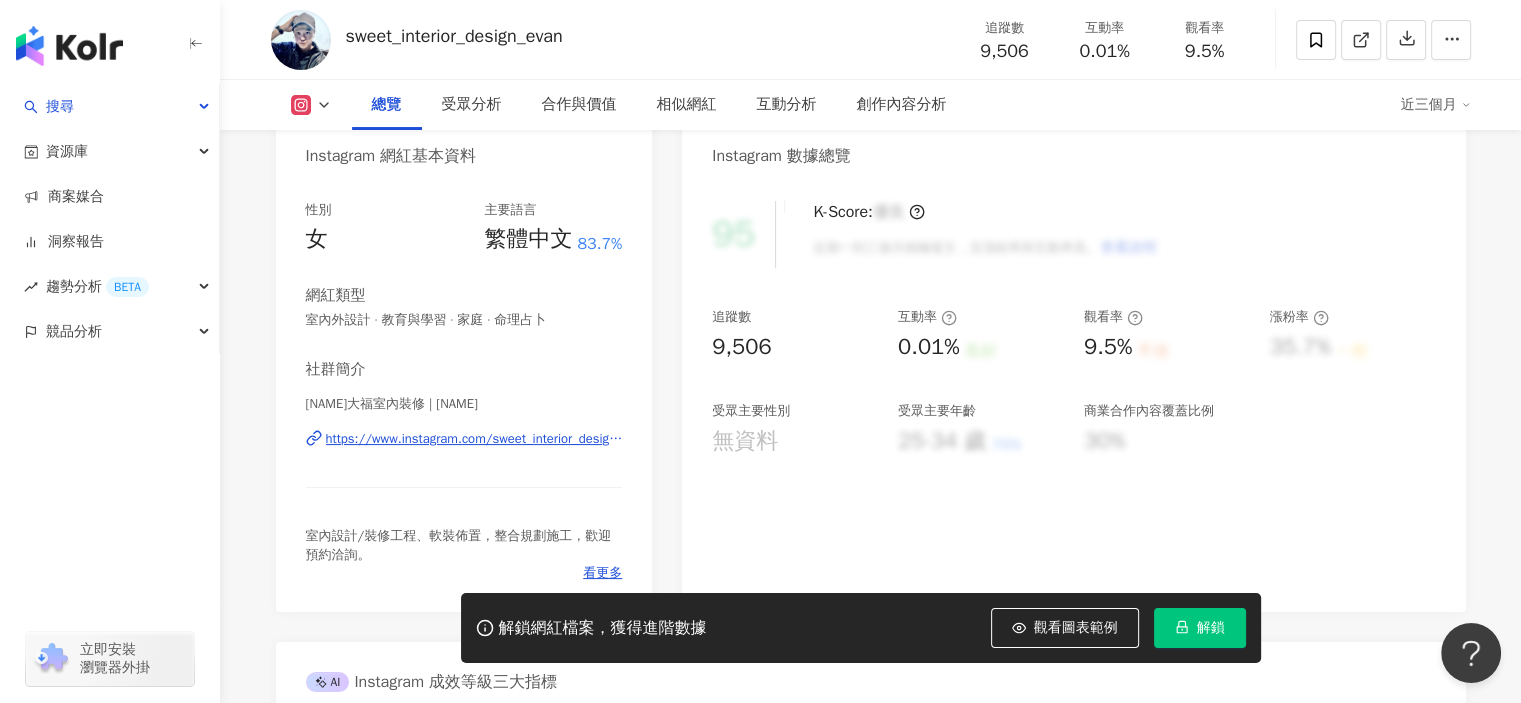 click on "https://www.instagram.com/sweet_interior_design_evan/" at bounding box center [474, 439] 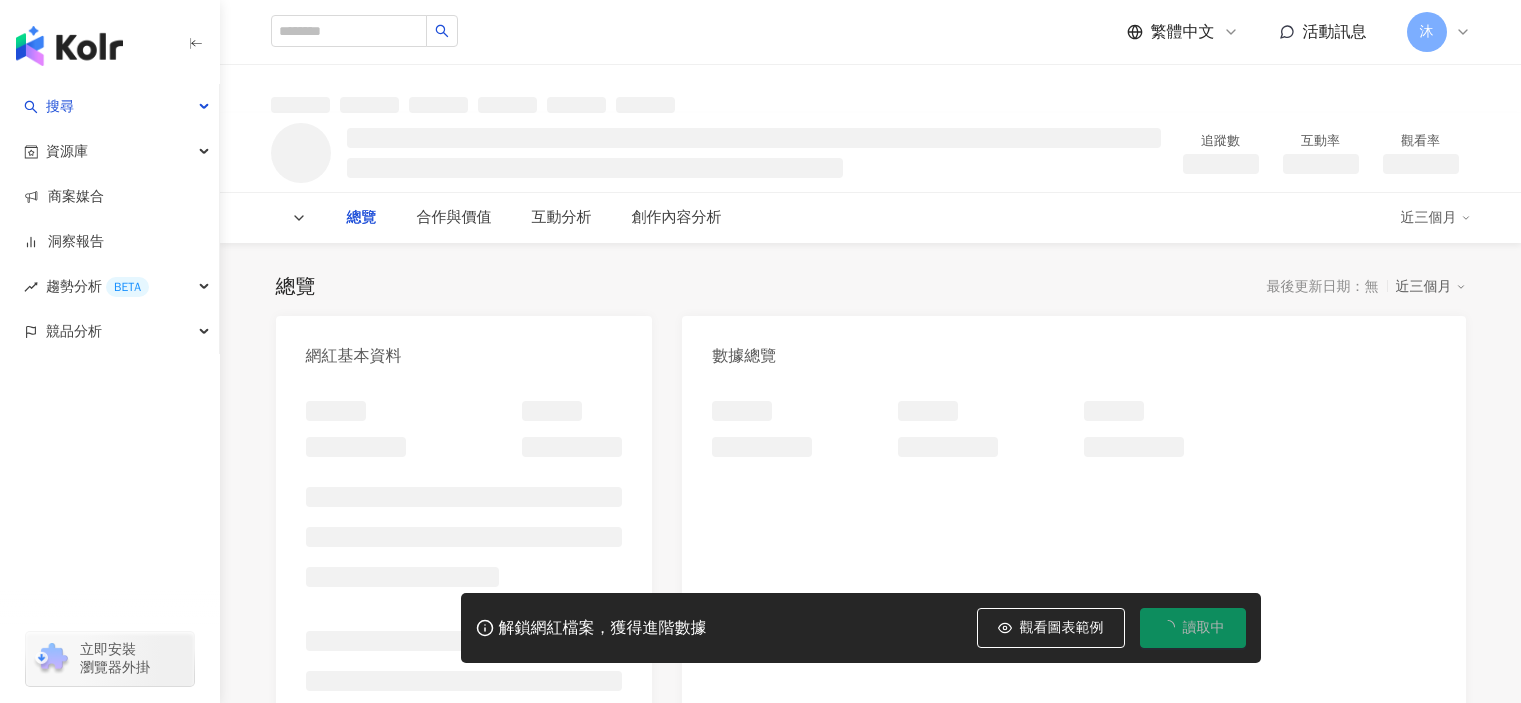 scroll, scrollTop: 0, scrollLeft: 0, axis: both 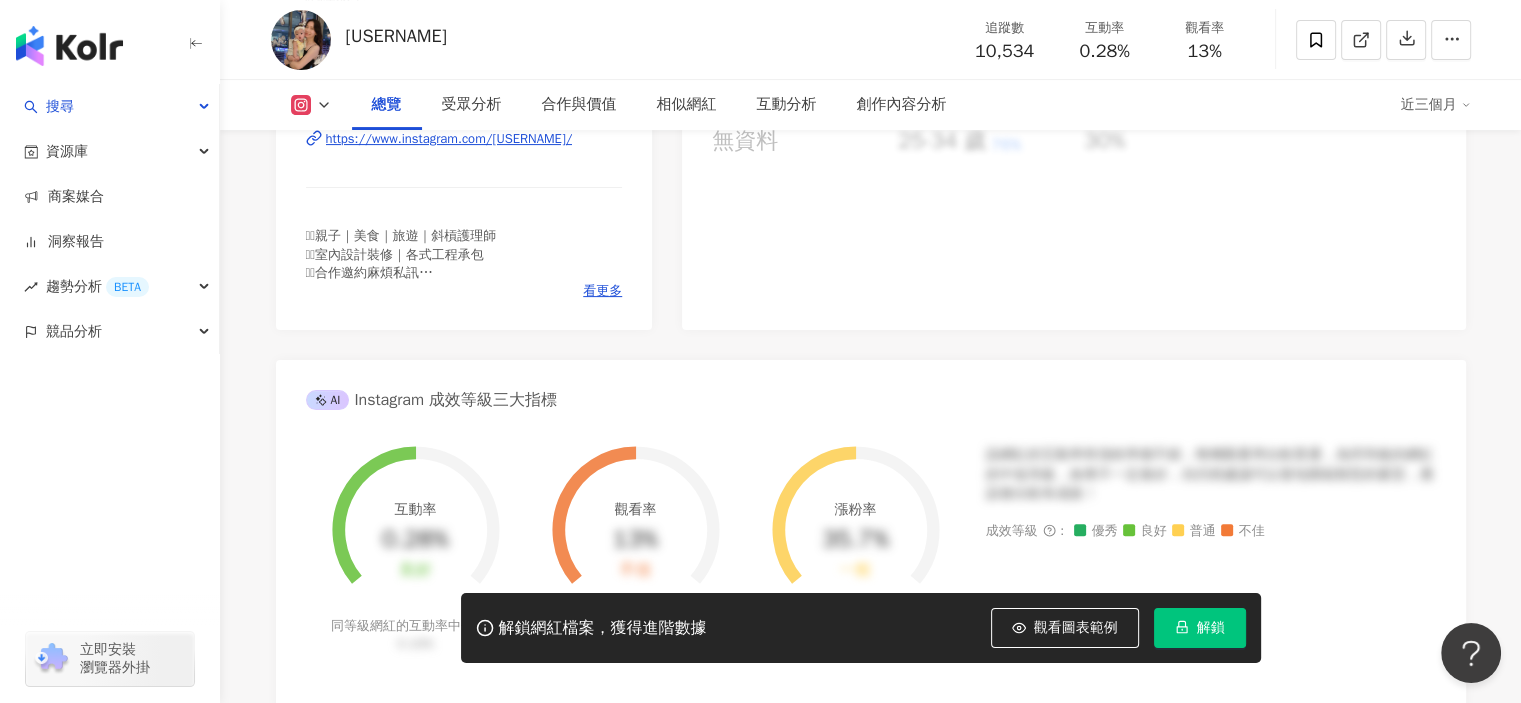 click on "https://www.instagram.com/ting_x_jie/" at bounding box center [449, 139] 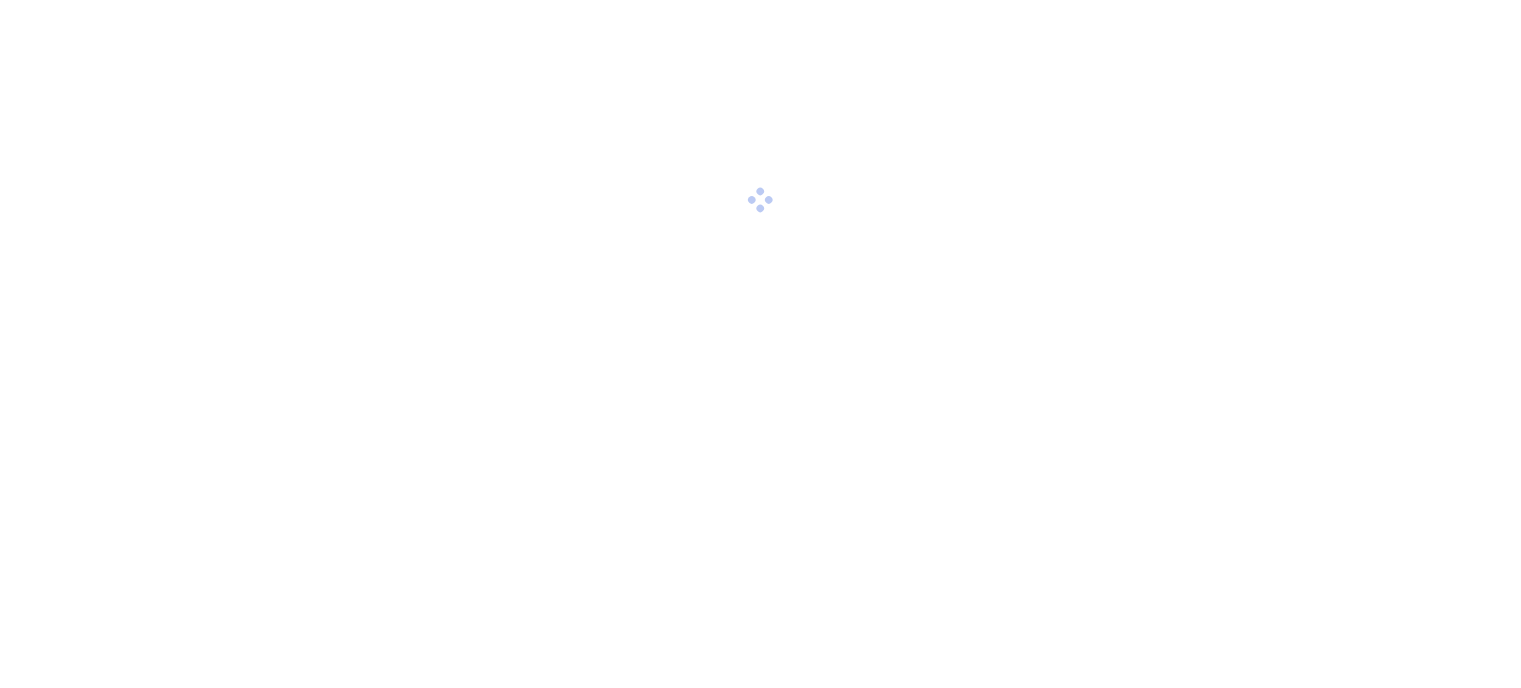 scroll, scrollTop: 0, scrollLeft: 0, axis: both 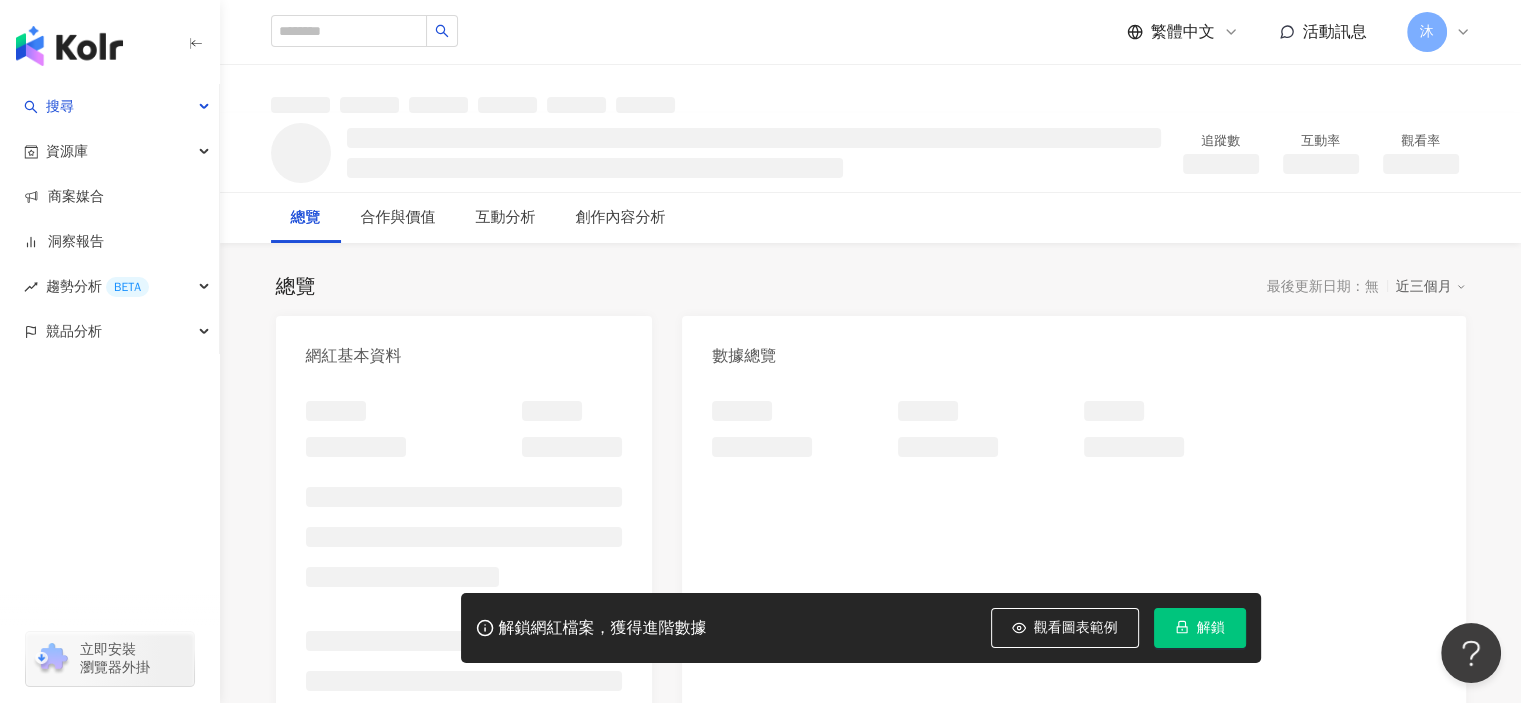 click on "解鎖" at bounding box center (1211, 628) 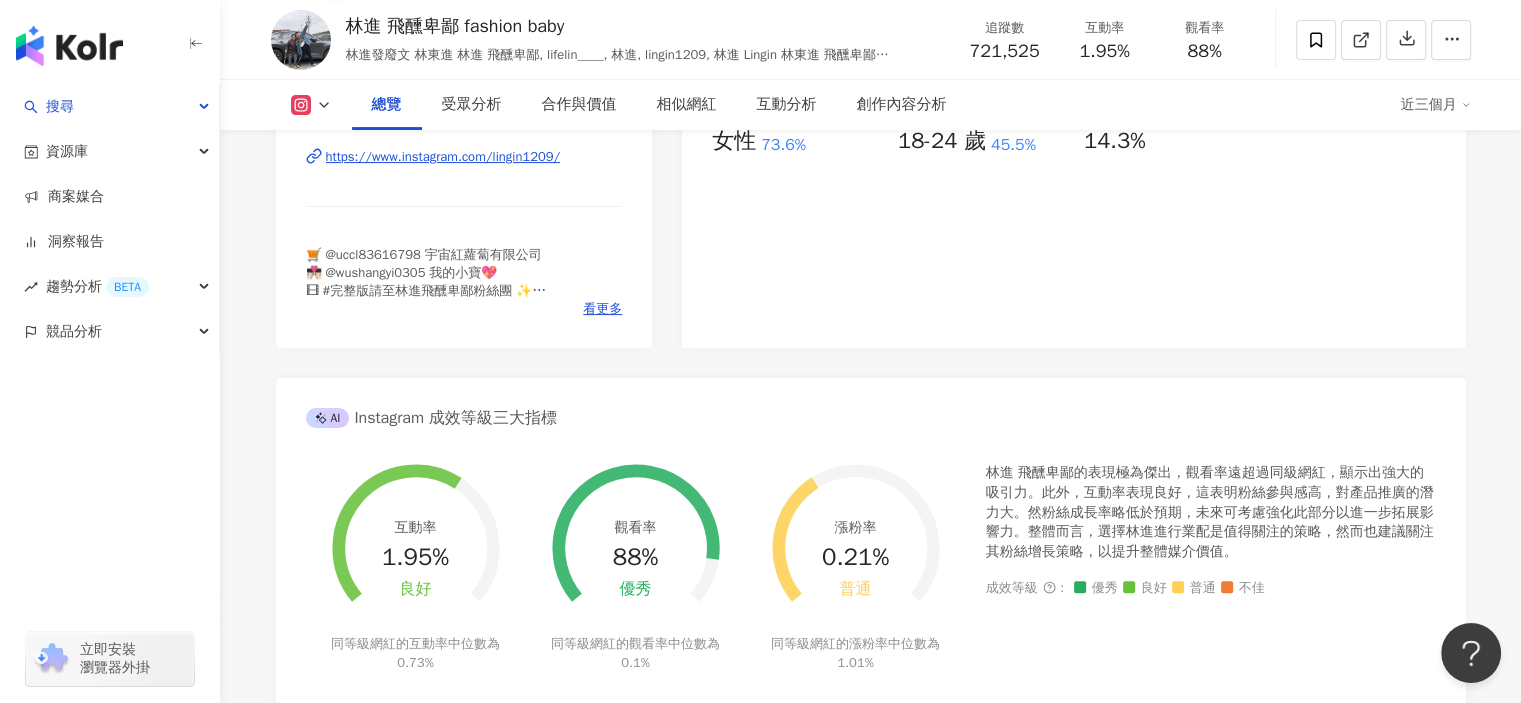 scroll, scrollTop: 200, scrollLeft: 0, axis: vertical 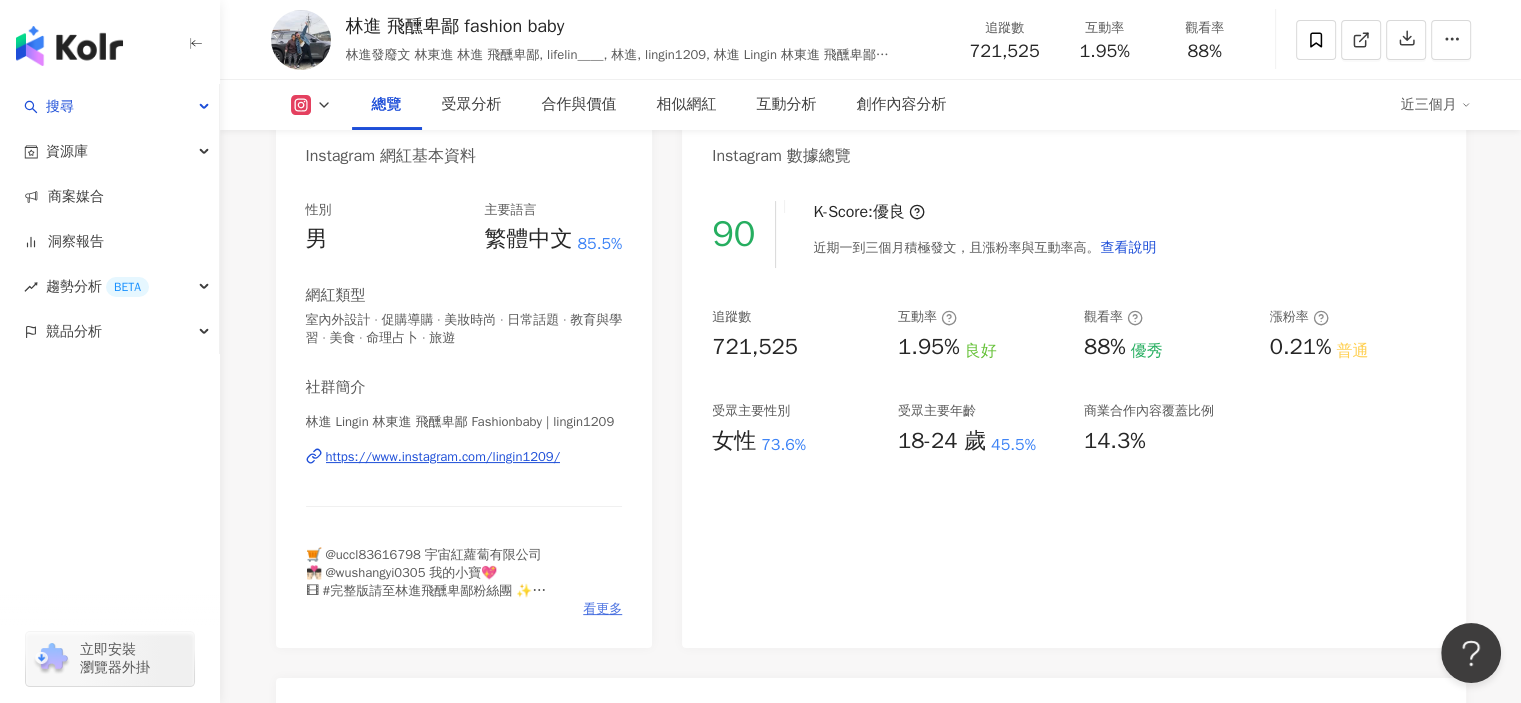 click on "看更多" at bounding box center (602, 609) 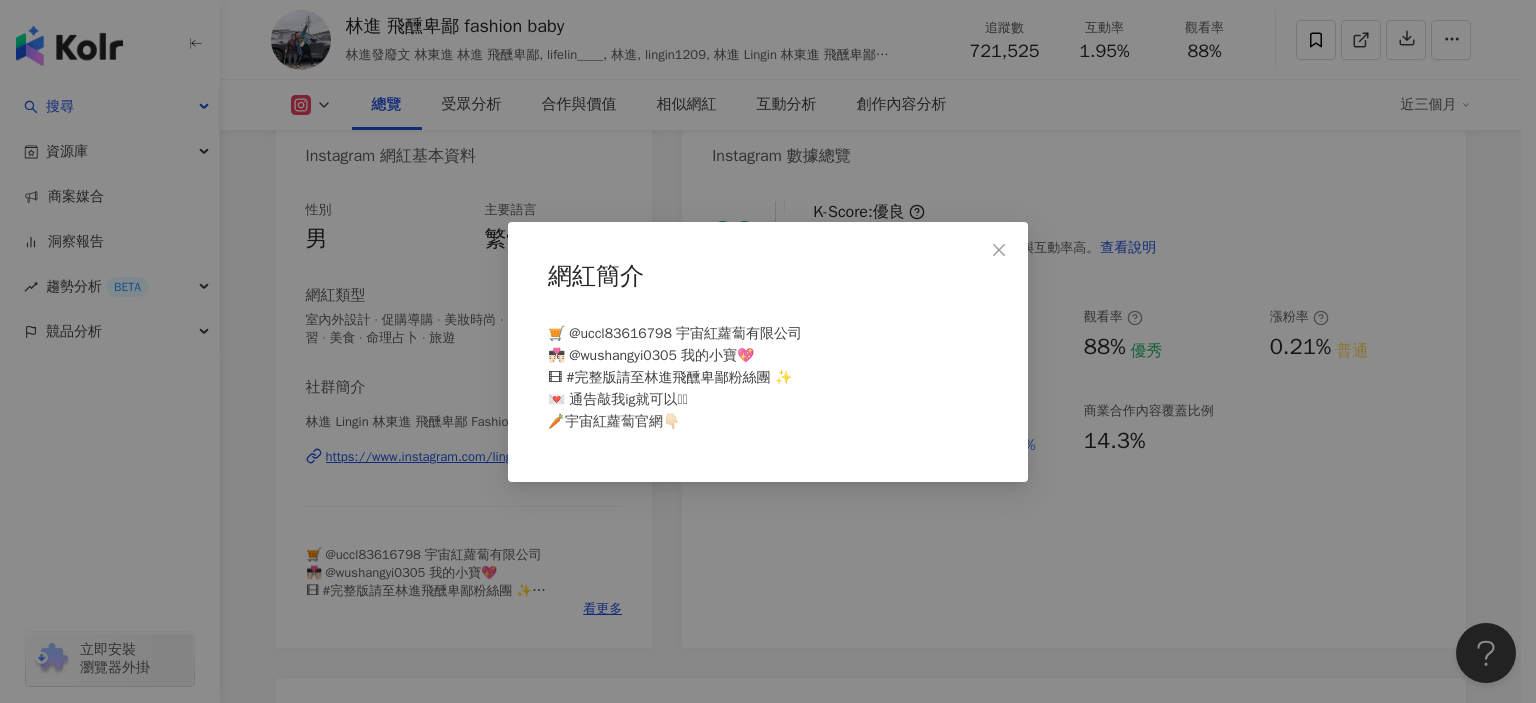 click on "網紅簡介 🛒 @uccl83616798  宇宙紅蘿蔔有限公司
👨🏻‍❤️‍💋‍👨🏻 @wushangyi0305 我的小寶💖
🎞 #完整版請至林進飛醺卑鄙粉絲團  ✨
💌 通告敲我ig就可以🫰🏻
🥕宇宙紅蘿蔔官網👇🏻" at bounding box center (768, 351) 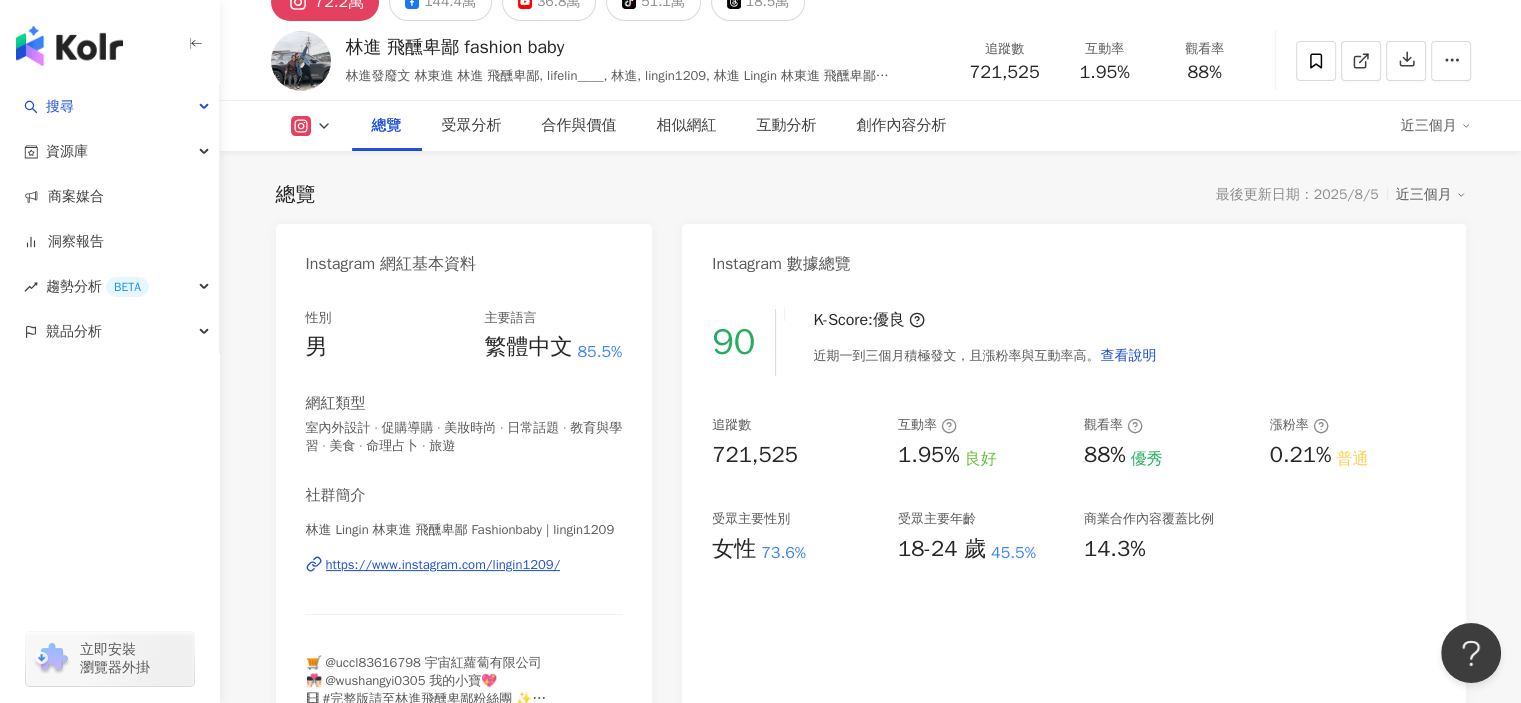 scroll, scrollTop: 0, scrollLeft: 0, axis: both 